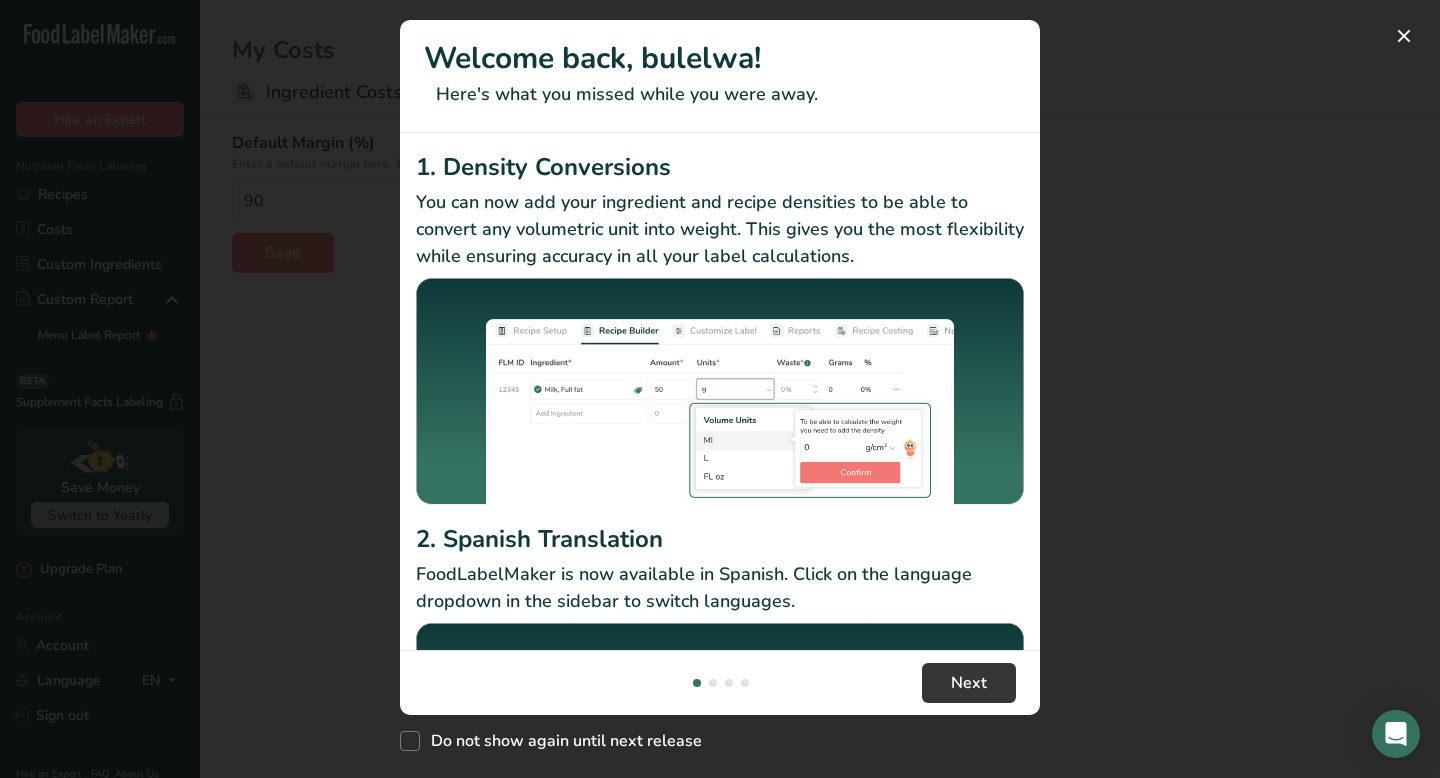 scroll, scrollTop: 0, scrollLeft: 0, axis: both 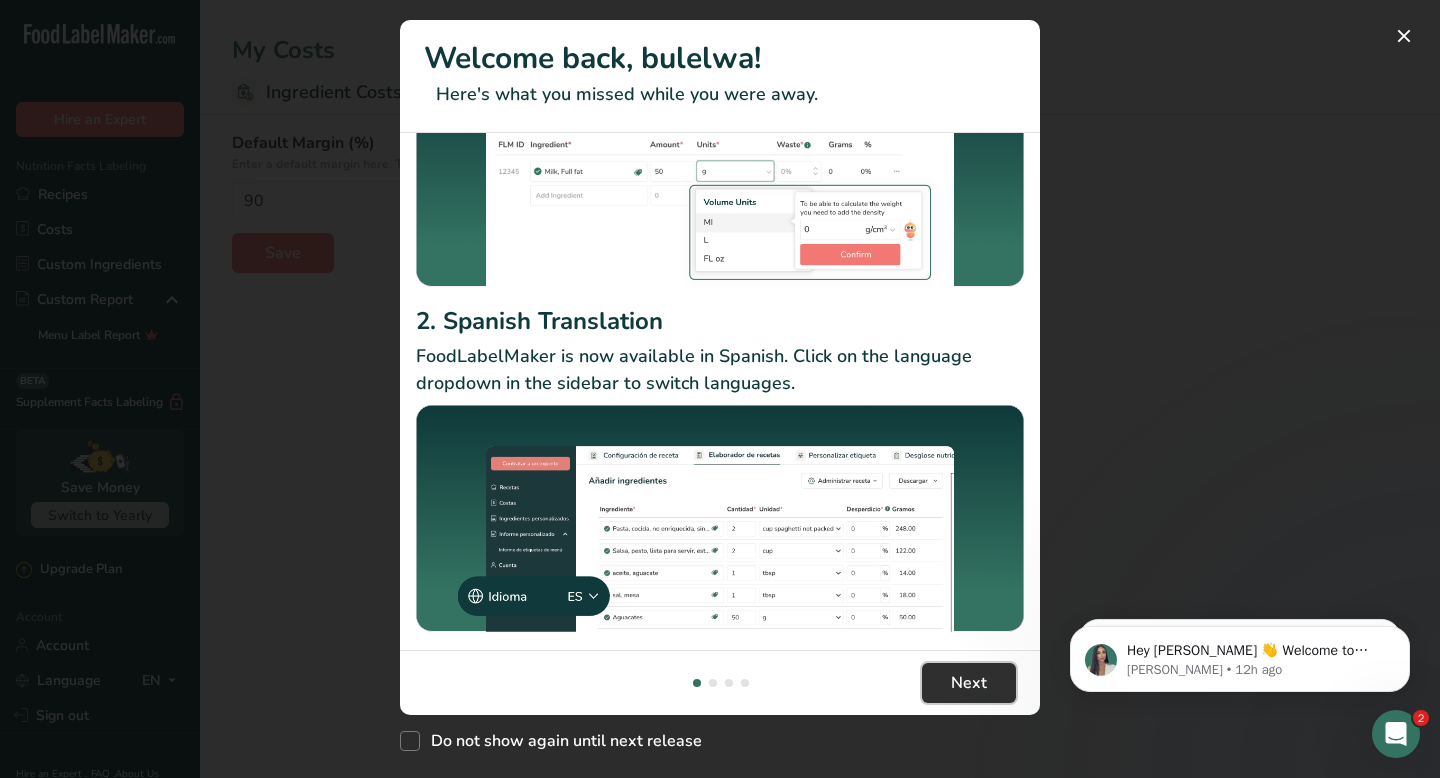 click on "Next" at bounding box center (969, 683) 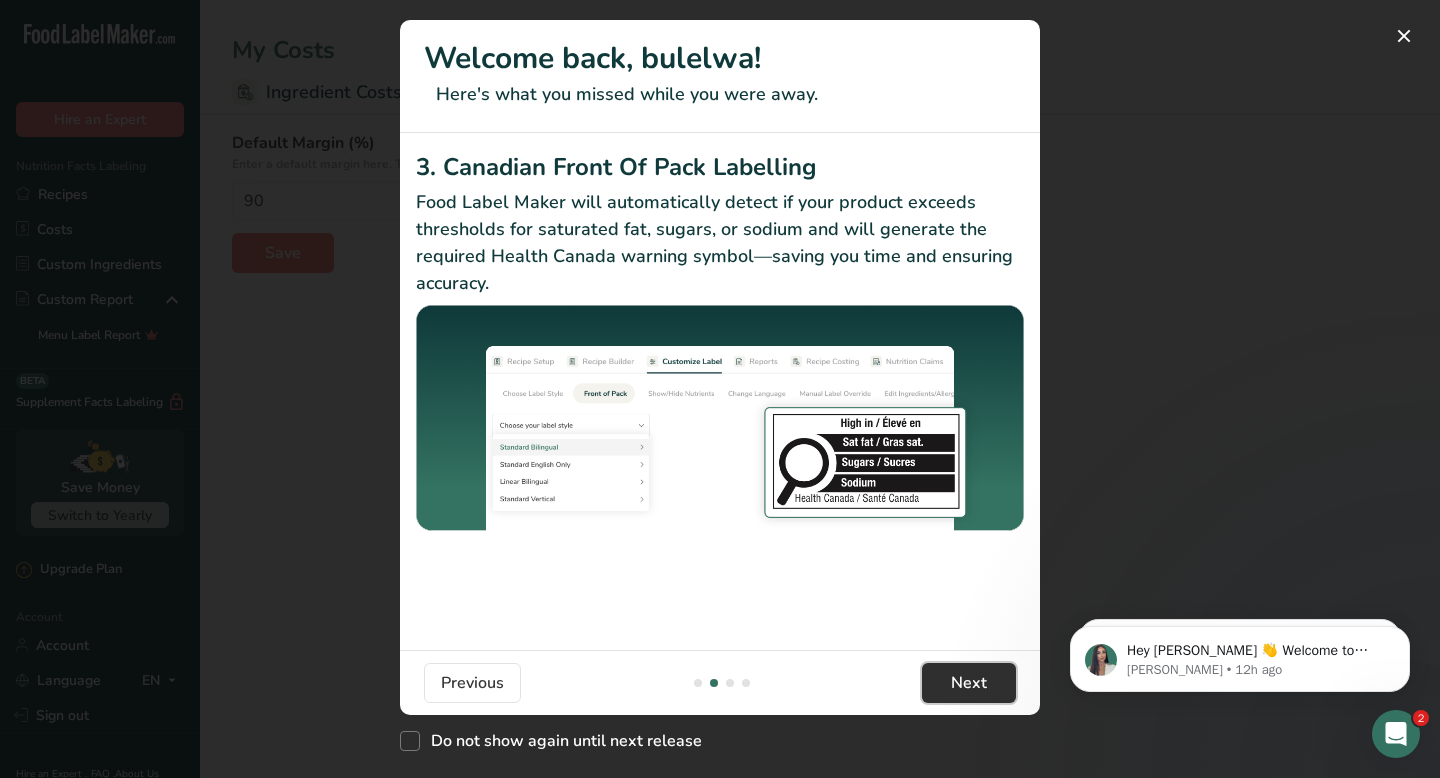 click on "Next" at bounding box center (969, 683) 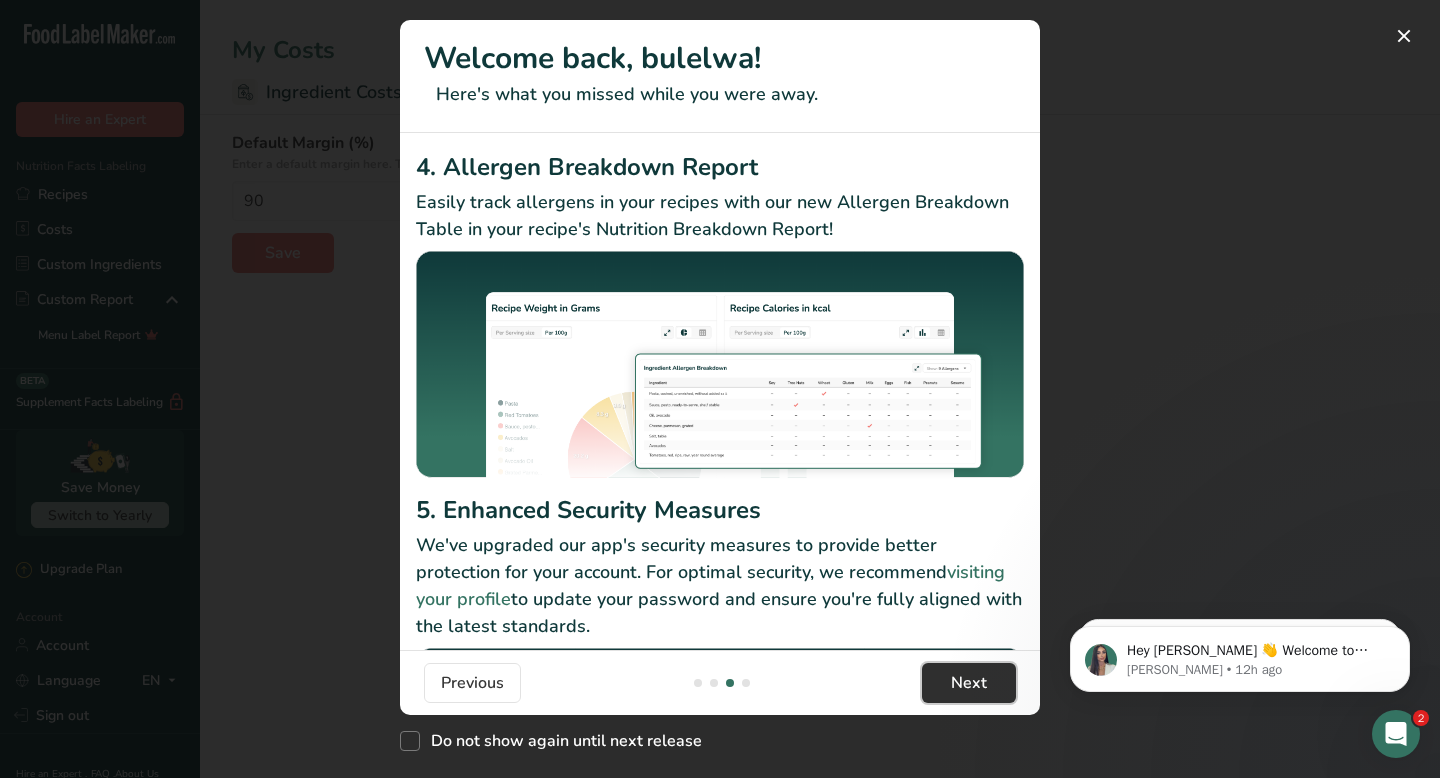 click on "Next" at bounding box center (969, 683) 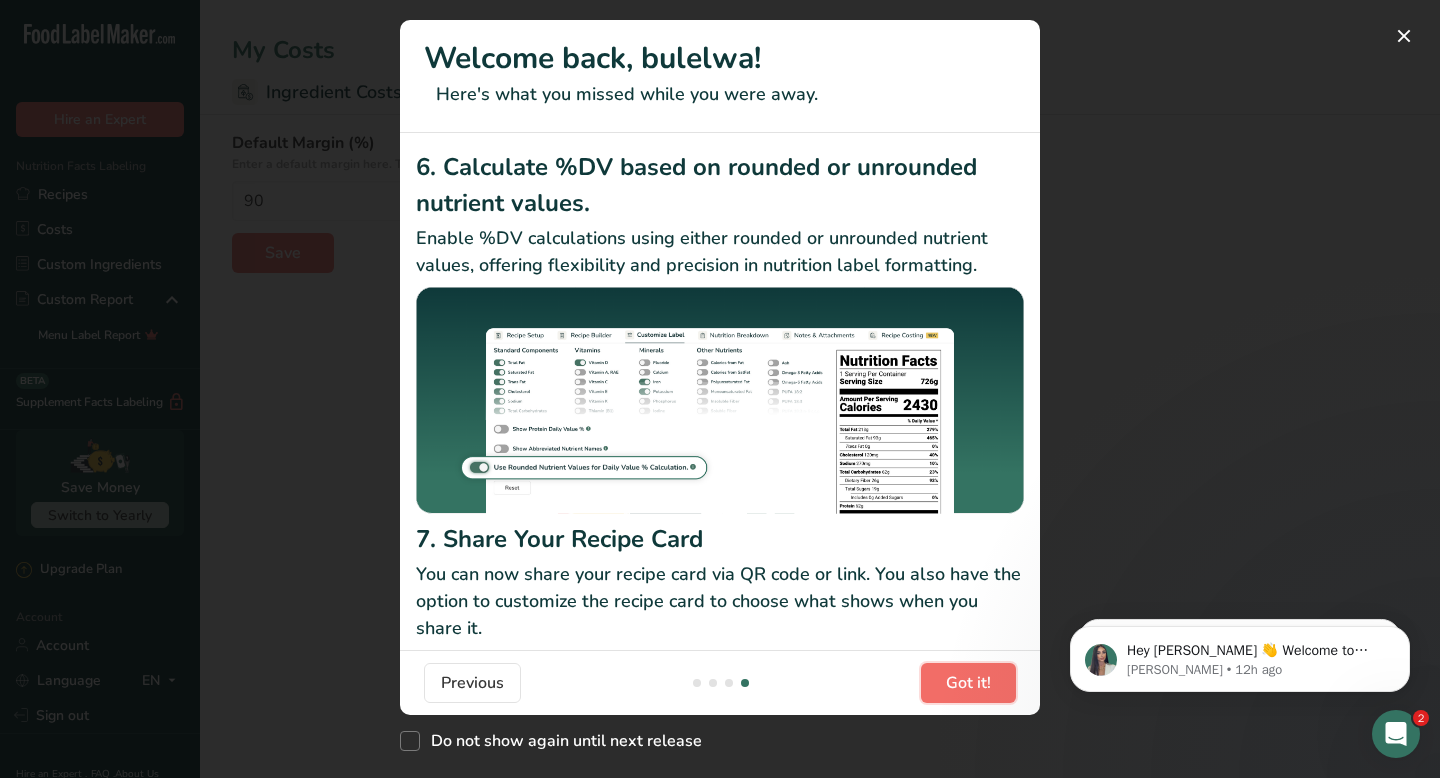 click on "Got it!" at bounding box center [968, 683] 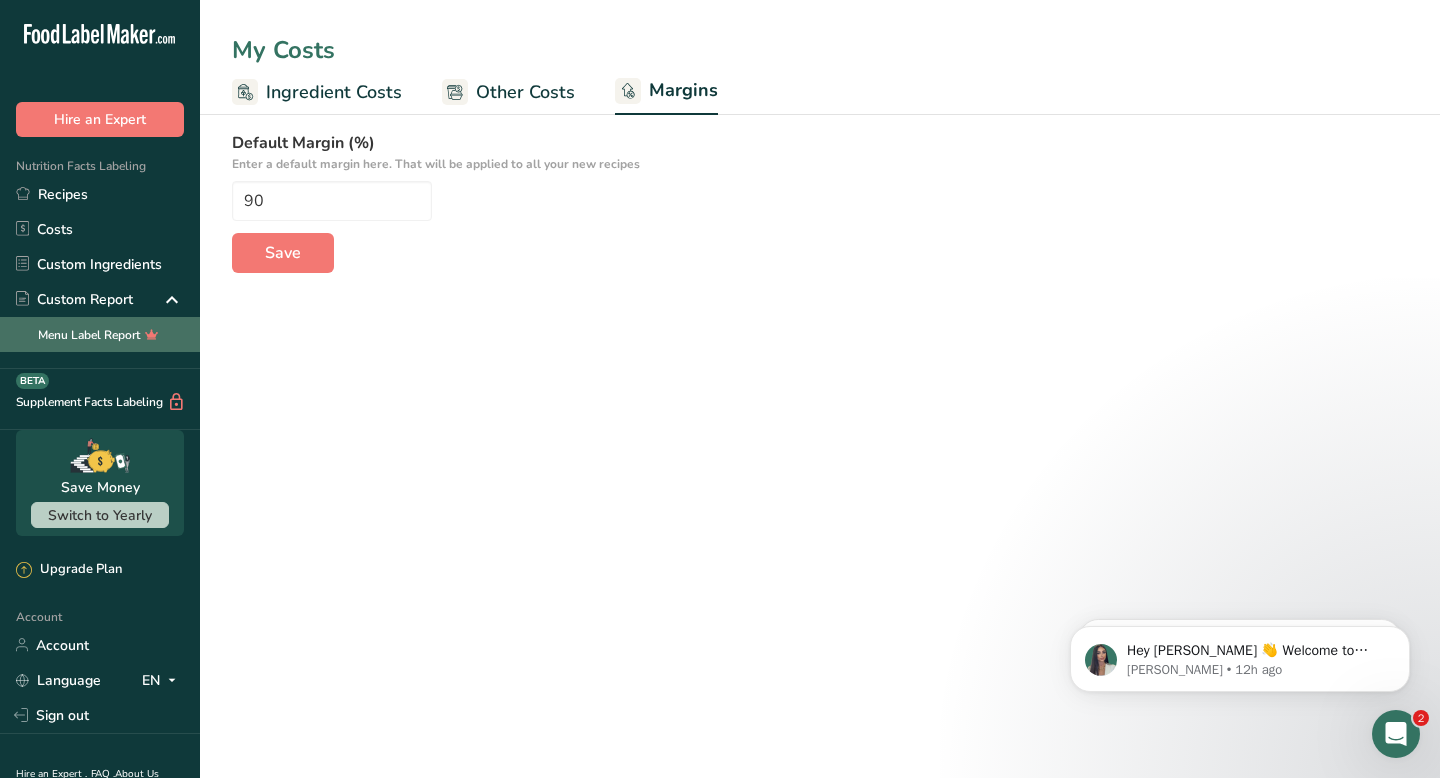 click on "Menu Label Report" at bounding box center [100, 334] 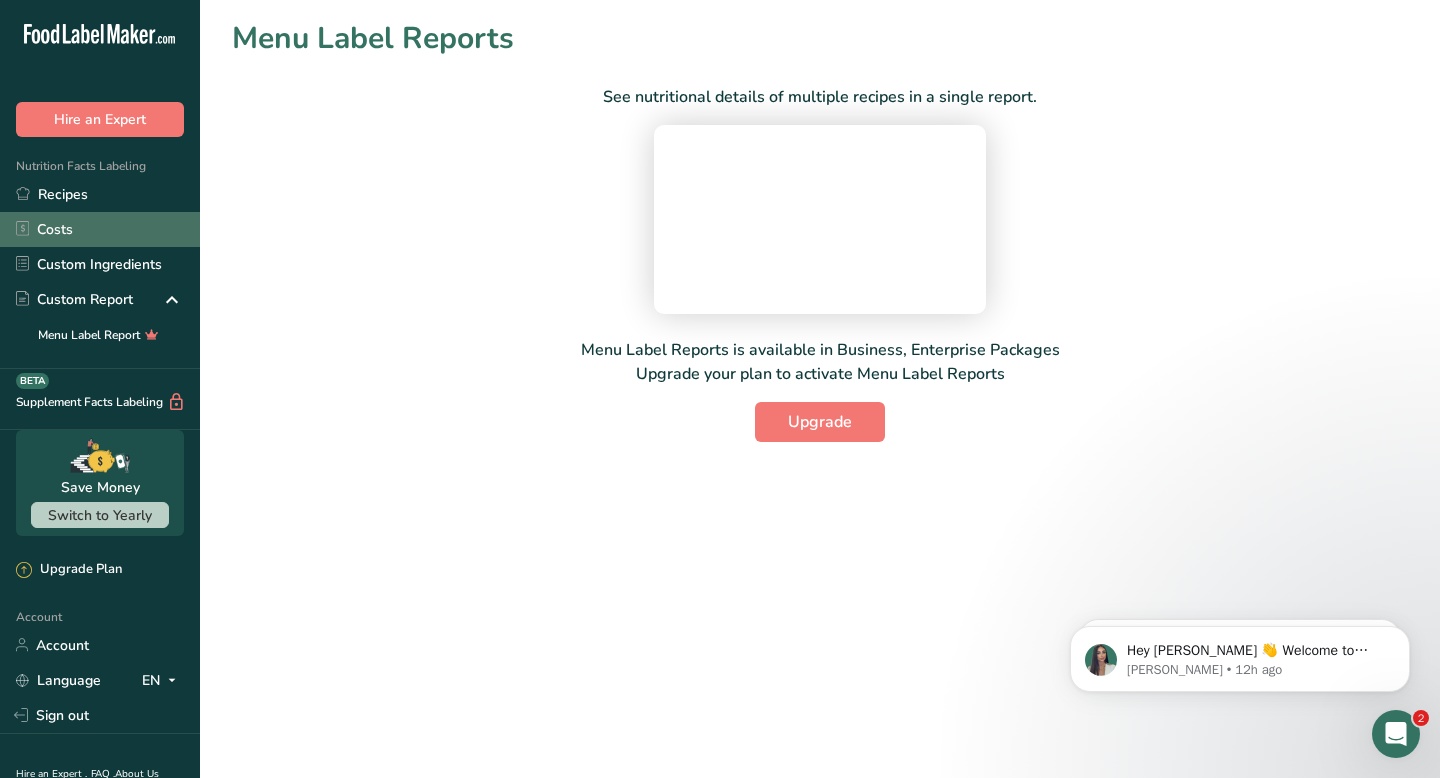 click on "Costs" at bounding box center [100, 229] 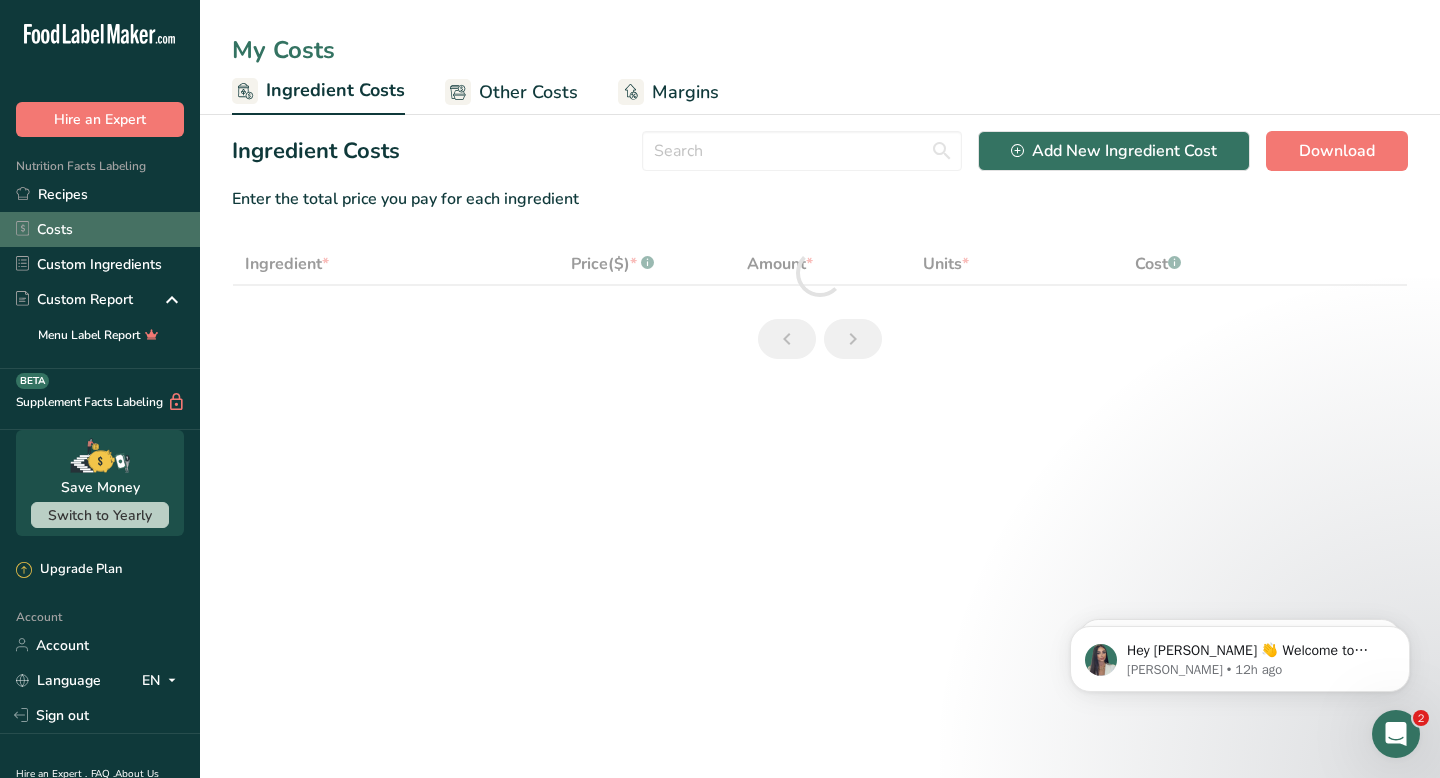 select on "5" 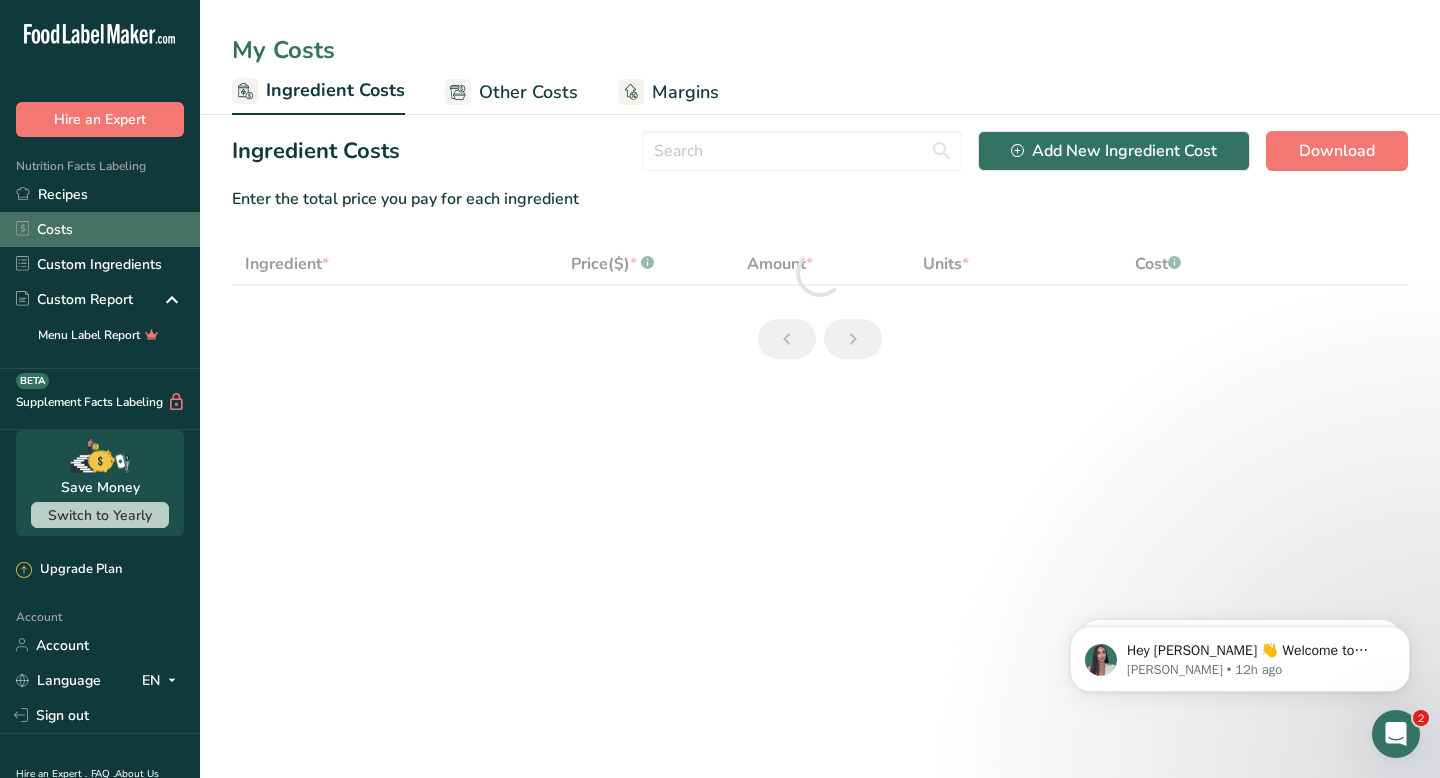 select on "1" 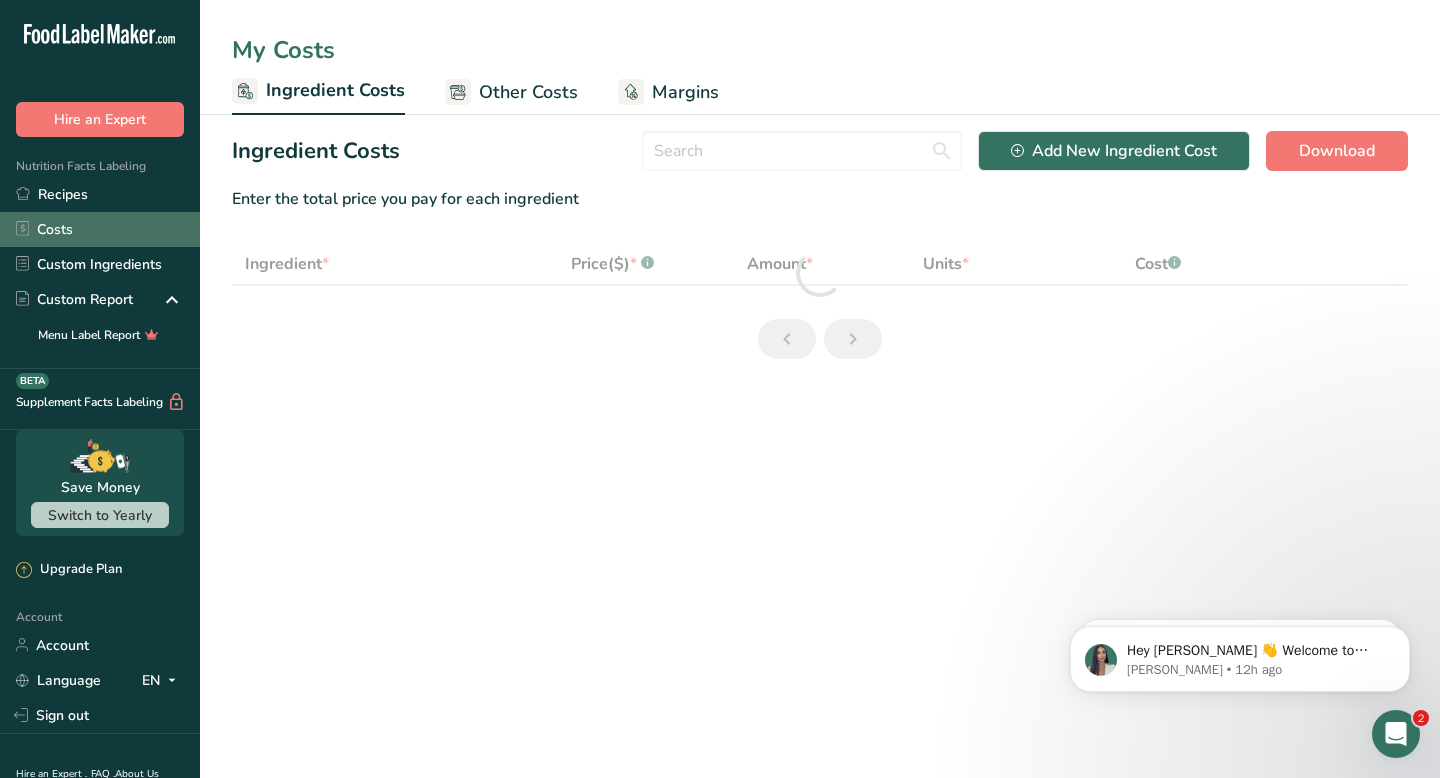 select on "12" 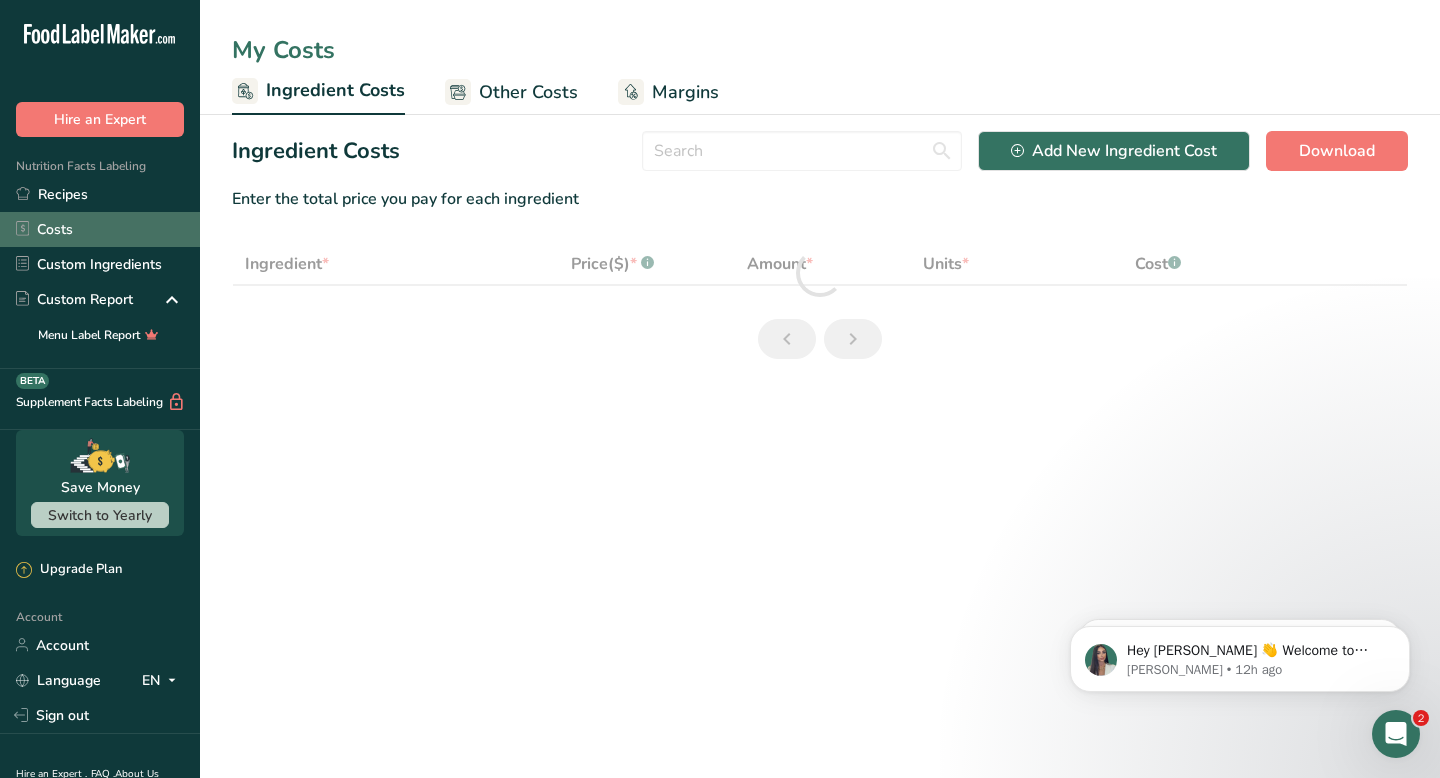 select on "12" 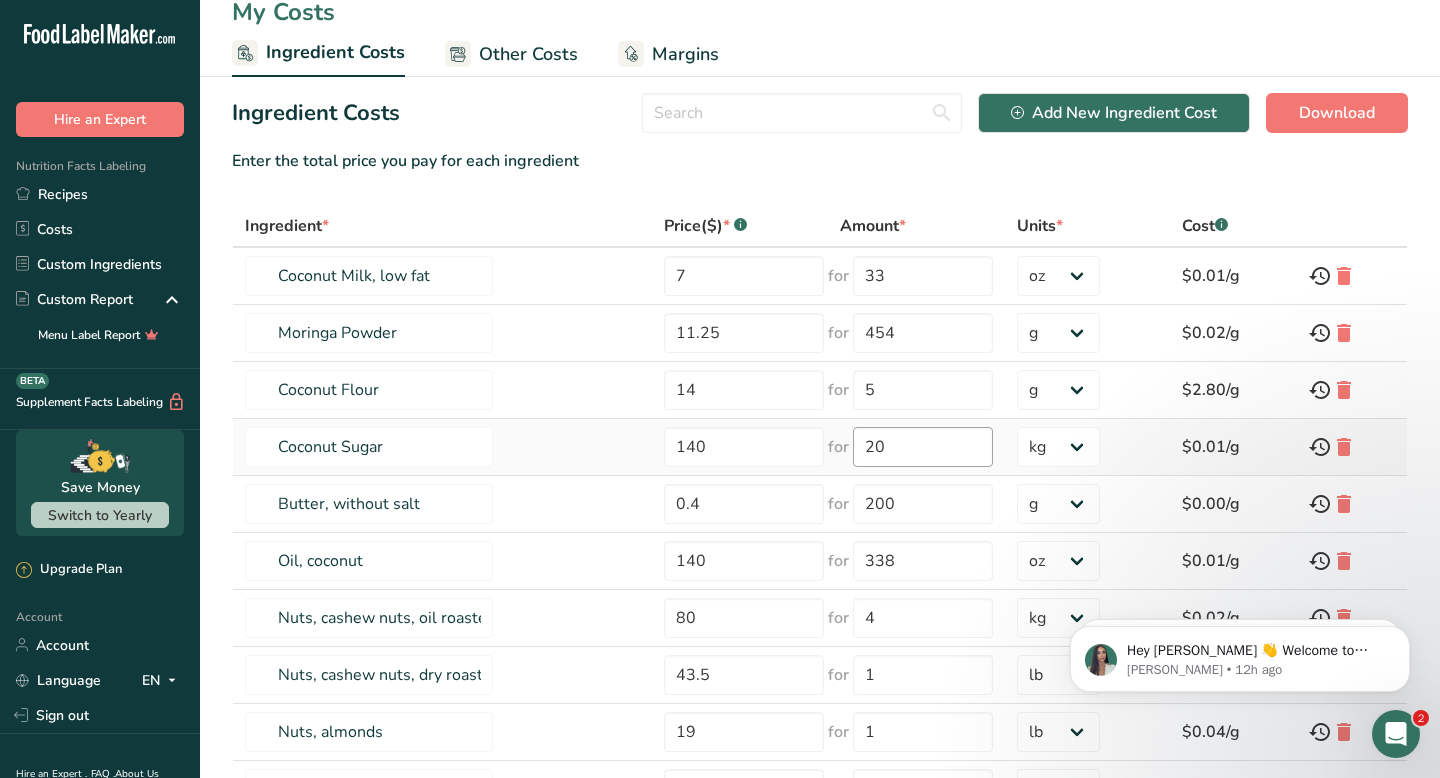 scroll, scrollTop: 0, scrollLeft: 0, axis: both 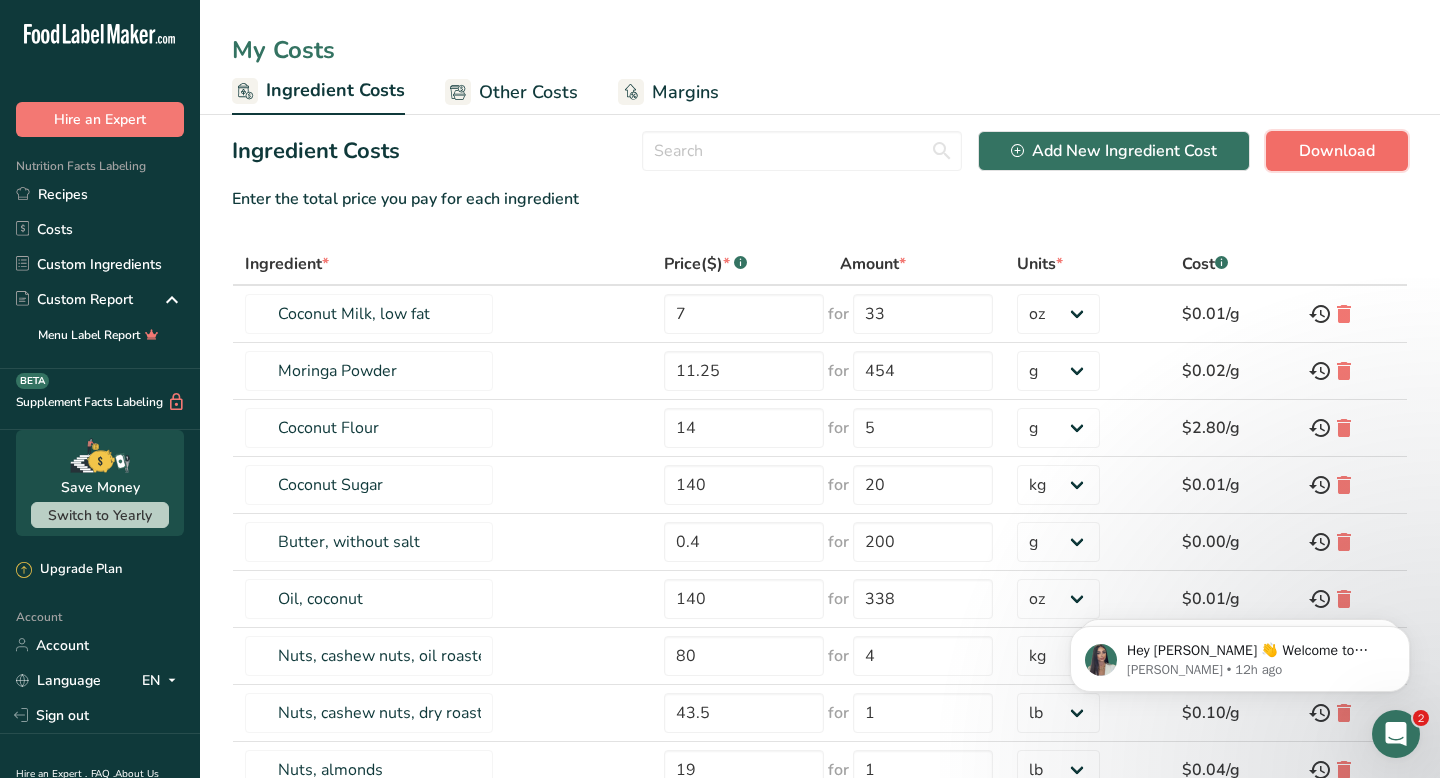 click on "Download" at bounding box center (1337, 151) 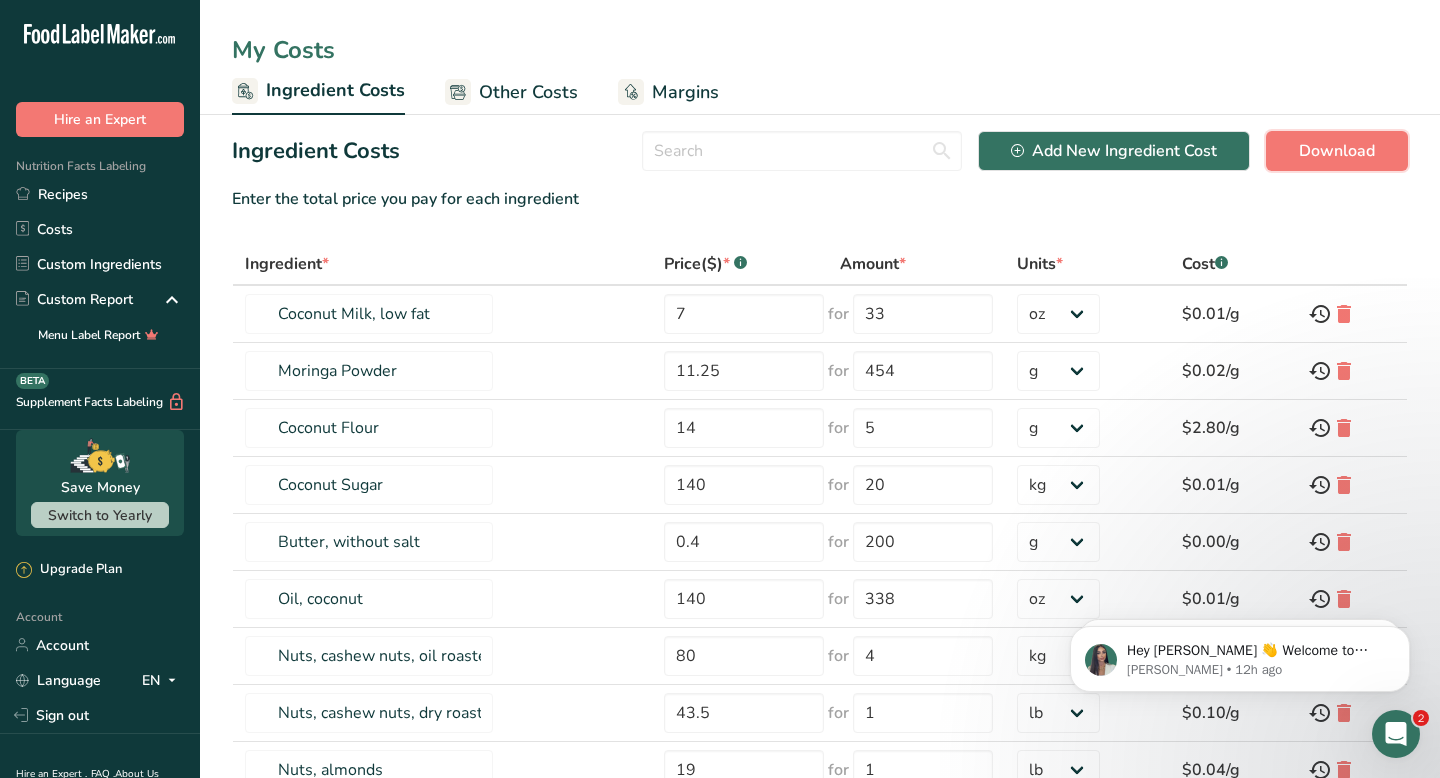 scroll, scrollTop: 9, scrollLeft: 0, axis: vertical 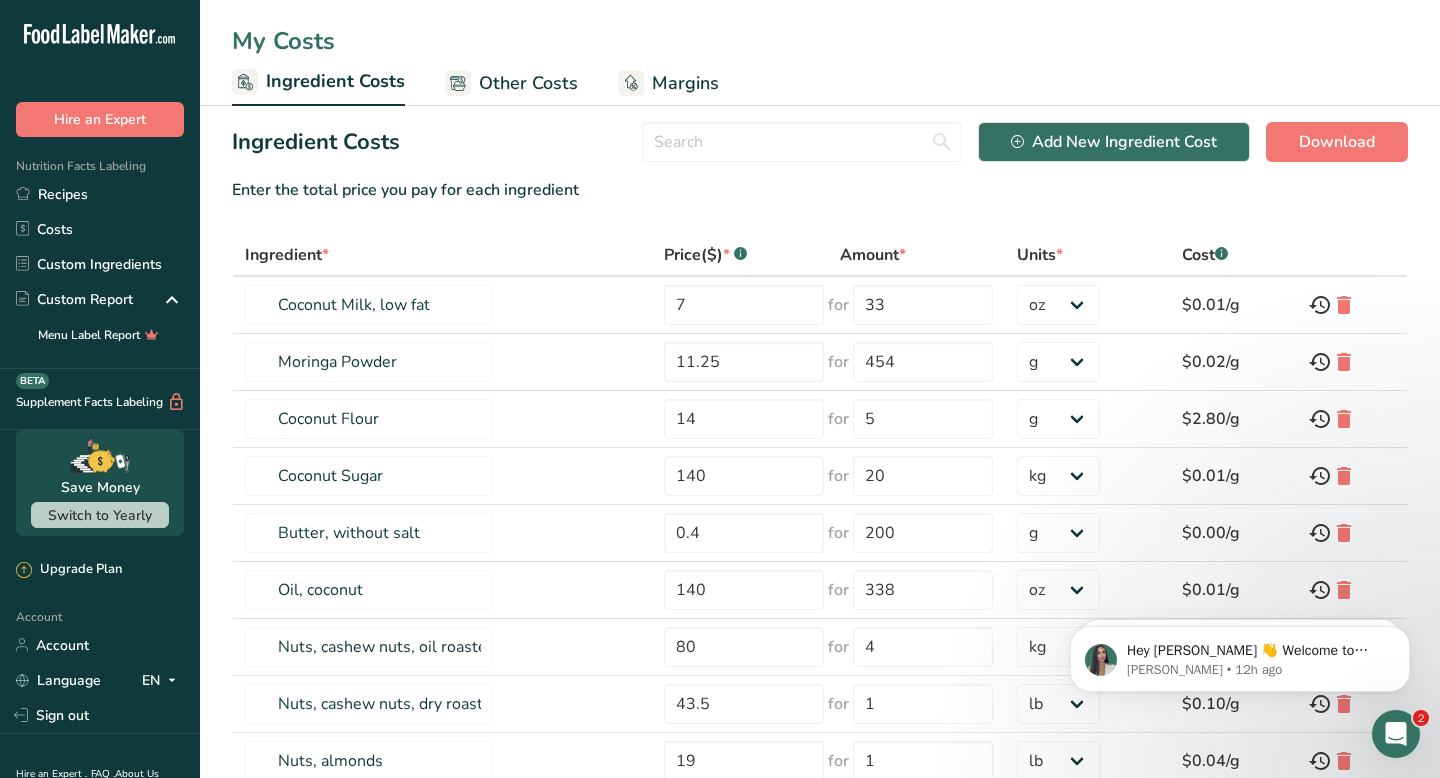 click on "Other Costs" at bounding box center [528, 83] 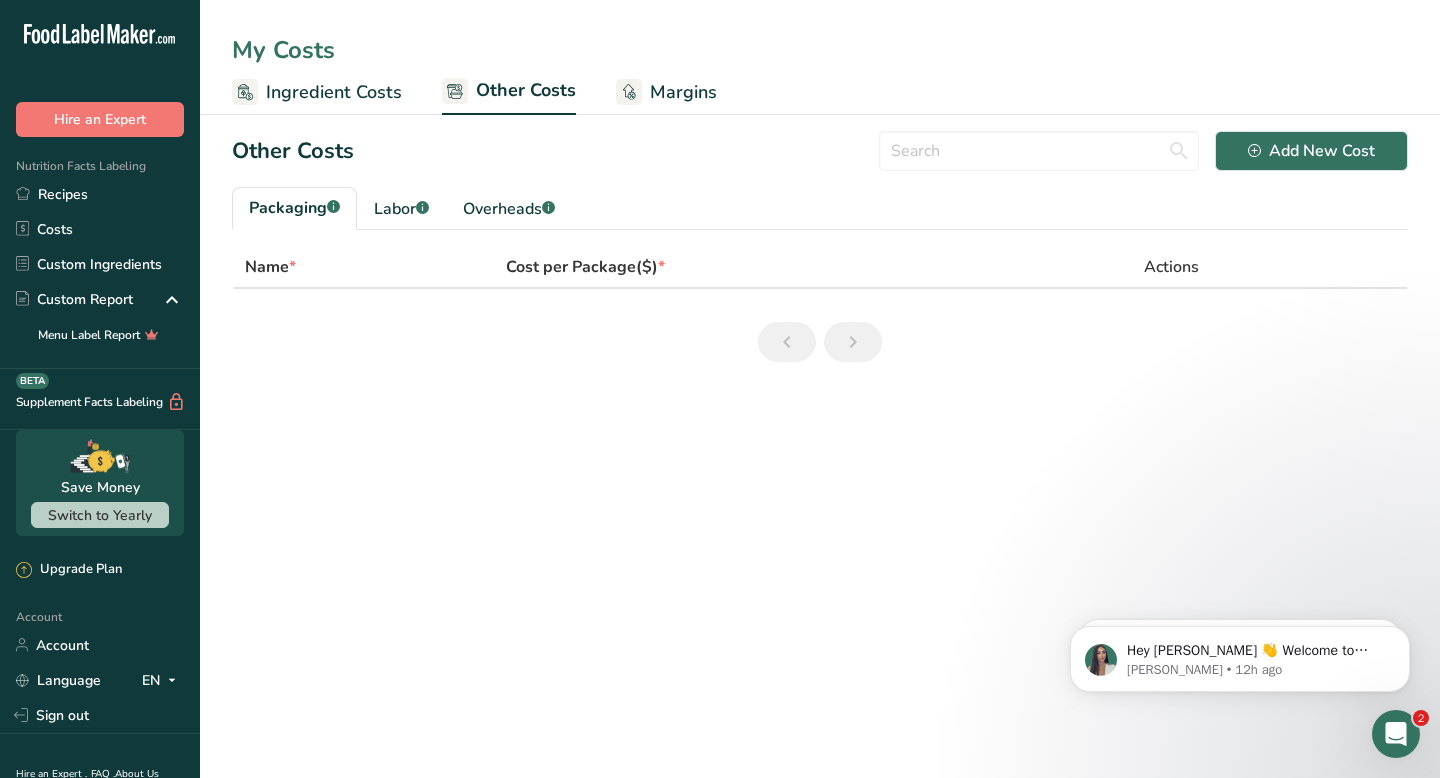 scroll, scrollTop: 0, scrollLeft: 0, axis: both 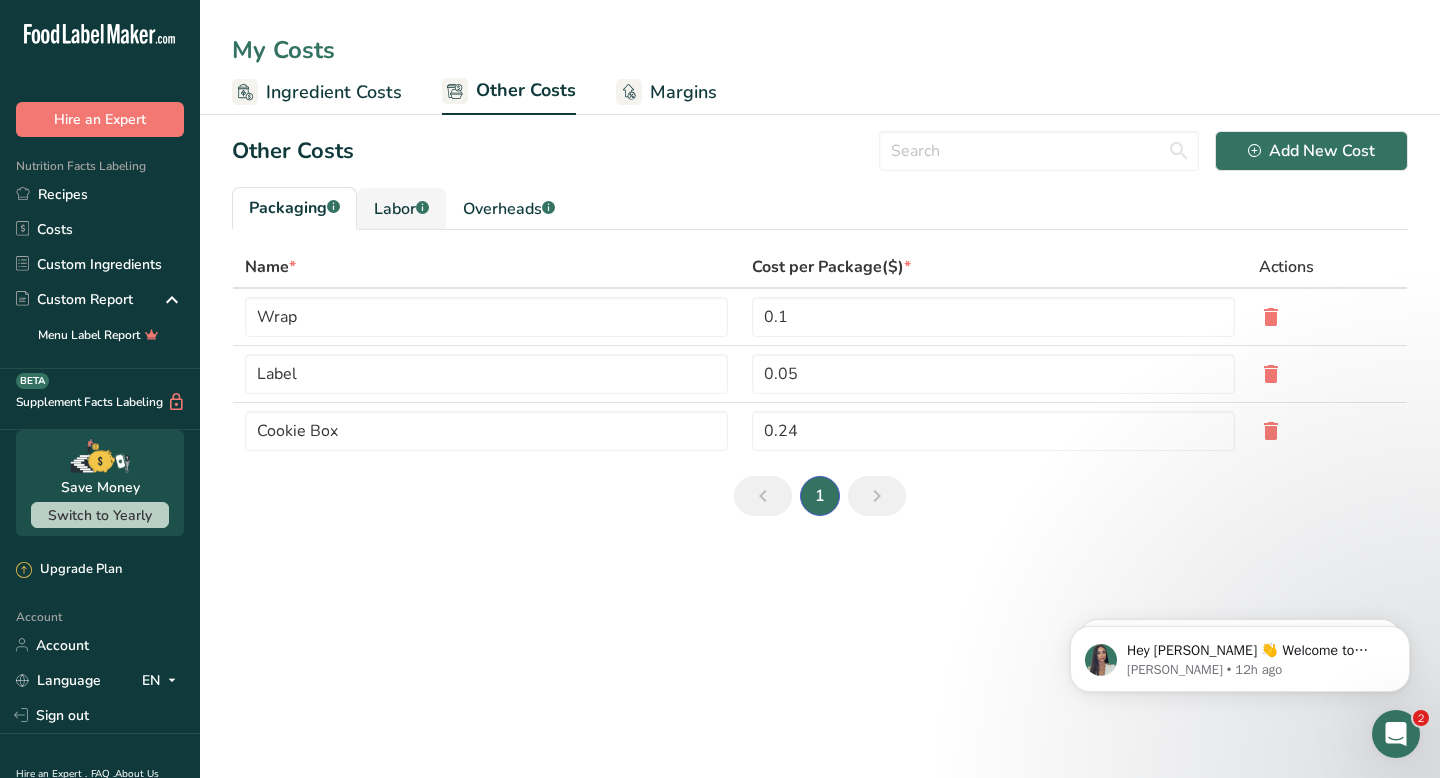 click on "Labor
.a-a{fill:#347362;}.b-a{fill:#fff;}" at bounding box center (401, 209) 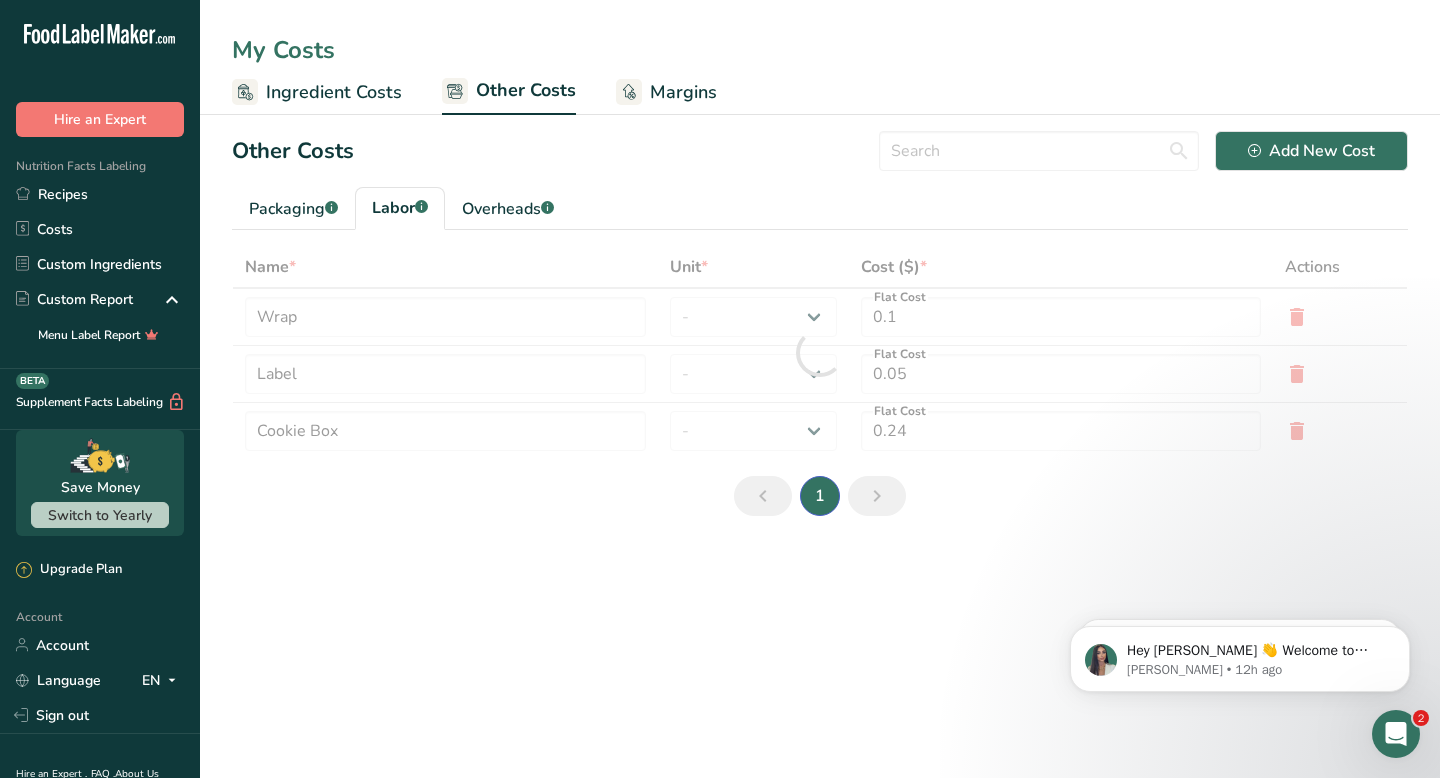 type on "Baker" 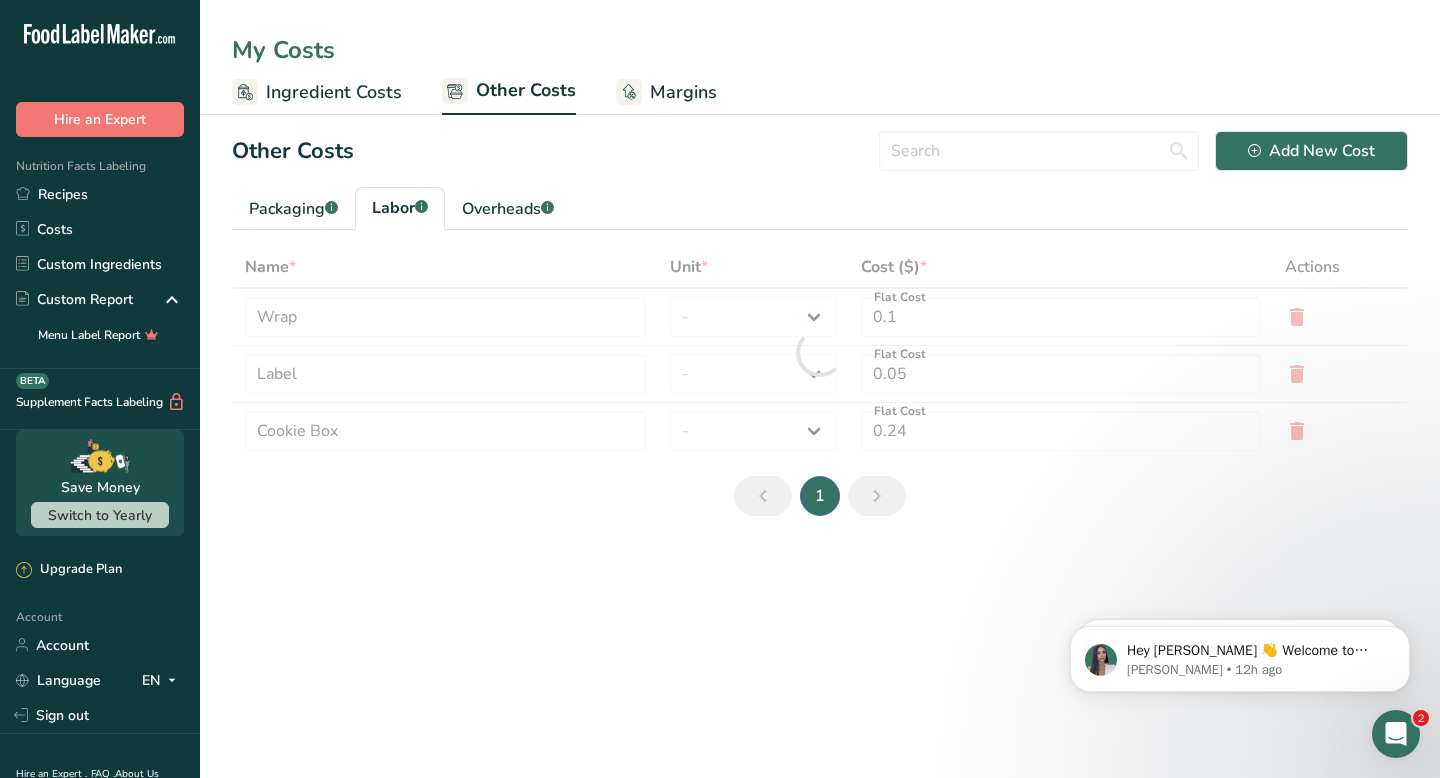type on "Chef" 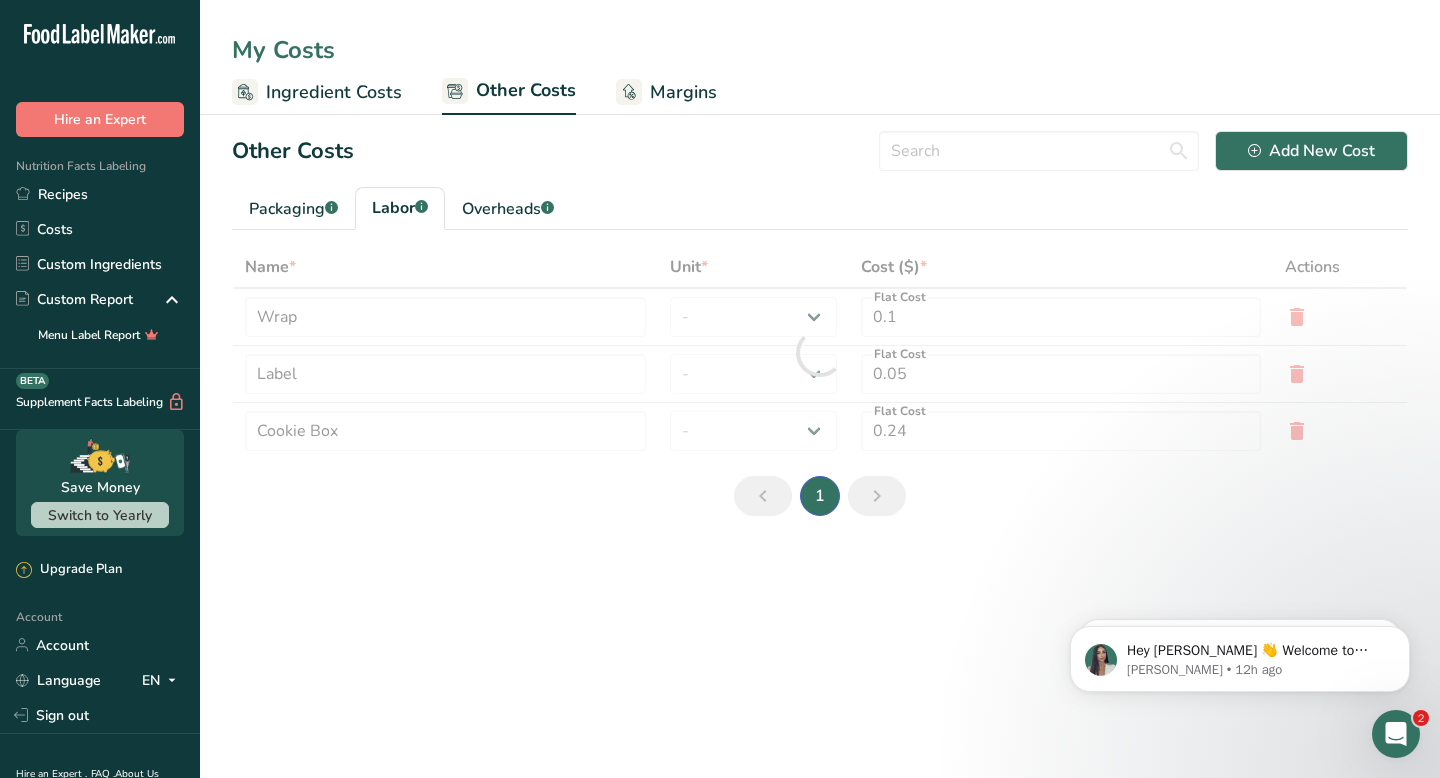 type on "25" 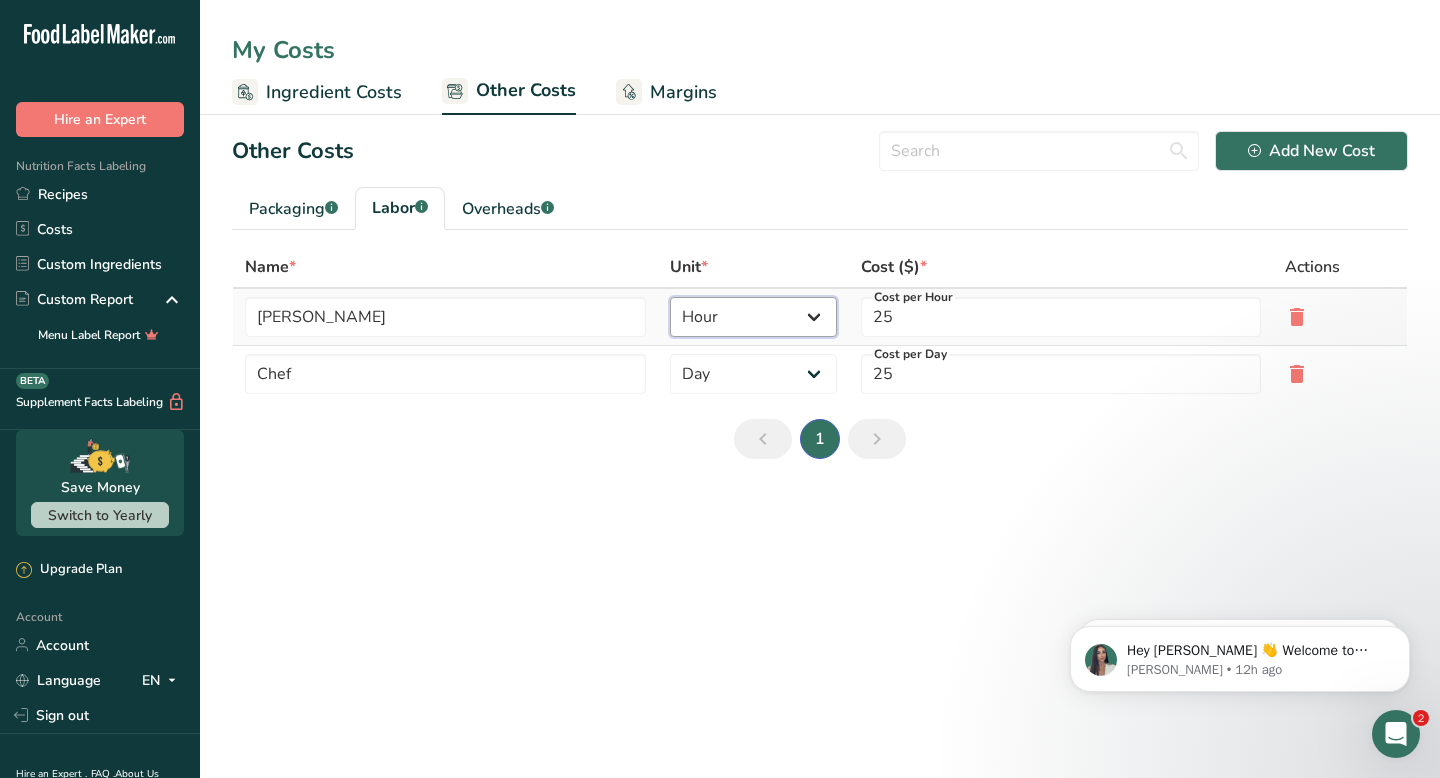 click on "Day
Hour" at bounding box center [753, 317] 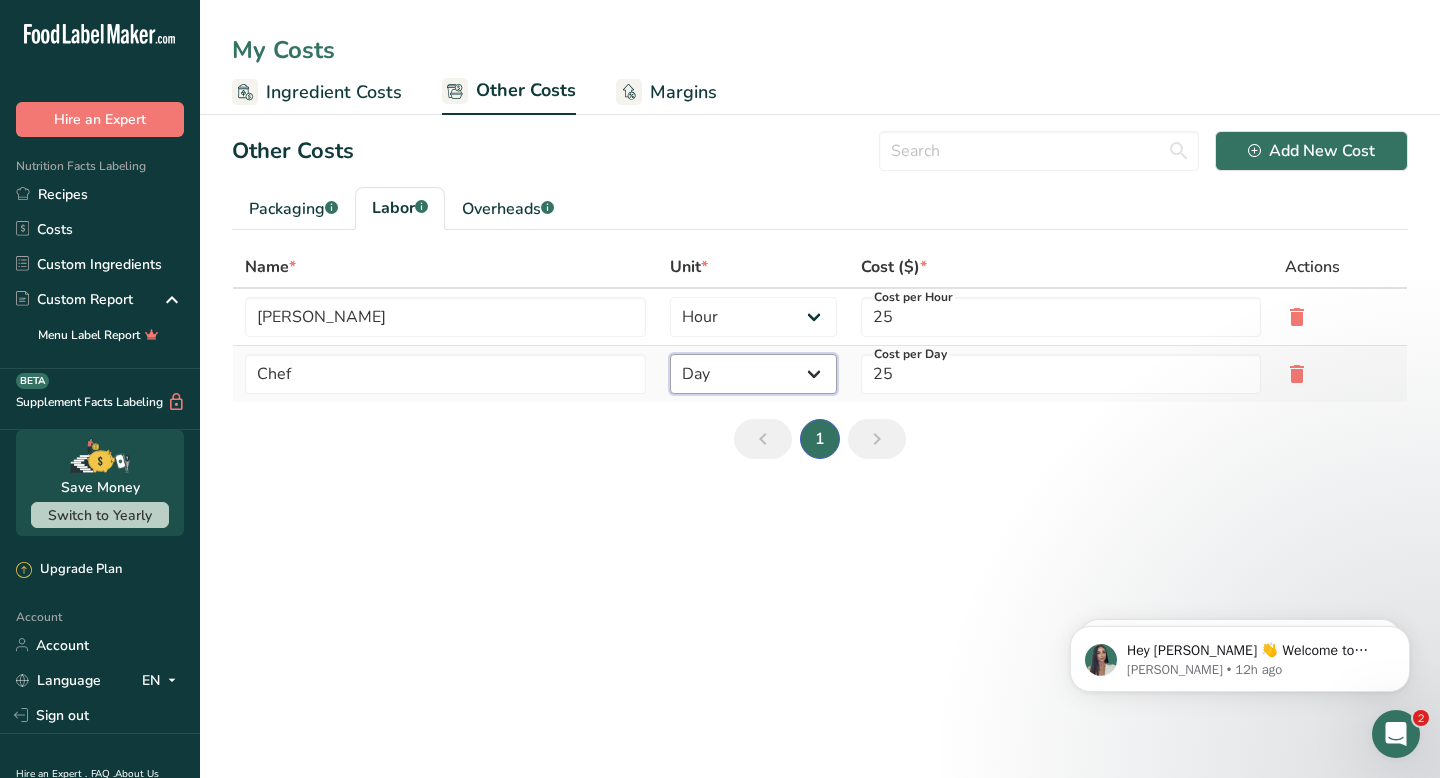 click on "Day
Hour" at bounding box center [753, 374] 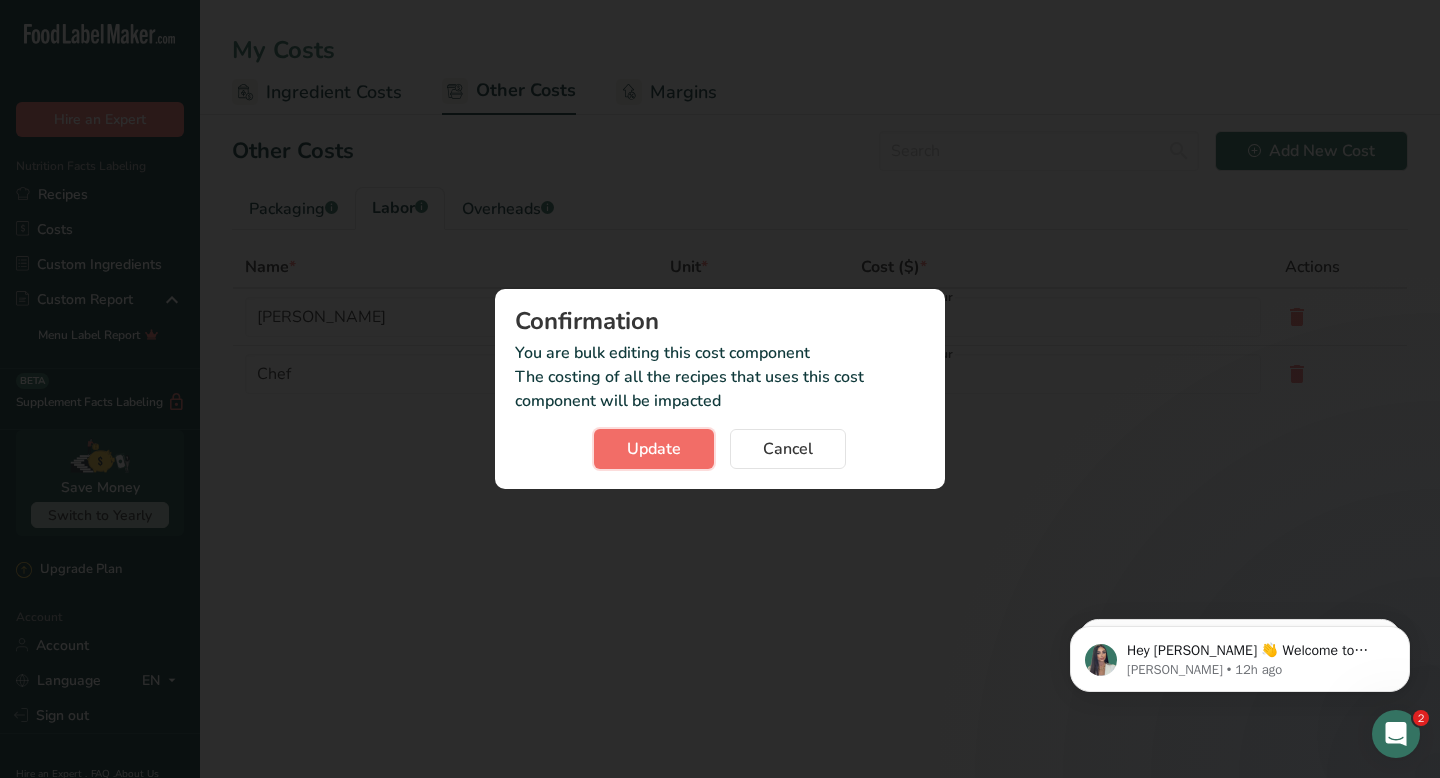 click on "Update" at bounding box center (654, 449) 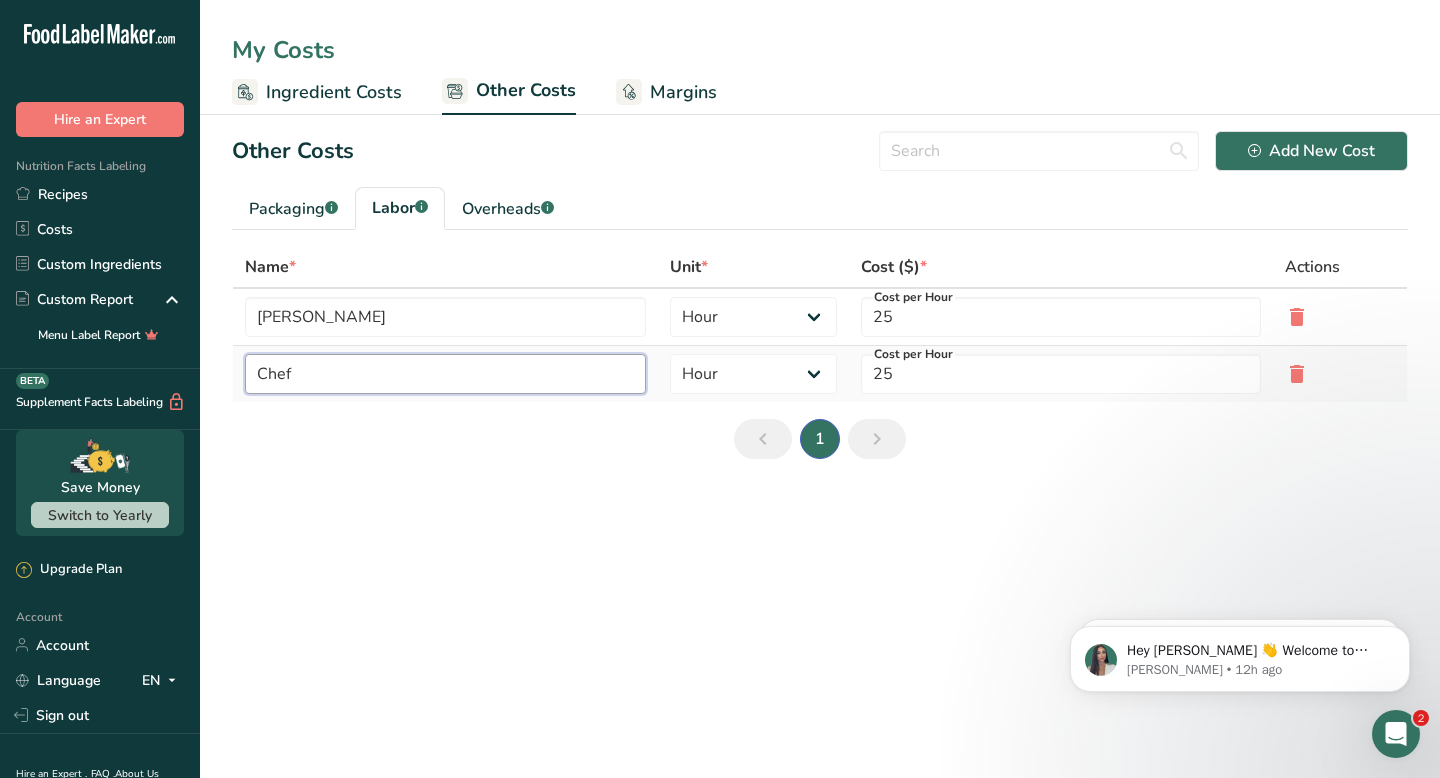 click on "Chef" at bounding box center [445, 374] 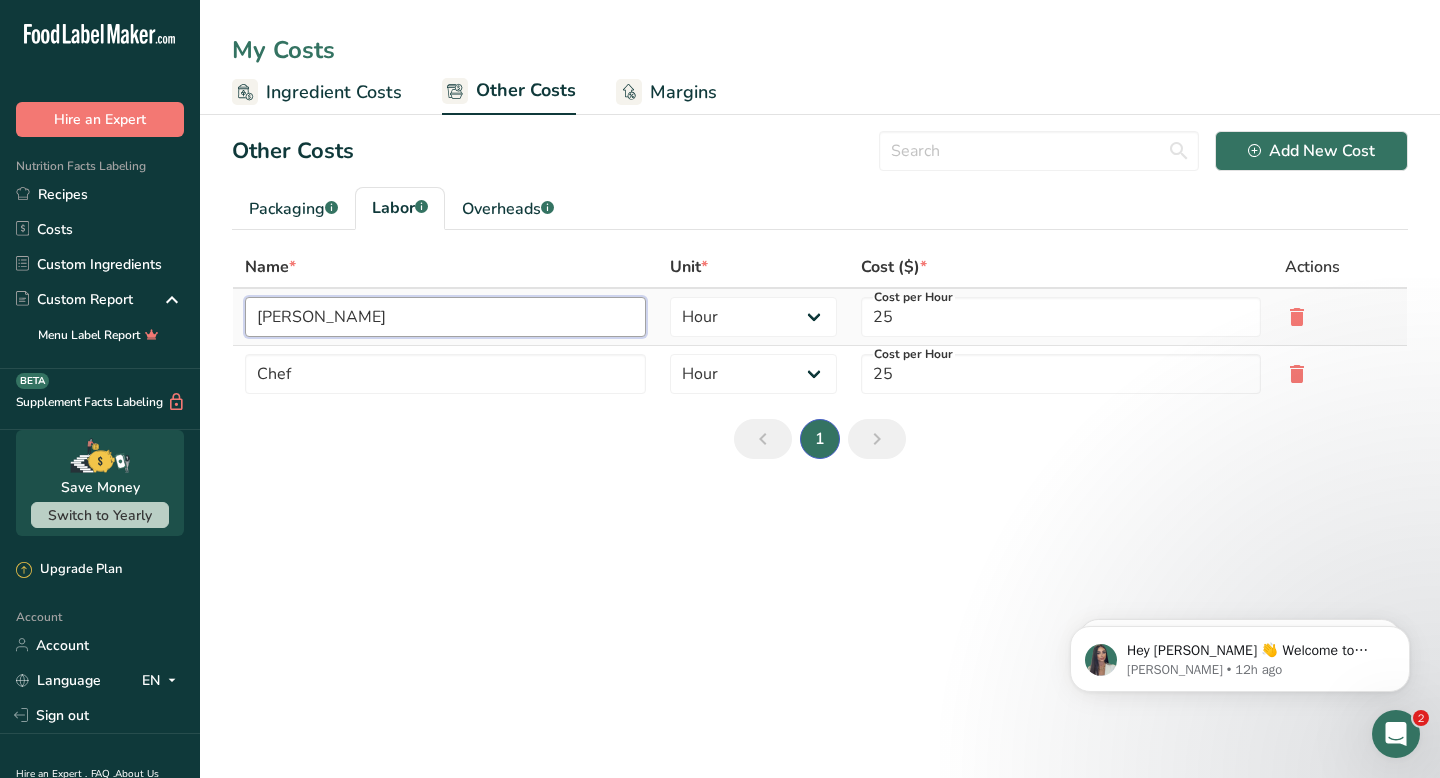 click on "Baker" at bounding box center (445, 317) 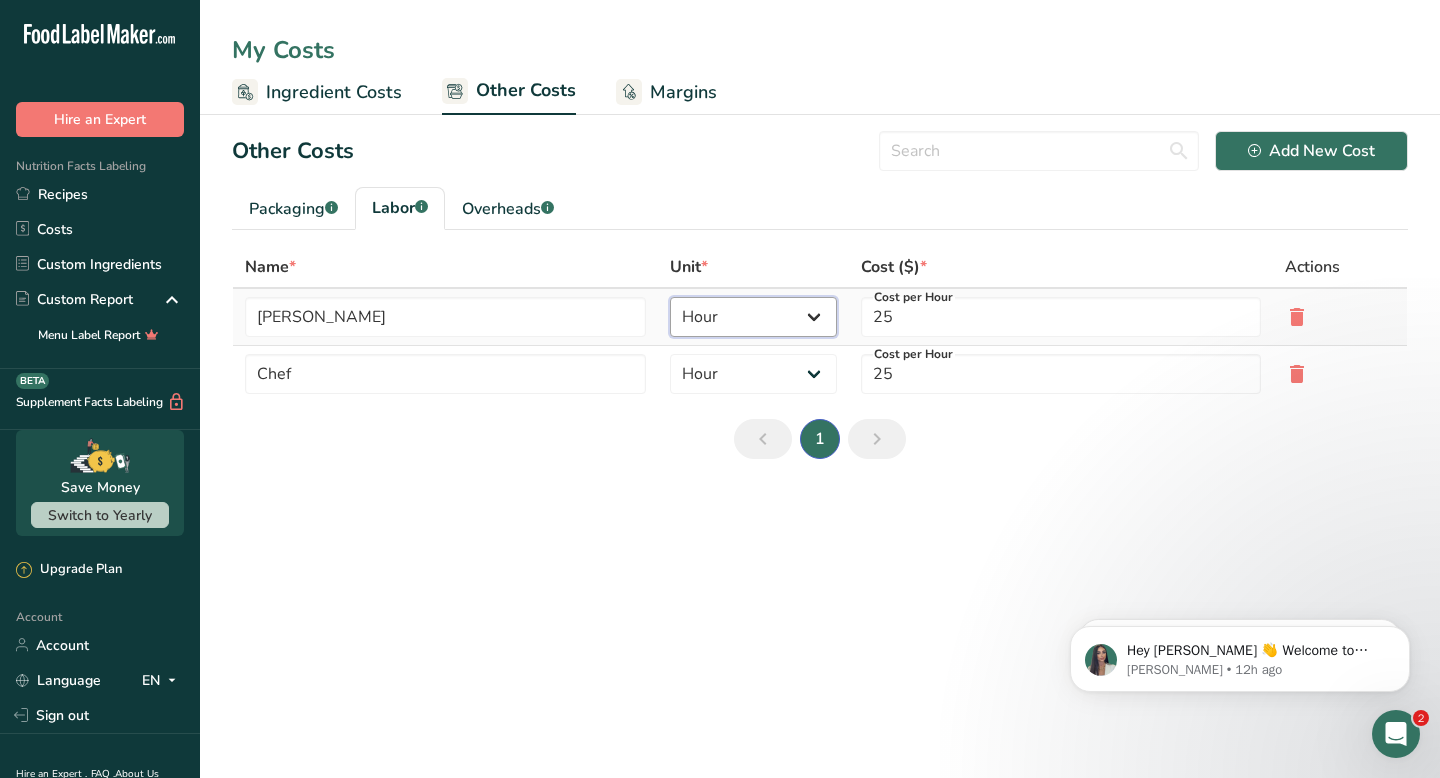 click on "Day
Hour" at bounding box center [753, 317] 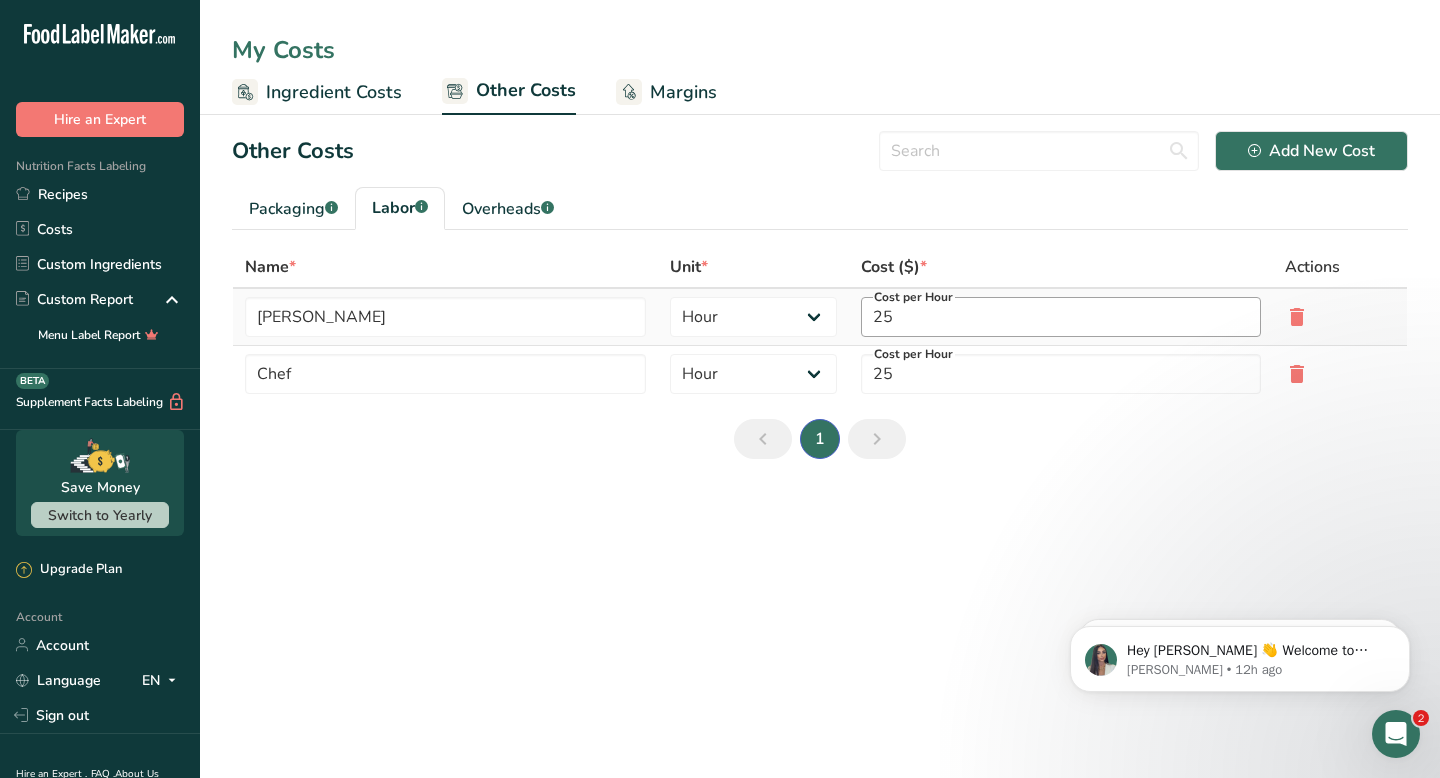click on "25" at bounding box center (1061, 317) 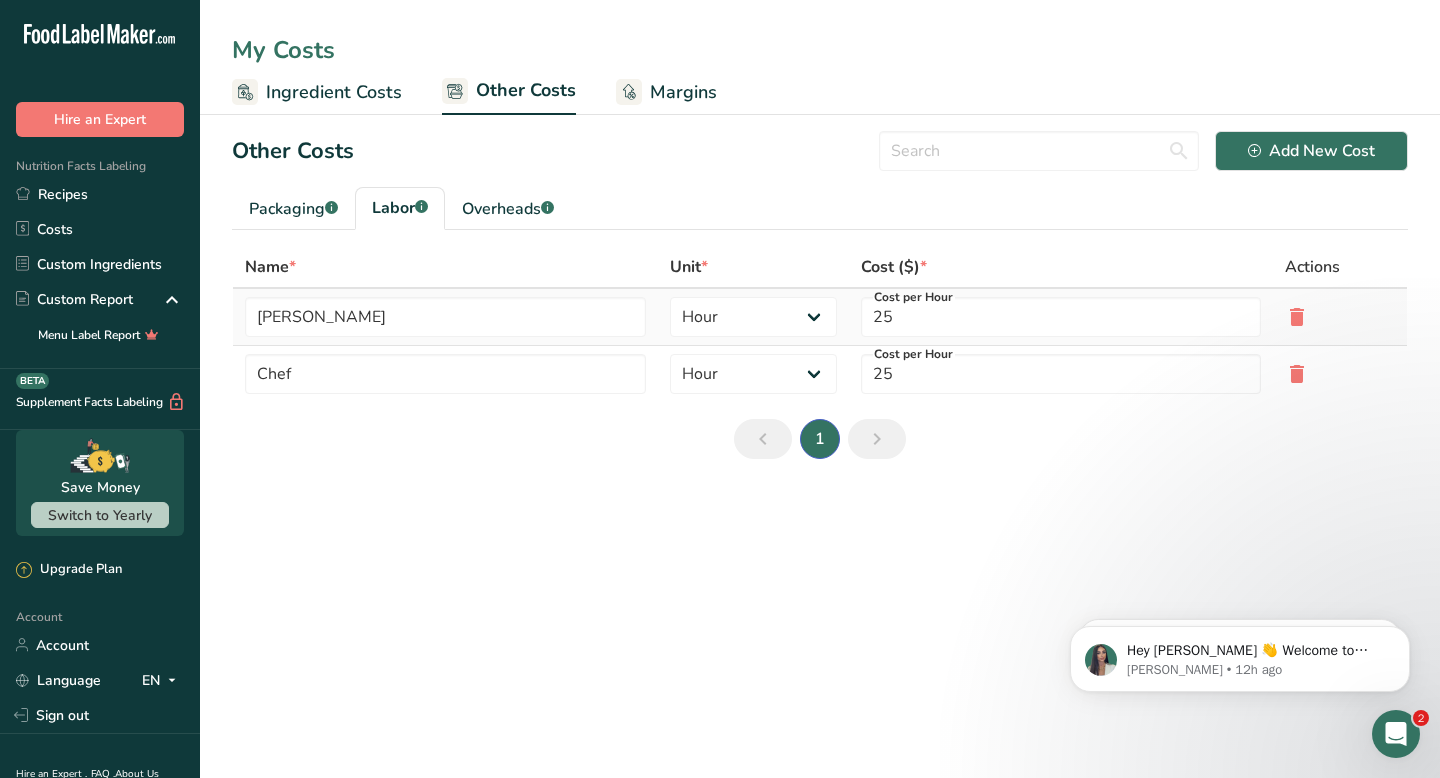 click at bounding box center [1340, 317] 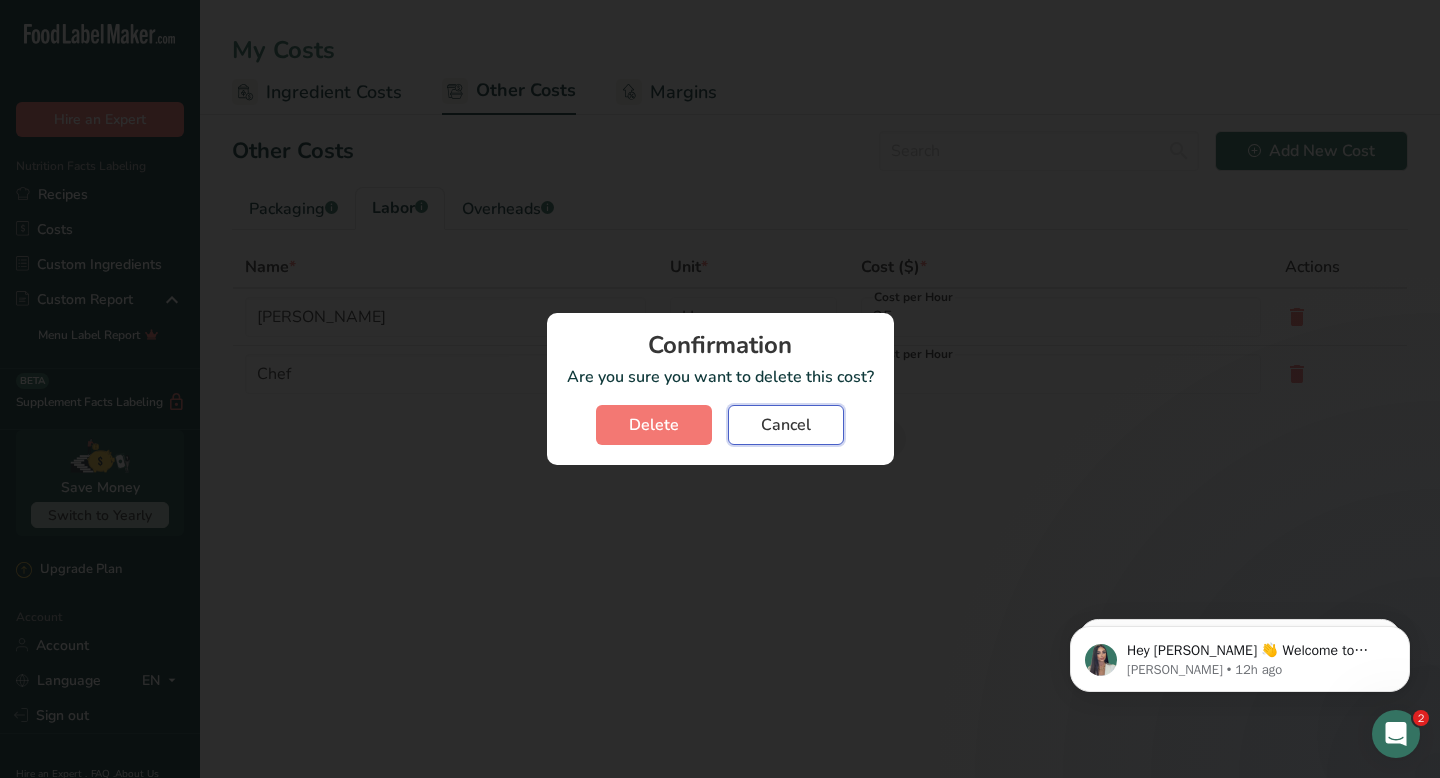 click on "Cancel" at bounding box center [786, 425] 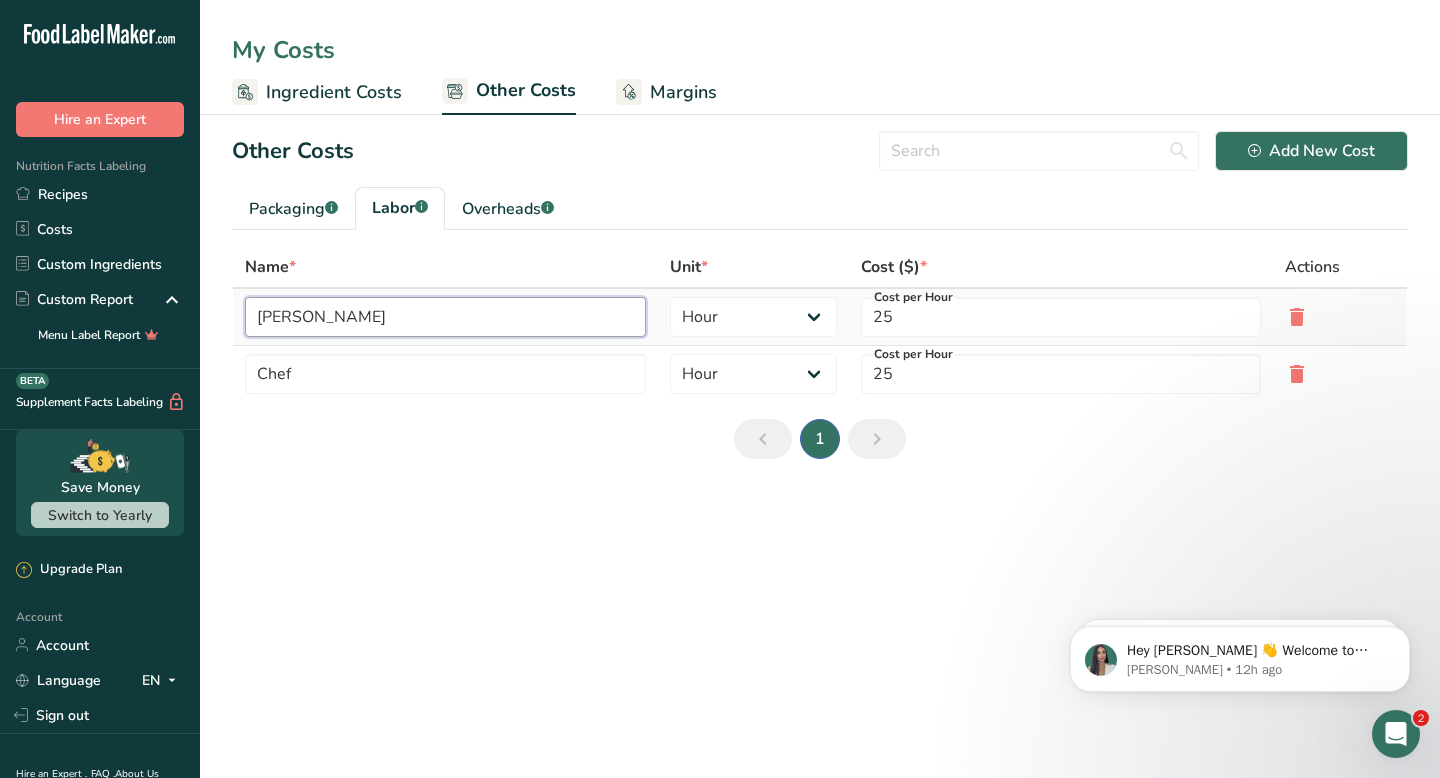 click on "Baker" at bounding box center [445, 317] 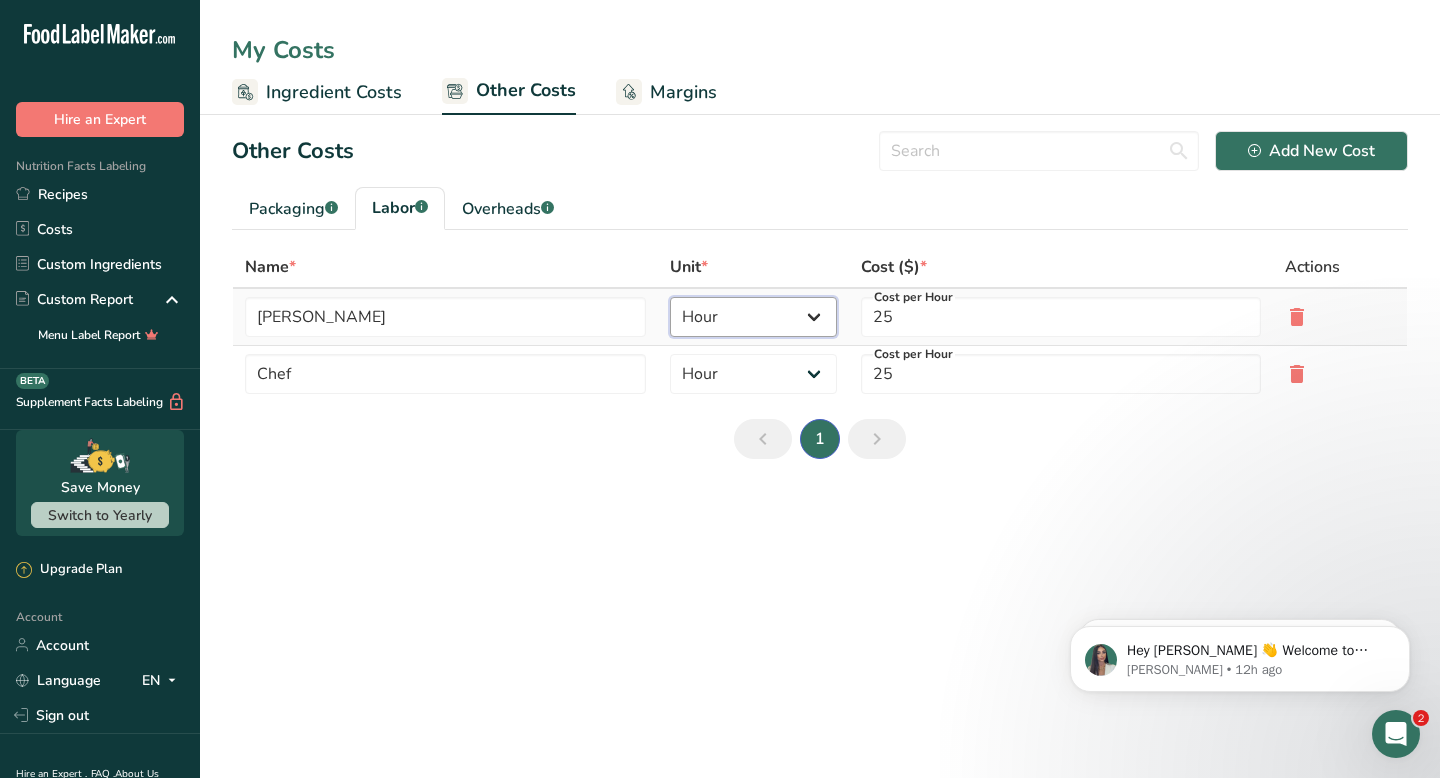 click on "Day
Hour" at bounding box center [753, 317] 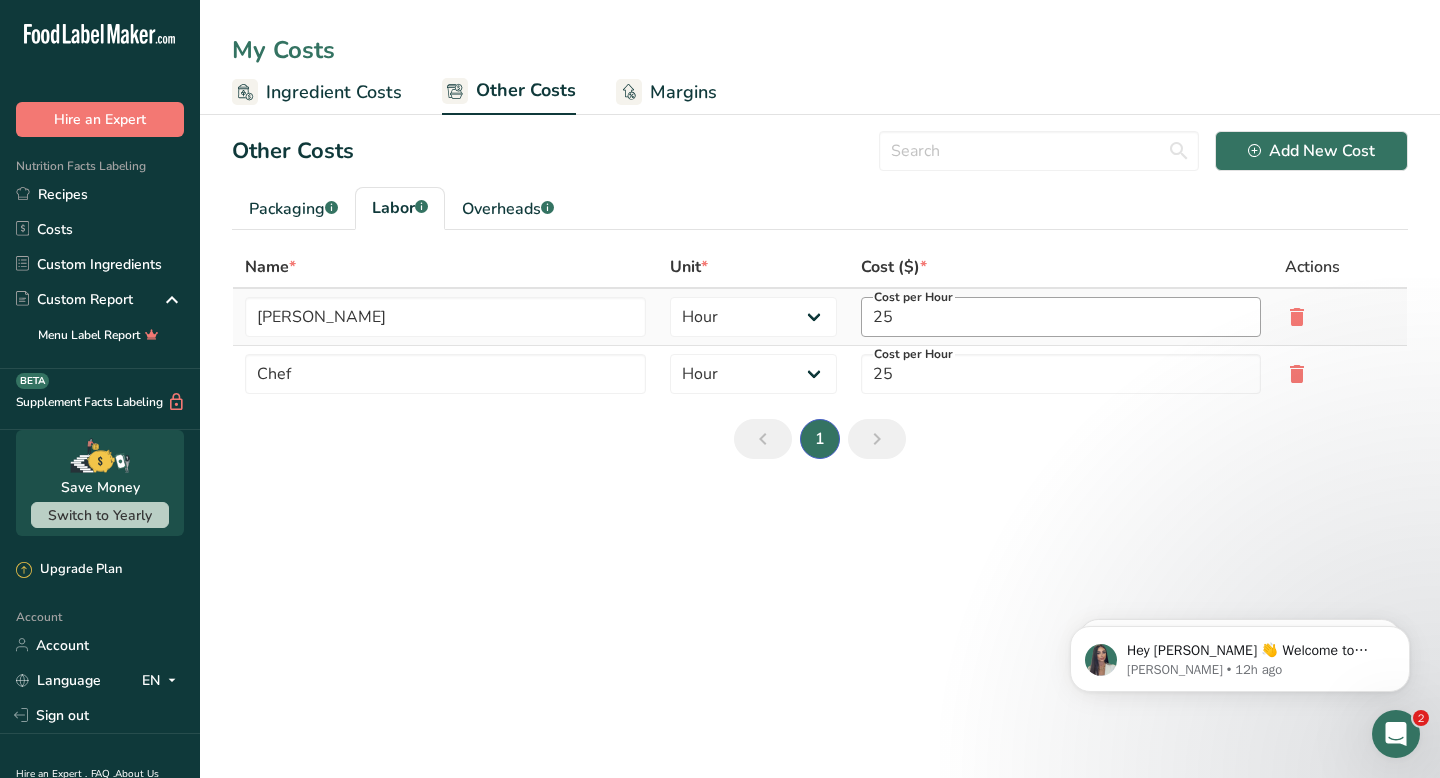 click on "25" at bounding box center (1061, 317) 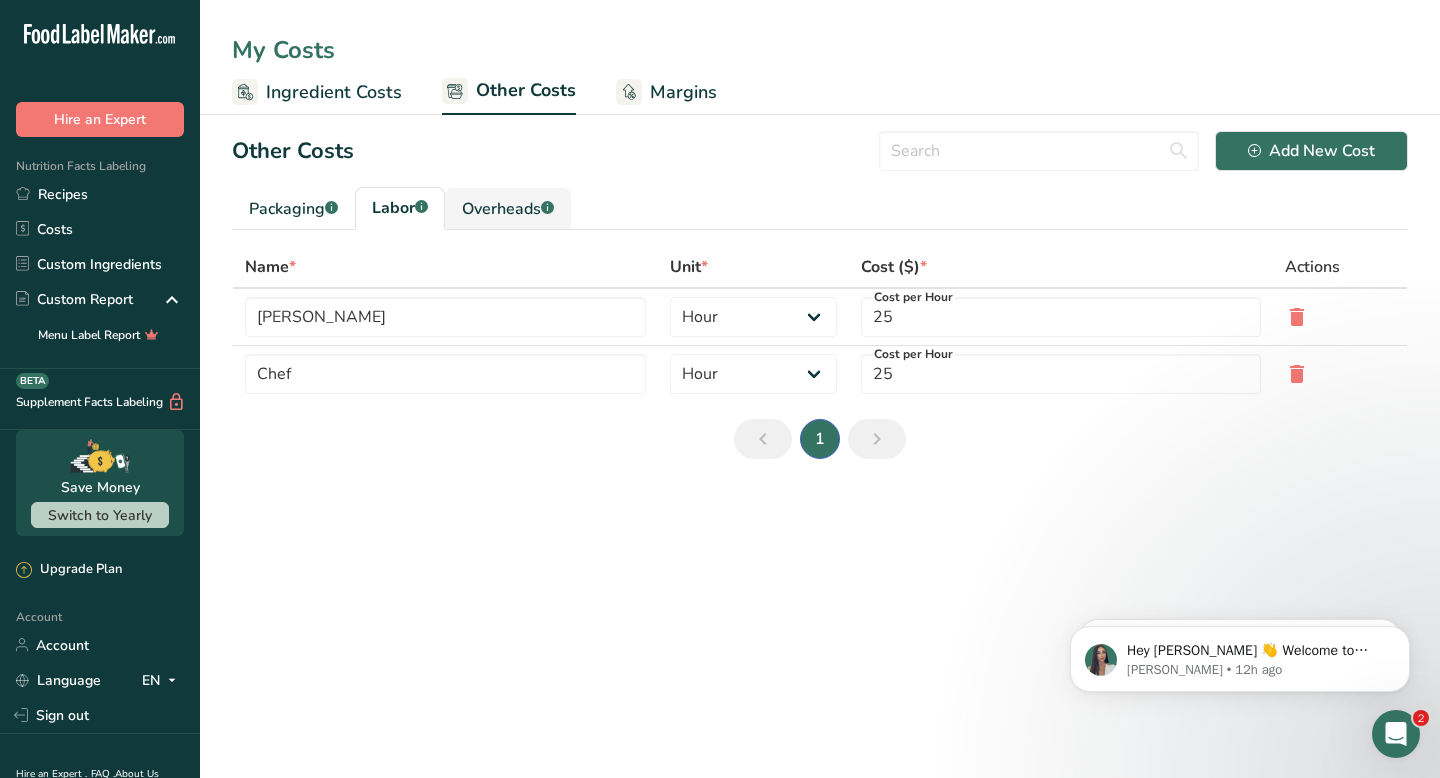 click on "Overheads
.a-a{fill:#347362;}.b-a{fill:#fff;}" at bounding box center [508, 209] 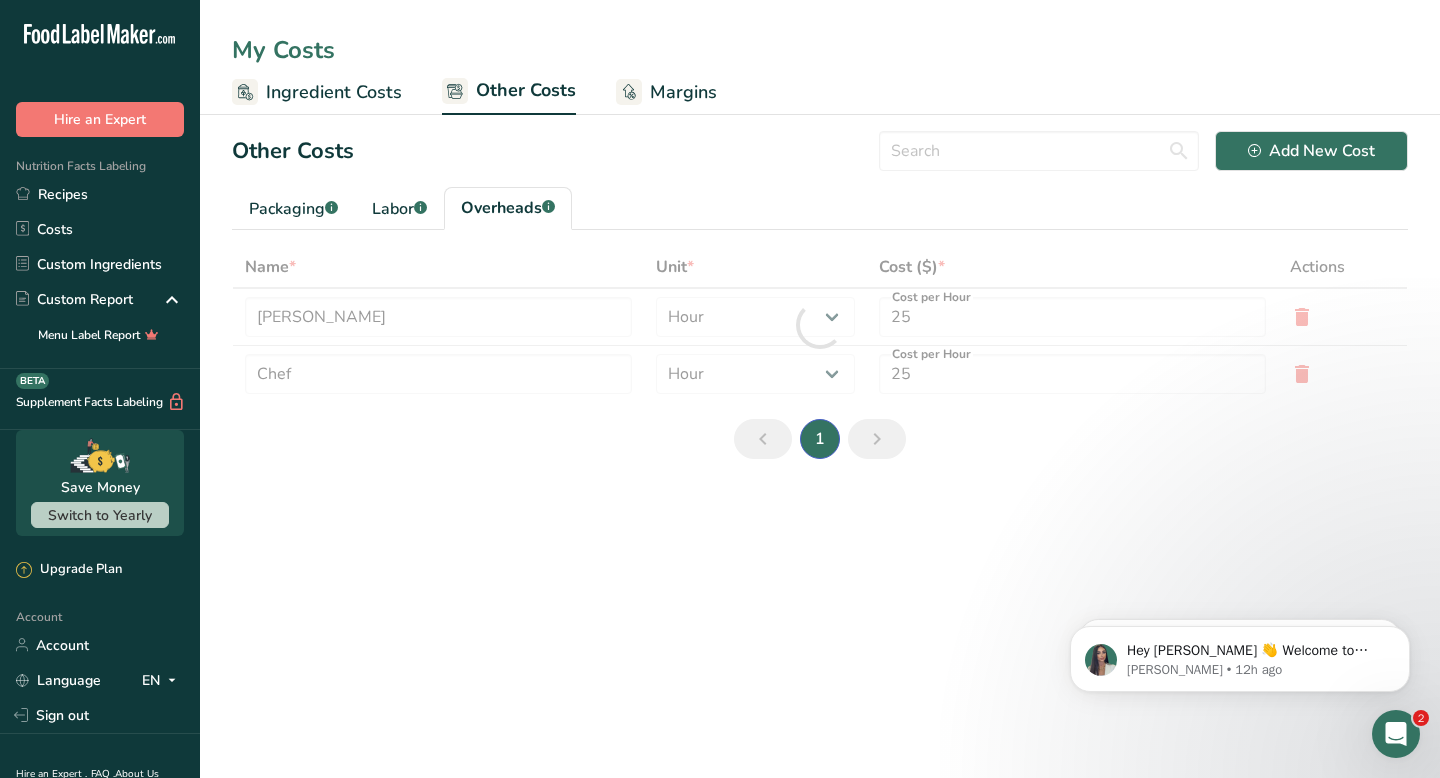 type on "Electricity" 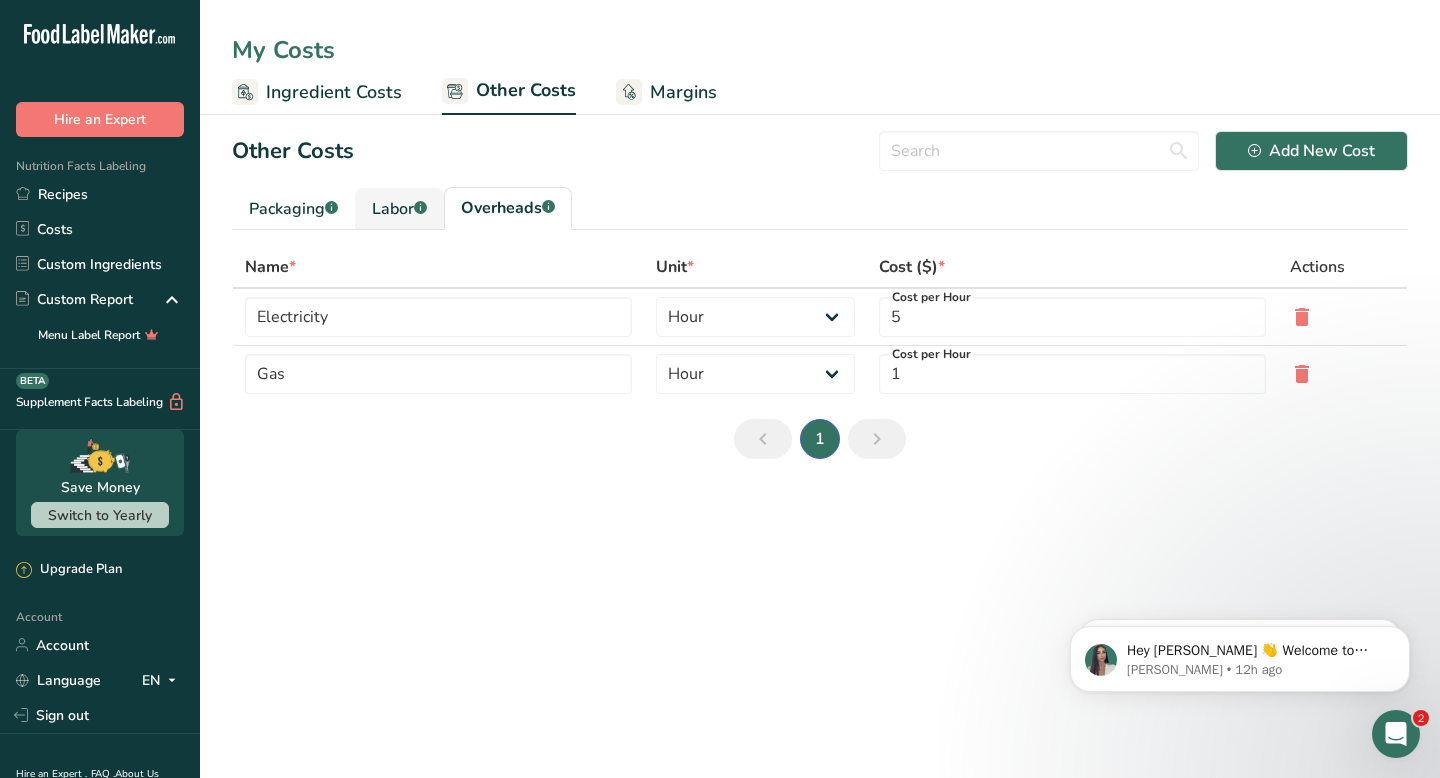 click on "Labor
.a-a{fill:#347362;}.b-a{fill:#fff;}" at bounding box center [399, 209] 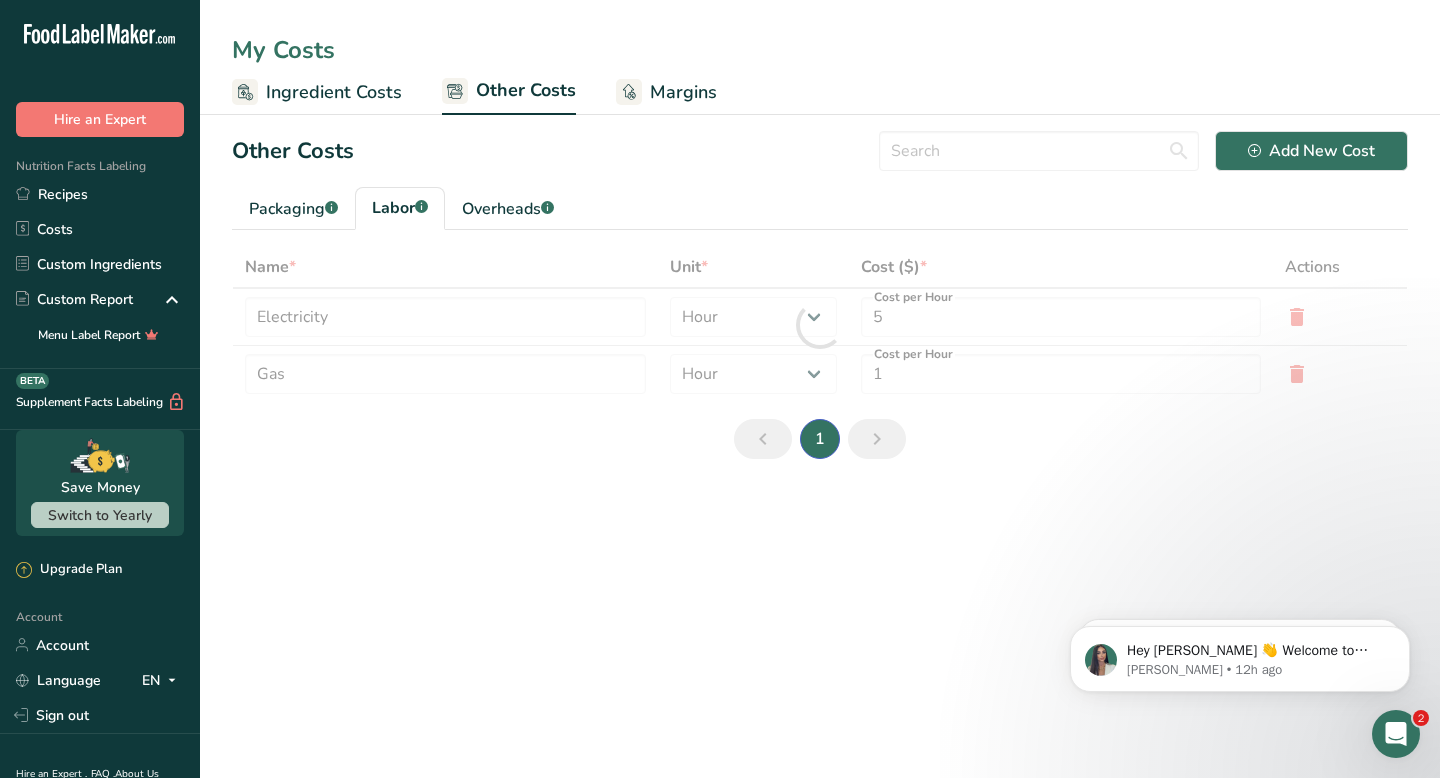 type on "Baker" 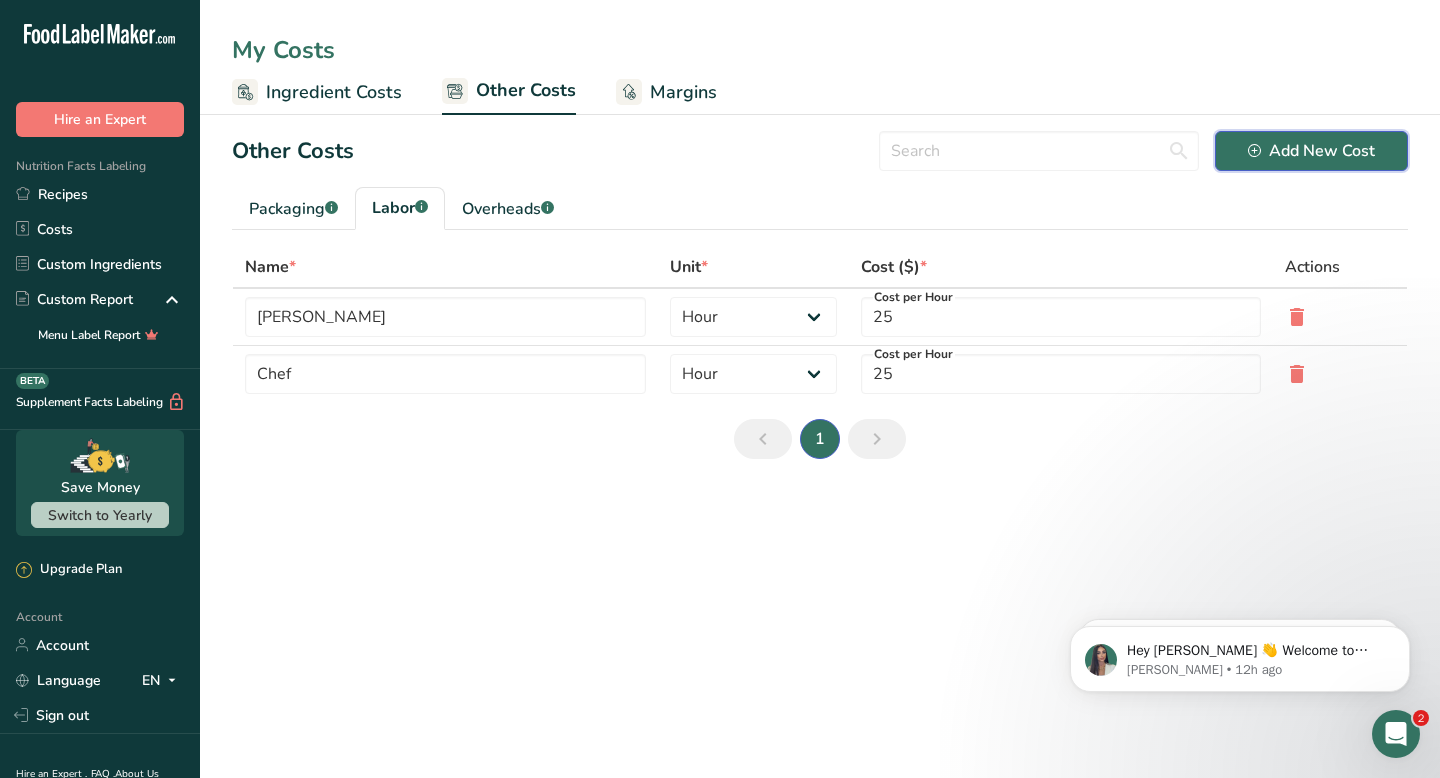 click on "Add New Cost" at bounding box center [1311, 151] 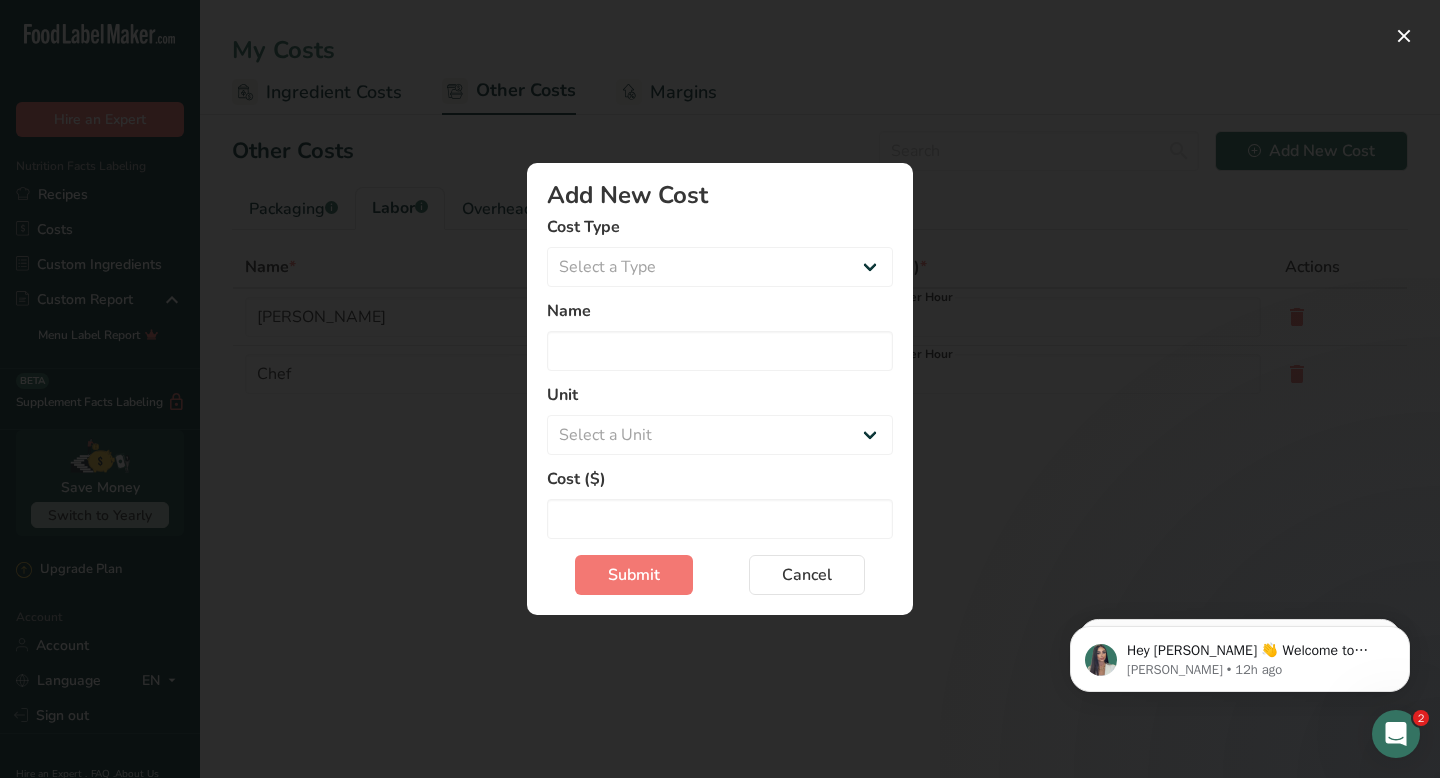 click at bounding box center [720, 389] 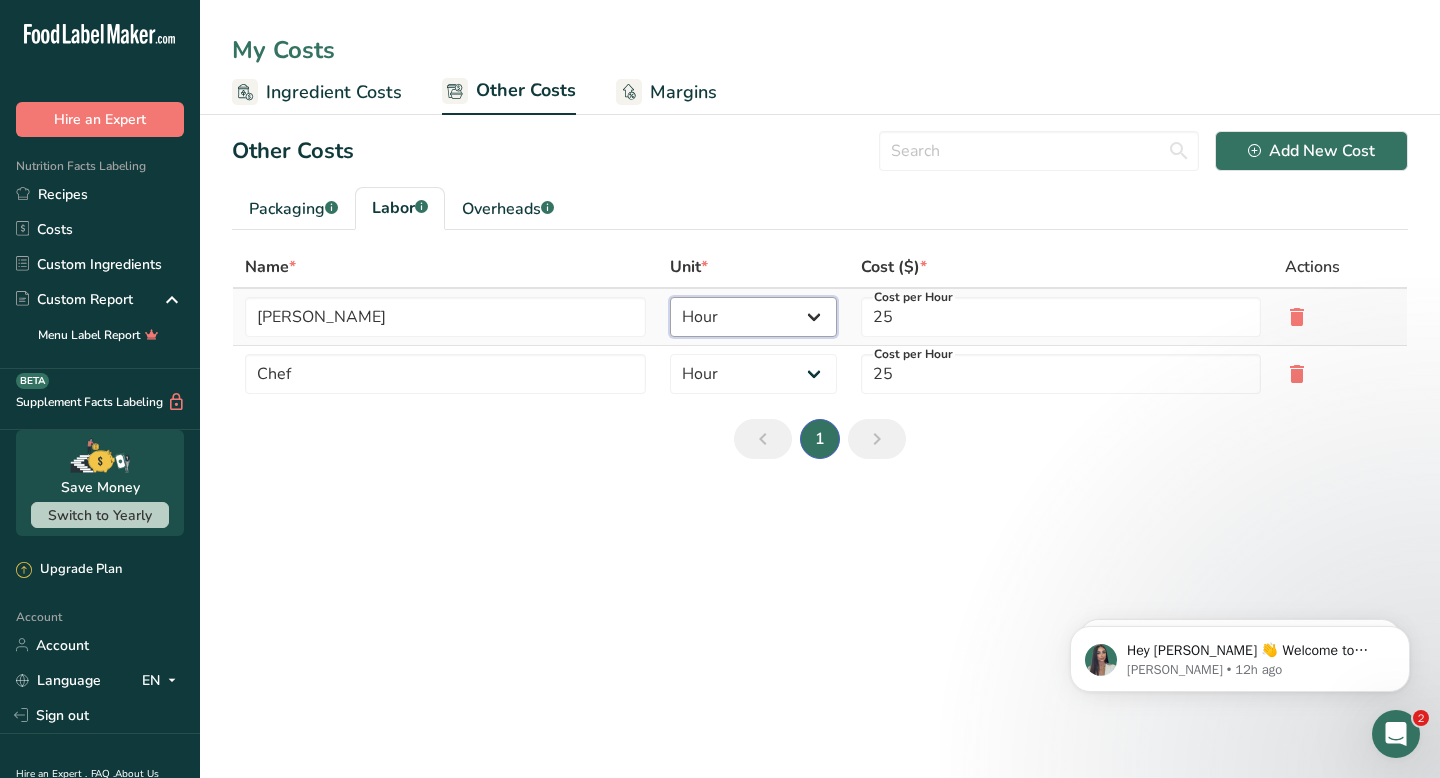 click on "Day
Hour" at bounding box center (753, 317) 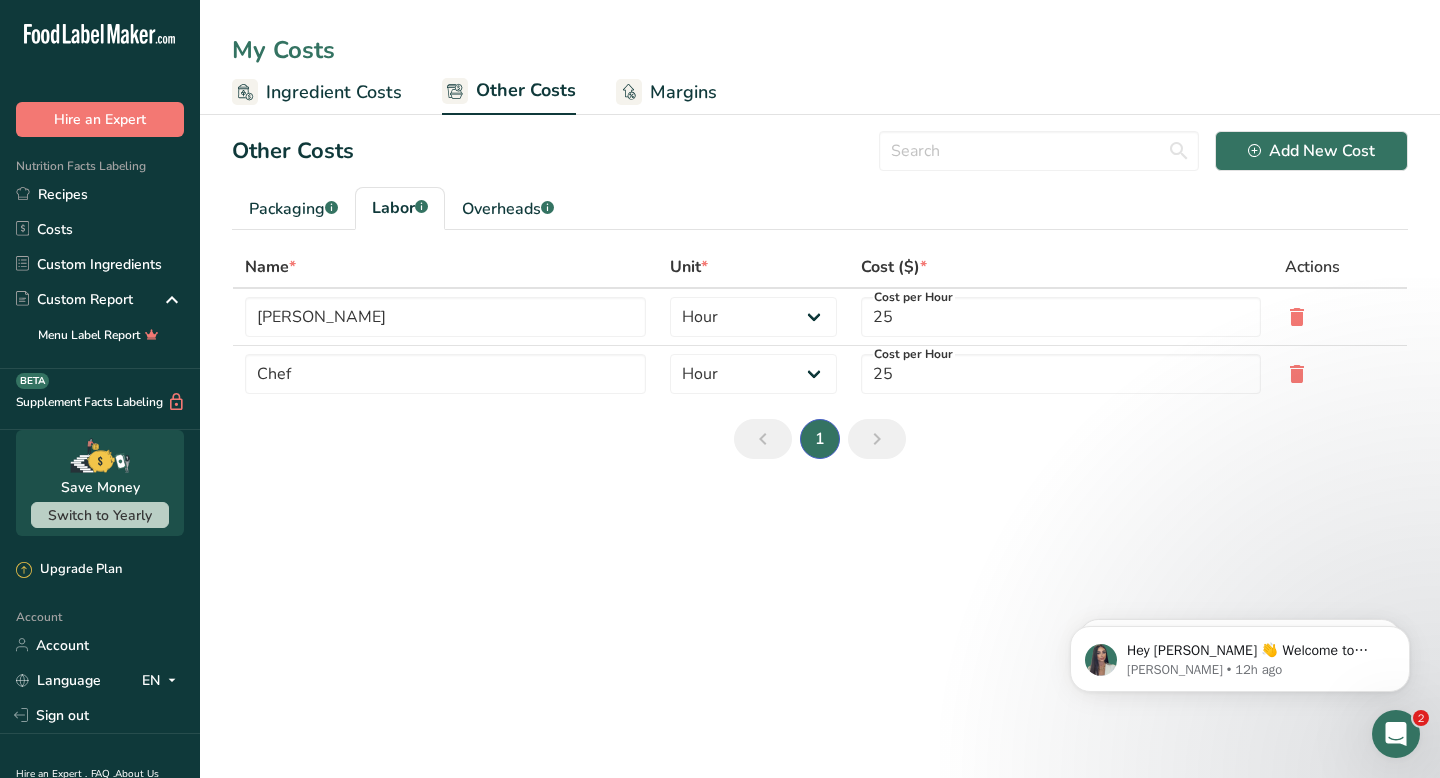 click on "Margins" at bounding box center (683, 92) 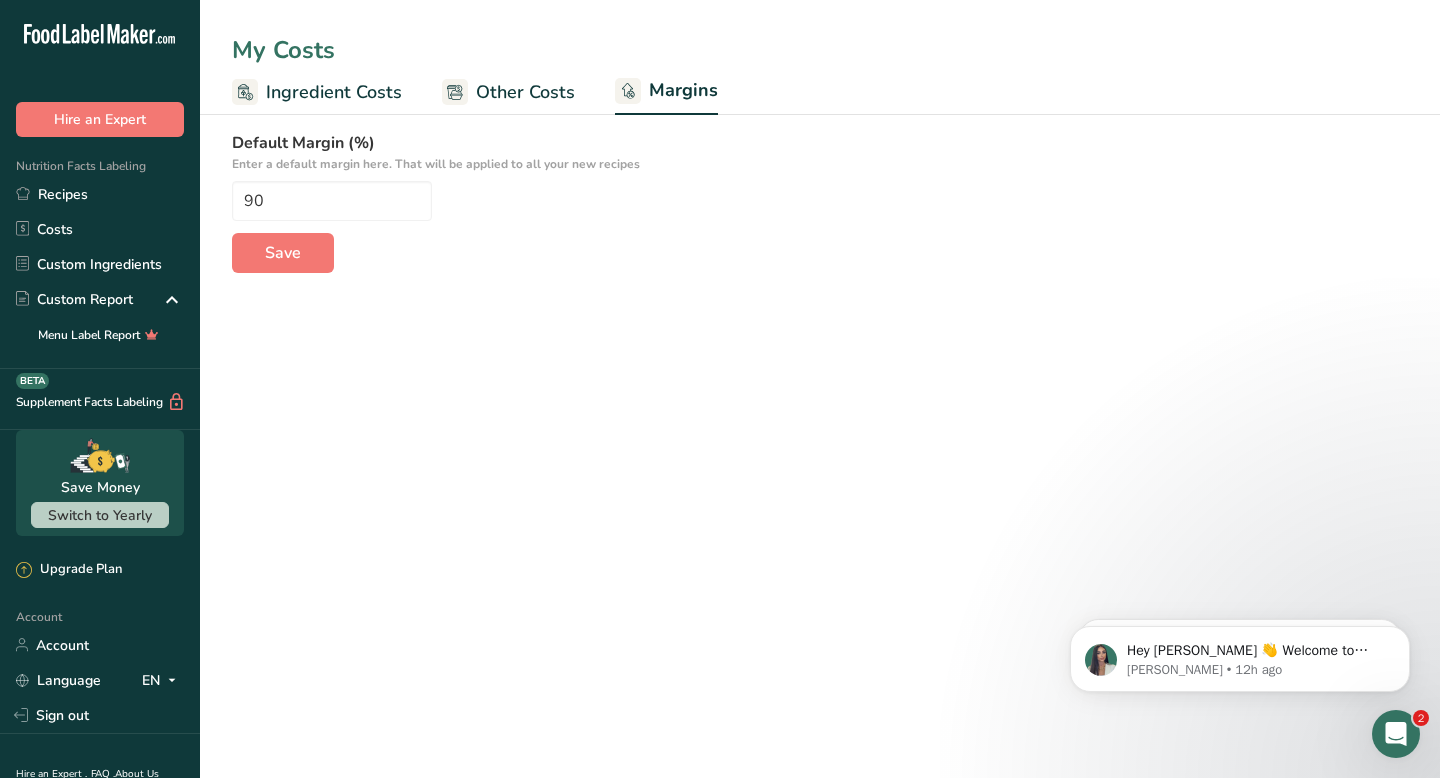 click on "Ingredient Costs" at bounding box center (334, 92) 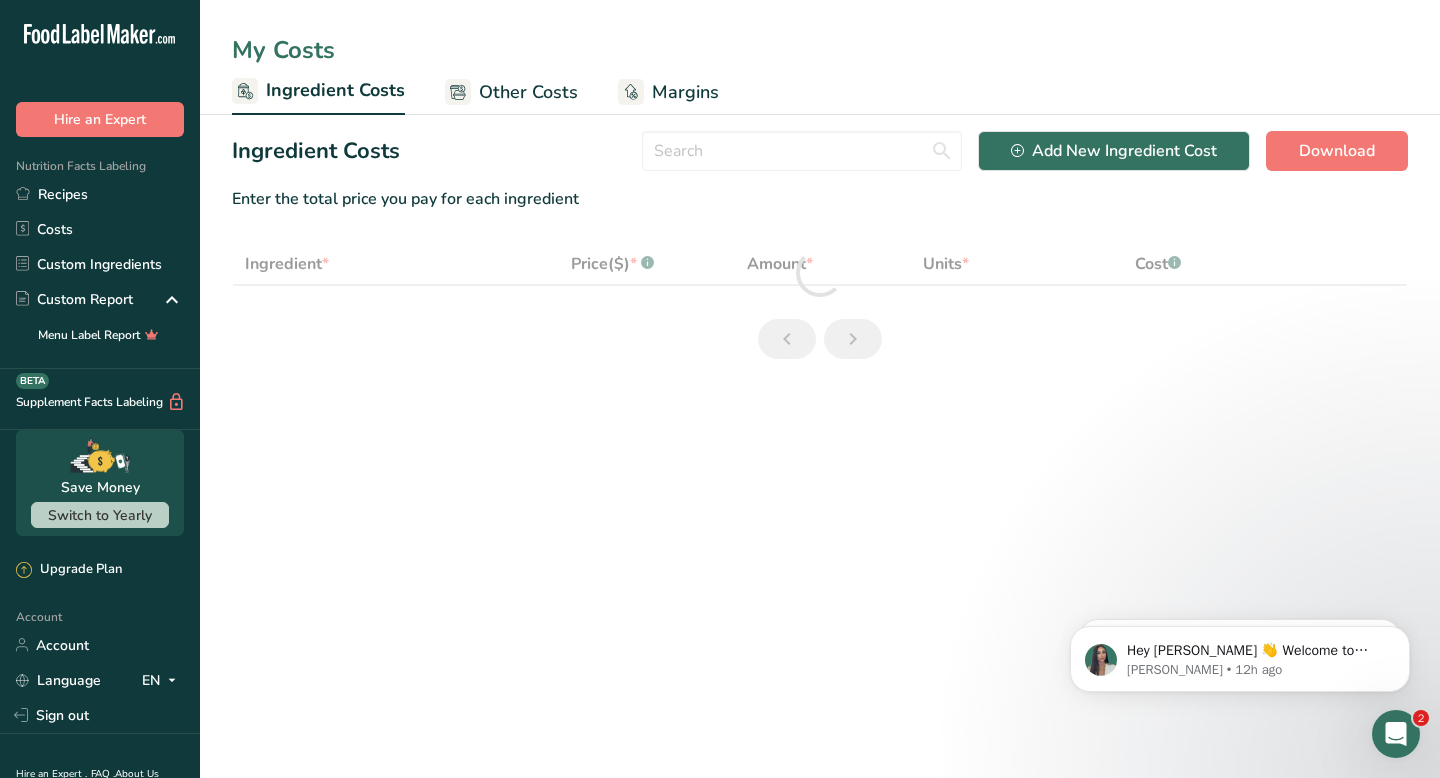 select on "5" 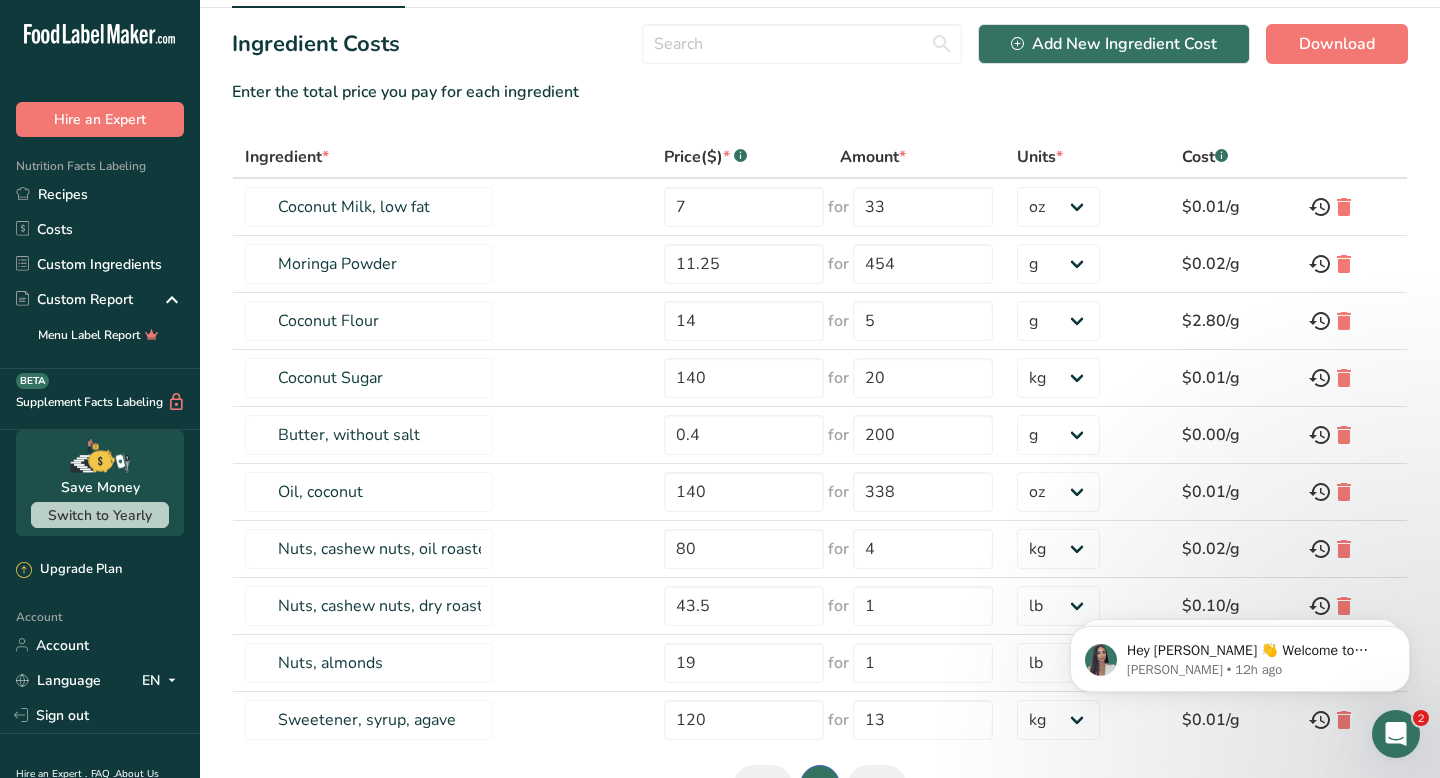 scroll, scrollTop: 0, scrollLeft: 0, axis: both 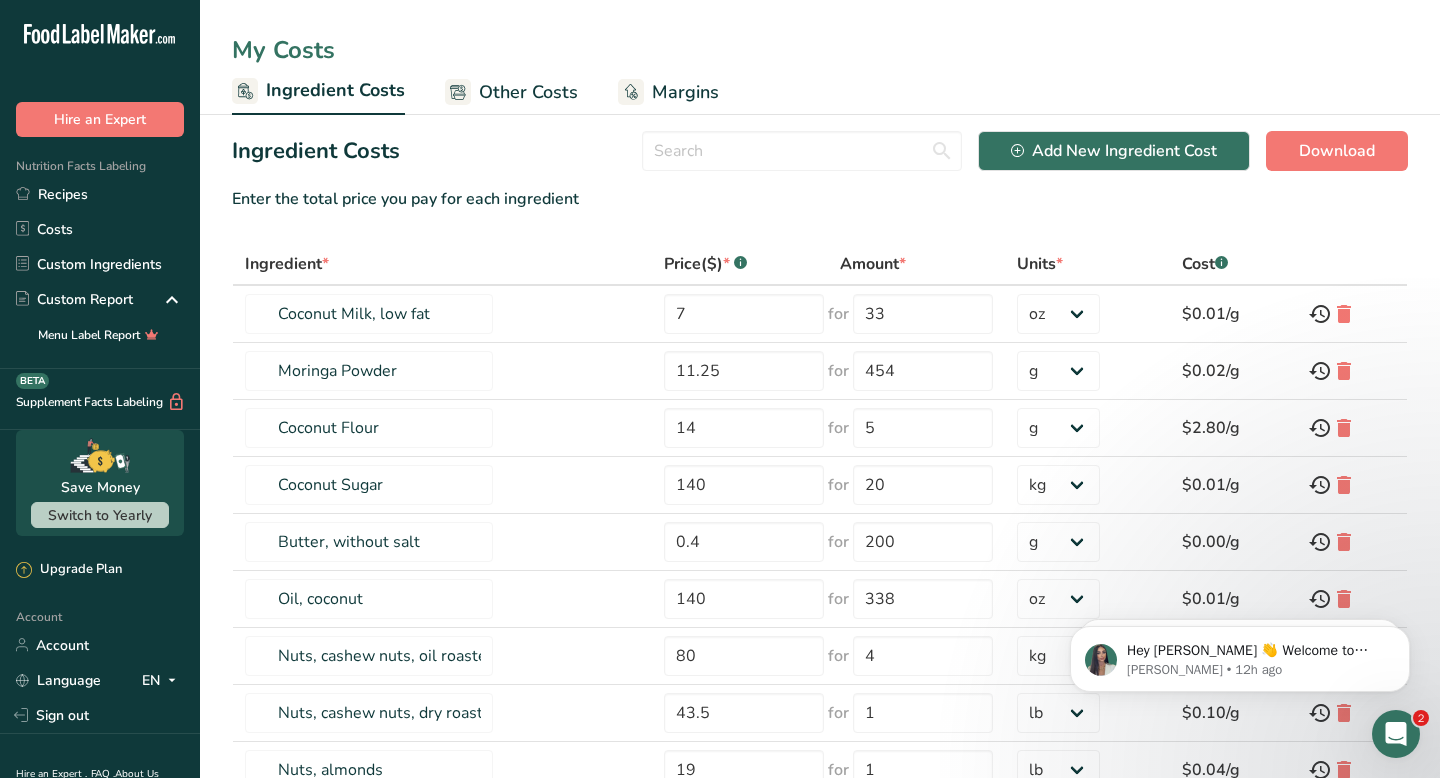 click on "Margins" at bounding box center (685, 92) 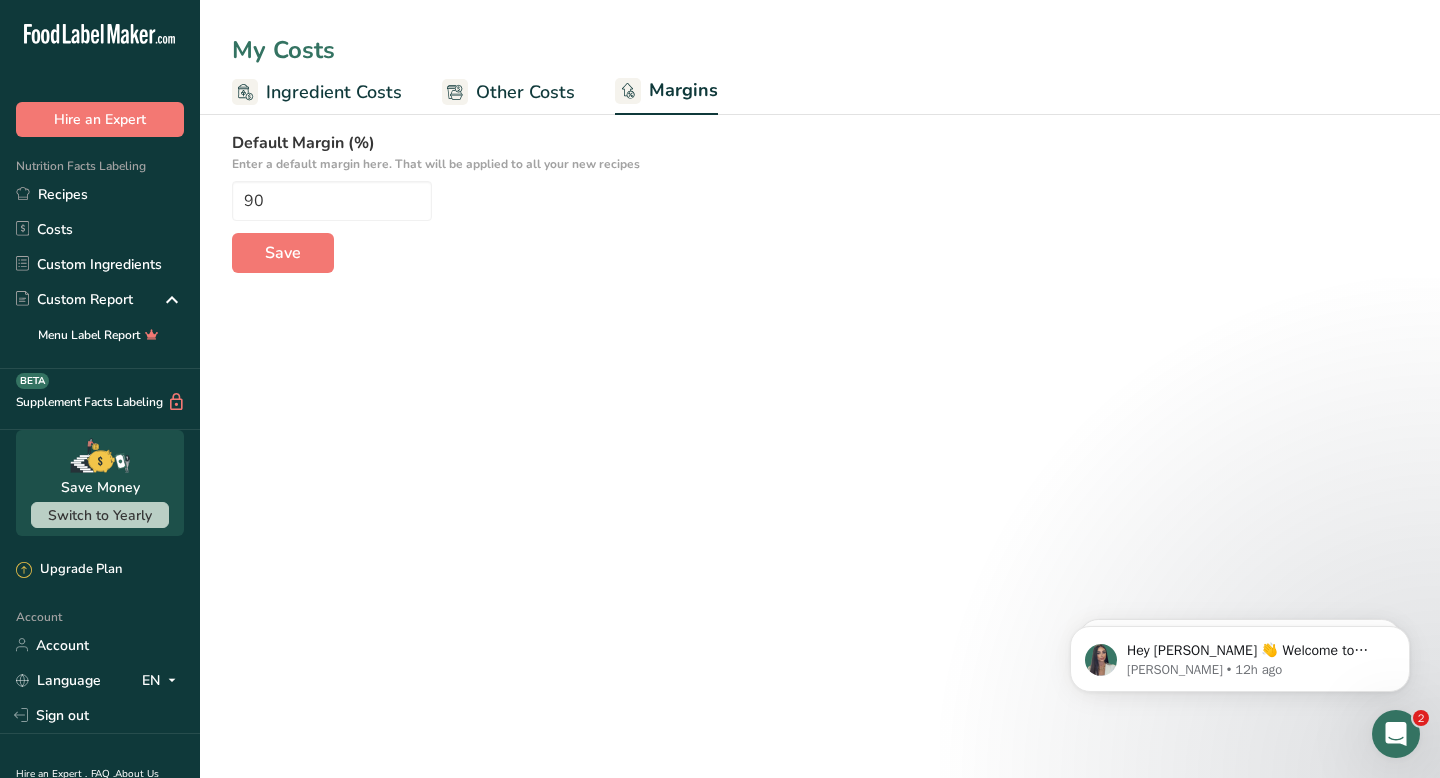click on "Other Costs" at bounding box center [525, 92] 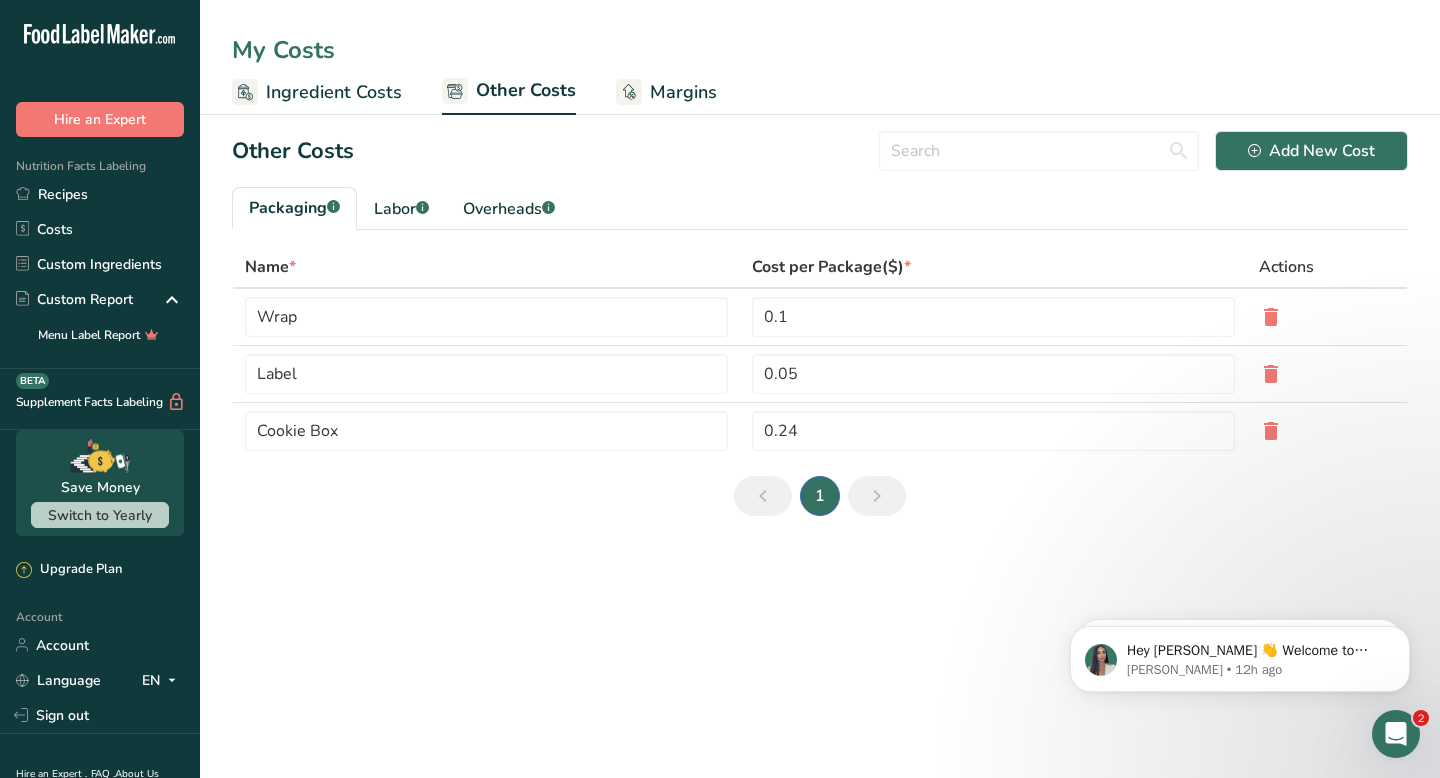 click on "Ingredient Costs" at bounding box center (317, 92) 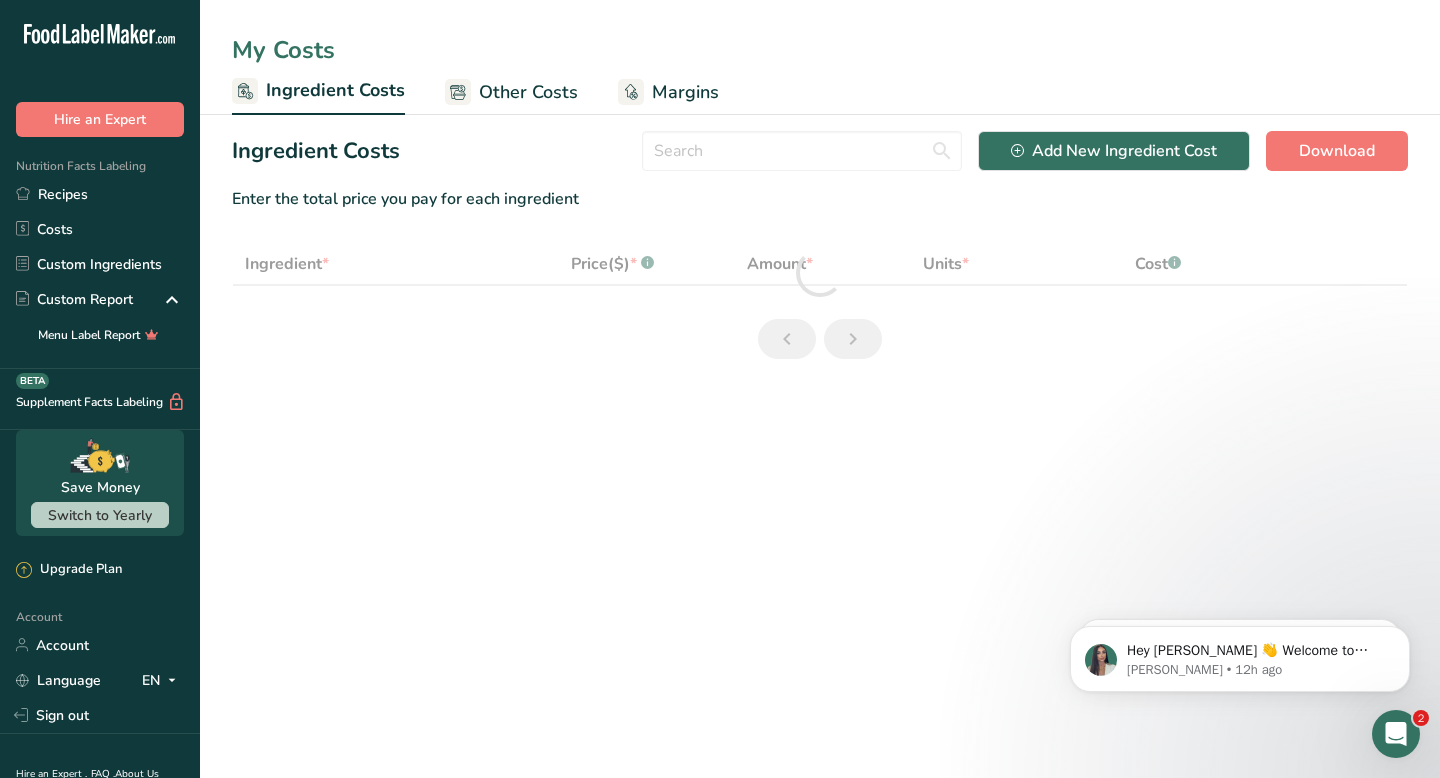select on "5" 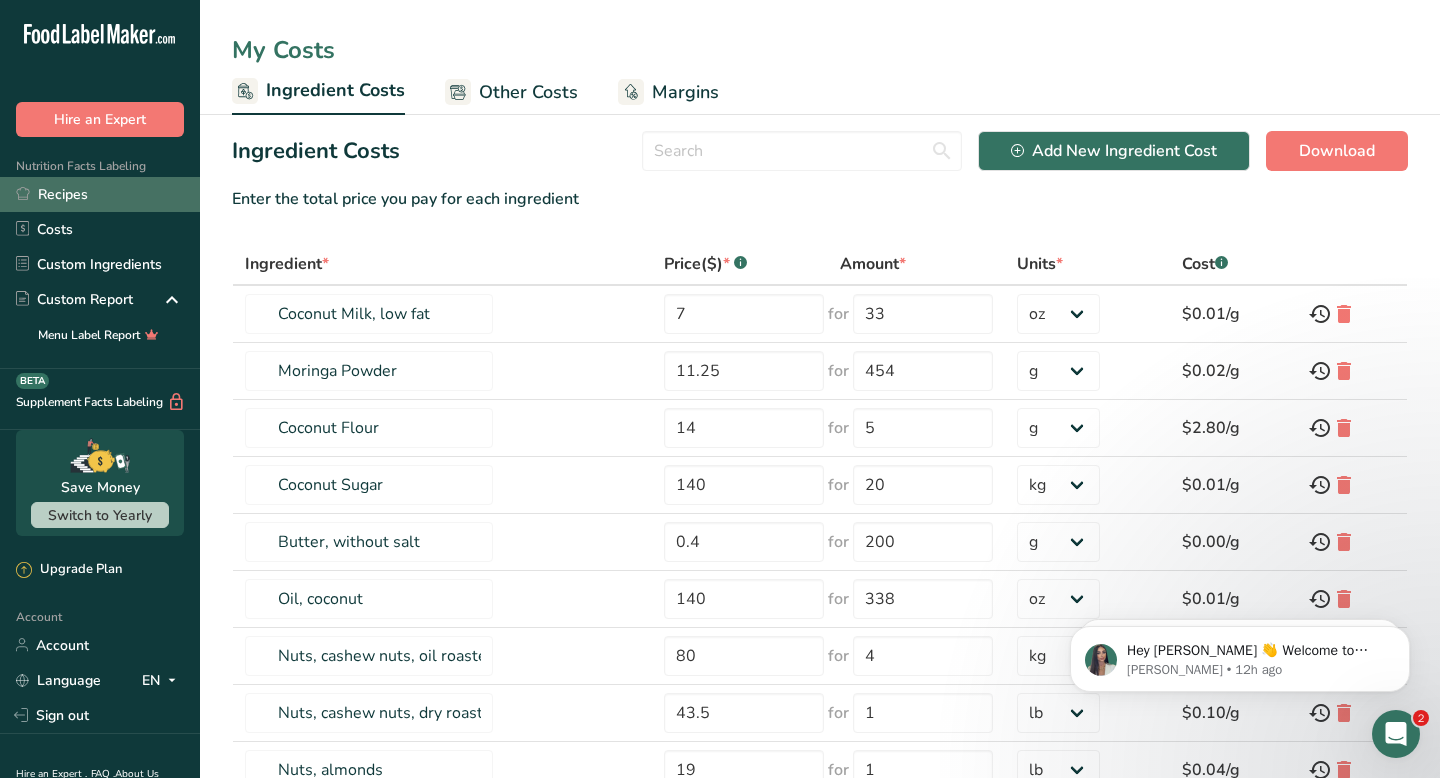 click on "Recipes" at bounding box center (100, 194) 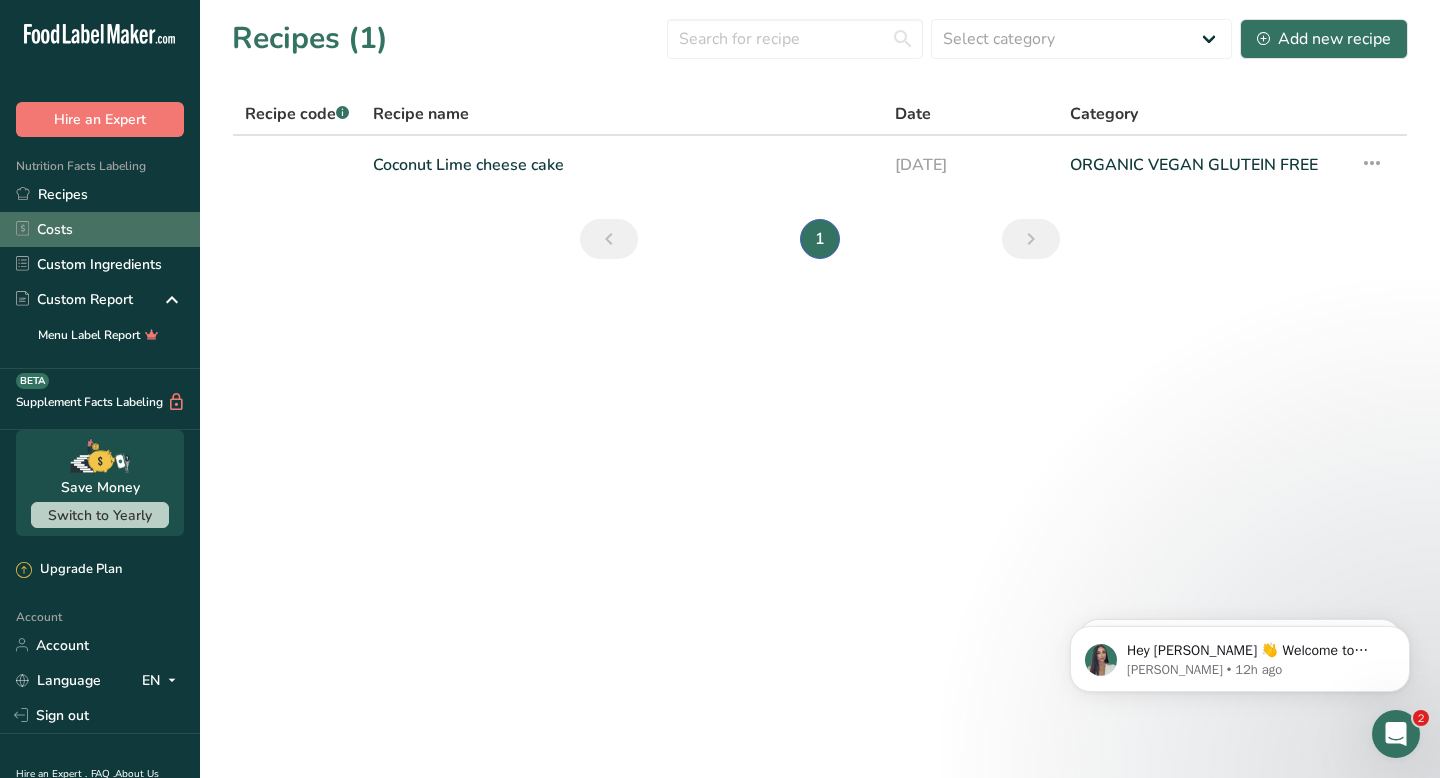 click on "Costs" at bounding box center [100, 229] 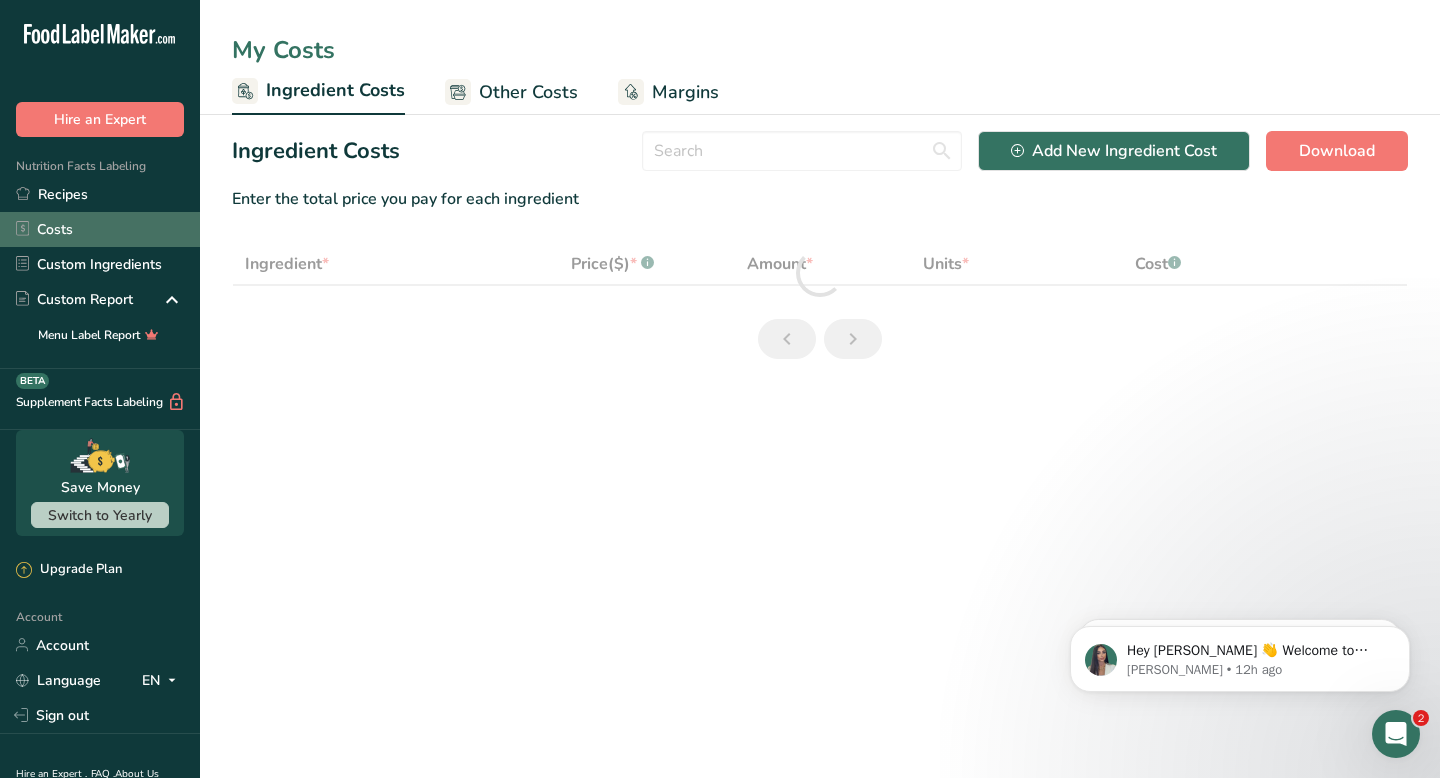select on "5" 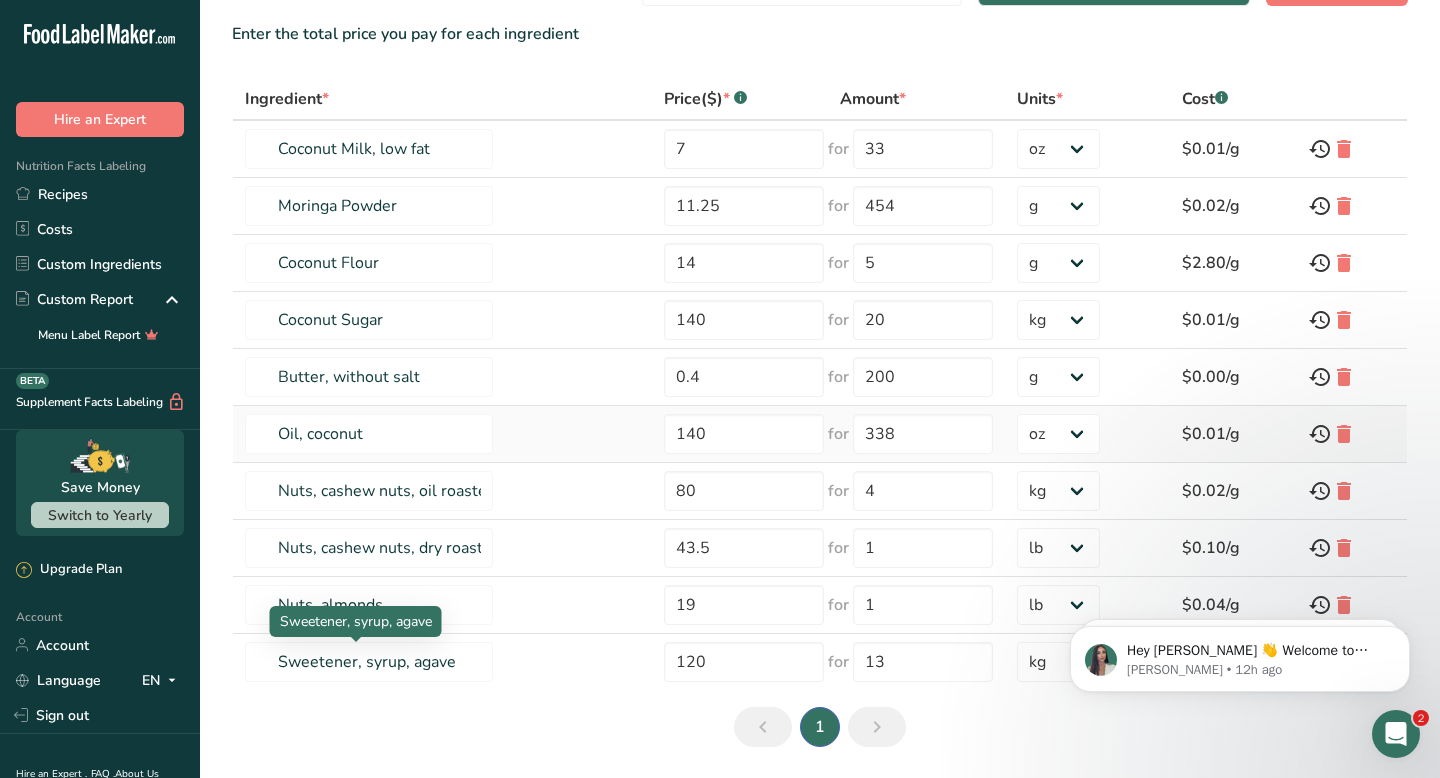 scroll, scrollTop: 0, scrollLeft: 0, axis: both 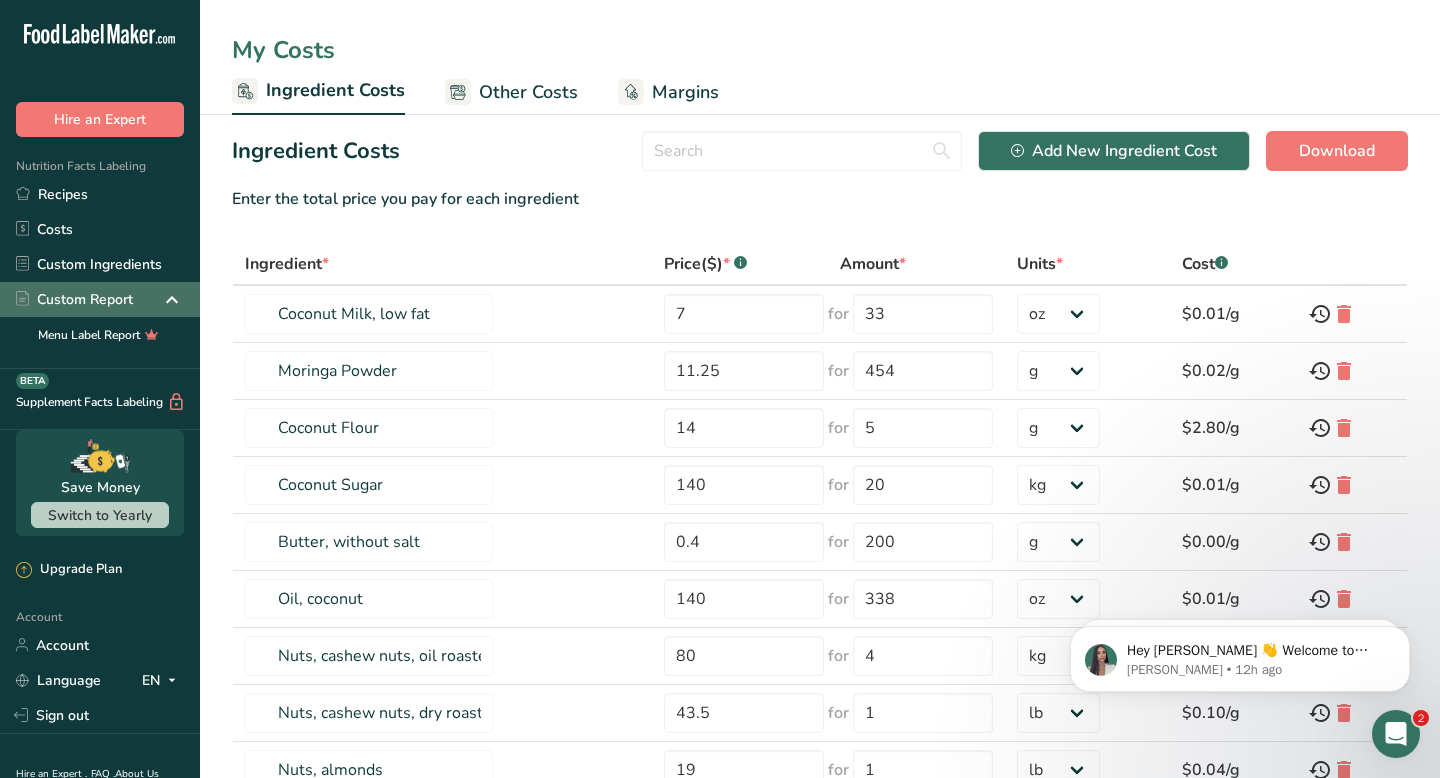 click on "Custom Report" at bounding box center [74, 299] 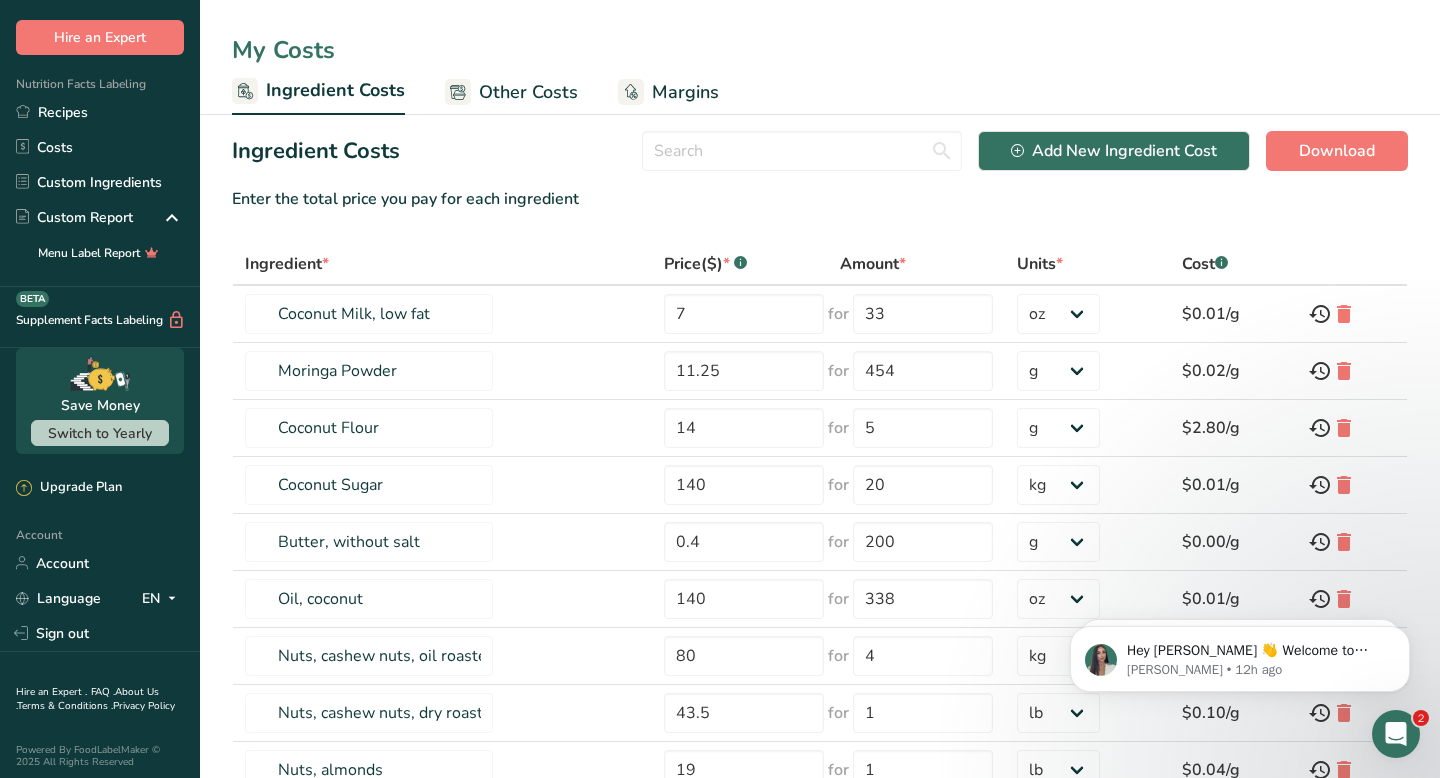 scroll, scrollTop: 87, scrollLeft: 0, axis: vertical 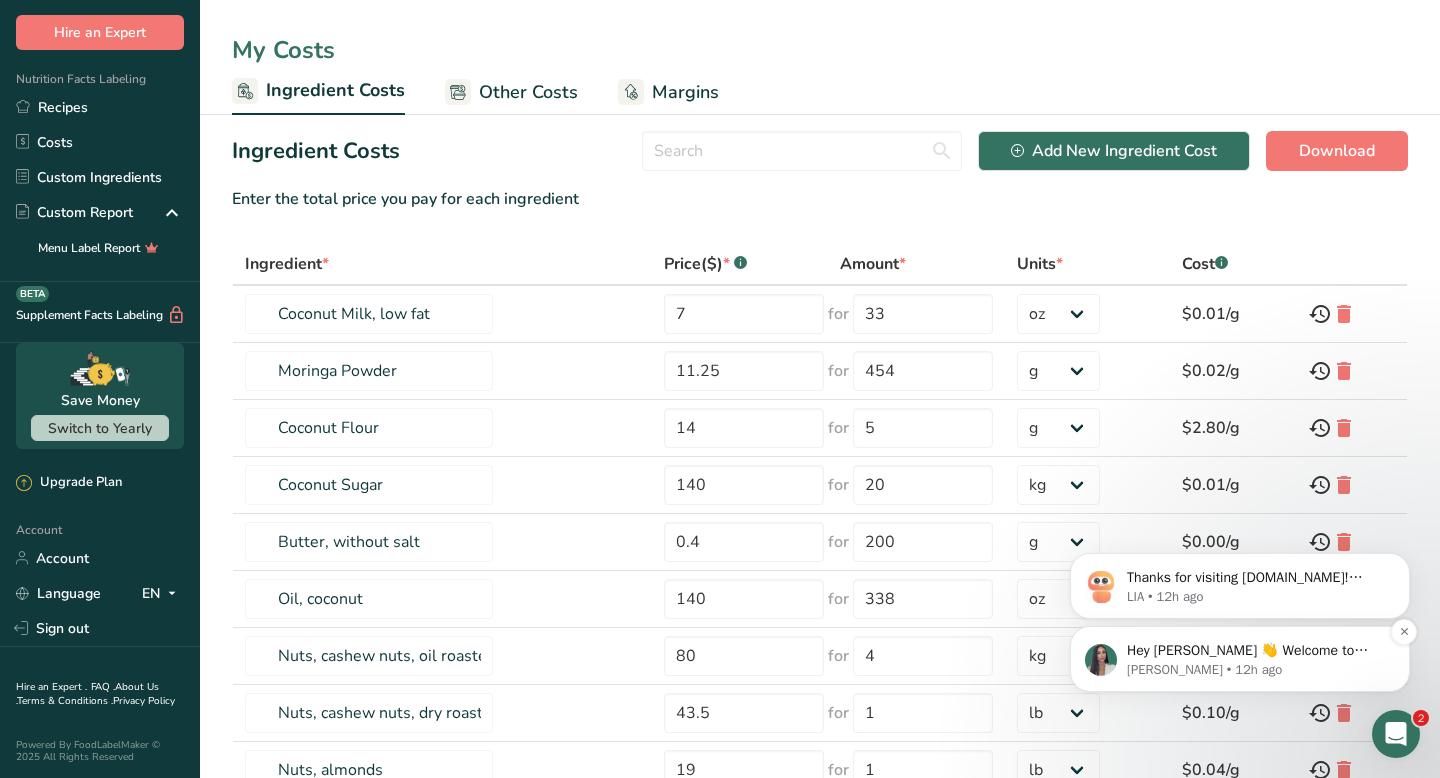 click on "Aya • 12h ago" at bounding box center (1256, 670) 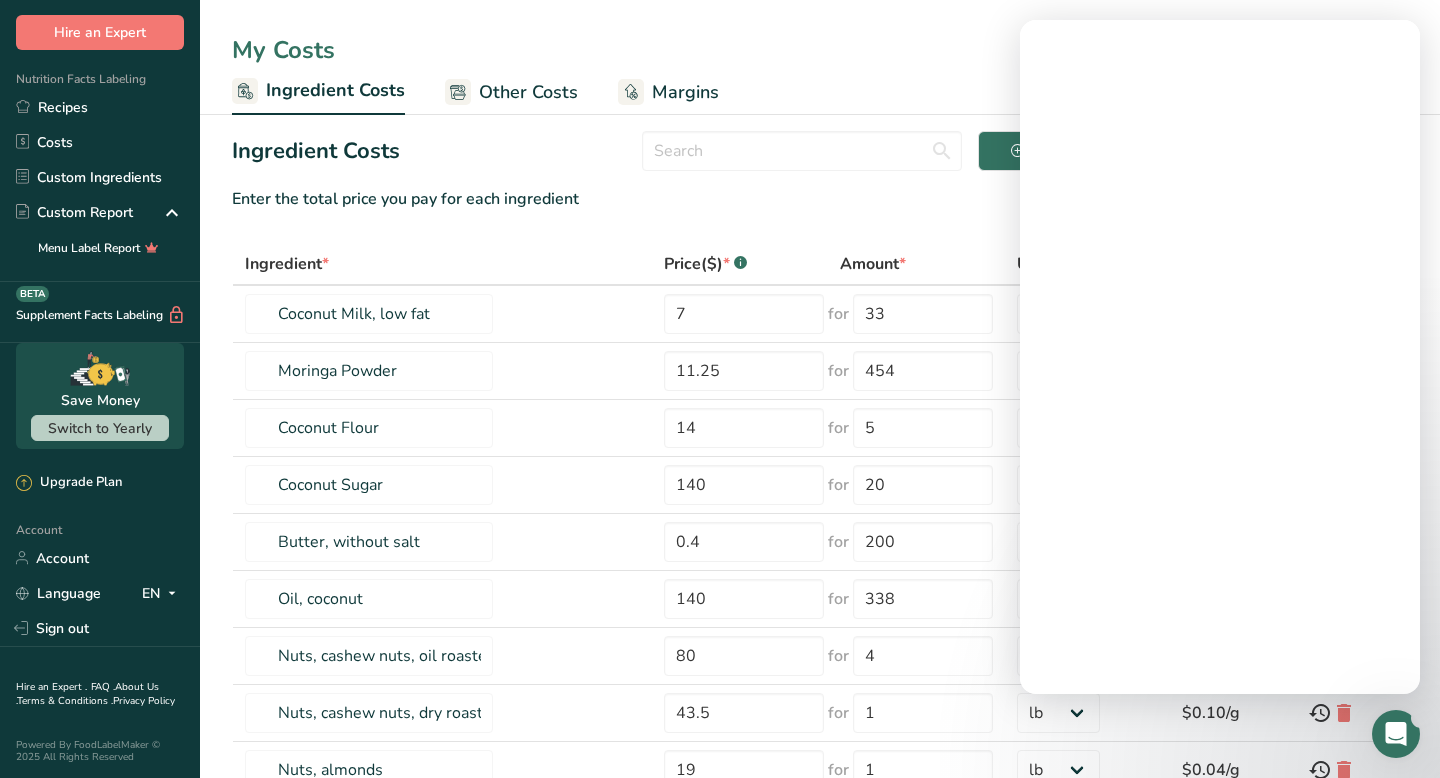 scroll, scrollTop: 0, scrollLeft: 0, axis: both 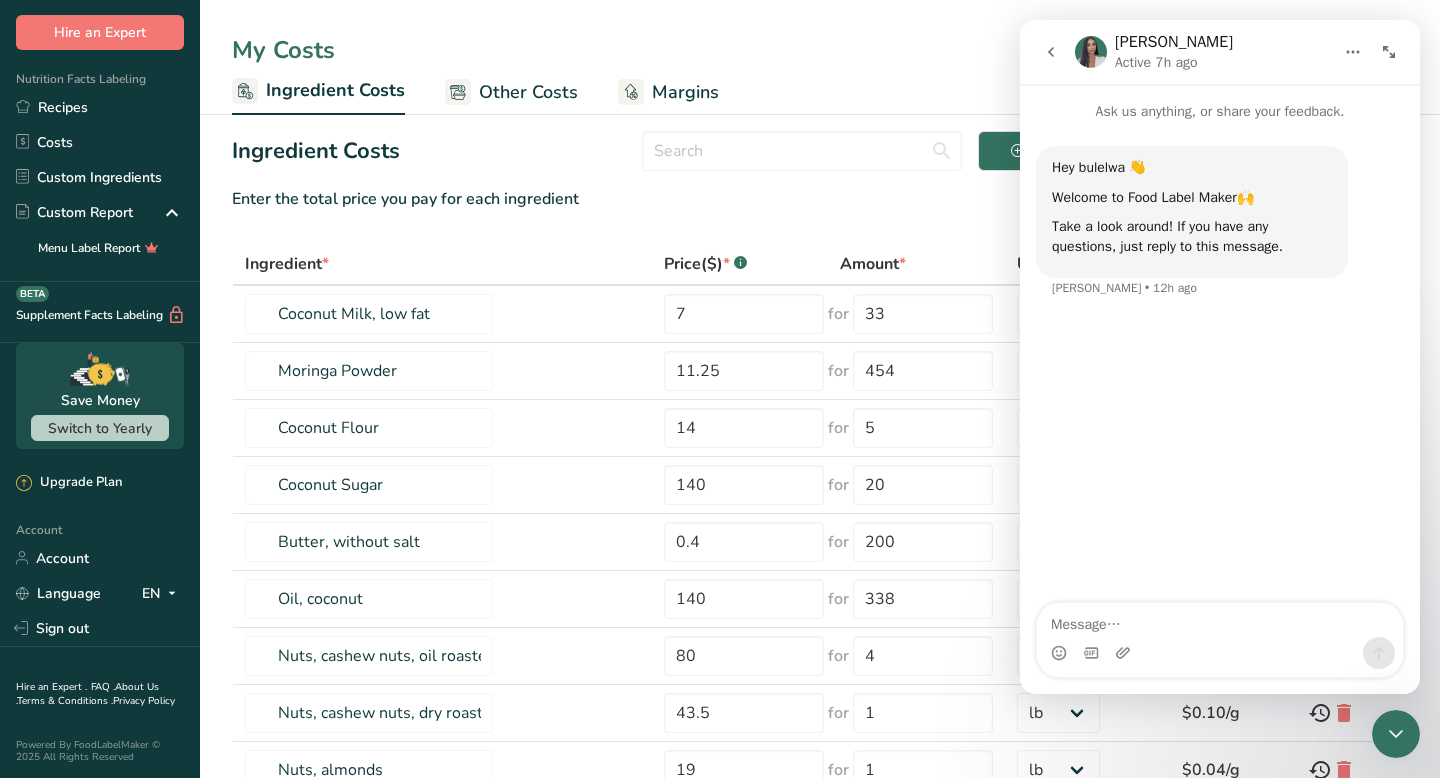 click on "My Costs" at bounding box center [820, 50] 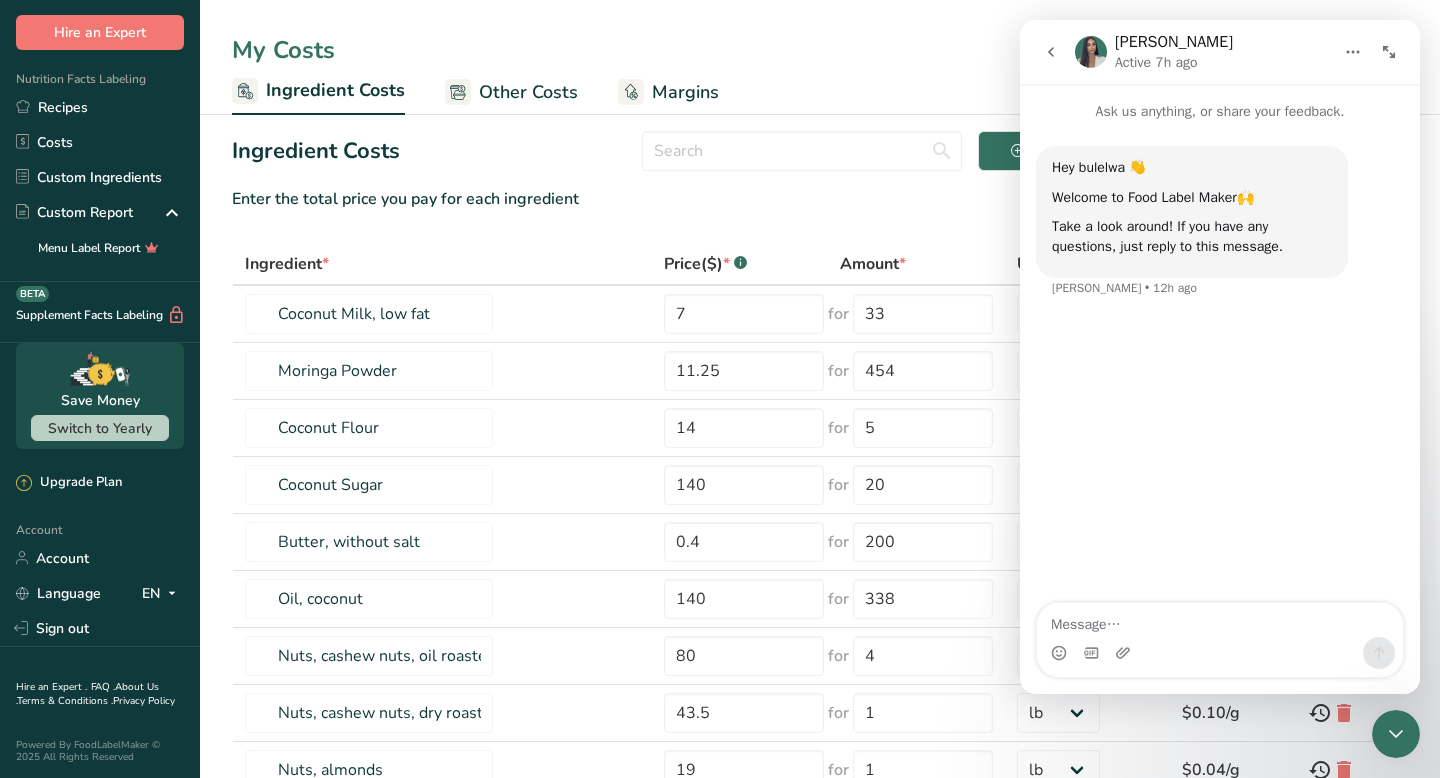 click on "My Costs" at bounding box center [820, 50] 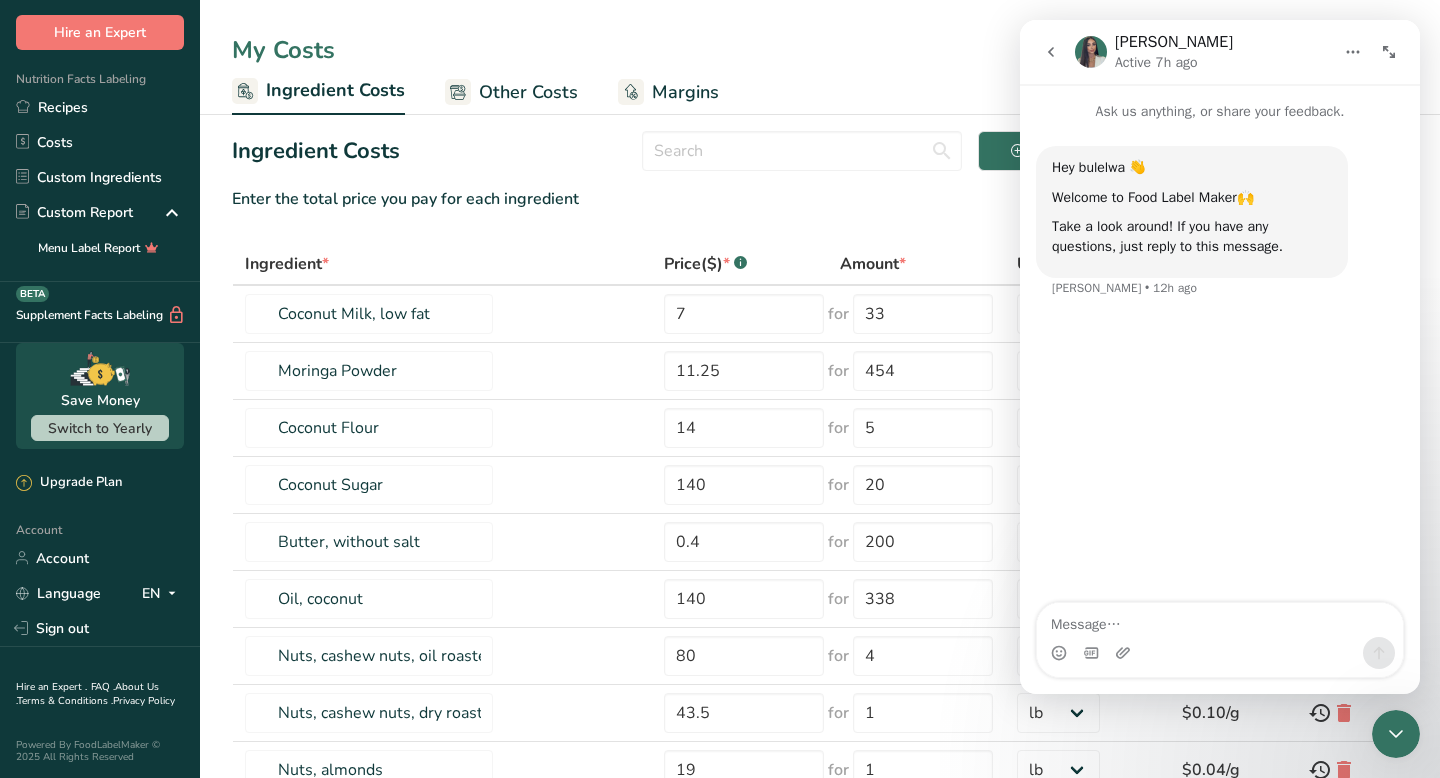 click at bounding box center [1051, 52] 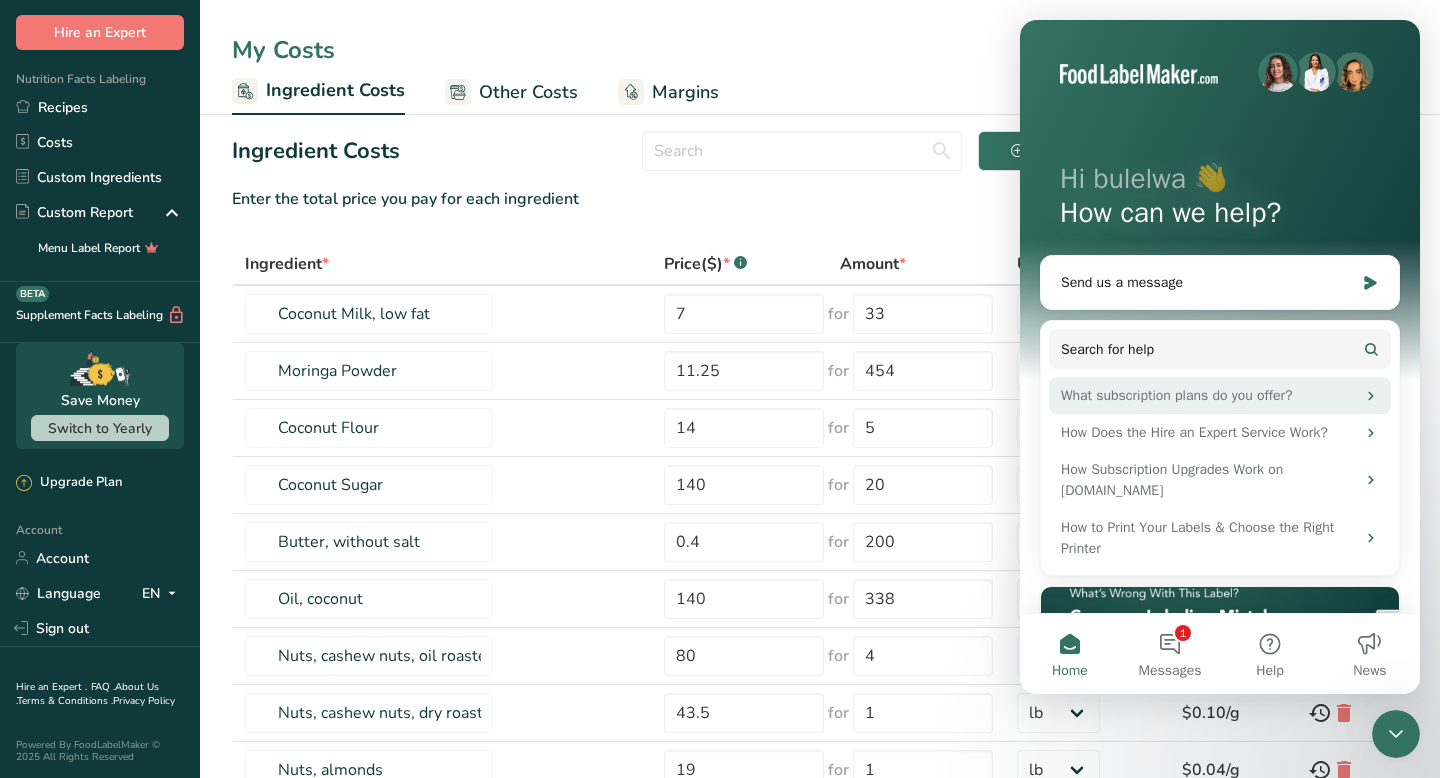 click 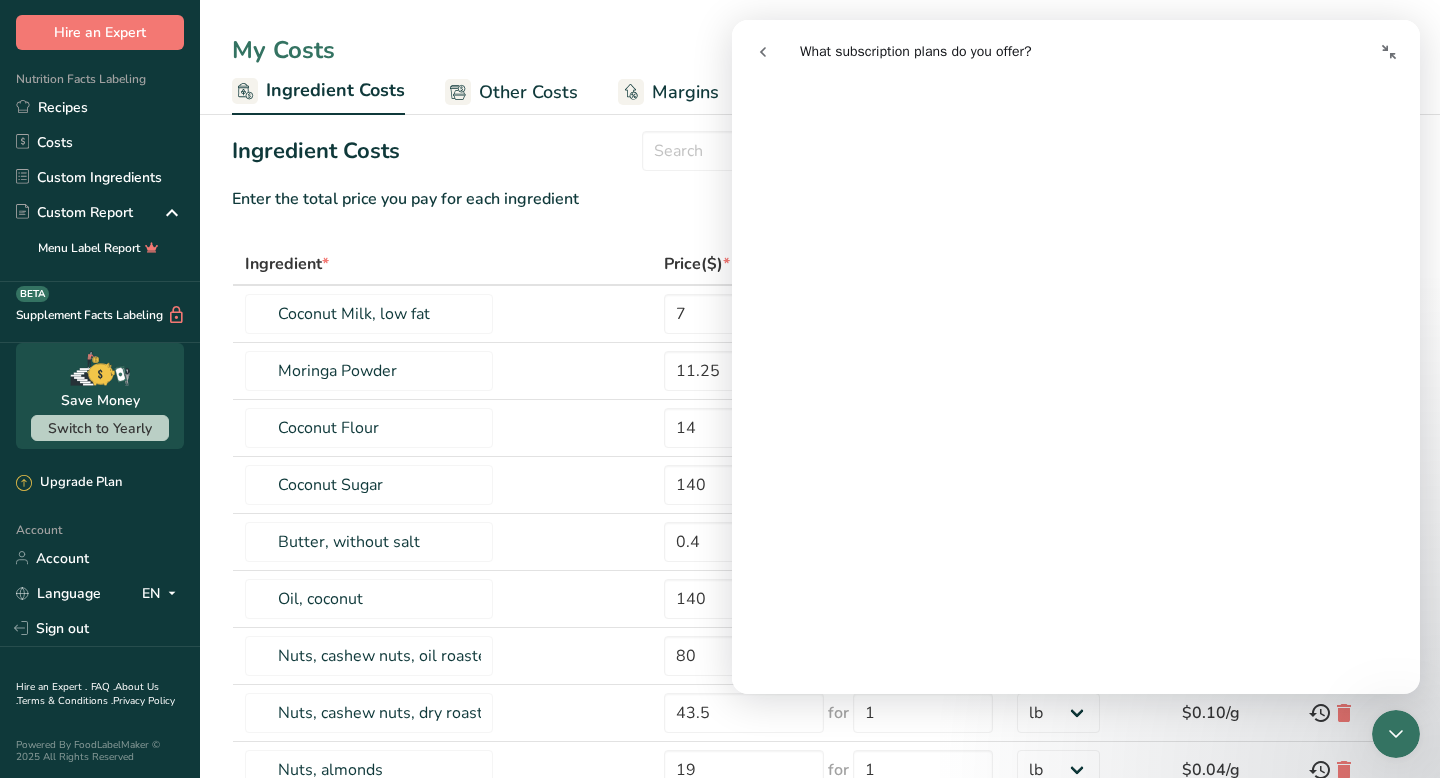scroll, scrollTop: 213, scrollLeft: 0, axis: vertical 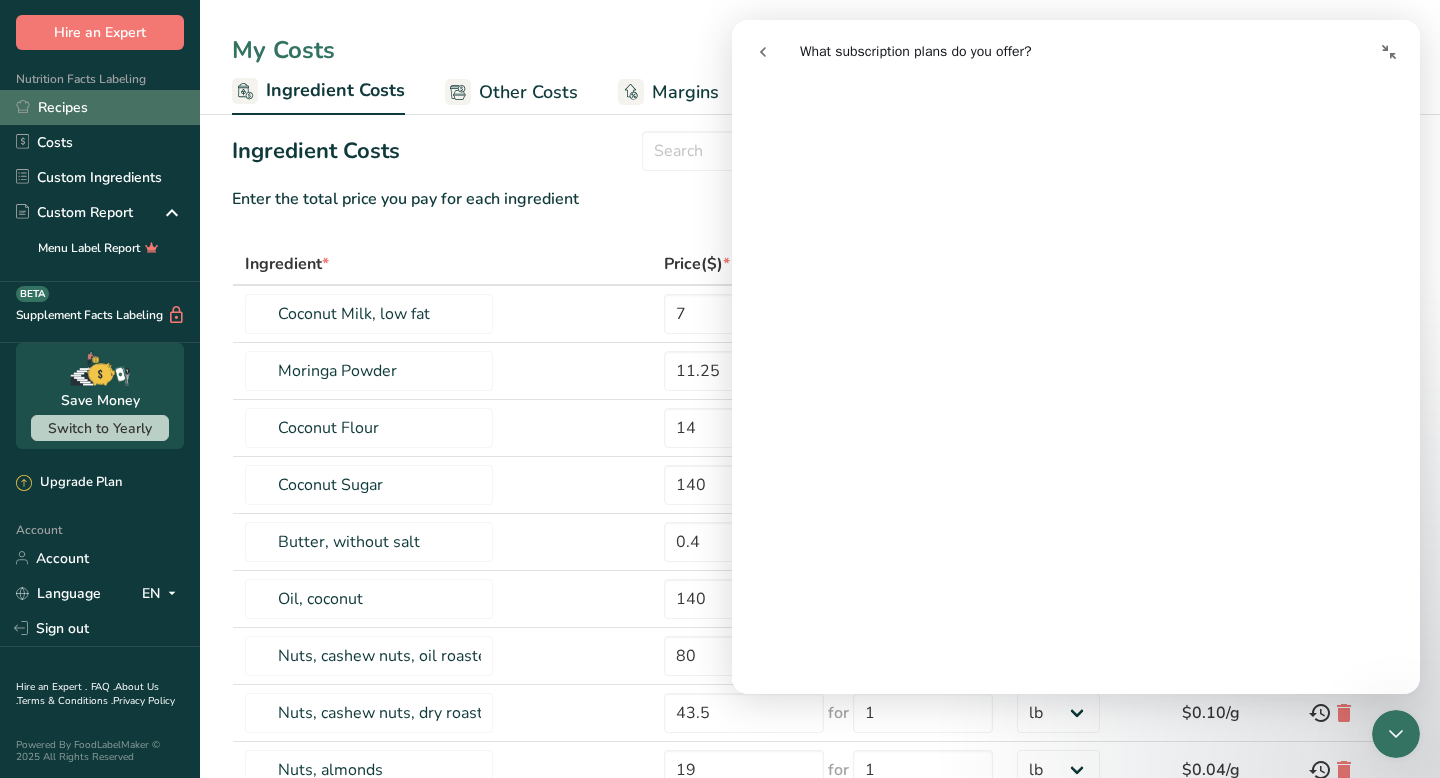 click on "Recipes" at bounding box center (100, 107) 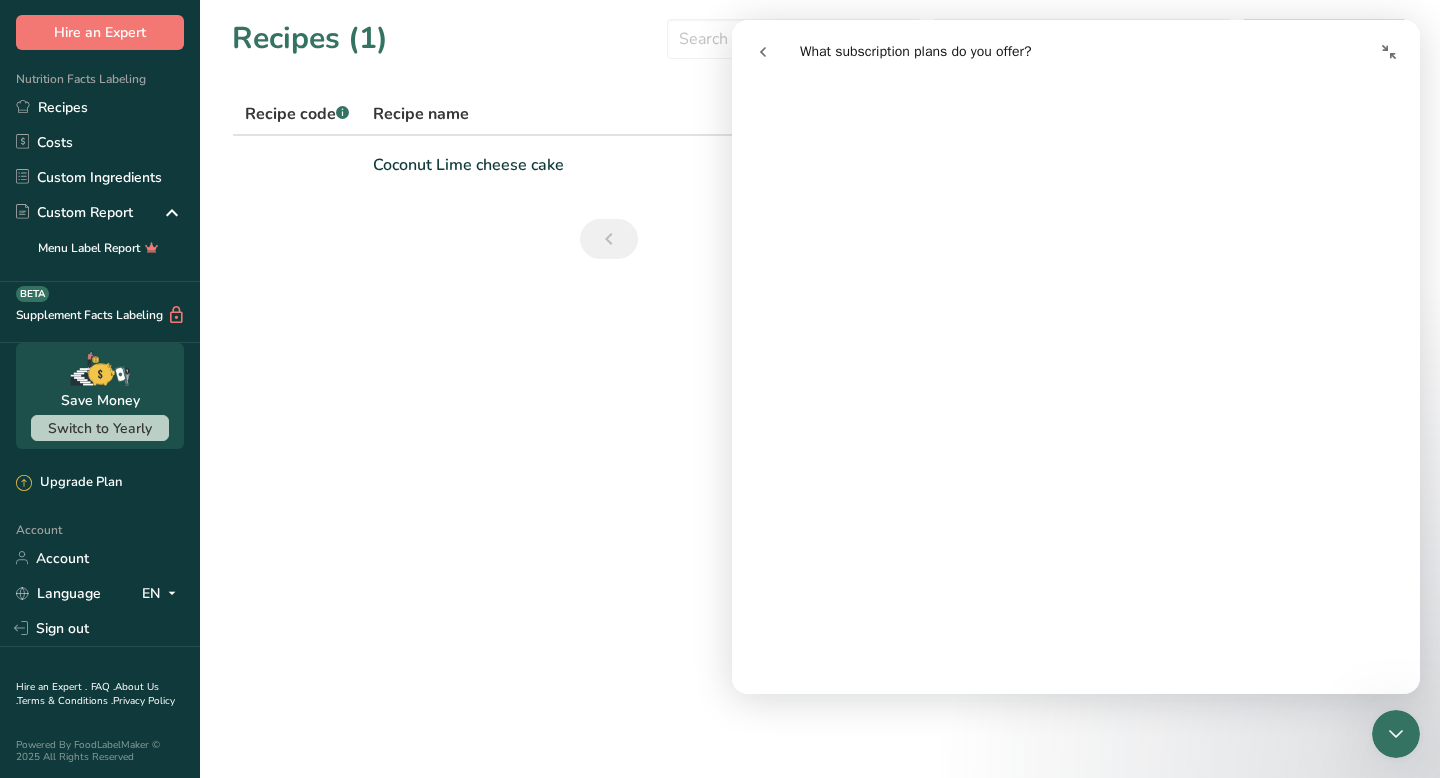 click on "Nutrition Facts Labeling
Recipes
Costs
Custom Ingredients
Custom Report
Menu Label Report" at bounding box center (100, 166) 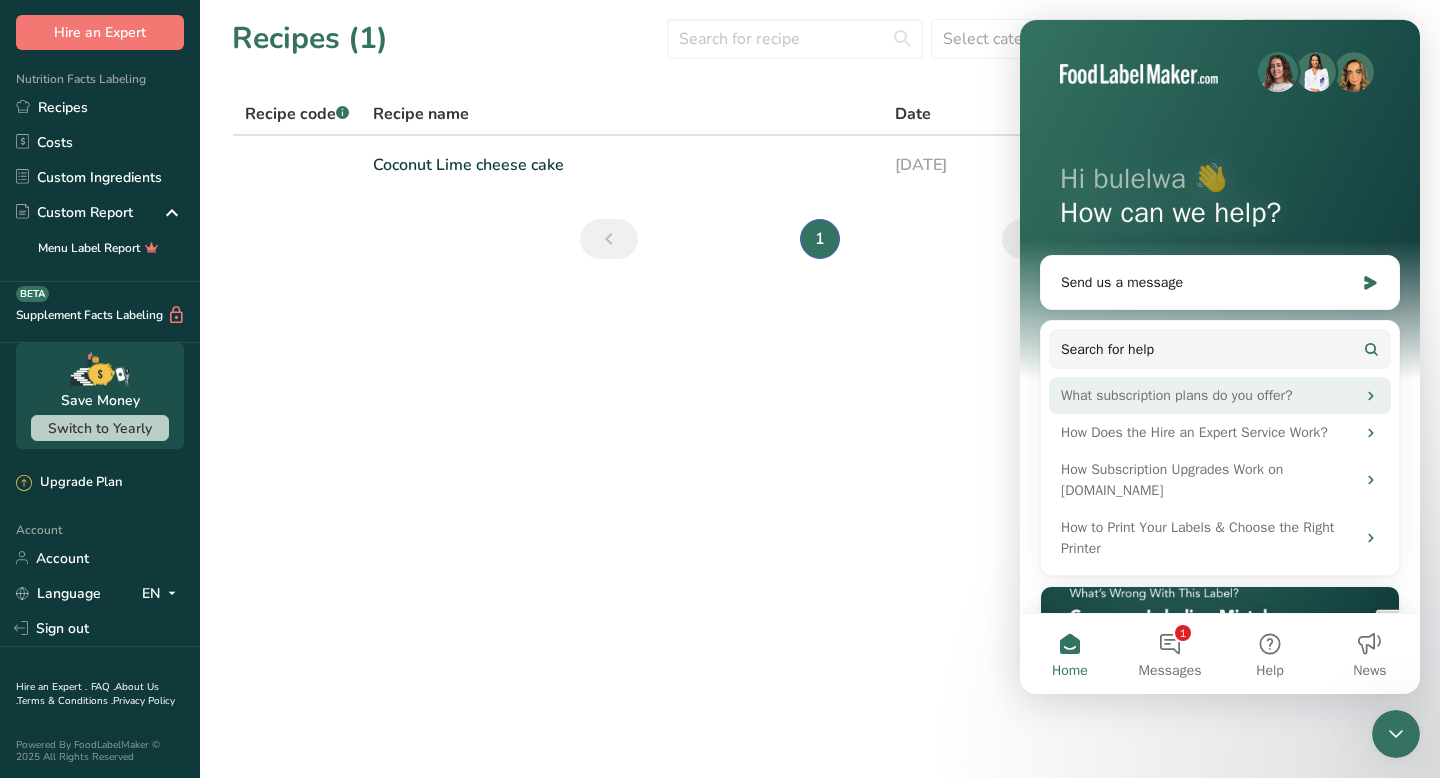 click on "What subscription plans do you offer?" at bounding box center [1220, 395] 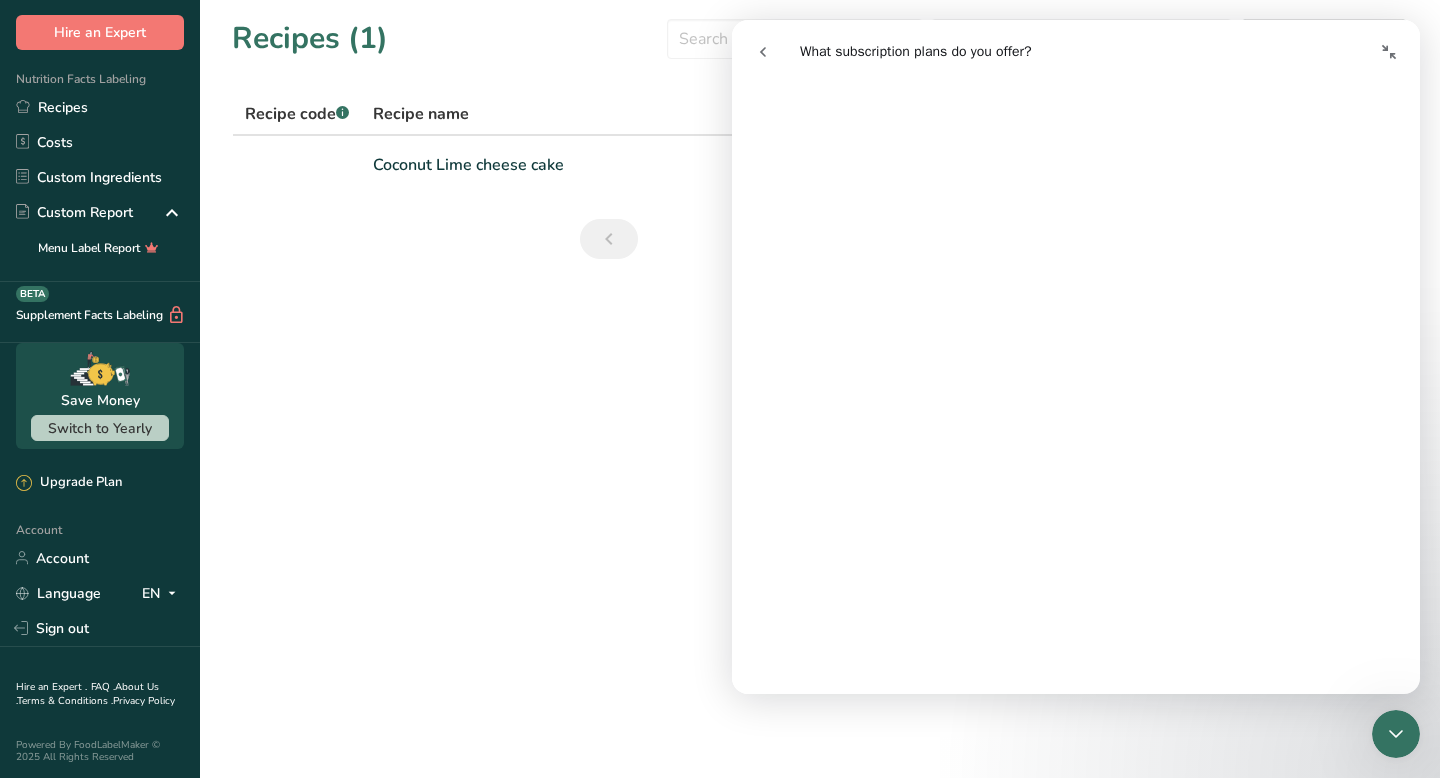 scroll, scrollTop: 123, scrollLeft: 0, axis: vertical 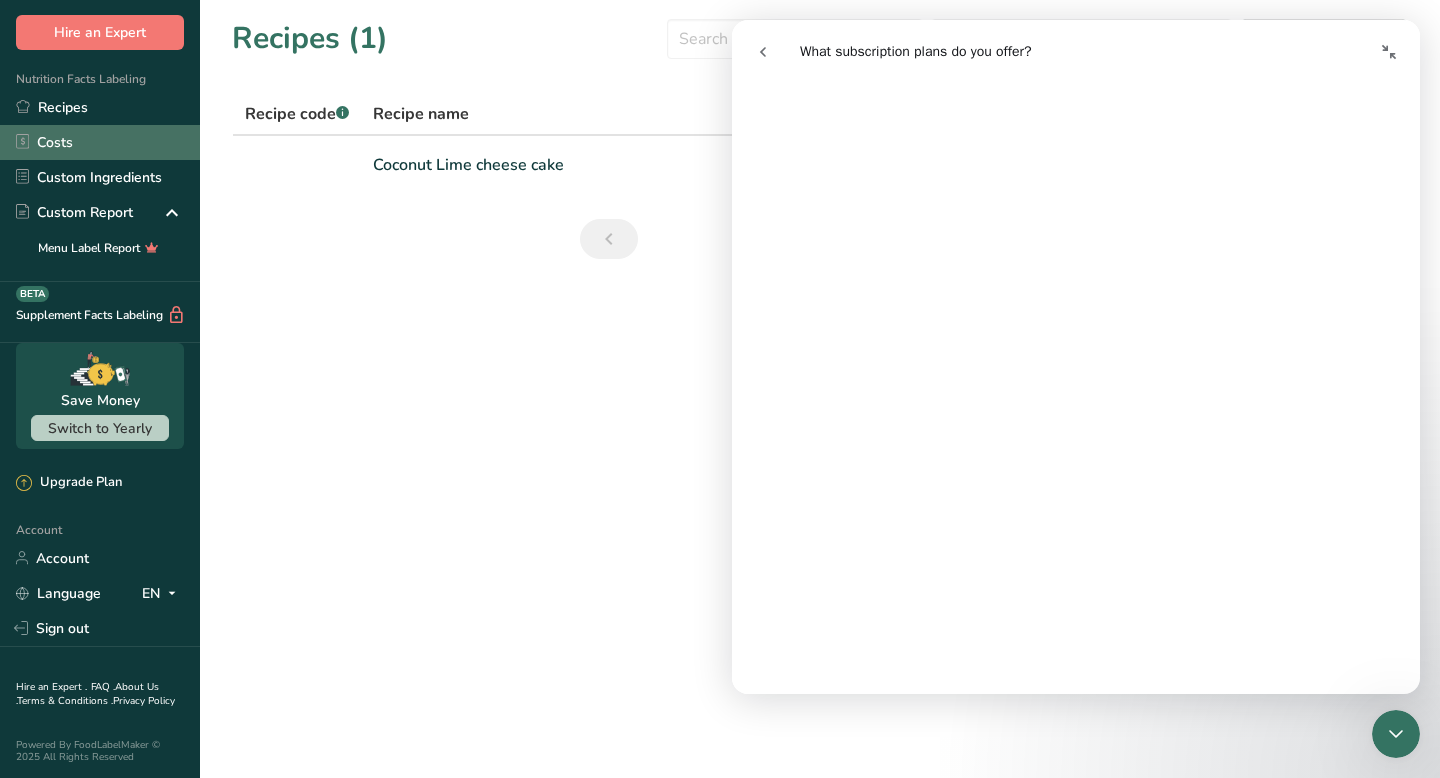 click on "Costs" at bounding box center [100, 142] 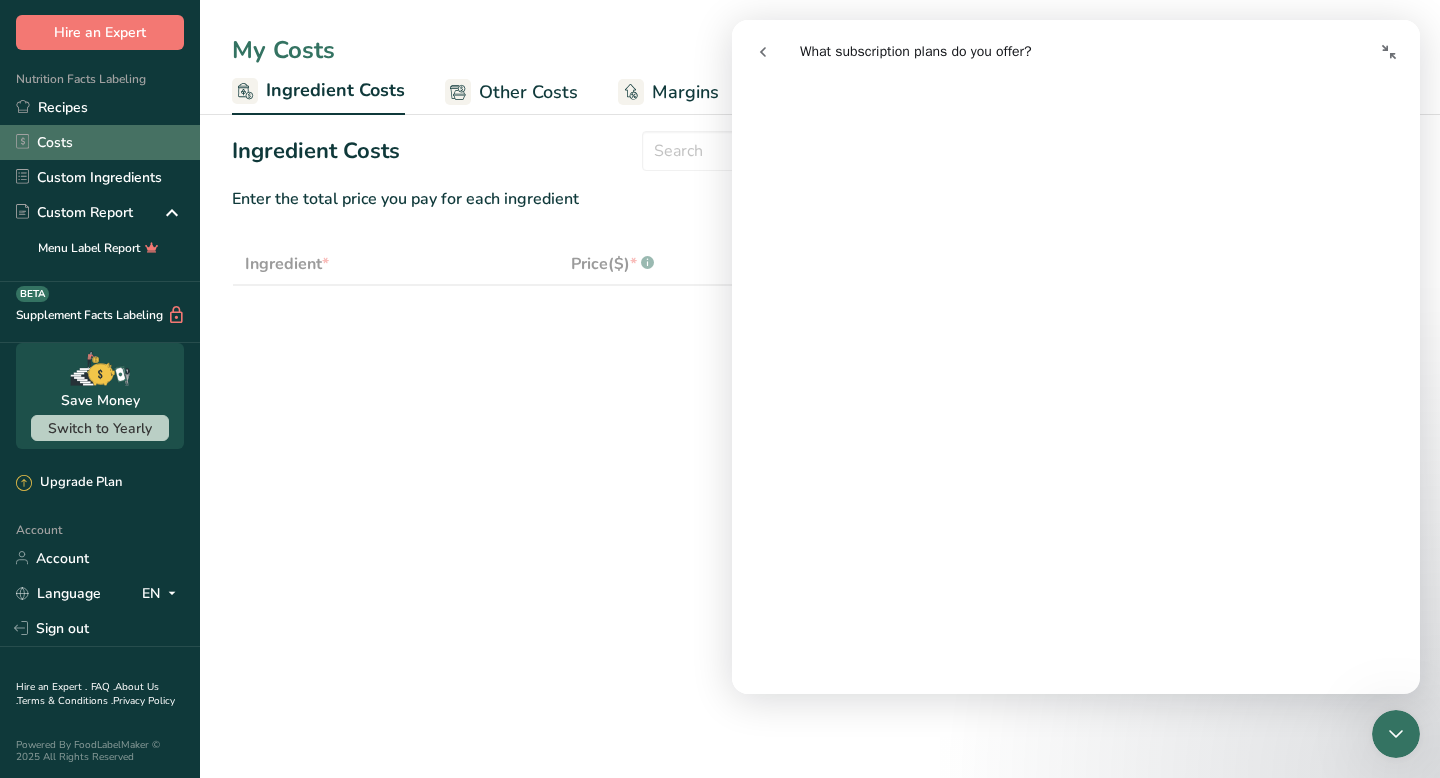 select on "5" 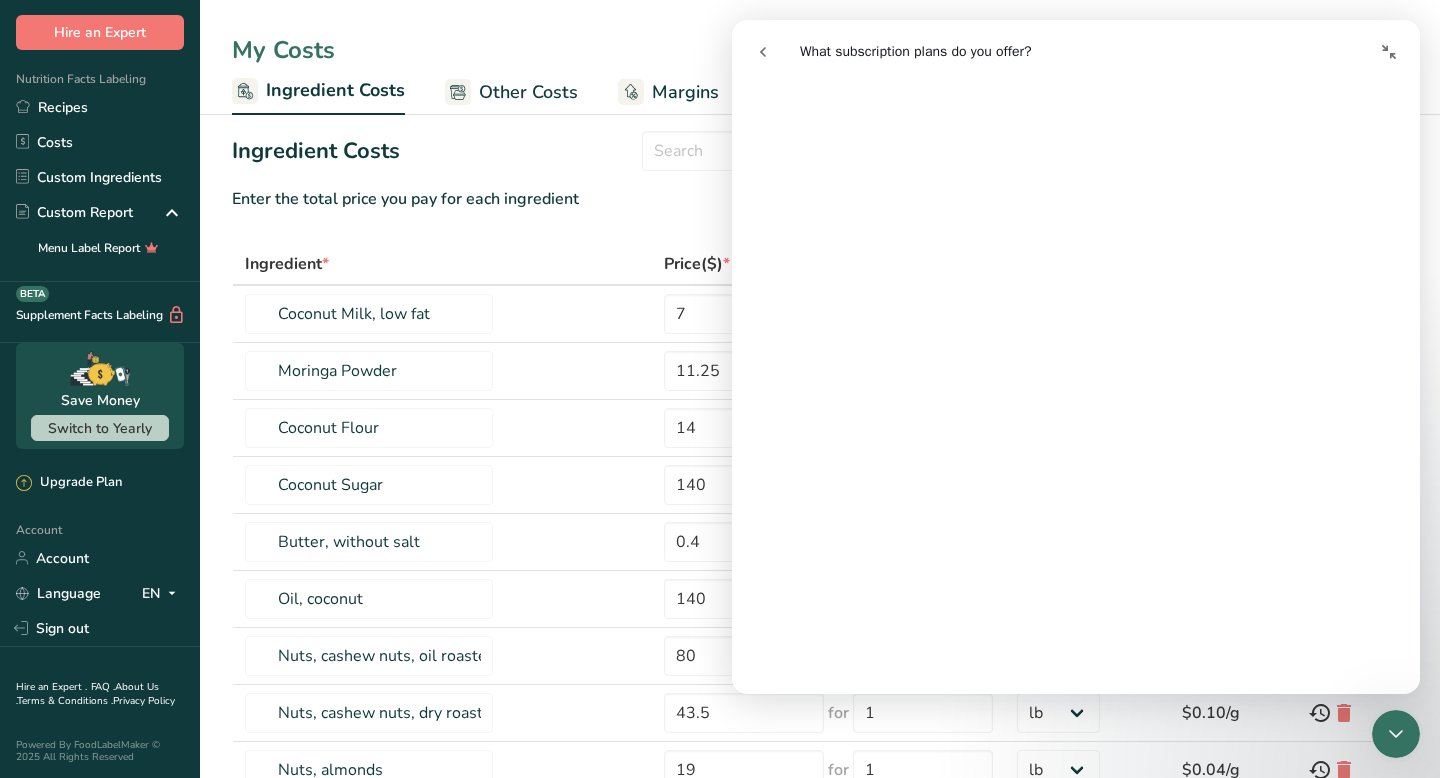 click 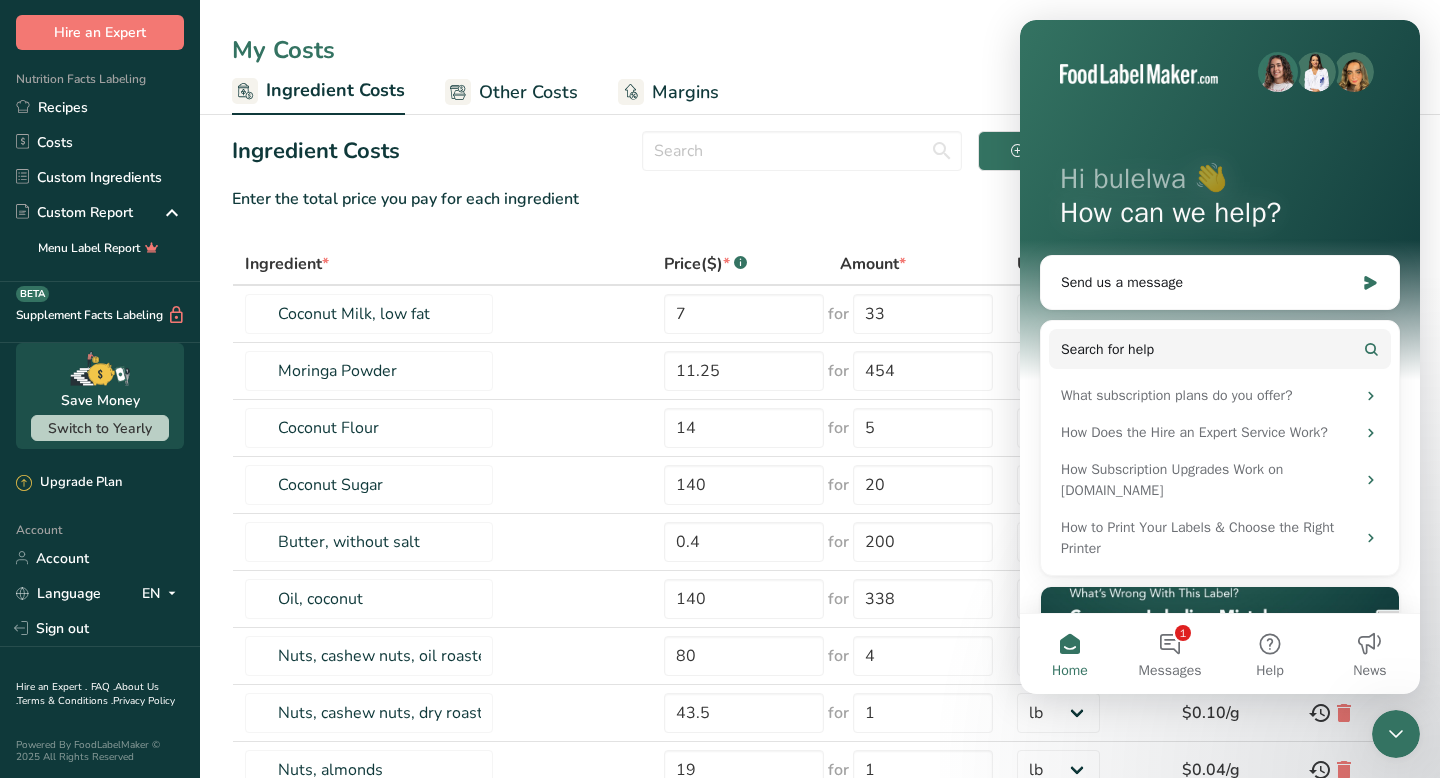 click on "Other Costs" at bounding box center (528, 92) 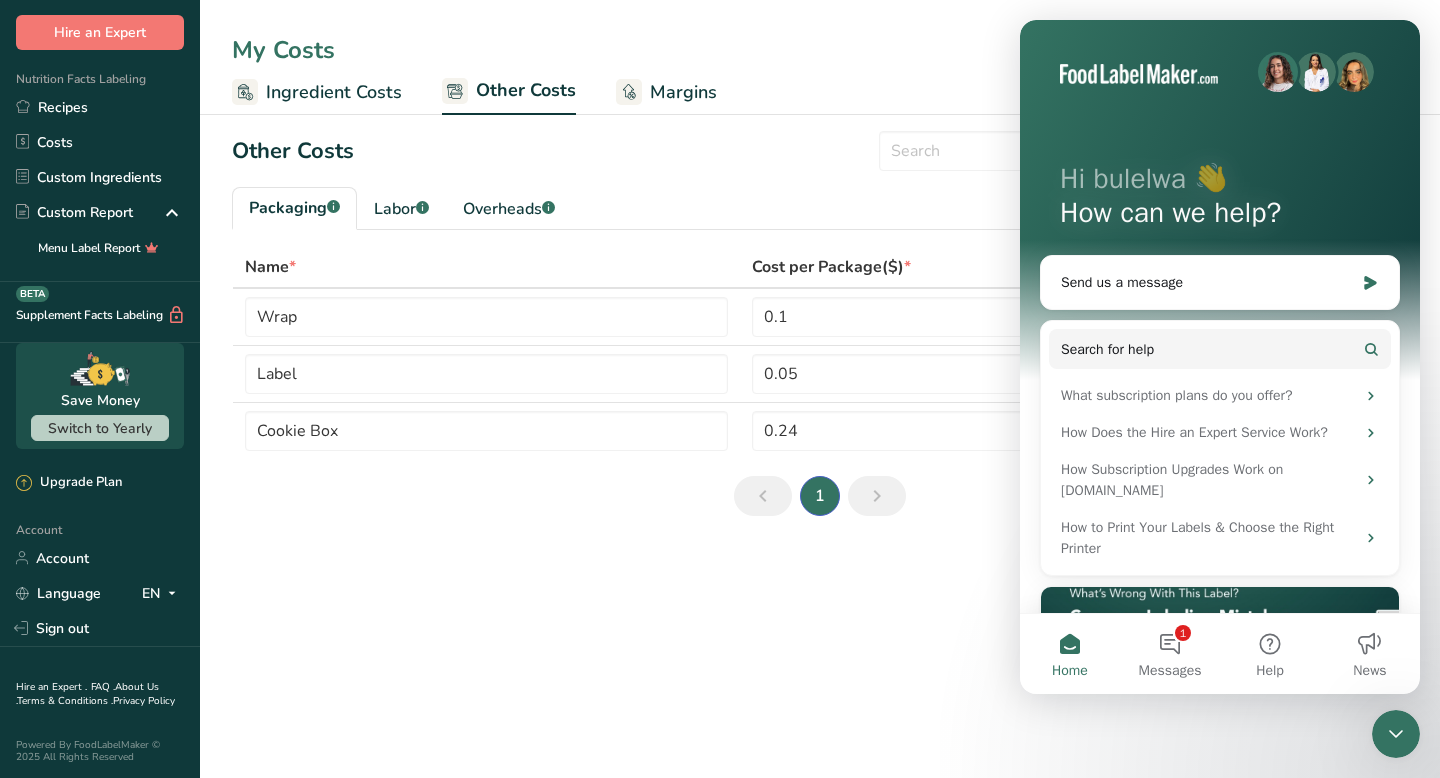 click on "Ingredient Costs" at bounding box center (334, 92) 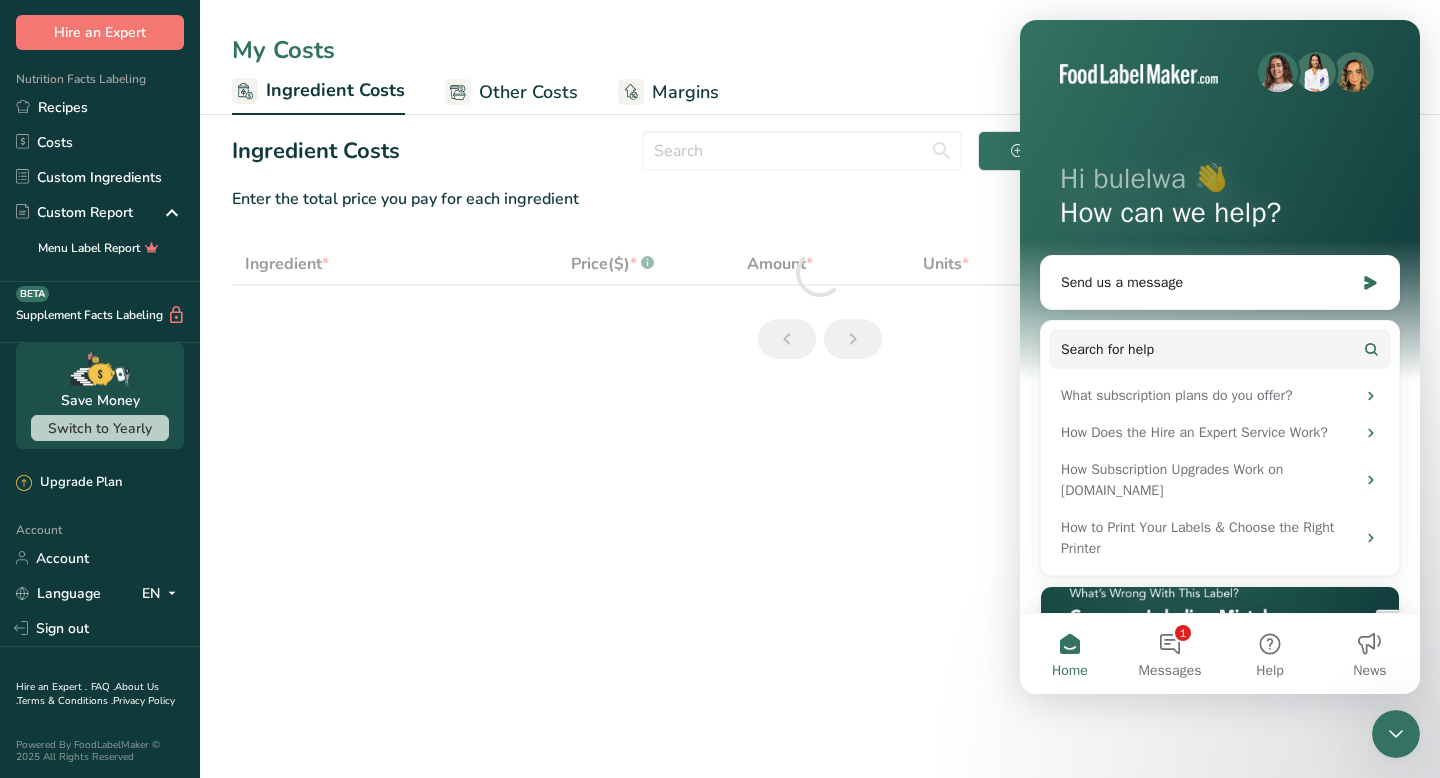 select on "5" 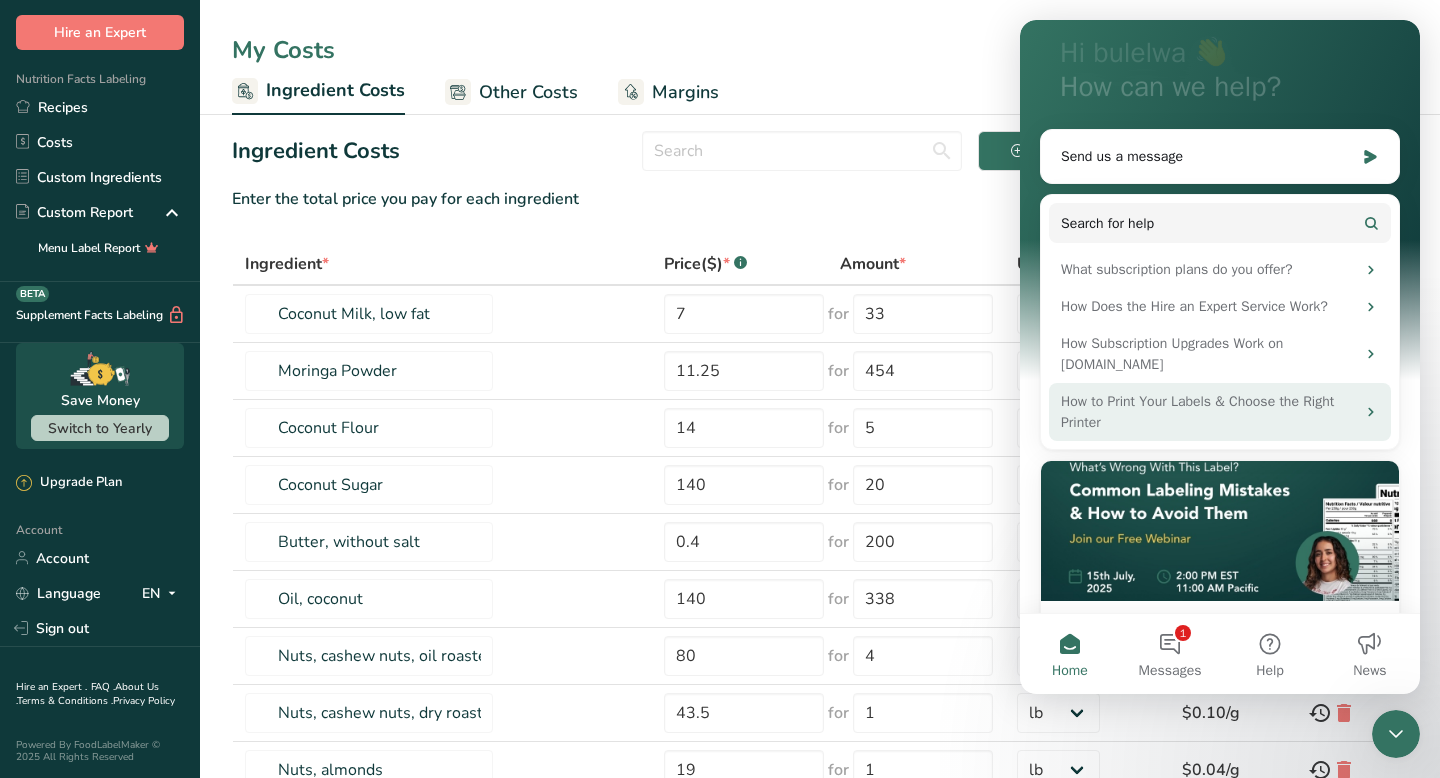 scroll, scrollTop: 236, scrollLeft: 0, axis: vertical 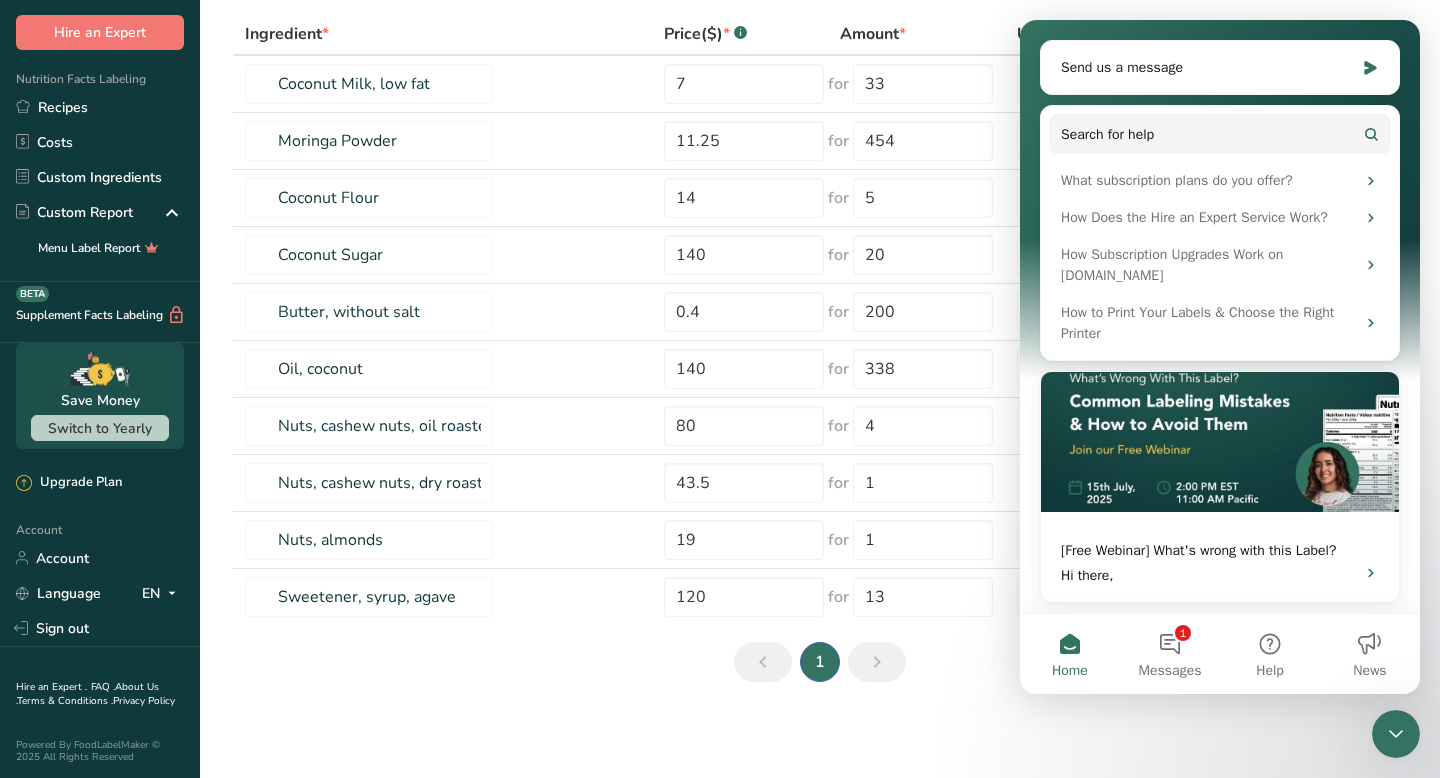 click on "Home" at bounding box center (1070, 654) 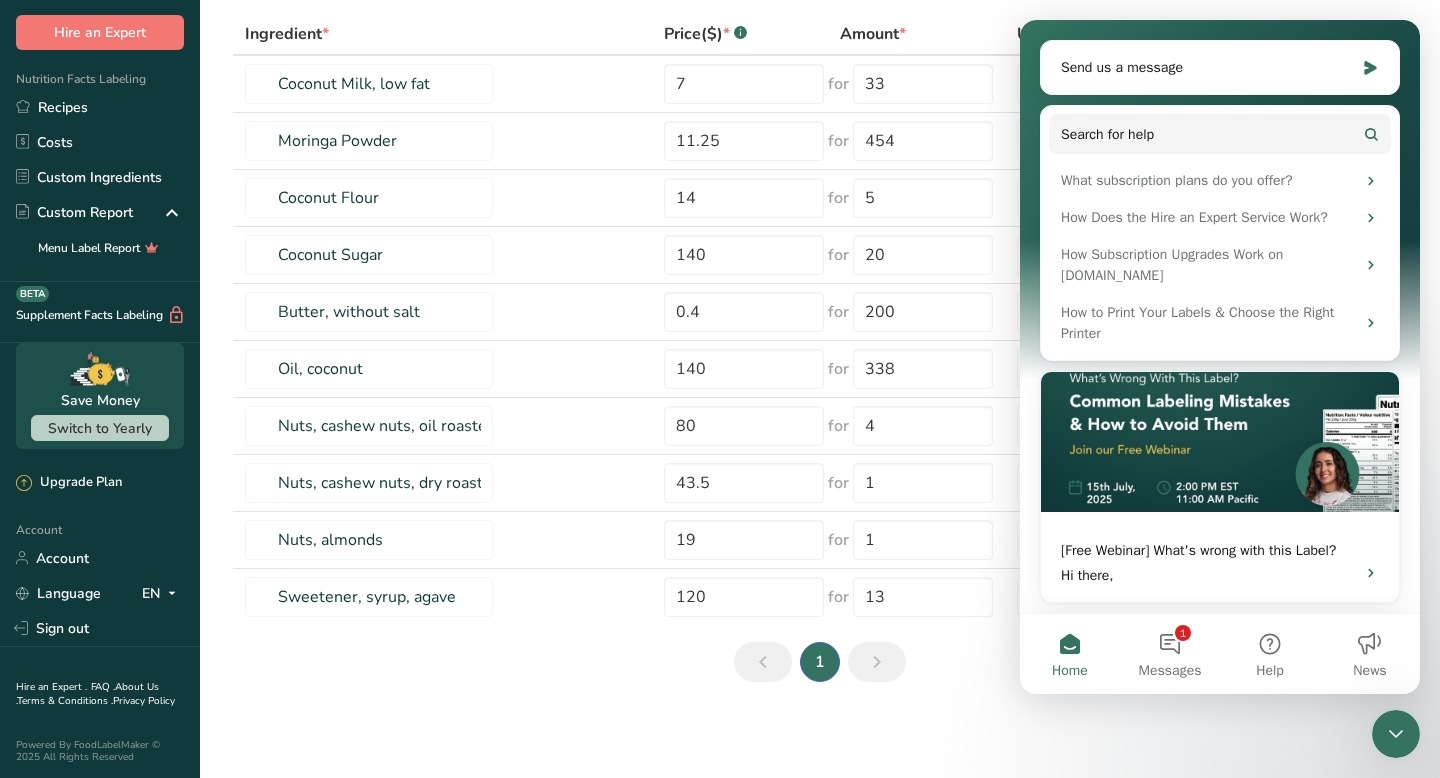 click on "Home" at bounding box center (1070, 654) 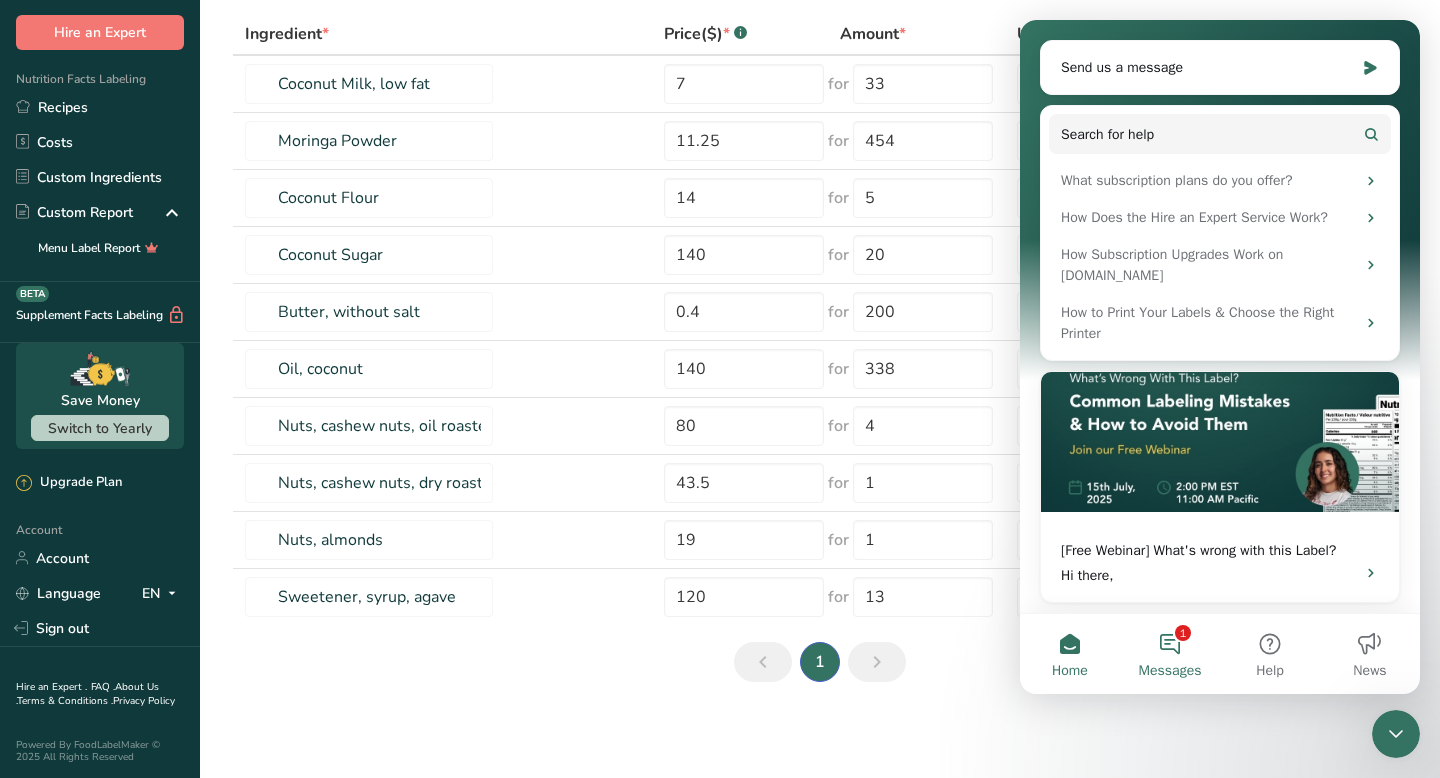 scroll, scrollTop: 0, scrollLeft: 0, axis: both 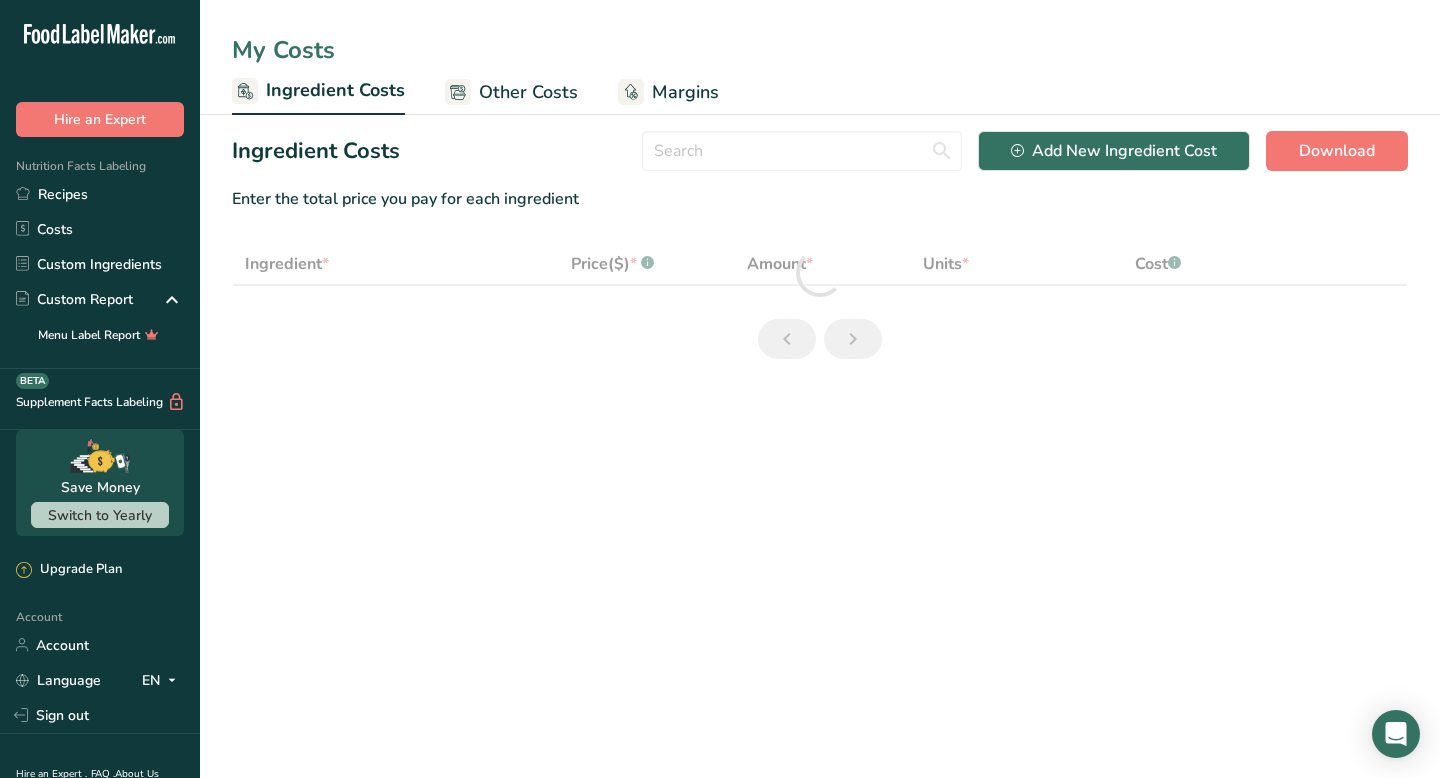 select on "5" 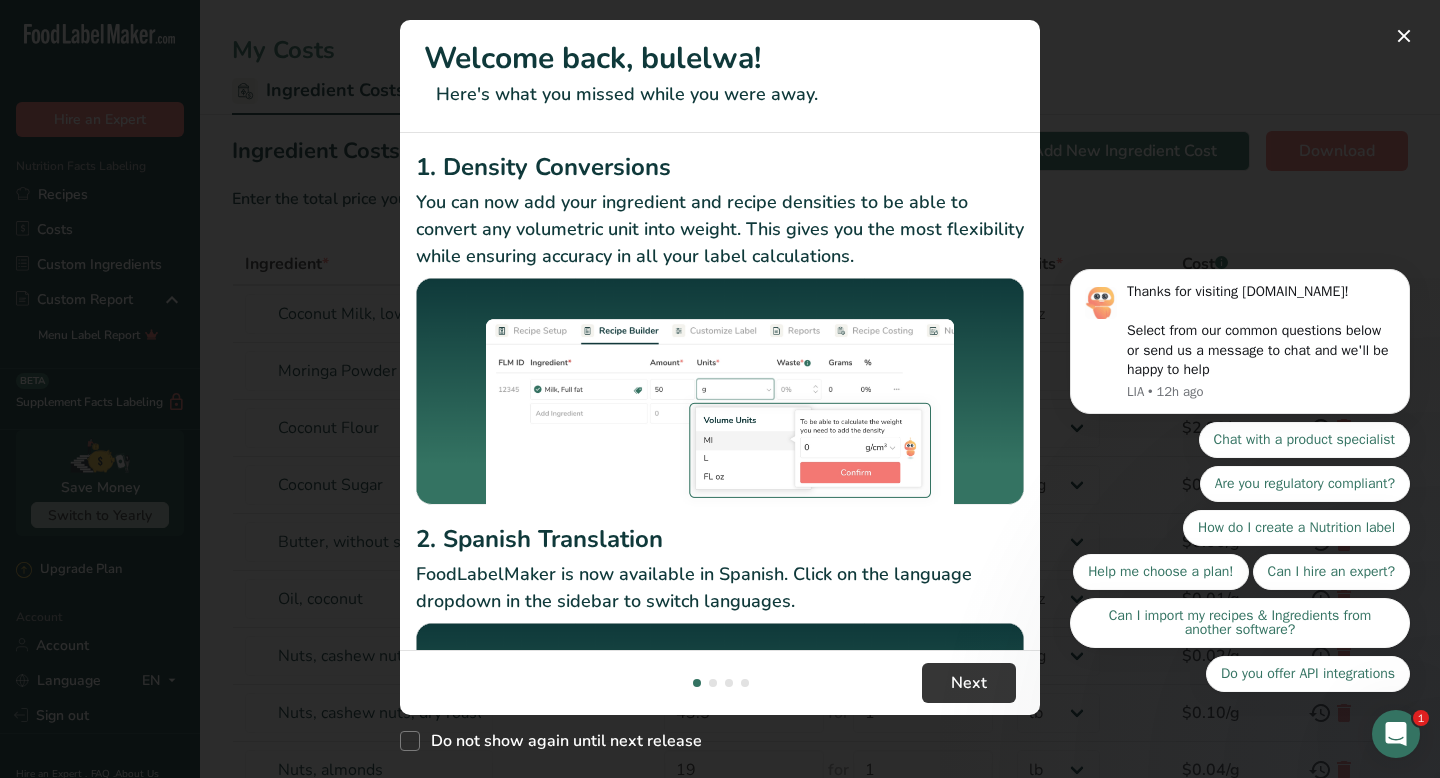 scroll, scrollTop: 0, scrollLeft: 0, axis: both 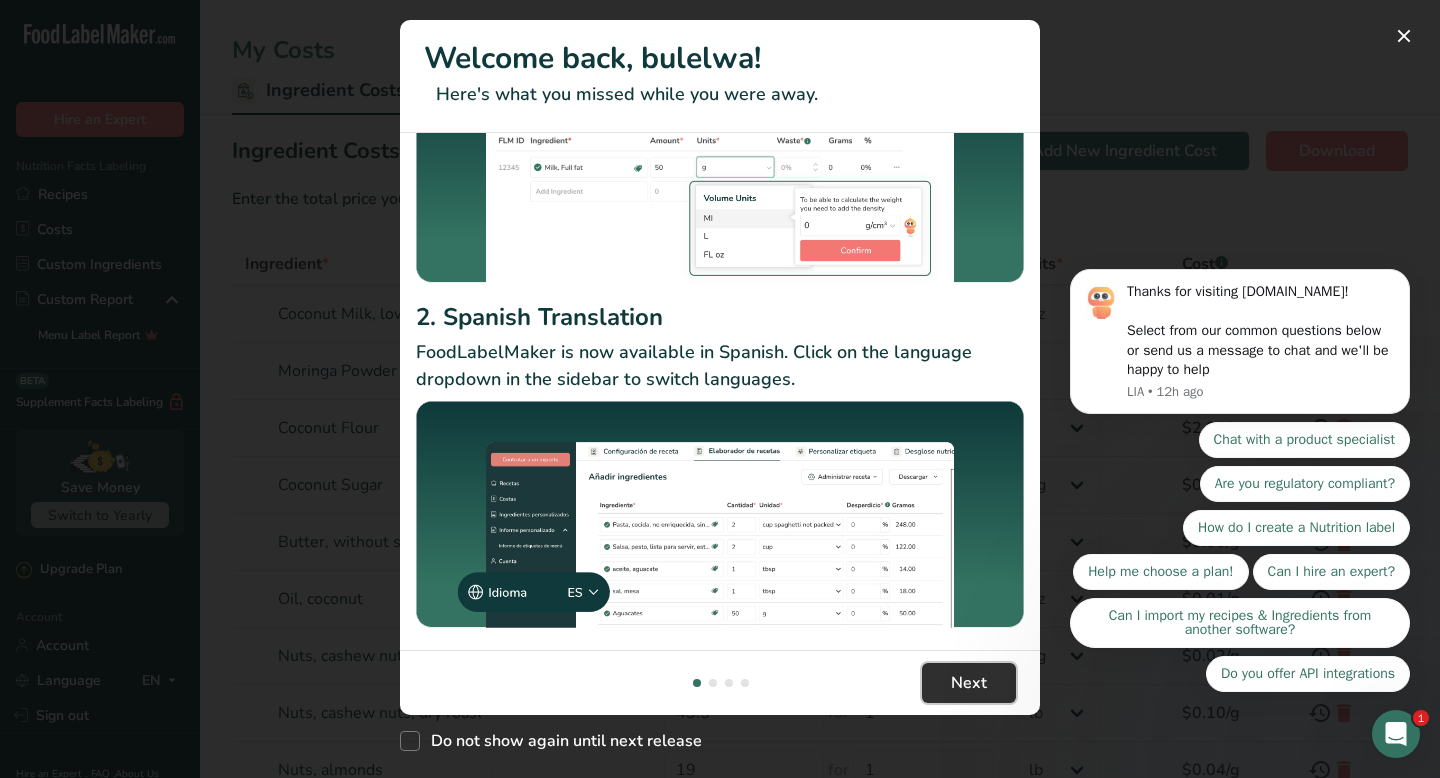 click on "Next" at bounding box center (969, 683) 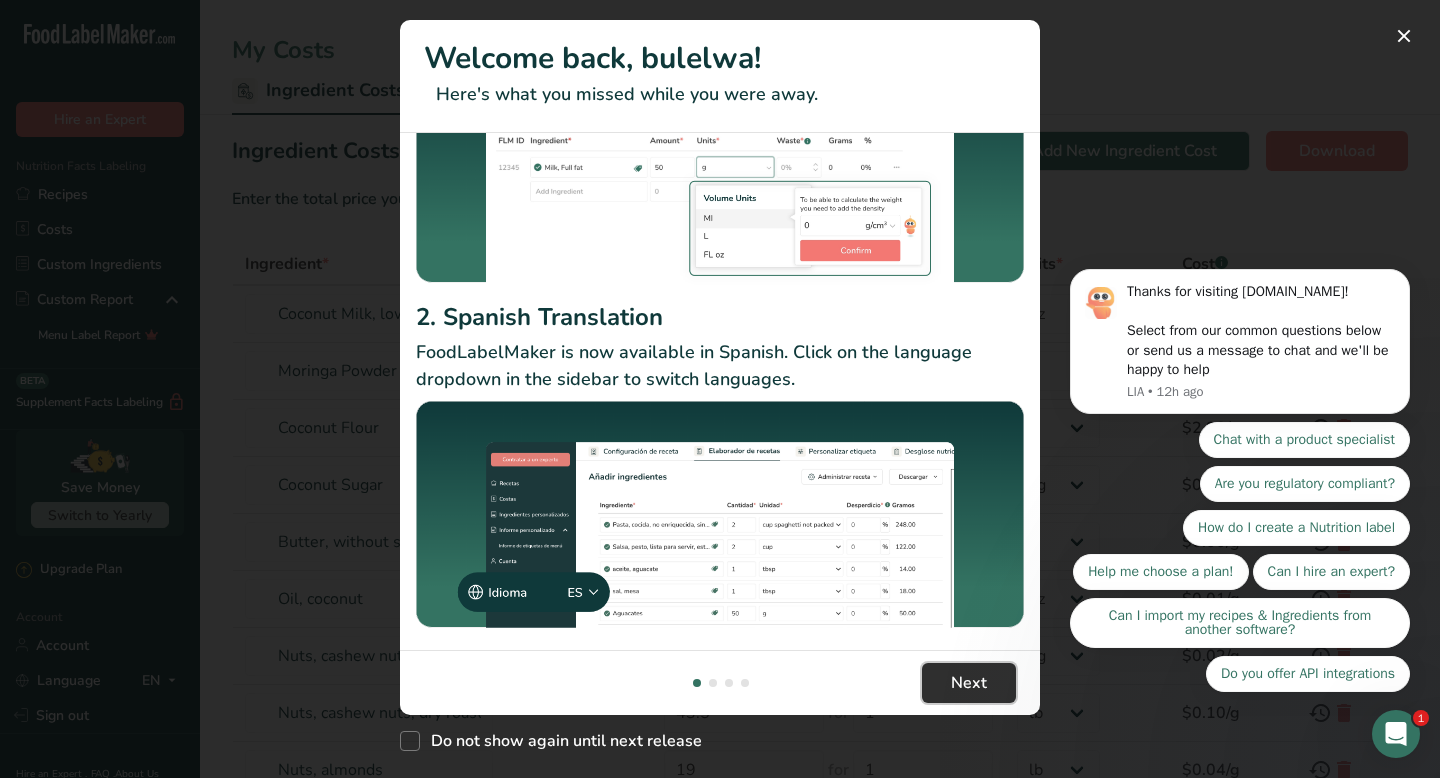 scroll, scrollTop: 0, scrollLeft: 640, axis: horizontal 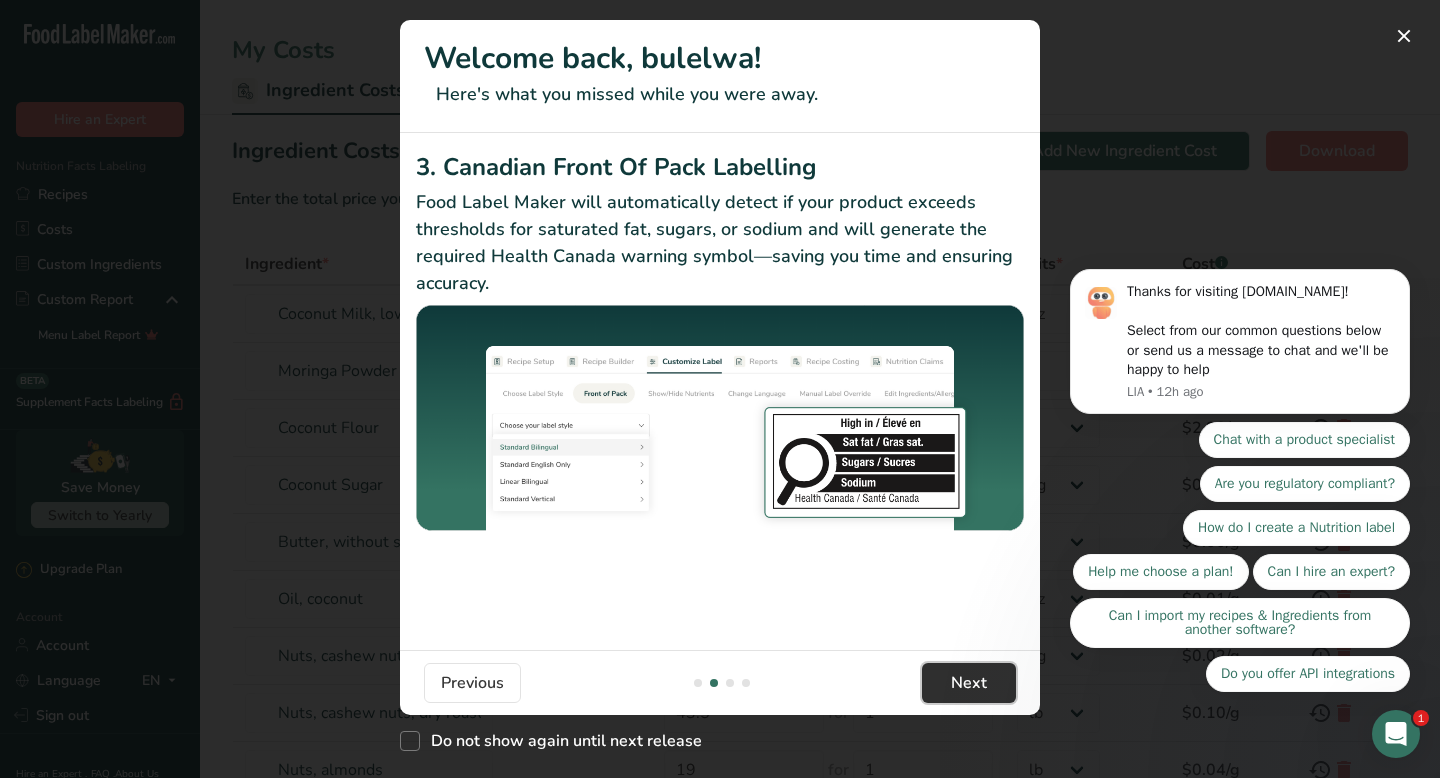 click on "Next" at bounding box center (969, 683) 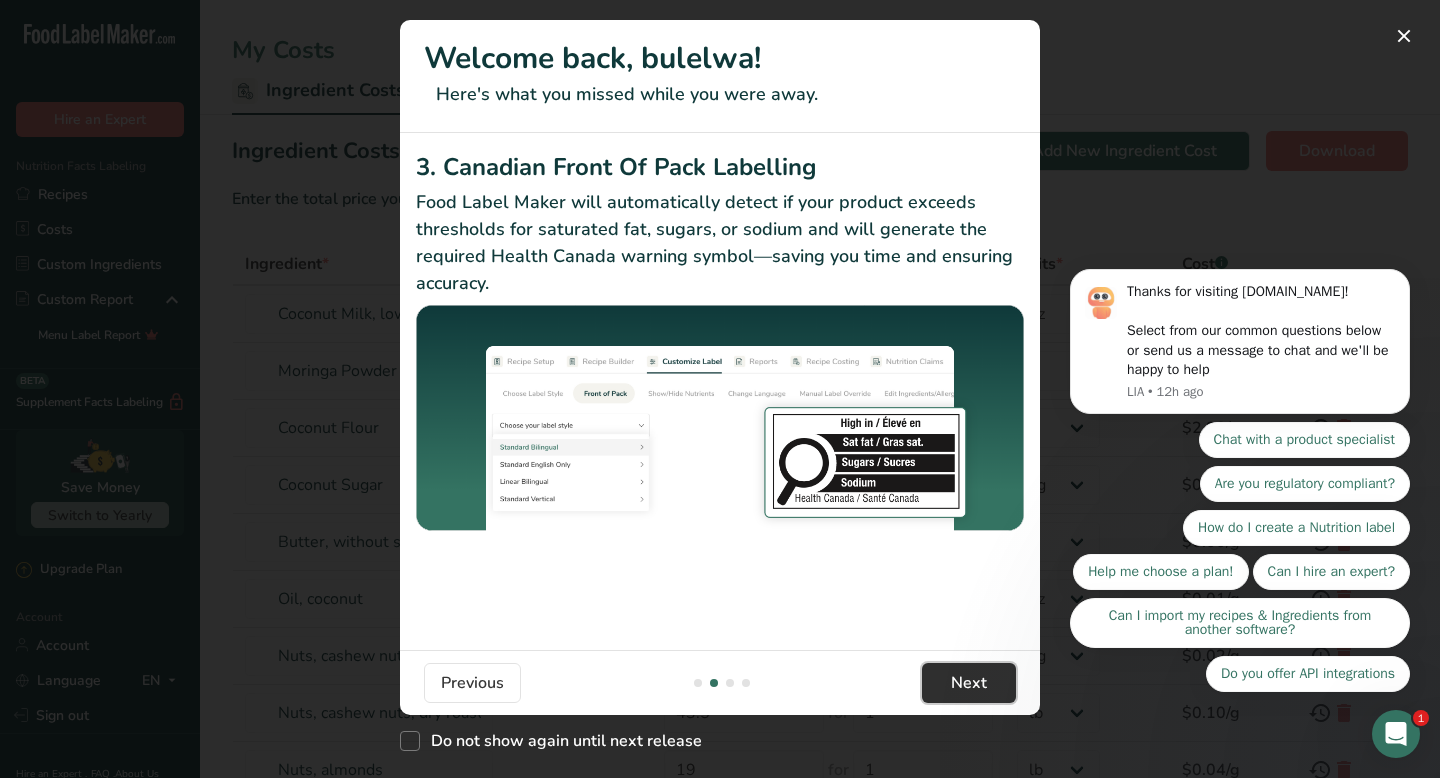 scroll, scrollTop: 0, scrollLeft: 1280, axis: horizontal 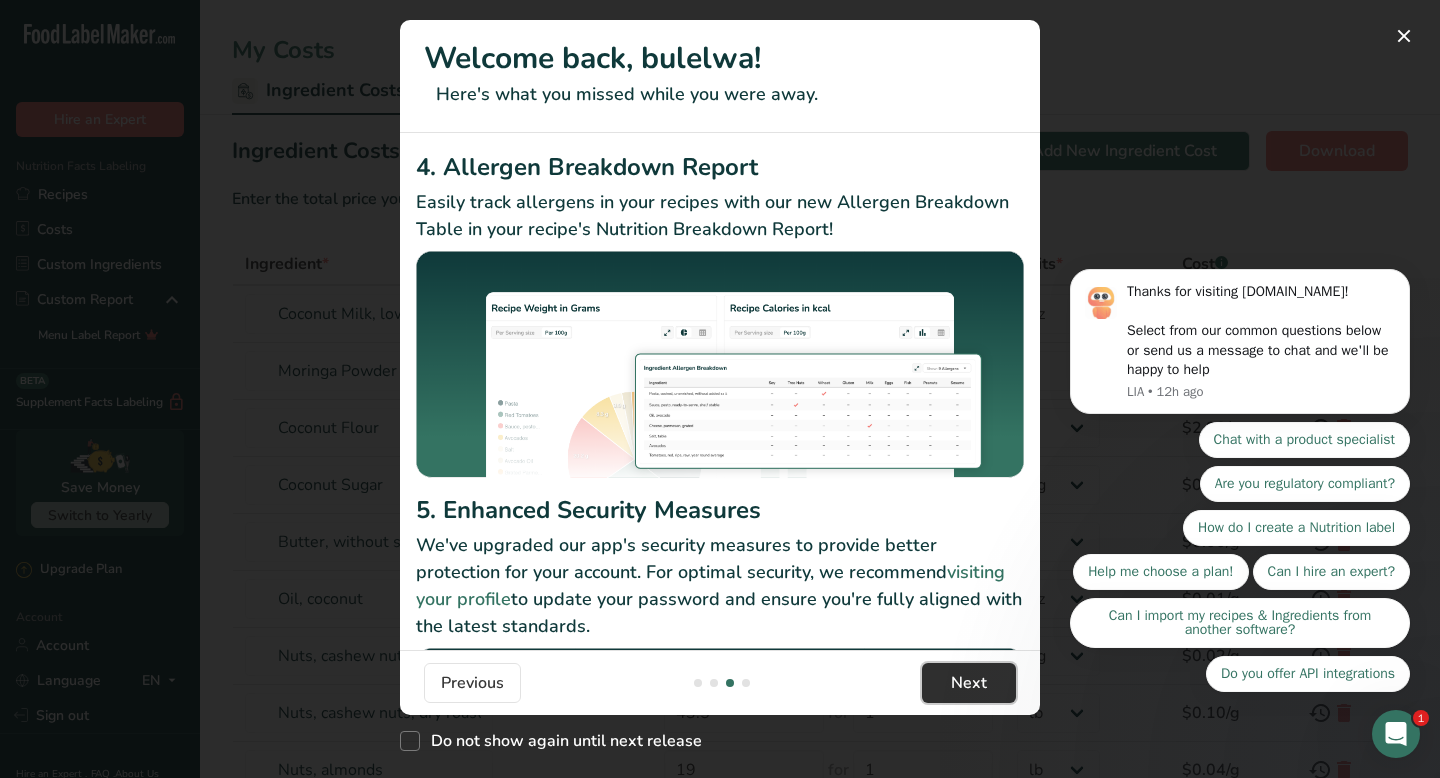 click on "Next" at bounding box center (969, 683) 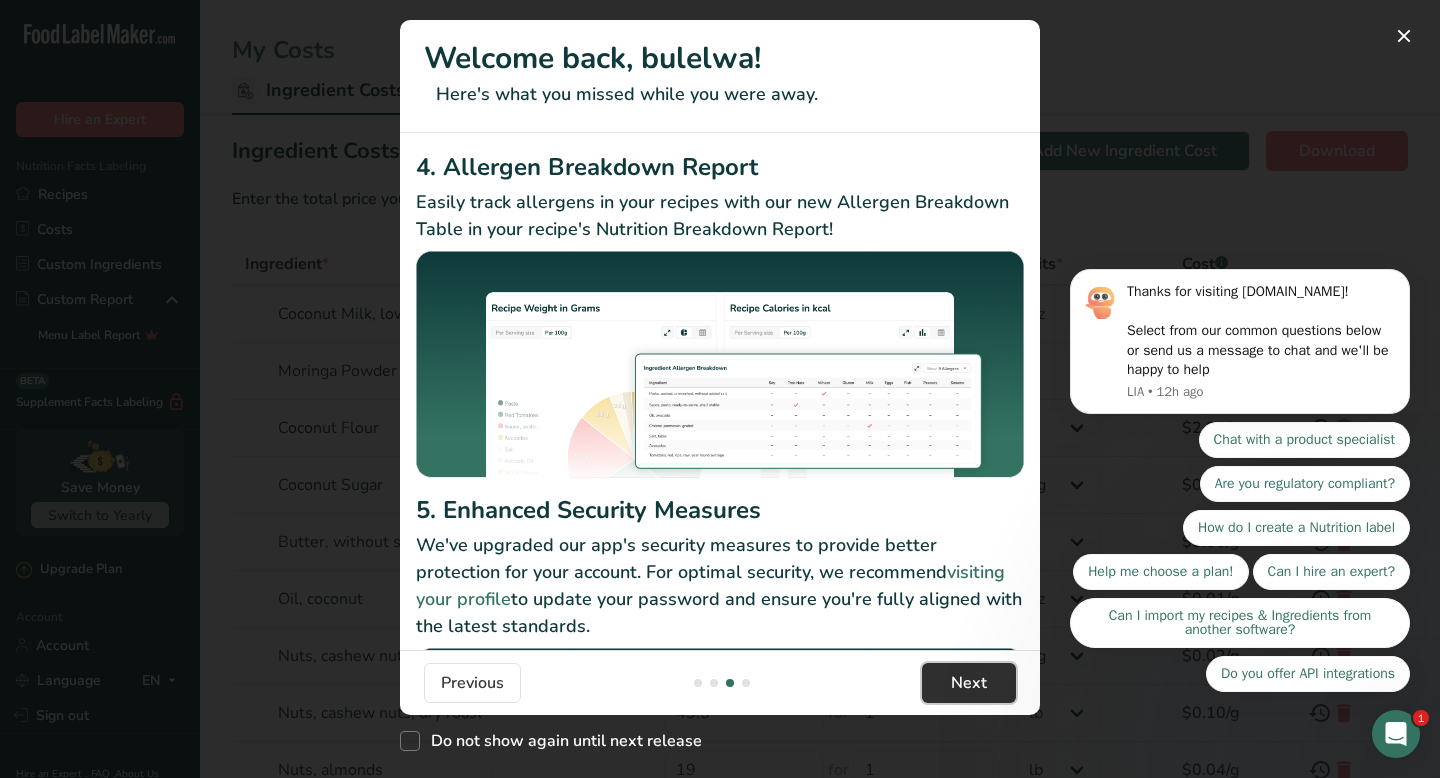 scroll, scrollTop: 0, scrollLeft: 1920, axis: horizontal 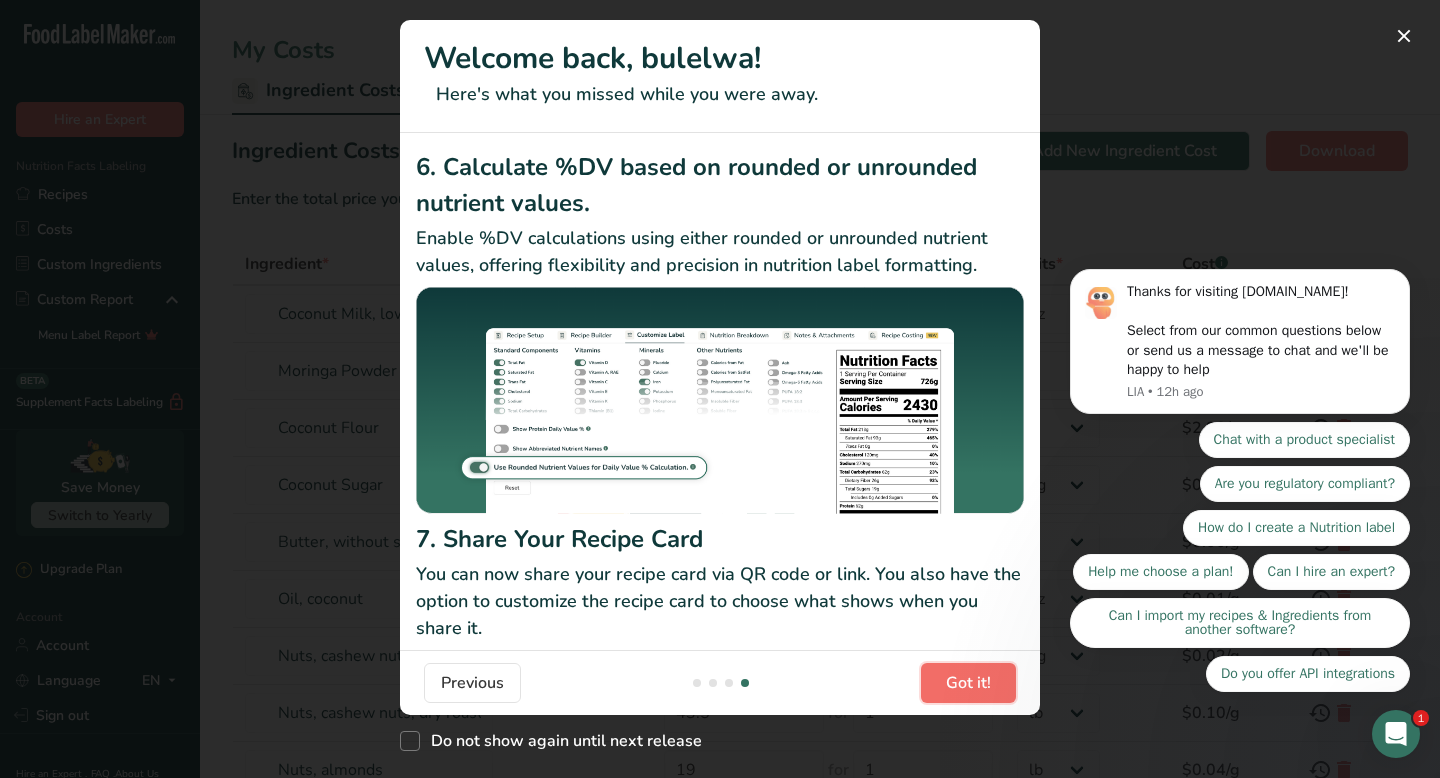 click on "Got it!" at bounding box center [968, 683] 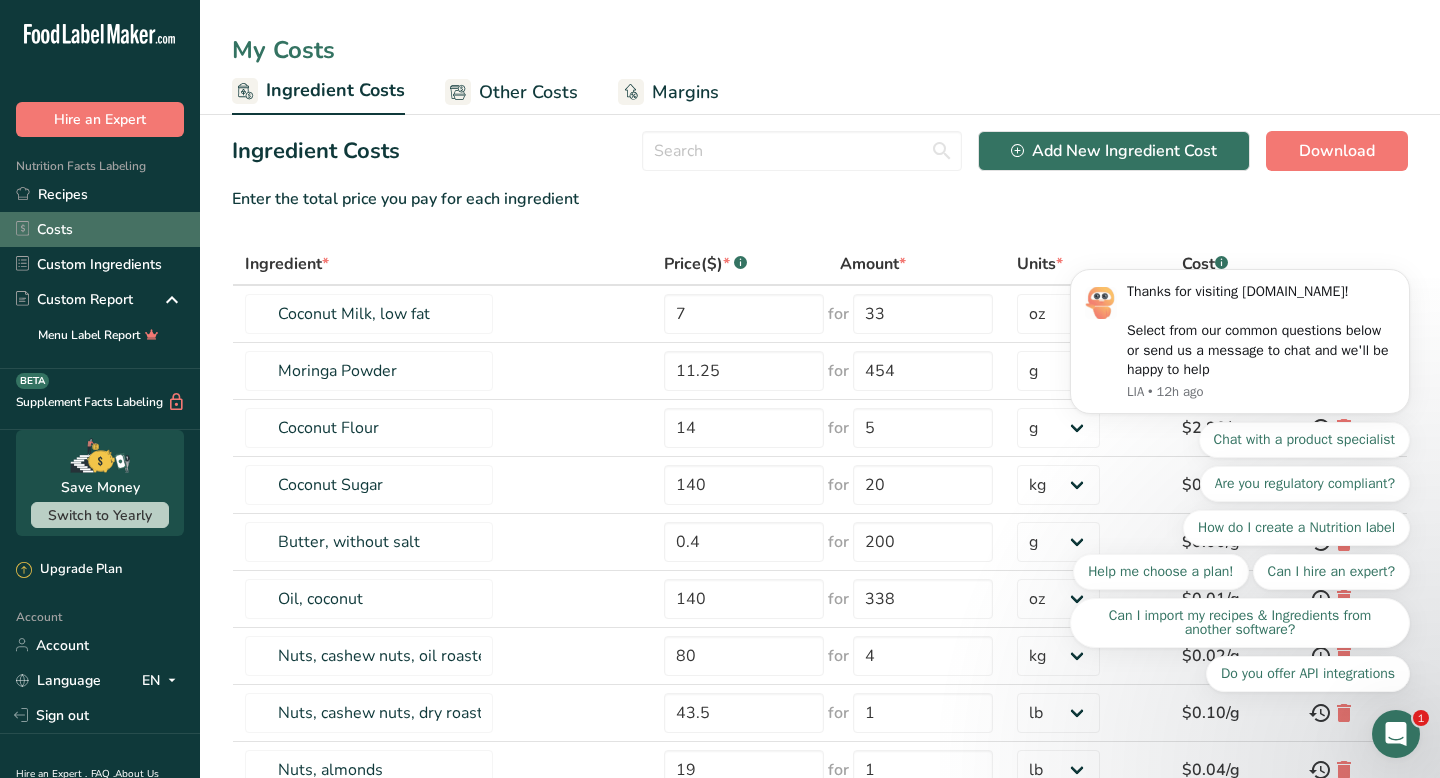 click on "Costs" at bounding box center [100, 229] 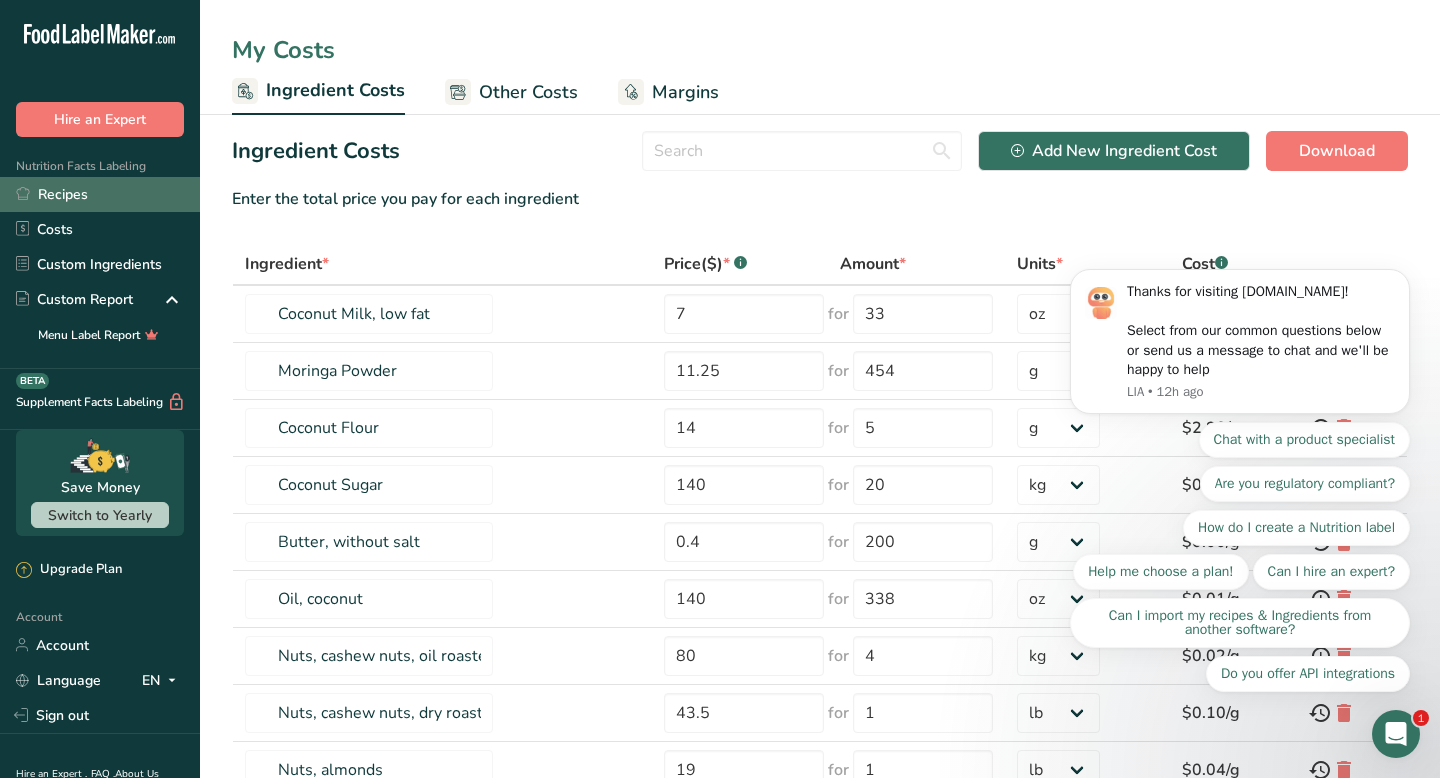 click on "Recipes" at bounding box center [100, 194] 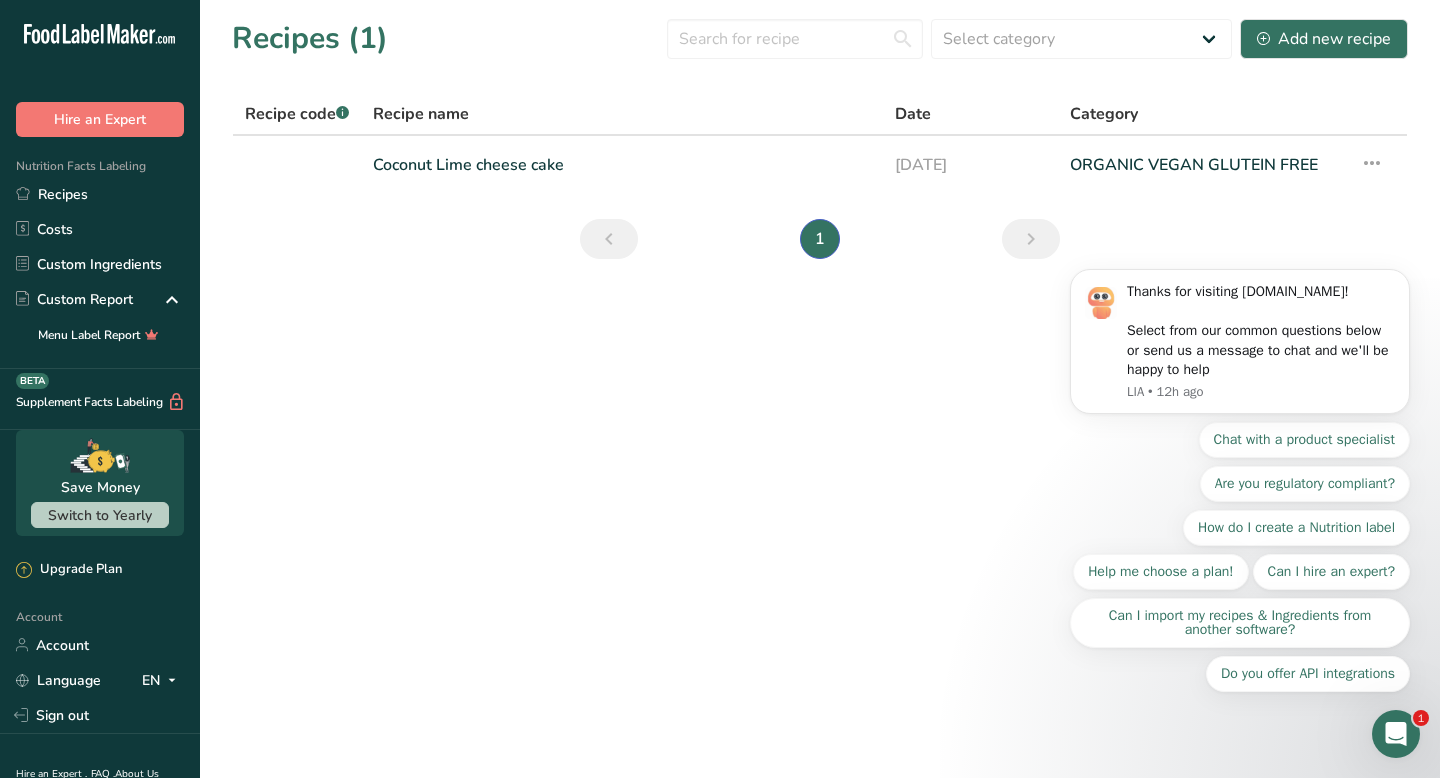 click on "Thanks for visiting FoodLabelMaker.com! Select from our common questions below or send us a message to chat and we'll be happy to help LIA • 12h ago Chat with a product specialist Are you regulatory compliant? How do I create a Nutrition label Help me choose a plan! Can I hire an expert? Can I import my recipes & Ingredients from another software? Do you offer API integrations" at bounding box center [1240, 302] 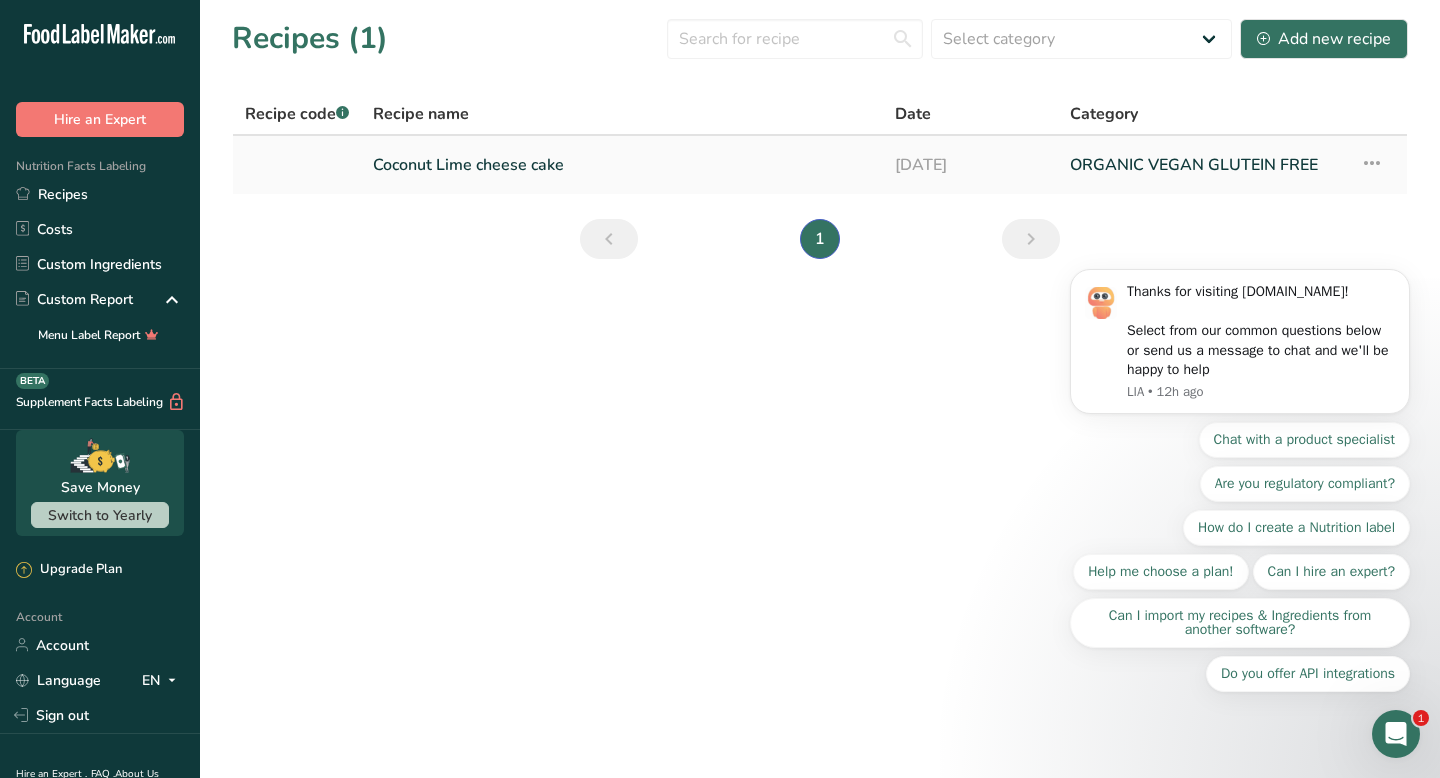 click on "Coconut Lime cheese cake" at bounding box center [622, 165] 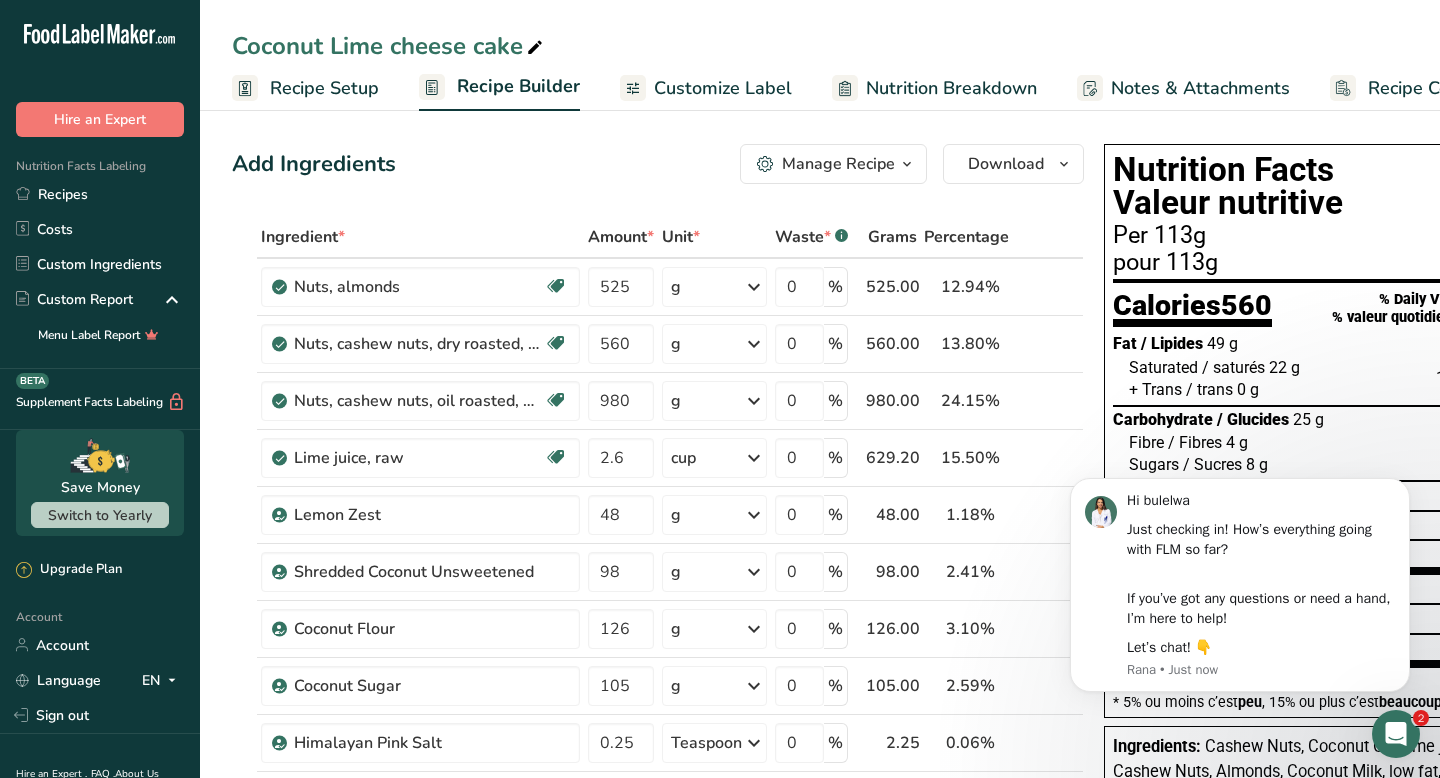 scroll, scrollTop: 0, scrollLeft: 81, axis: horizontal 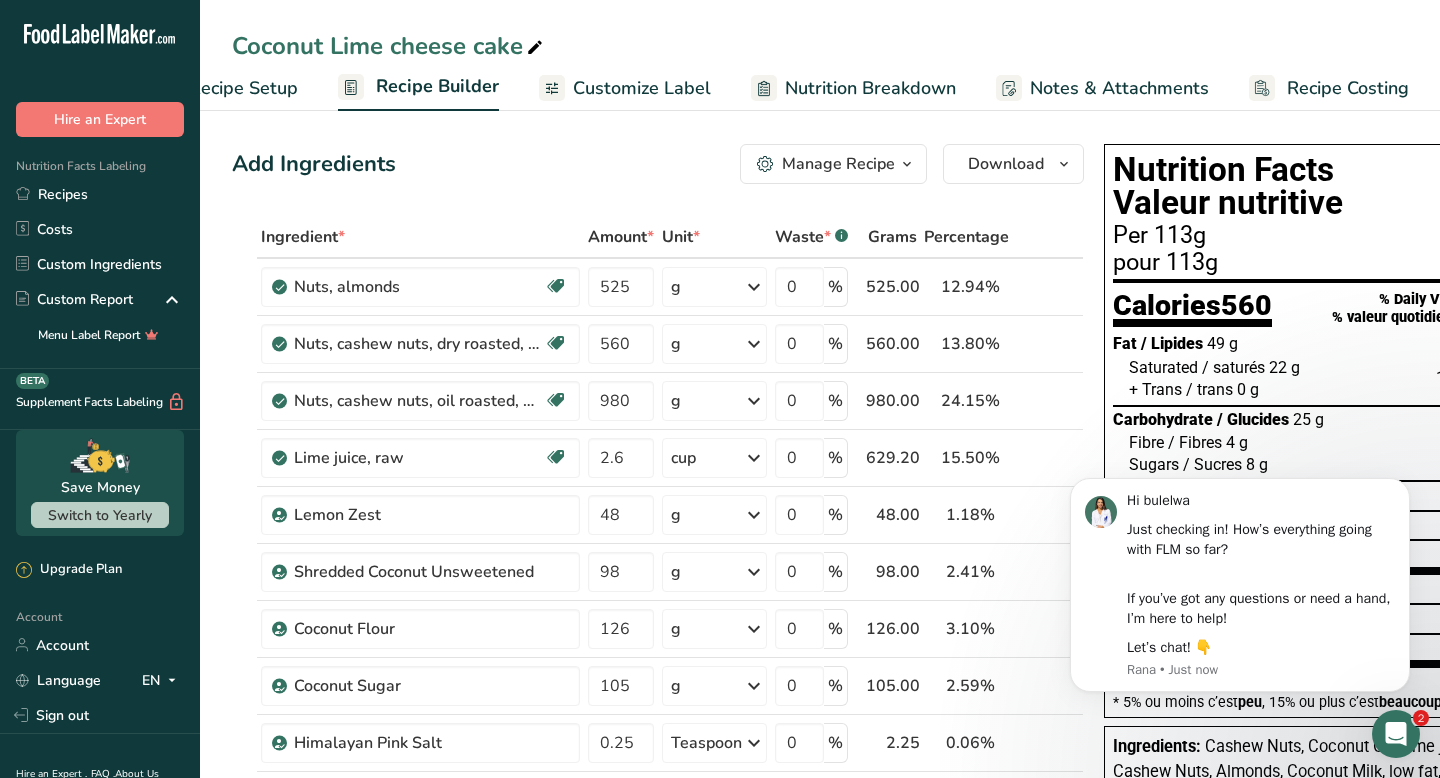 click on "Recipe Costing" at bounding box center (1348, 88) 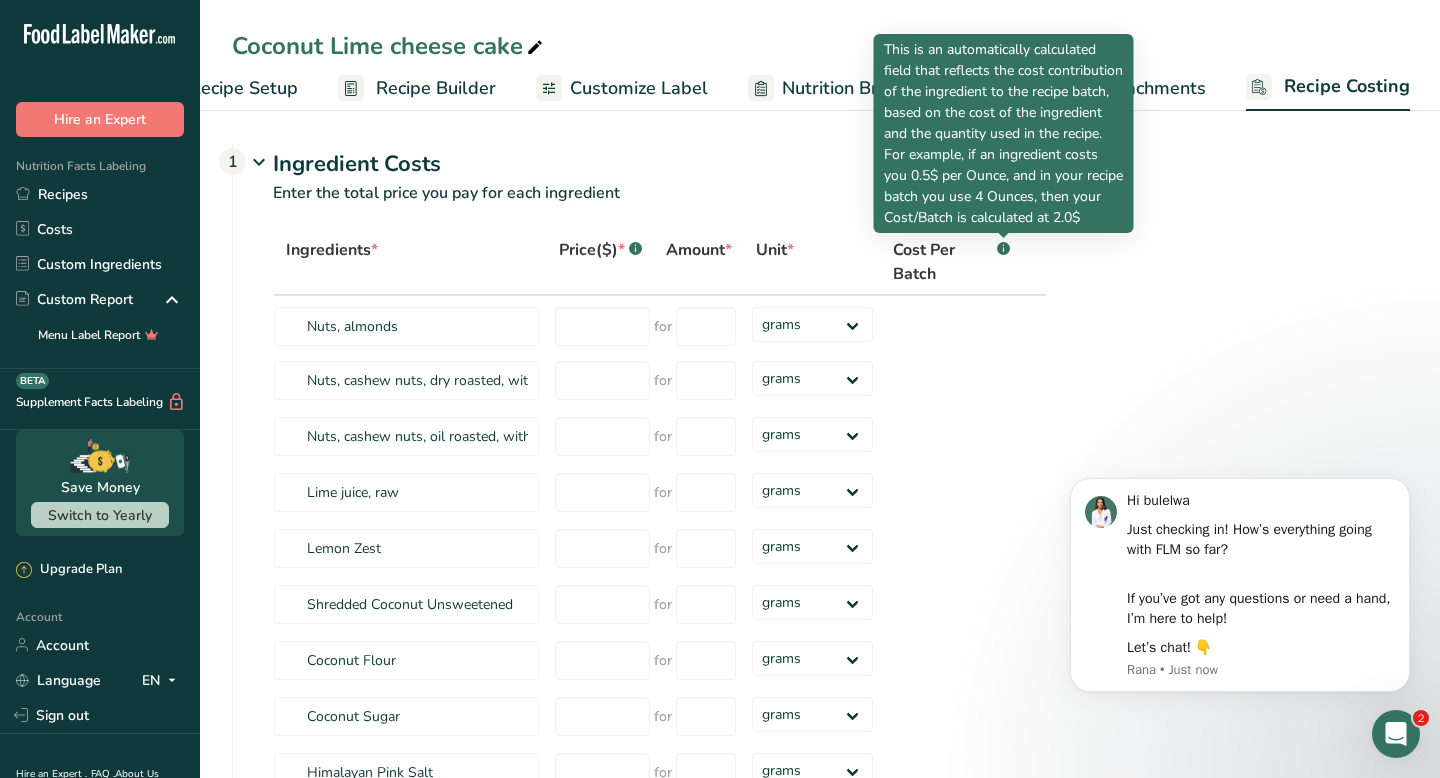 click 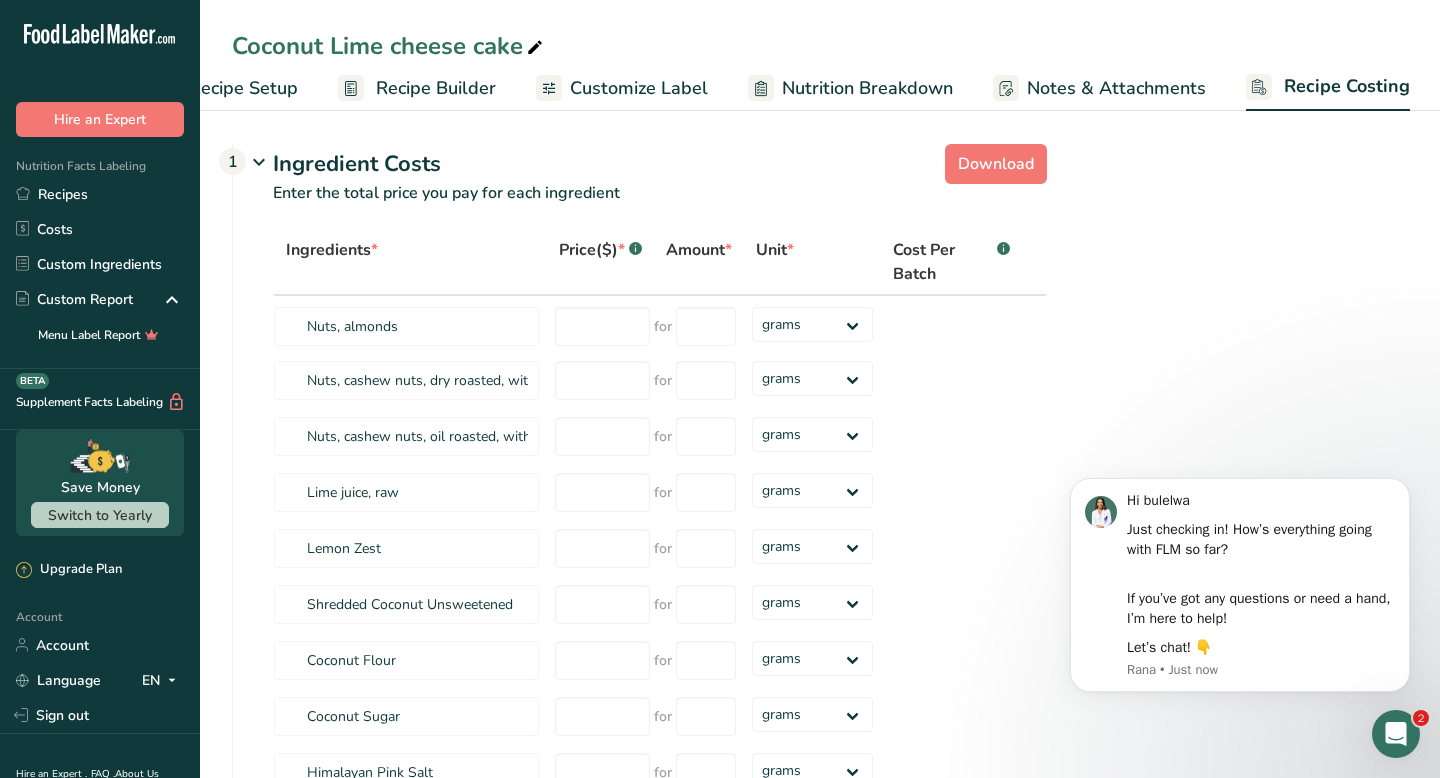 click 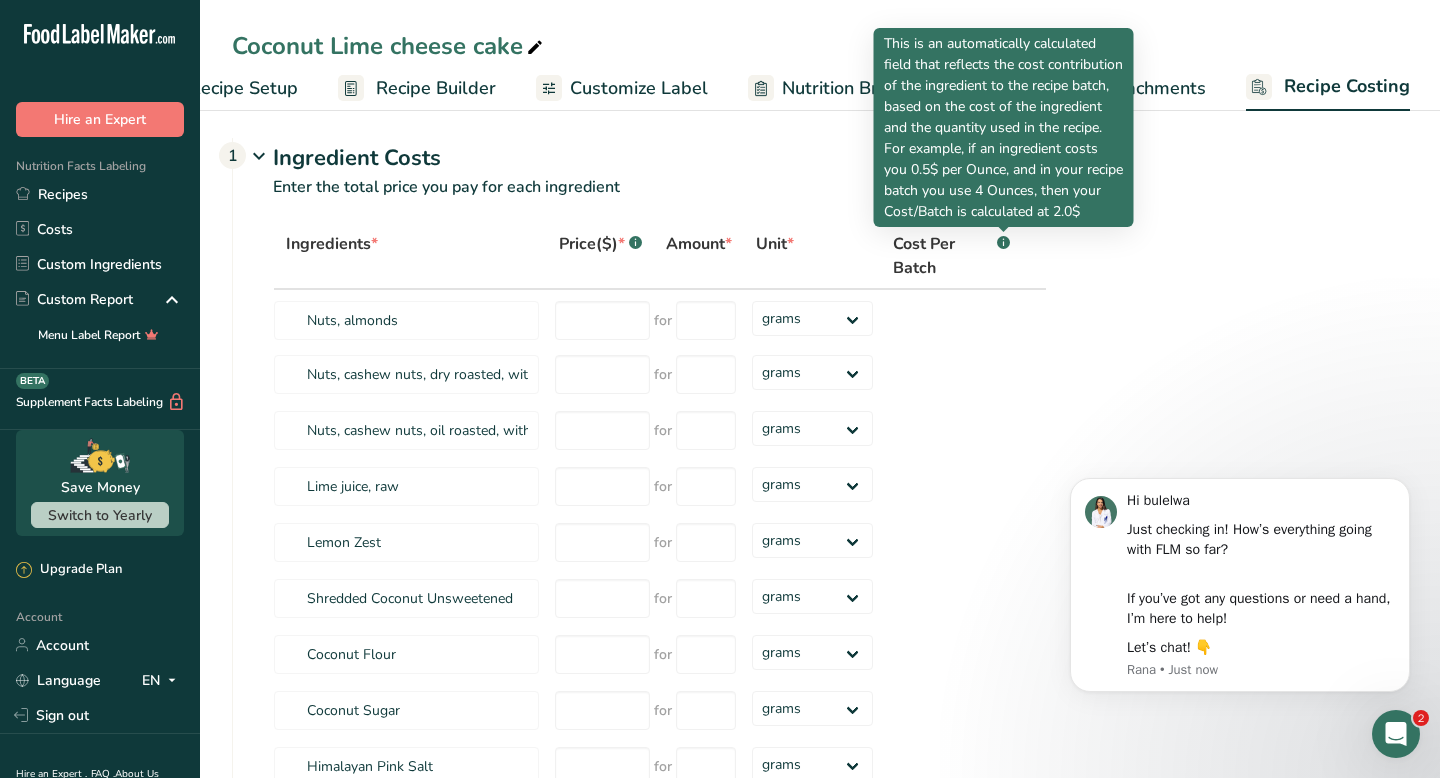 scroll, scrollTop: 0, scrollLeft: 0, axis: both 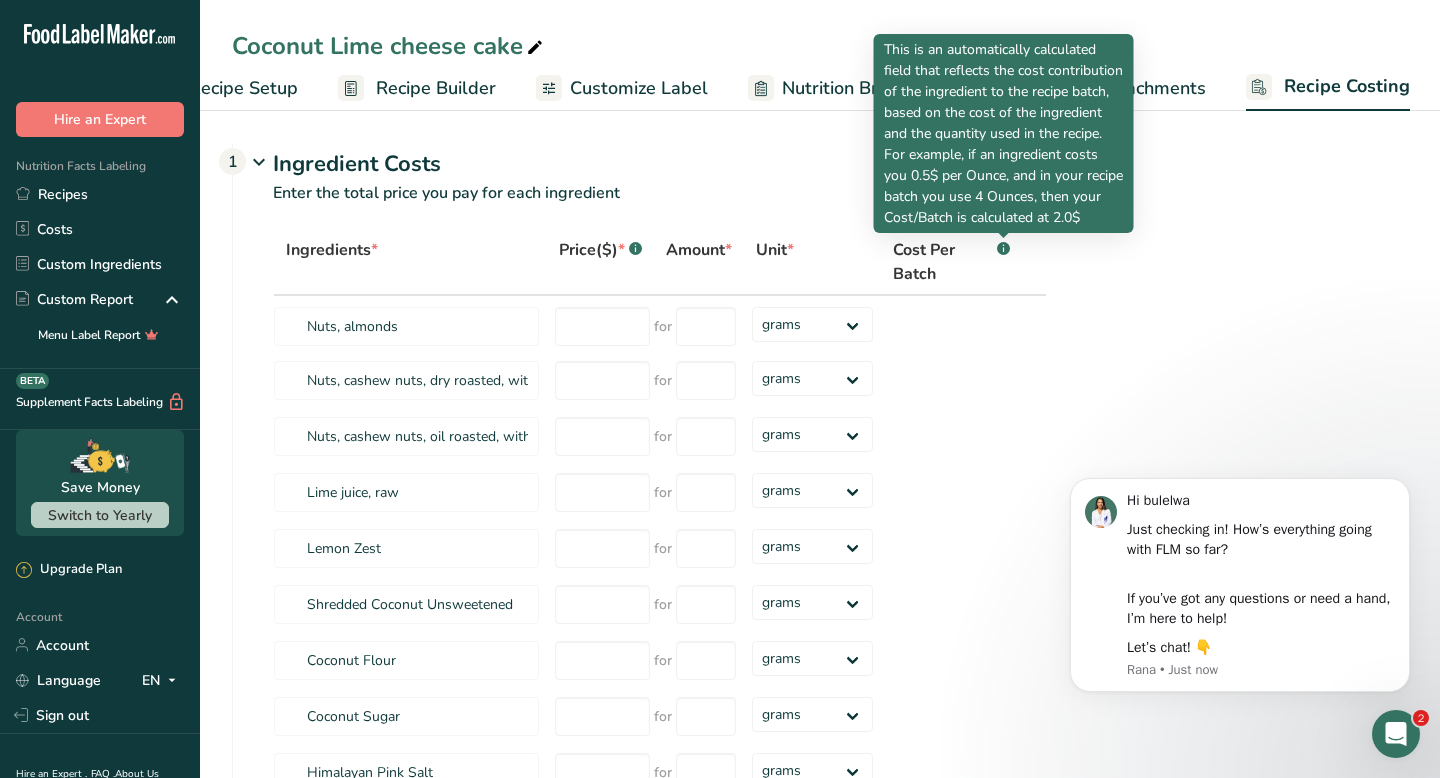 click on ".a-a{fill:#347362;}.b-a{fill:#fff;}" 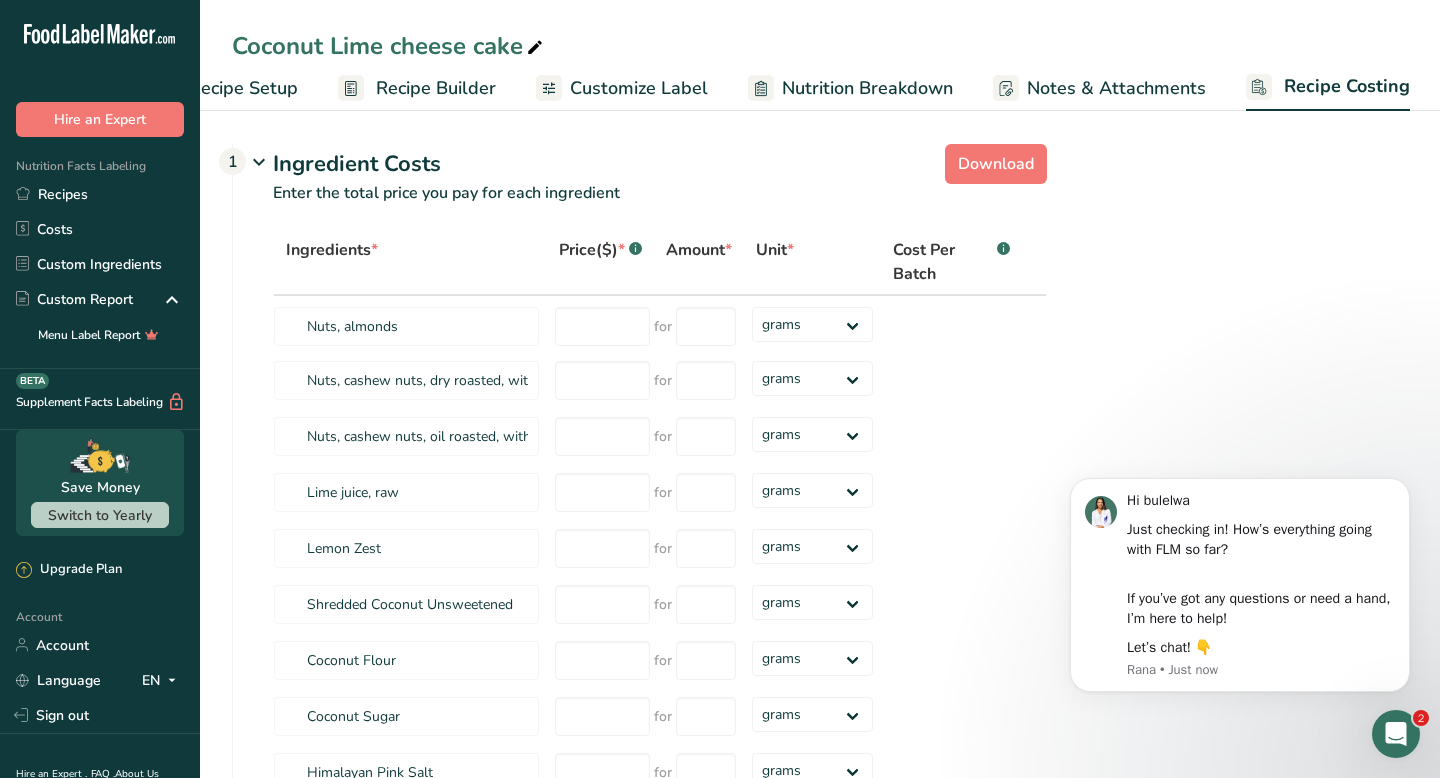 click on ".a-a{fill:#347362;}.b-a{fill:#fff;}" 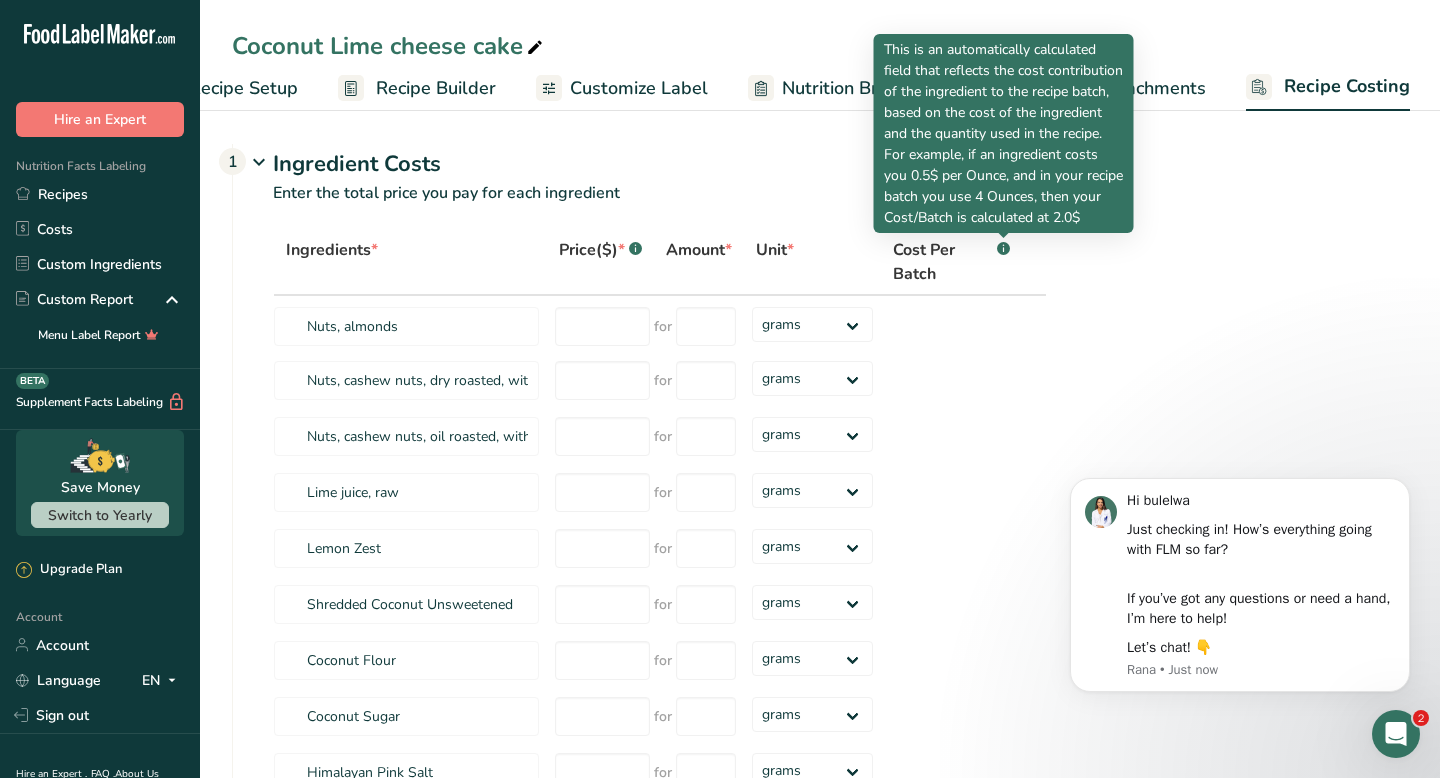 click 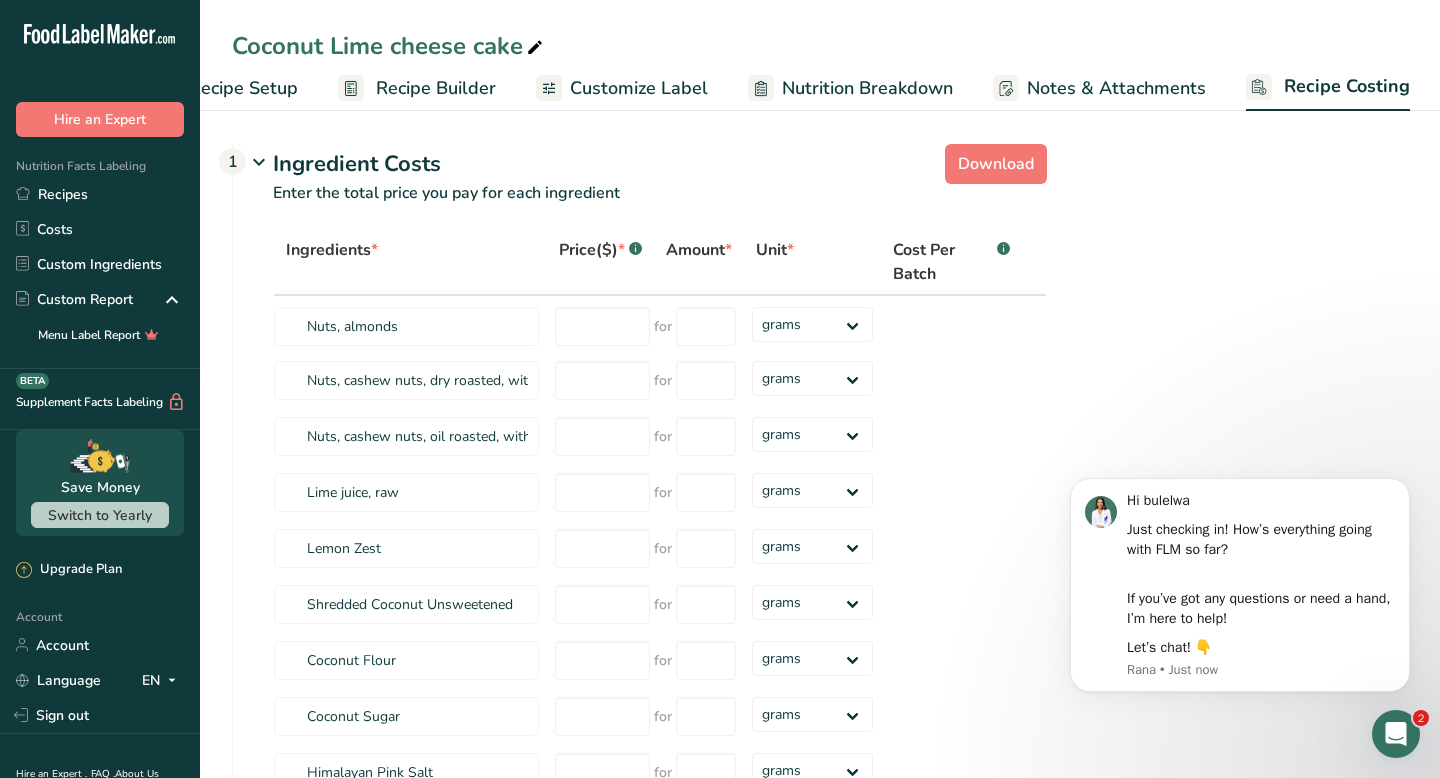 click 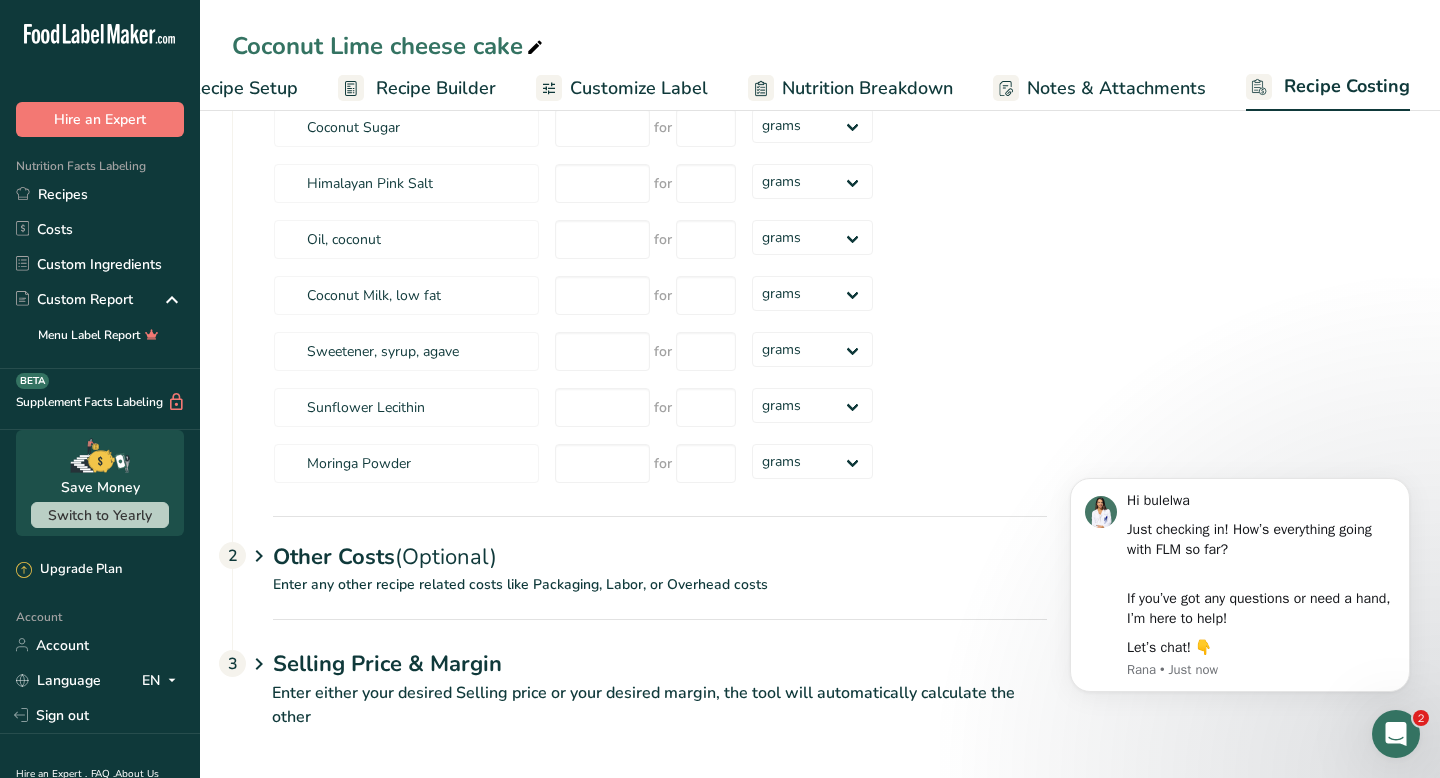scroll, scrollTop: 596, scrollLeft: 0, axis: vertical 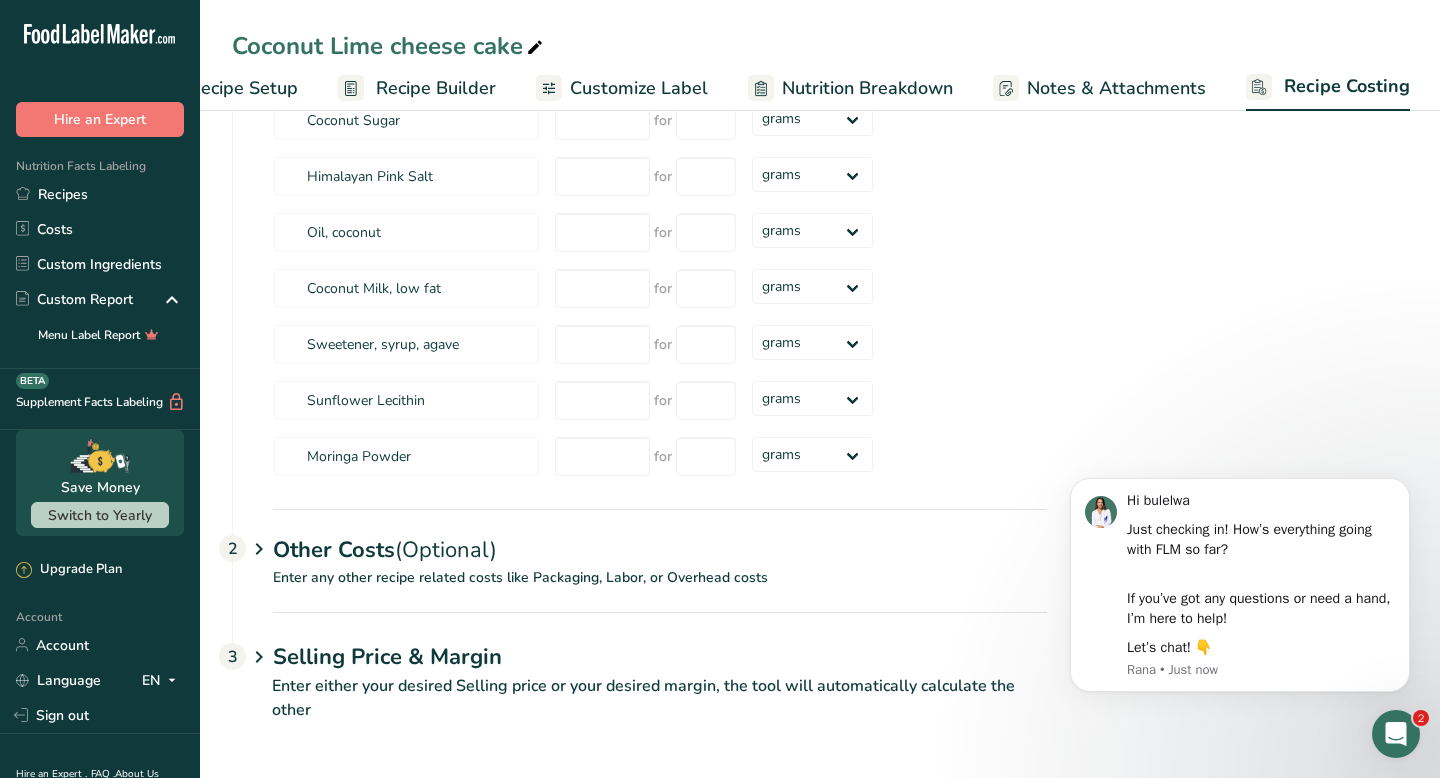 click on "Enter any other recipe related costs like Packaging, Labor, or Overhead costs" at bounding box center [640, 589] 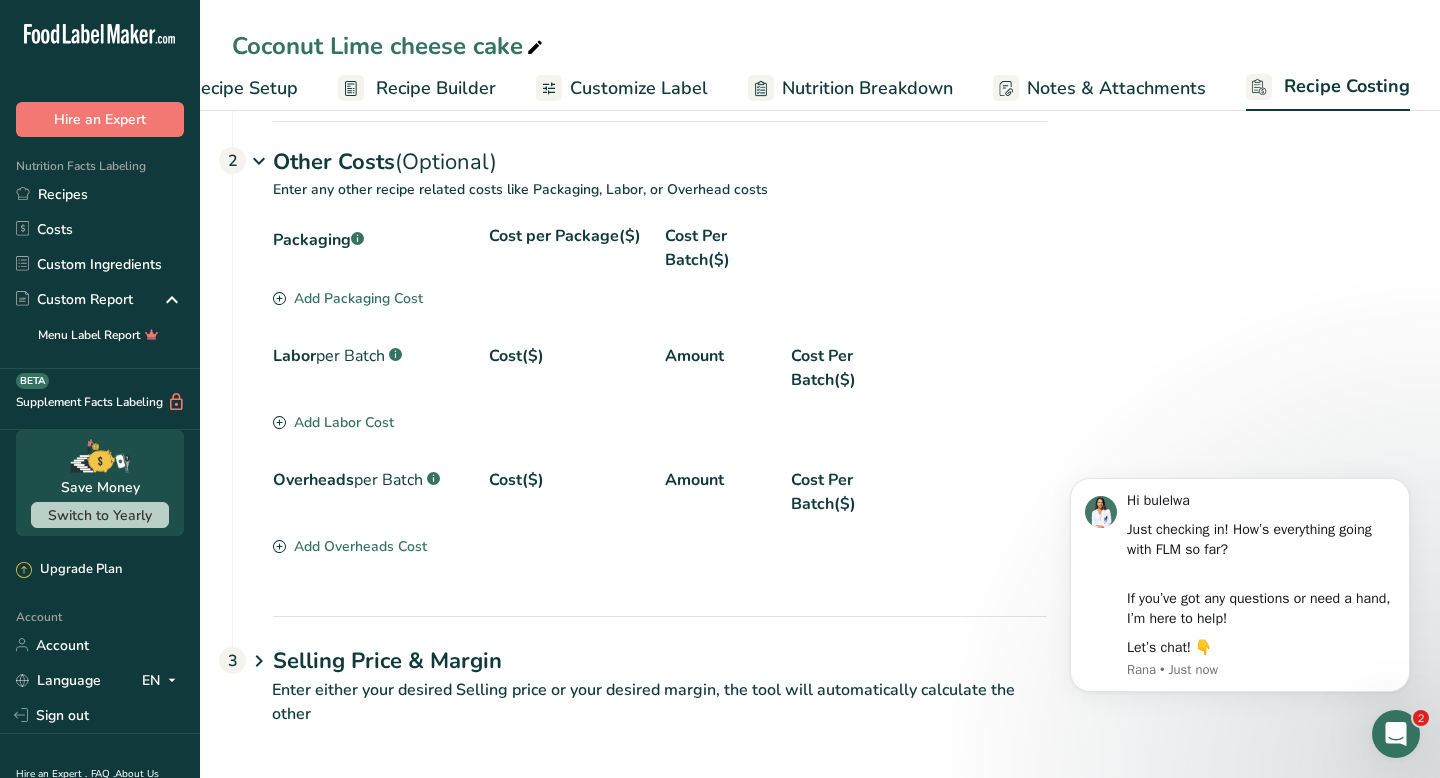 scroll, scrollTop: 988, scrollLeft: 0, axis: vertical 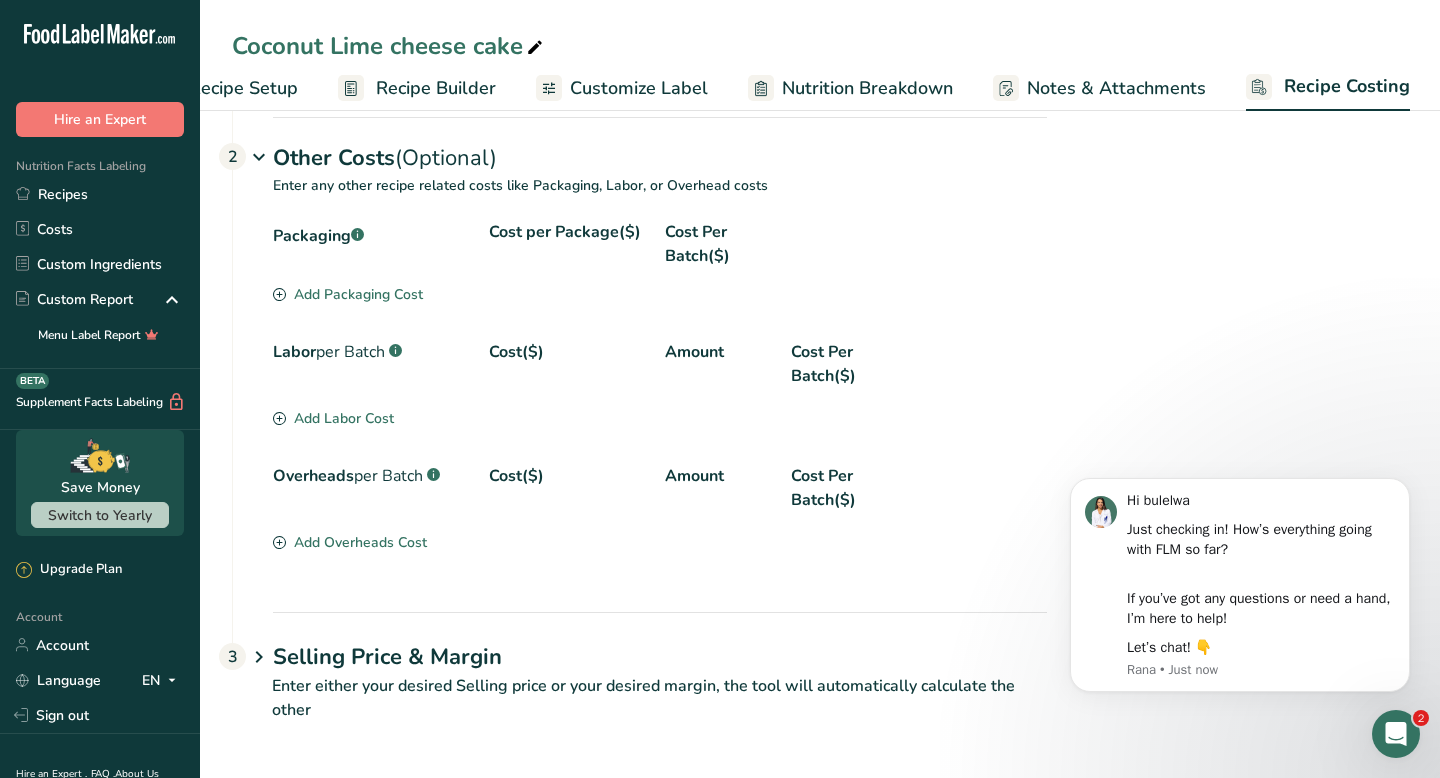 click on "Selling Price & Margin" at bounding box center [660, 657] 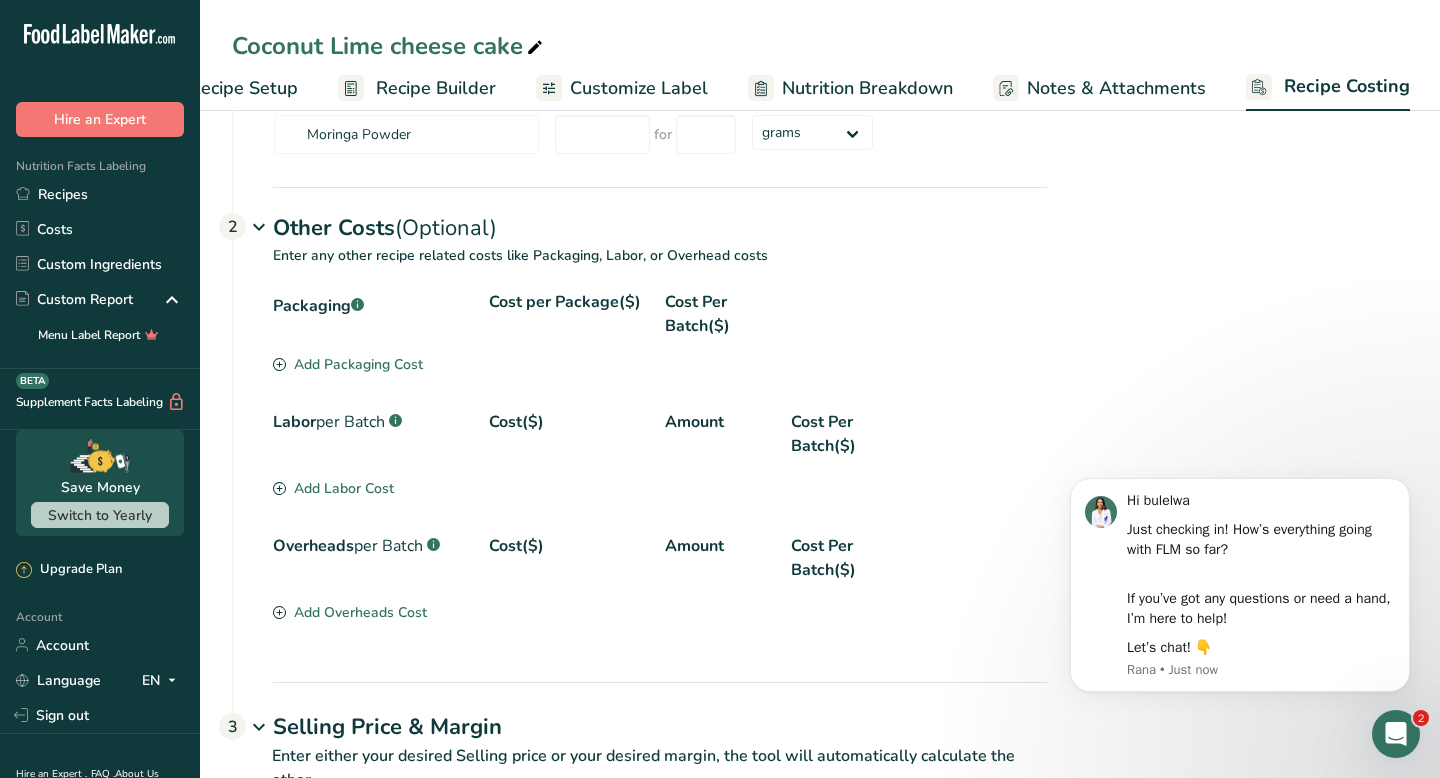 scroll, scrollTop: 842, scrollLeft: 0, axis: vertical 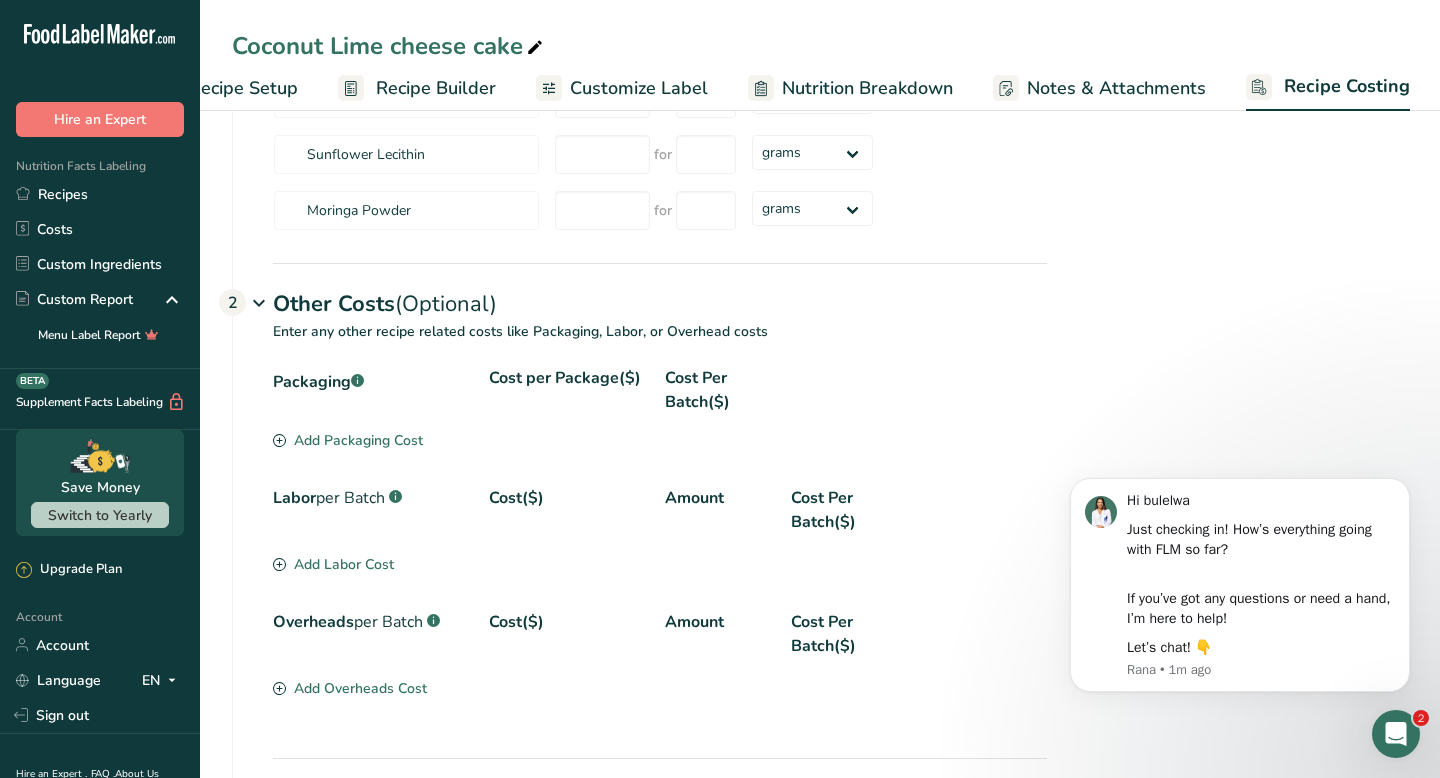 click on "Packaging
.a-a{fill:#347362;}.b-a{fill:#fff;}
Cost per Package($)
Cost Per Batch($)" at bounding box center (660, 398) 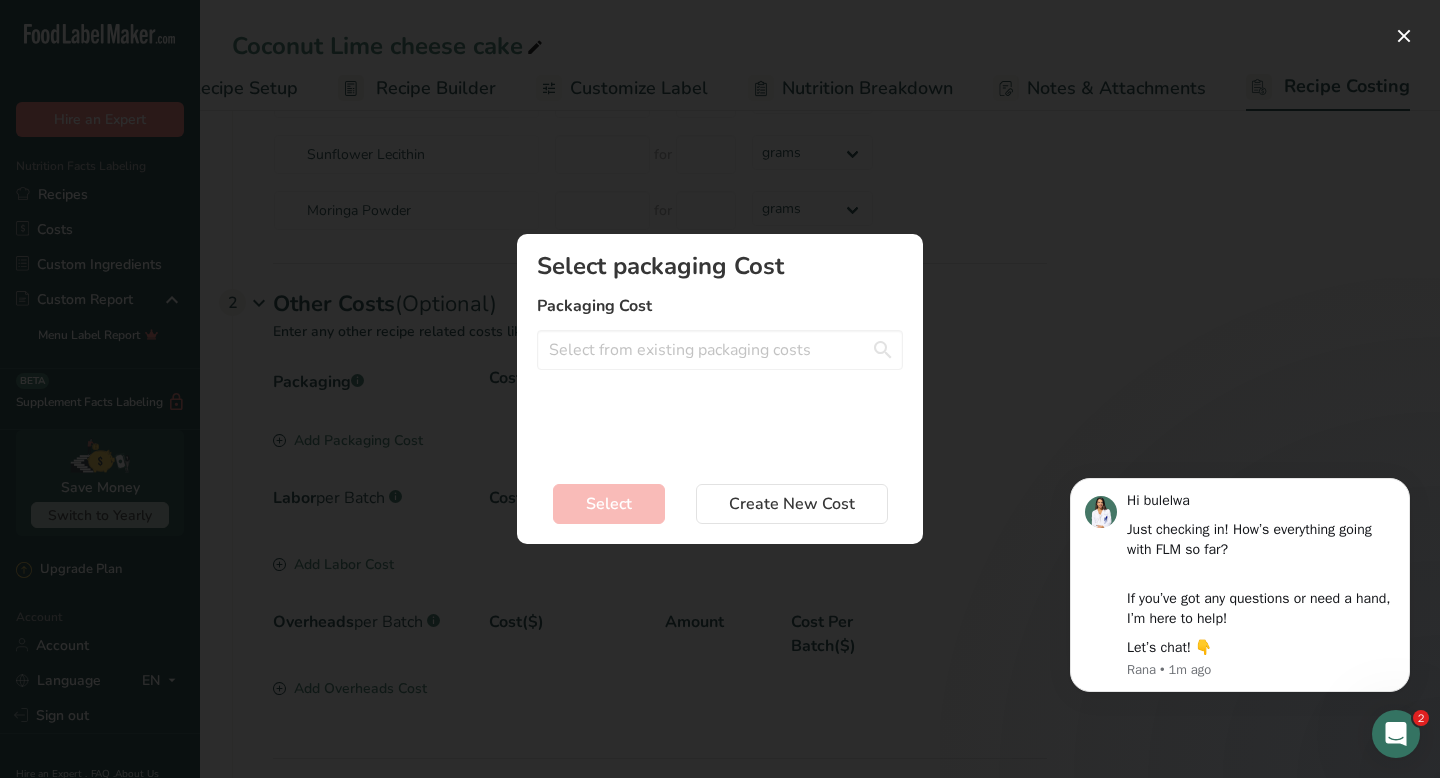 click at bounding box center [720, 389] 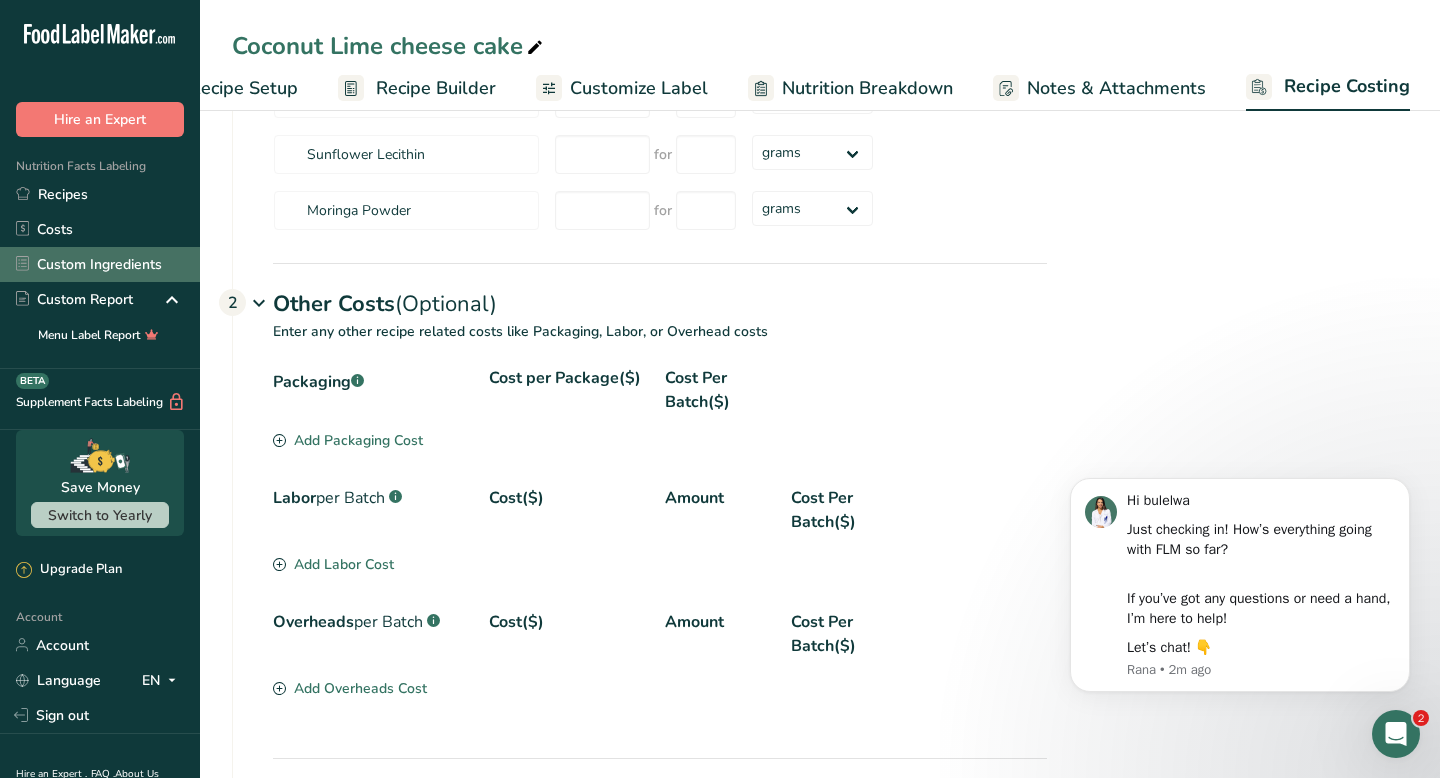 click on "Custom Ingredients" at bounding box center (100, 264) 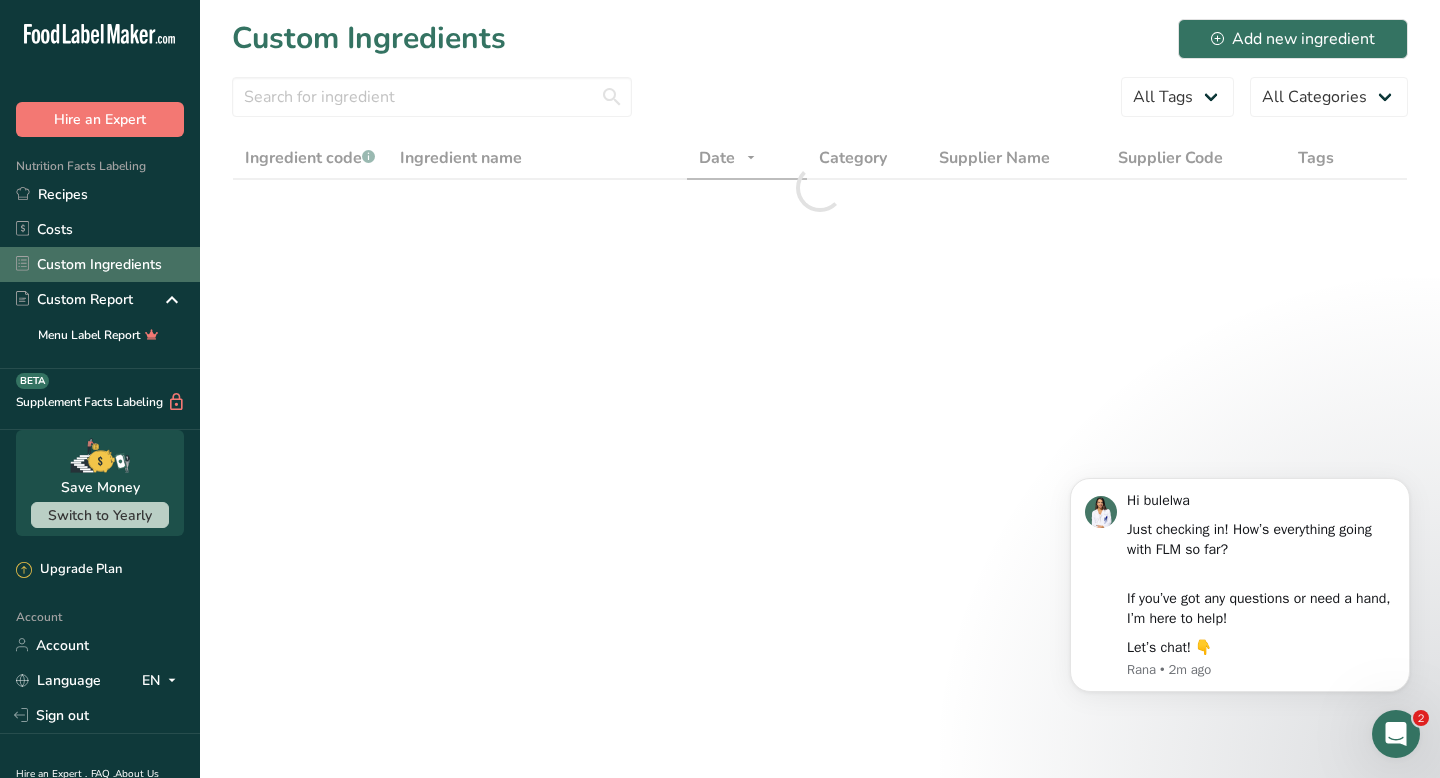scroll, scrollTop: 0, scrollLeft: 0, axis: both 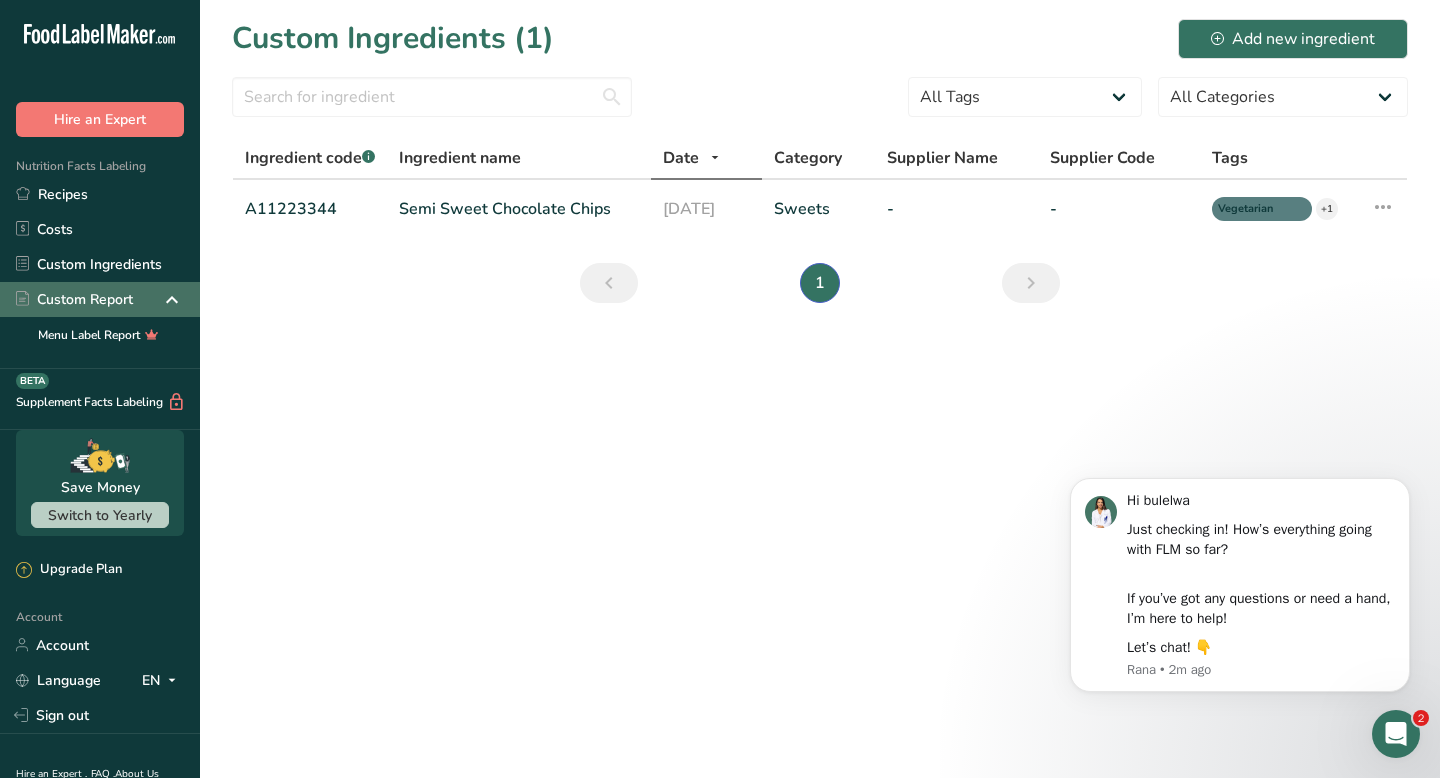 click on "Custom Report" at bounding box center (100, 299) 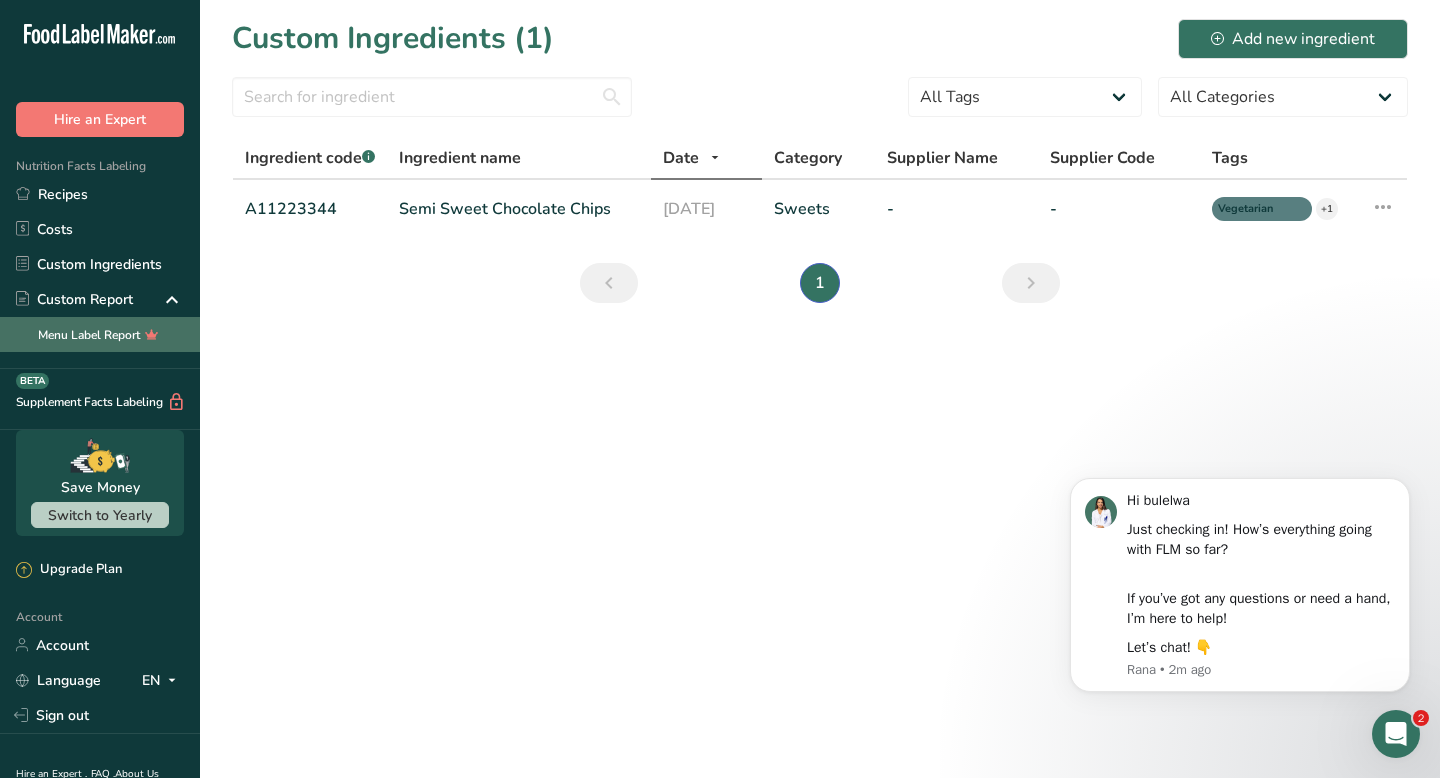 click on "Menu Label Report" at bounding box center [100, 334] 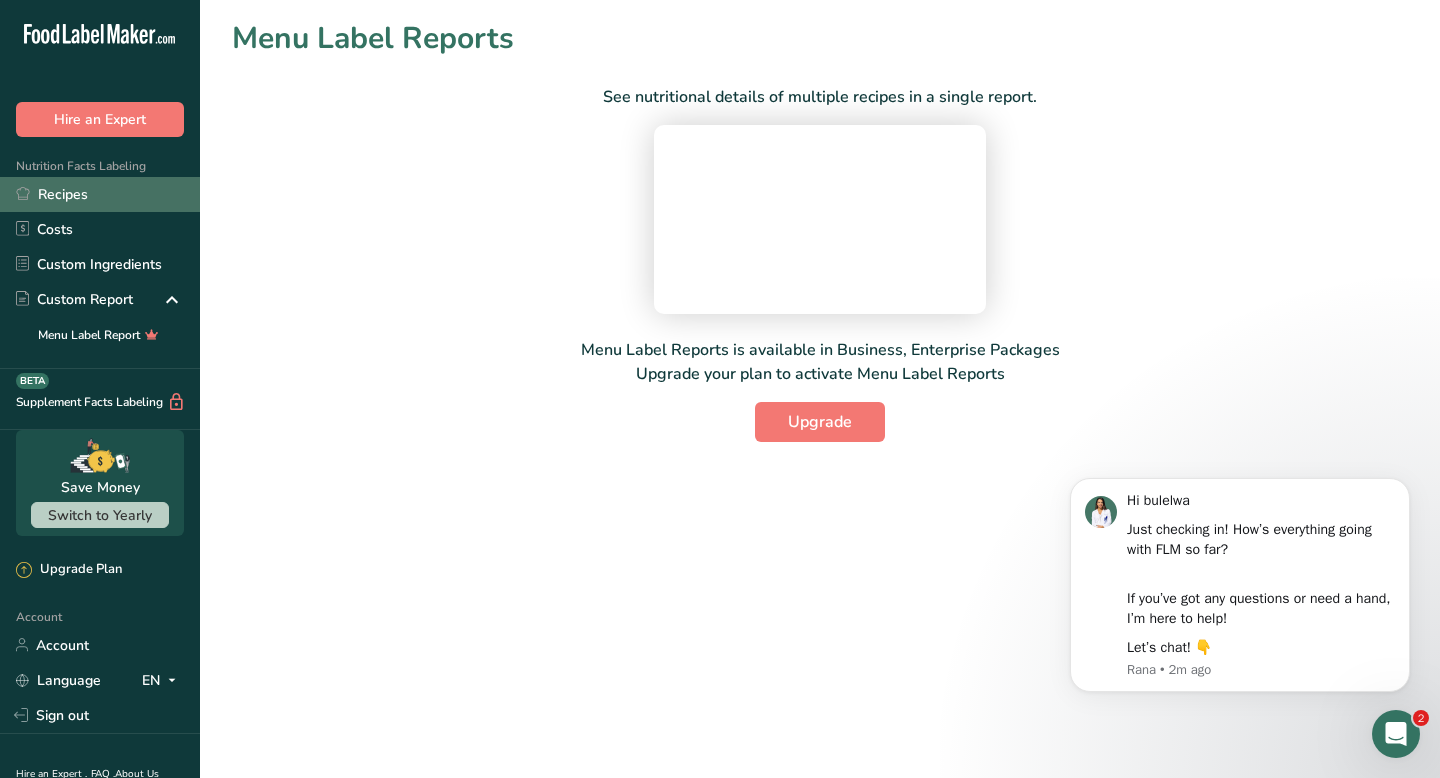 click on "Recipes" at bounding box center [100, 194] 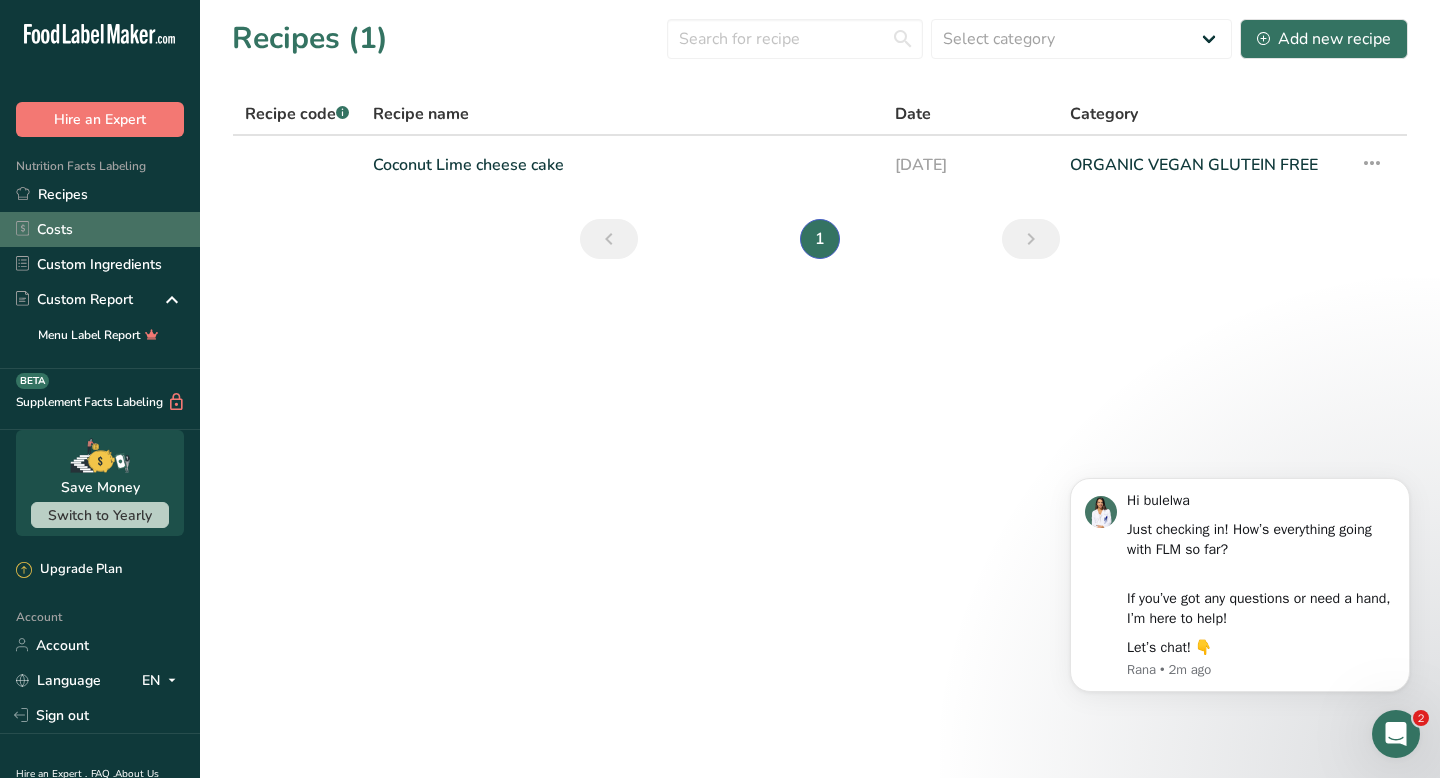 click on "Costs" at bounding box center (100, 229) 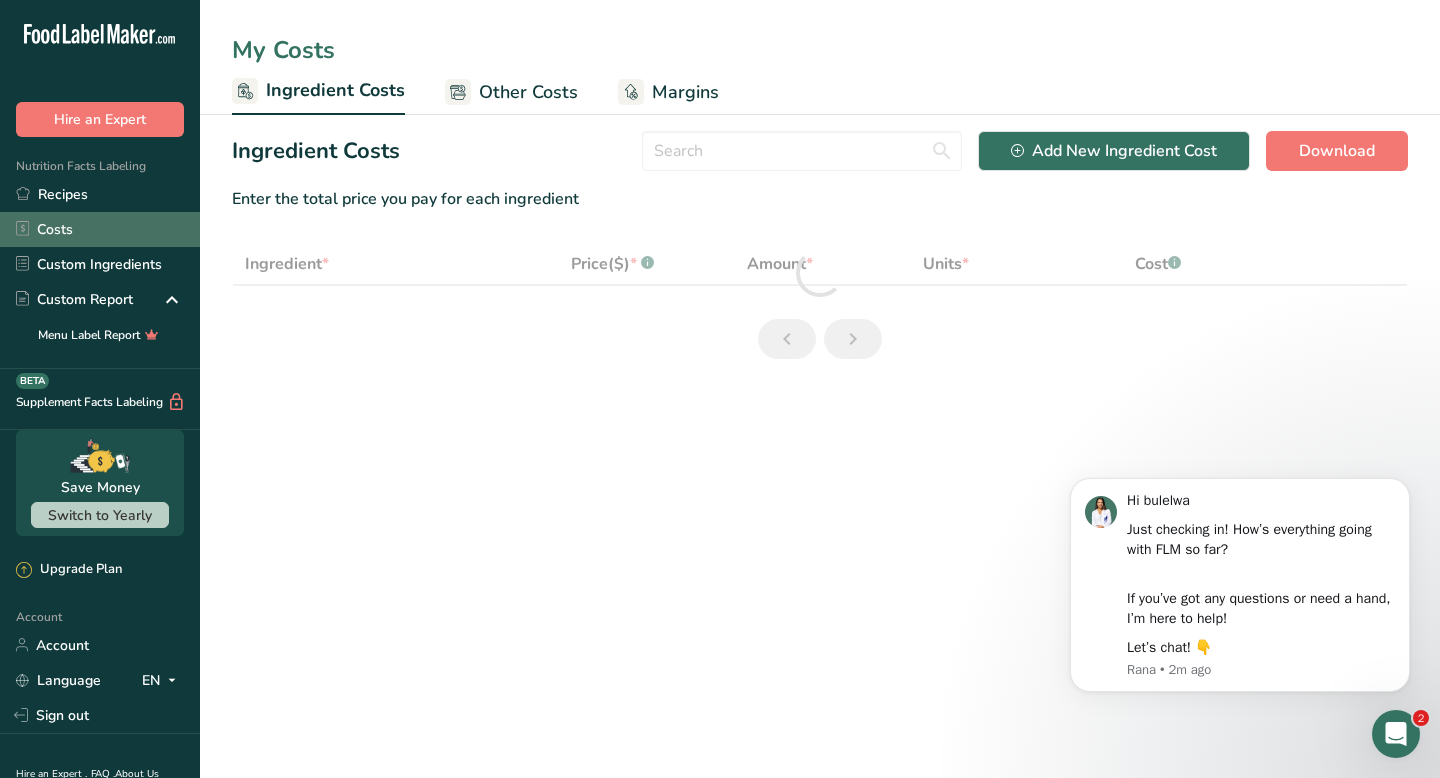select on "5" 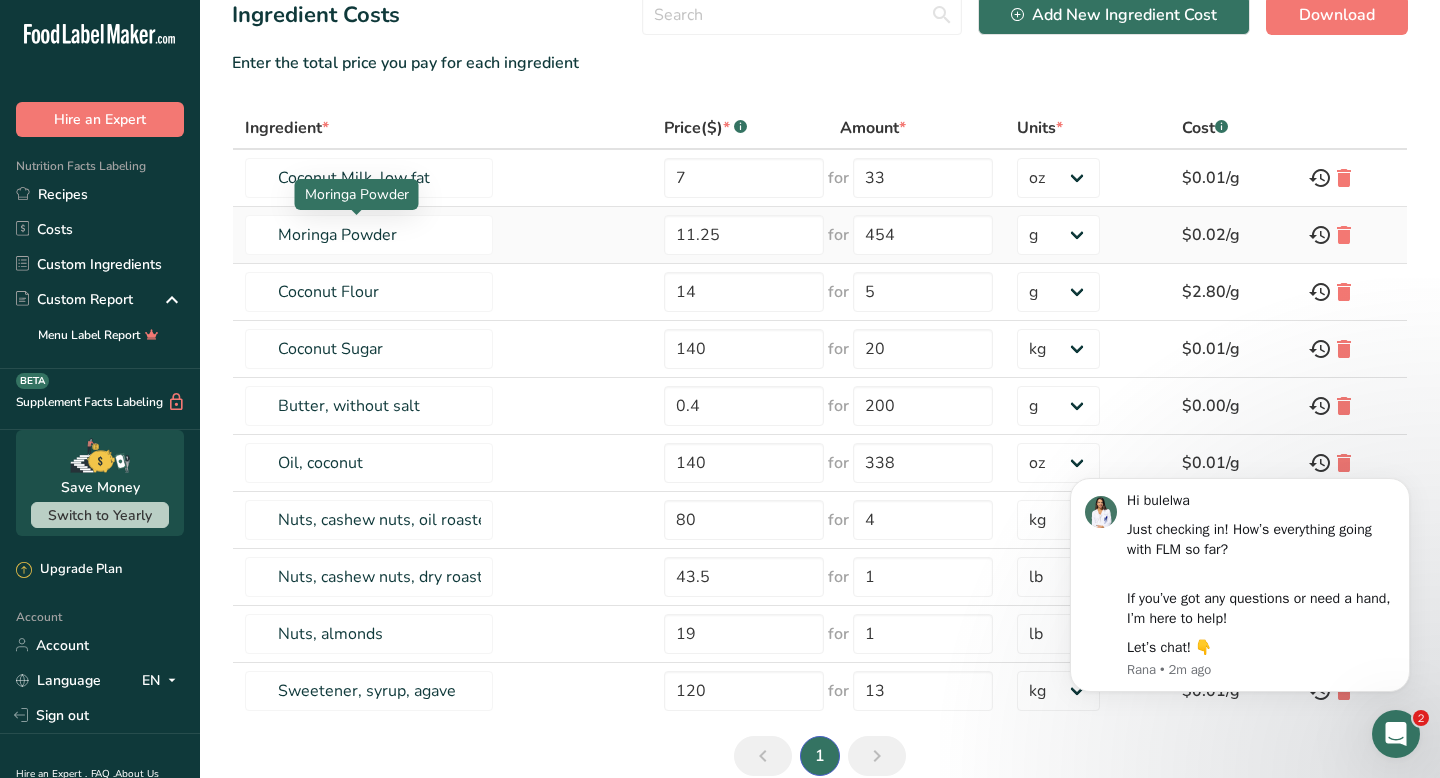 scroll, scrollTop: 0, scrollLeft: 0, axis: both 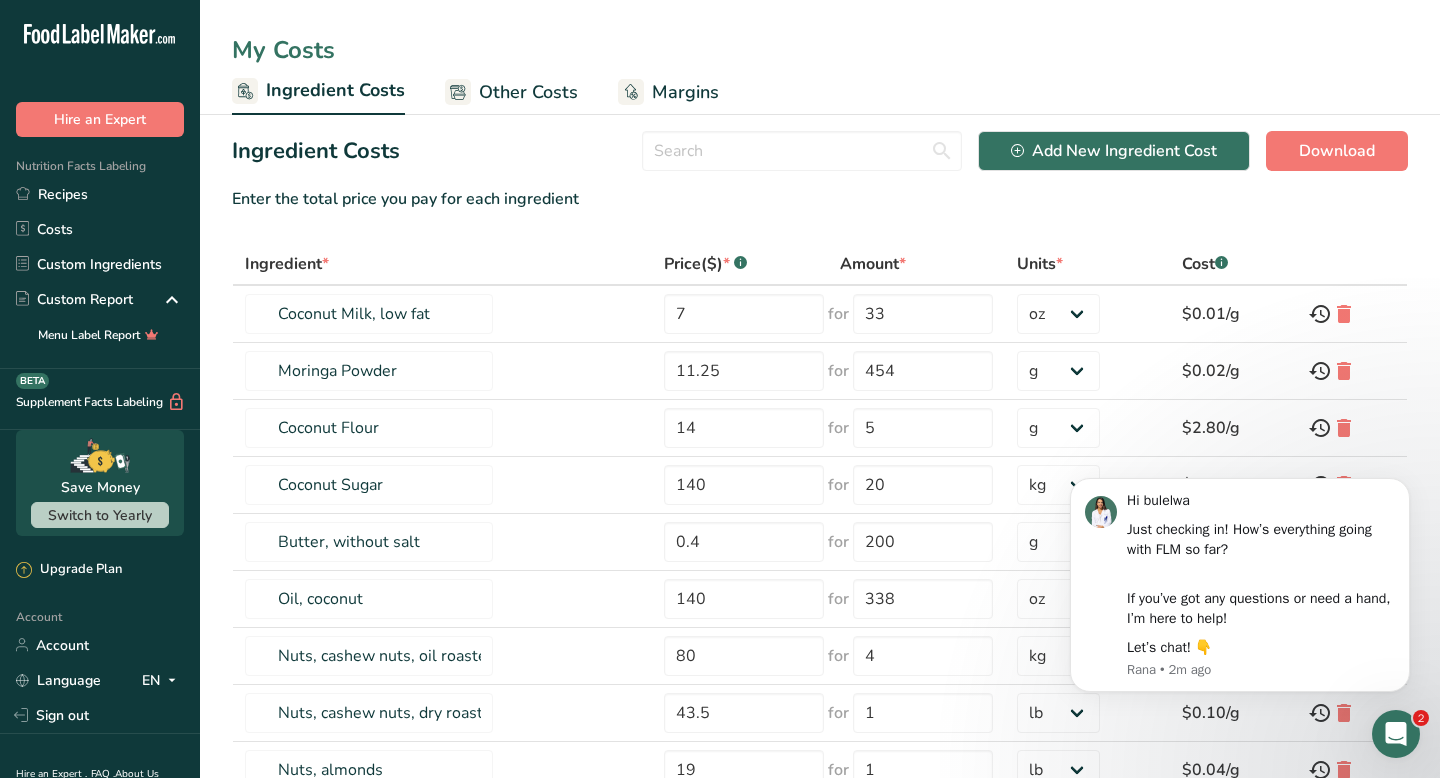 click on "Other Costs" at bounding box center (528, 92) 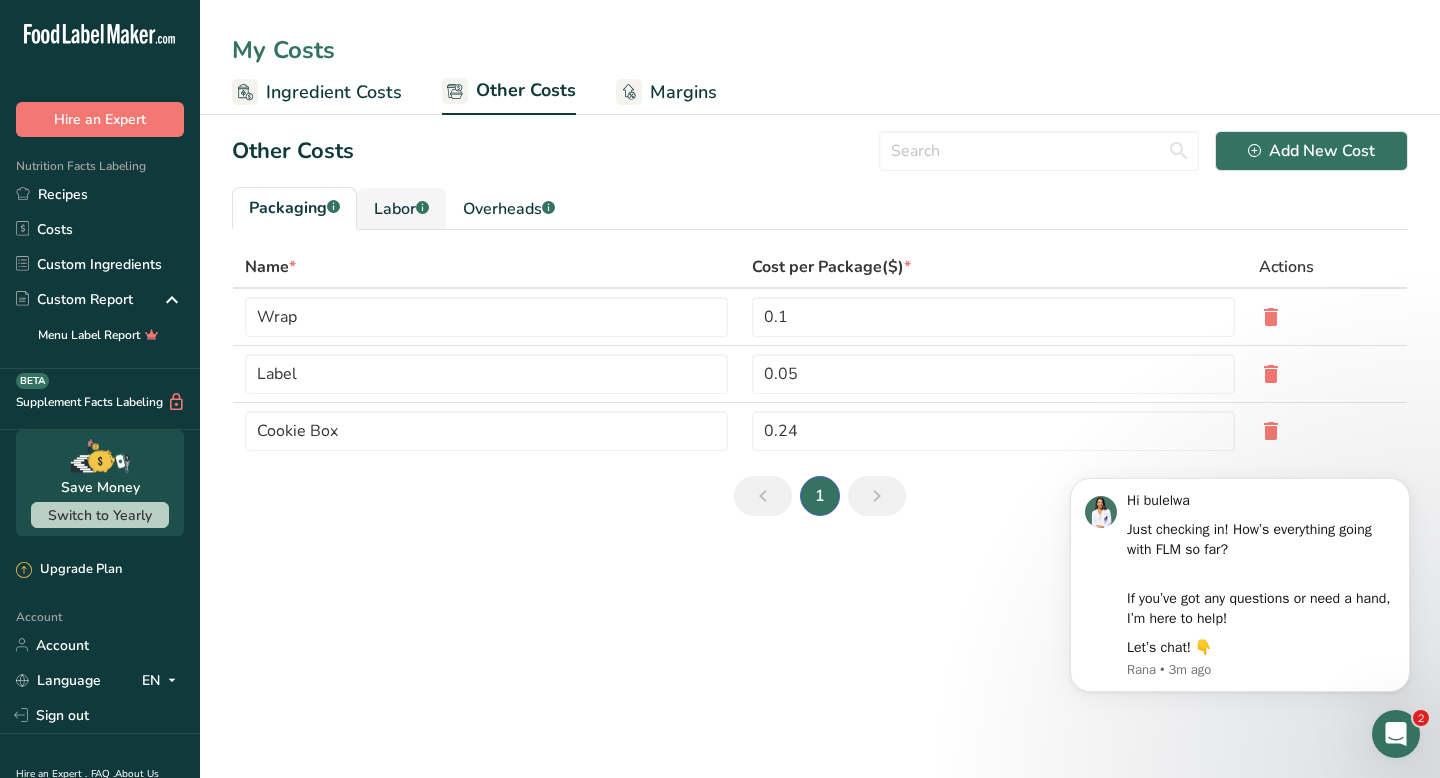click on "Labor
.a-a{fill:#347362;}.b-a{fill:#fff;}" at bounding box center [401, 209] 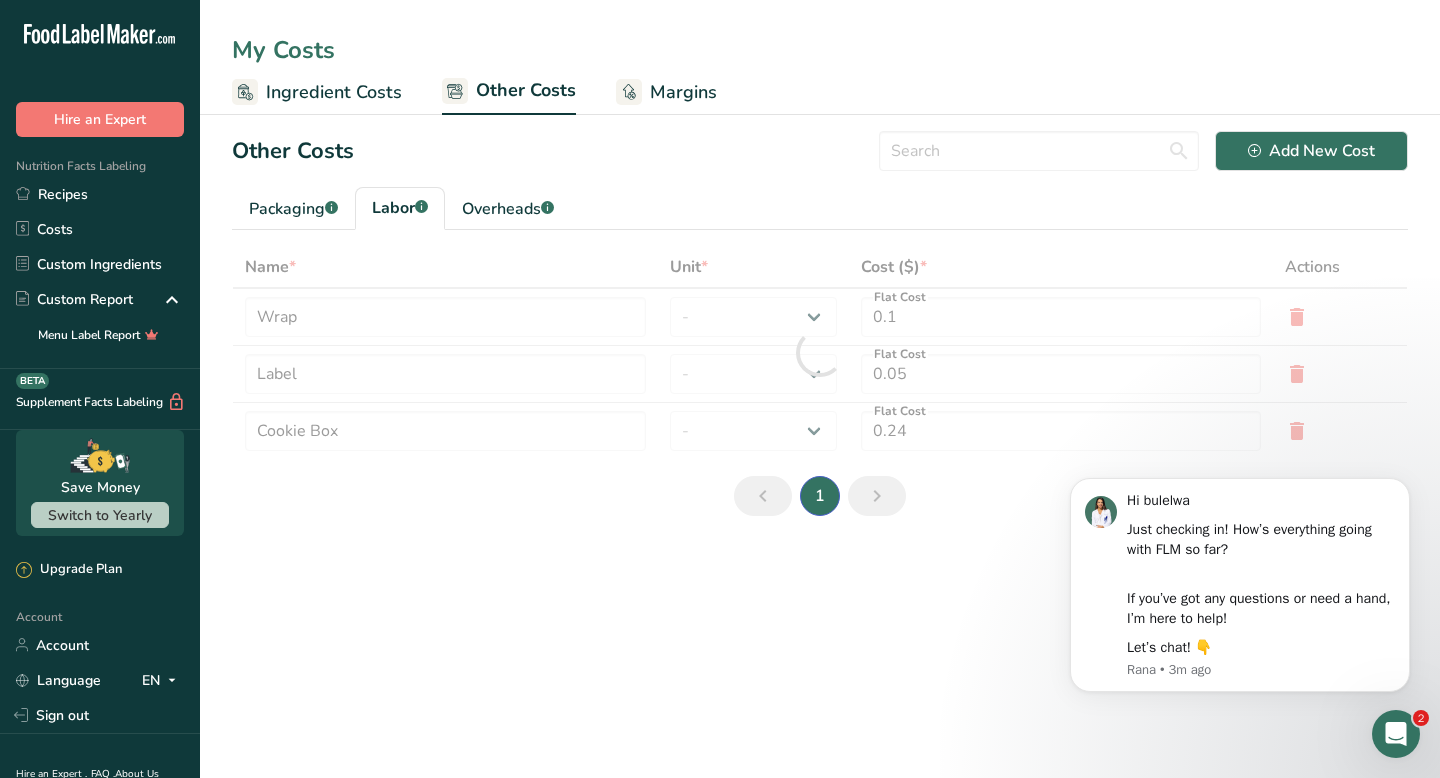 type on "[PERSON_NAME]" 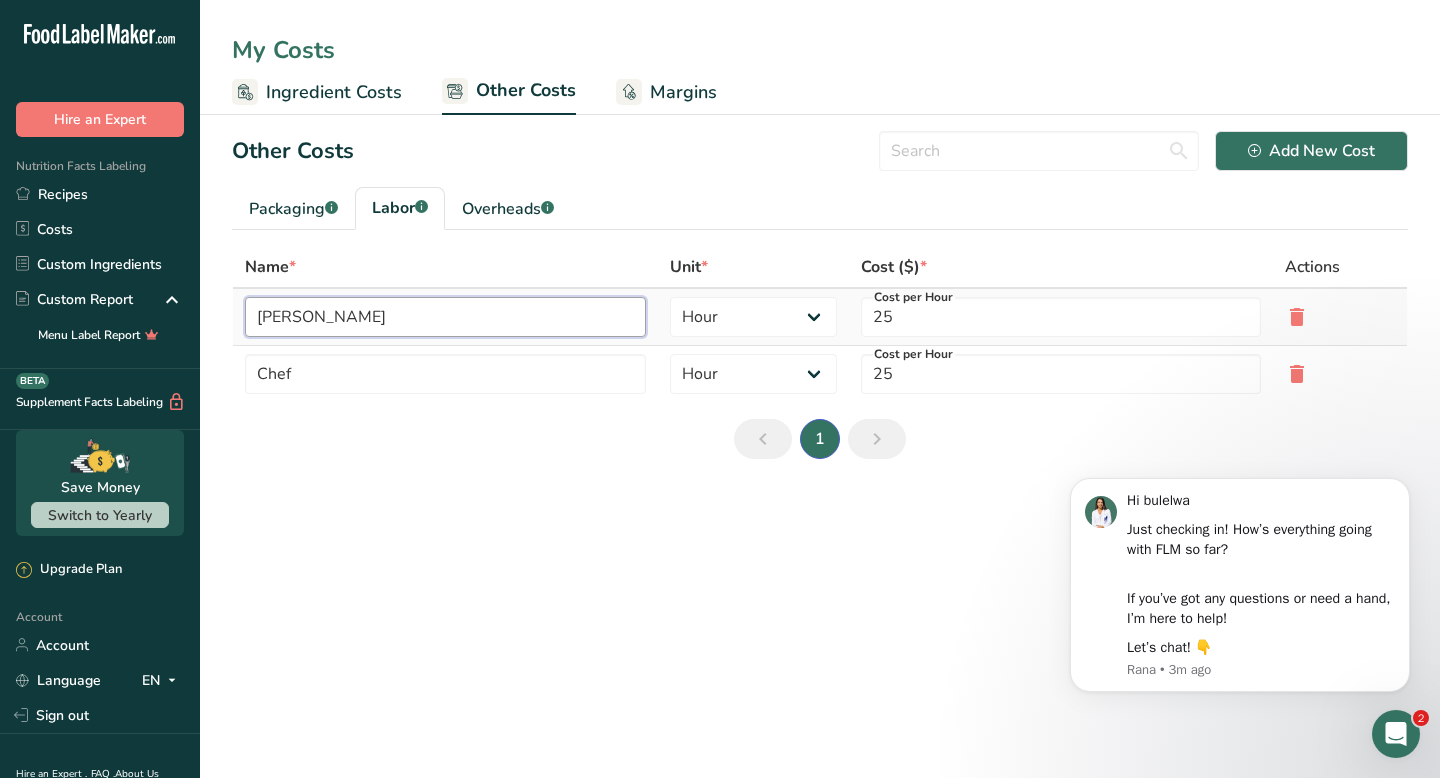 click on "[PERSON_NAME]" at bounding box center (445, 317) 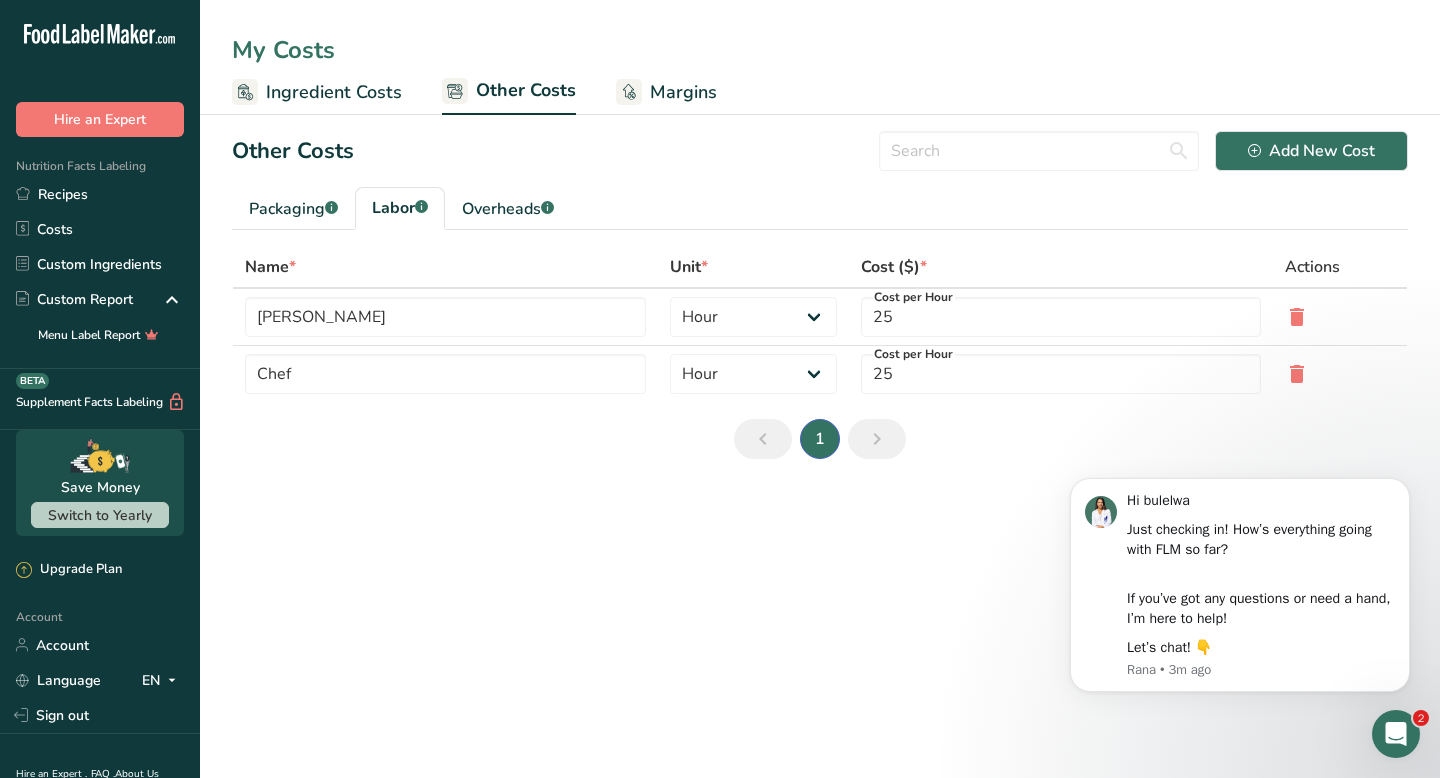 click on "Margins" at bounding box center (666, 92) 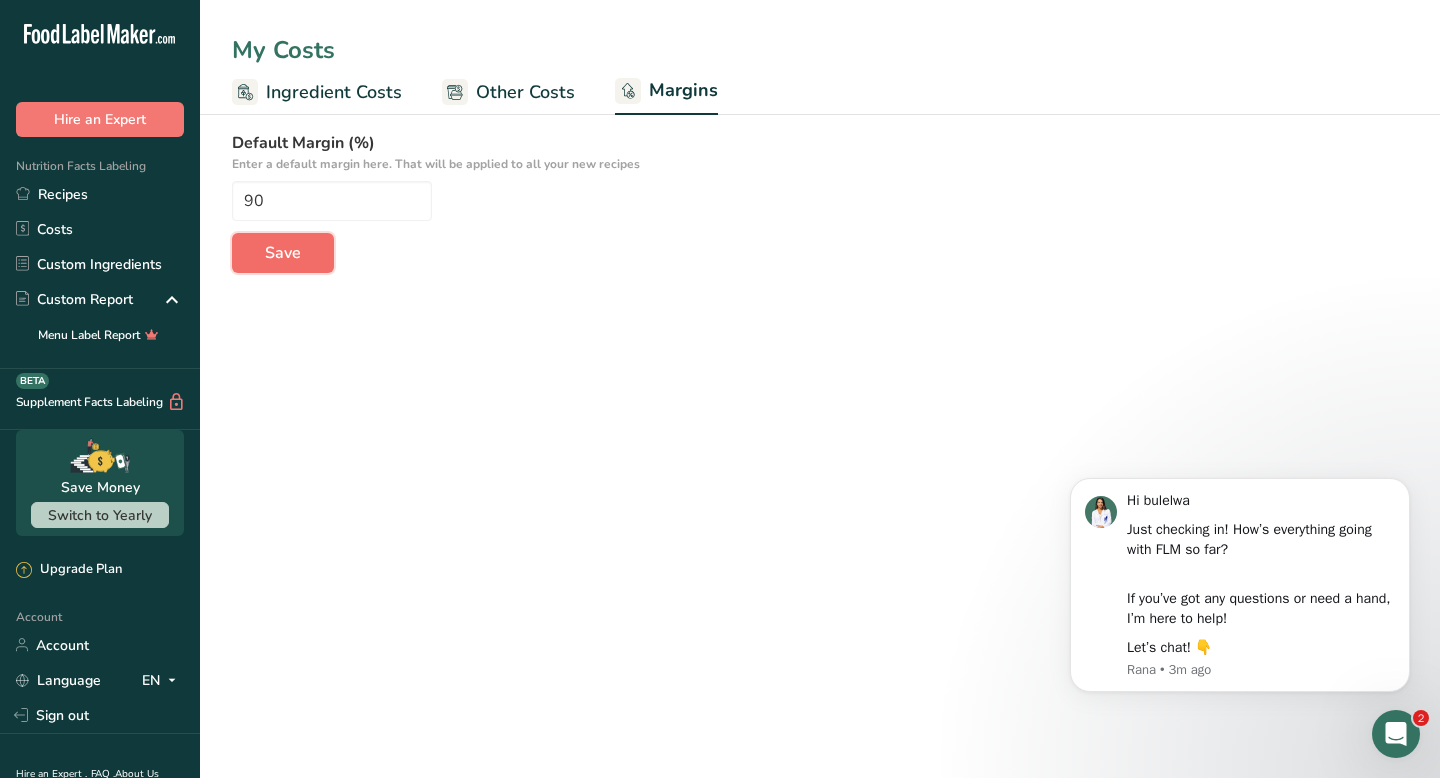 click on "Save" at bounding box center [283, 253] 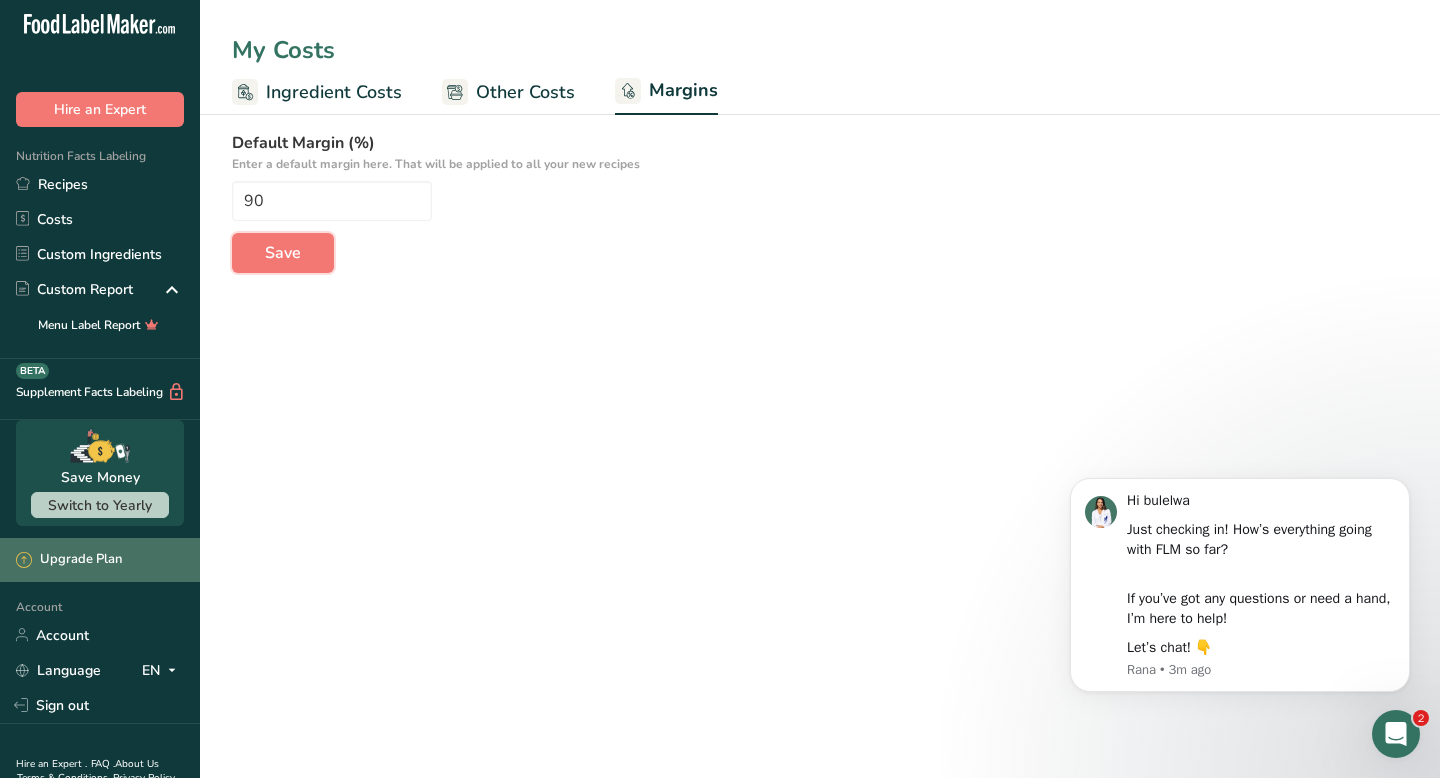 scroll, scrollTop: 12, scrollLeft: 0, axis: vertical 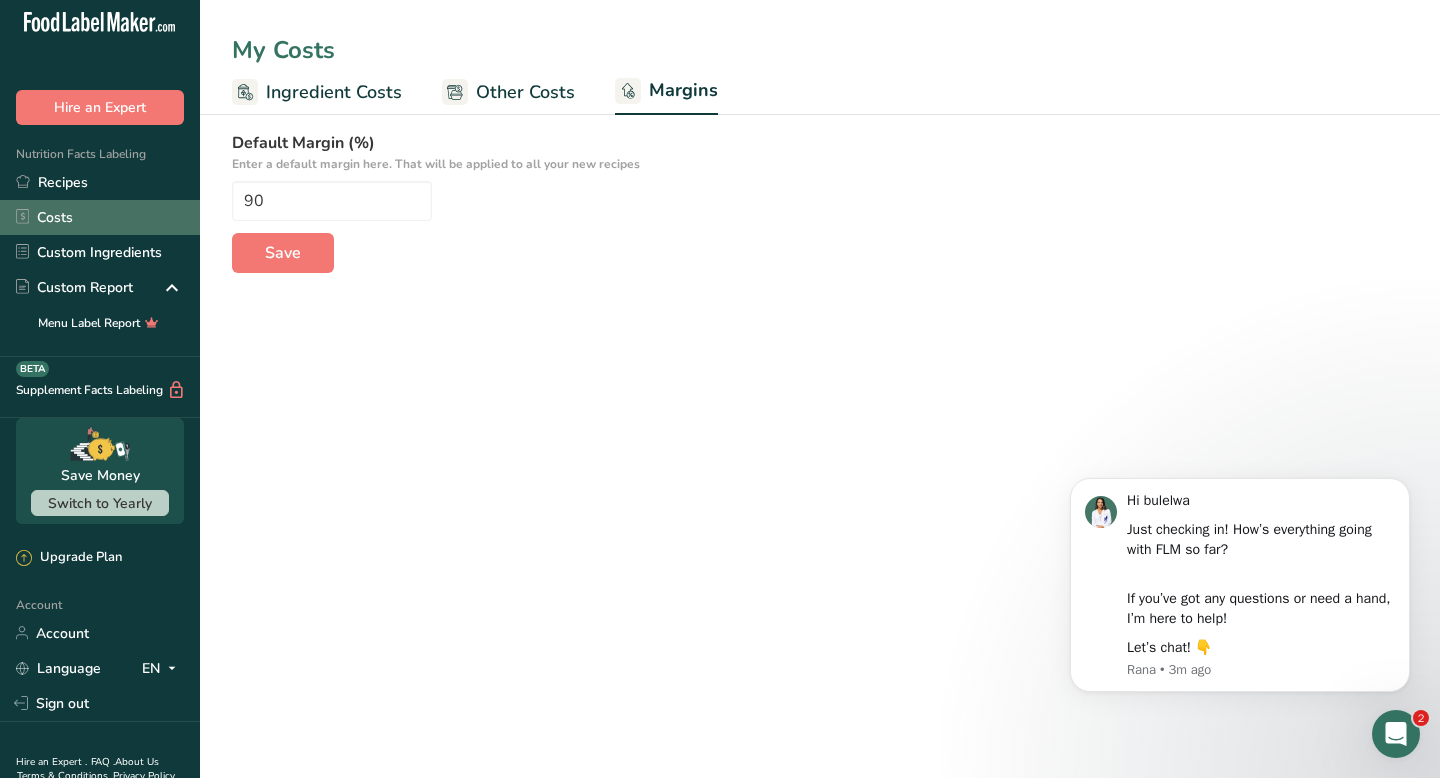click on "Costs" at bounding box center (100, 217) 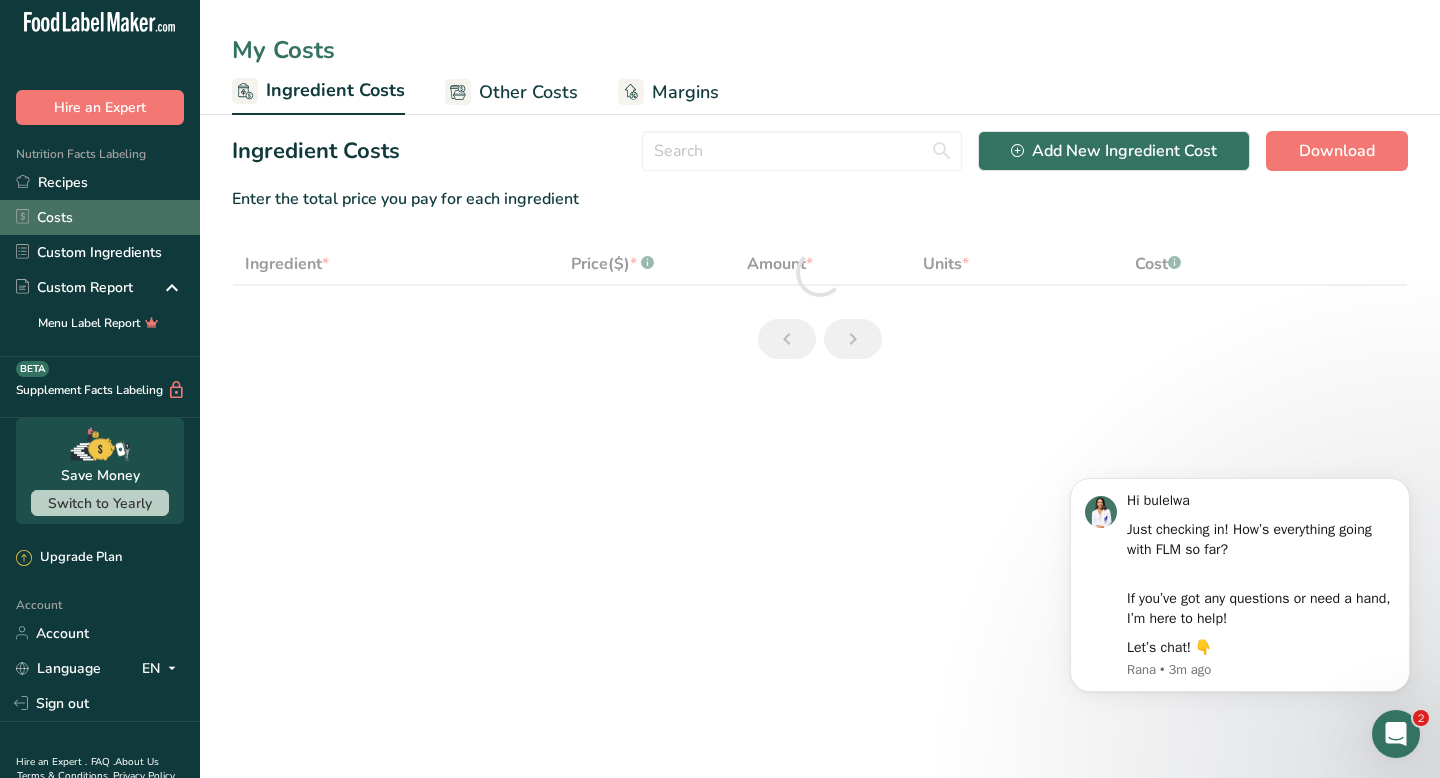 select on "5" 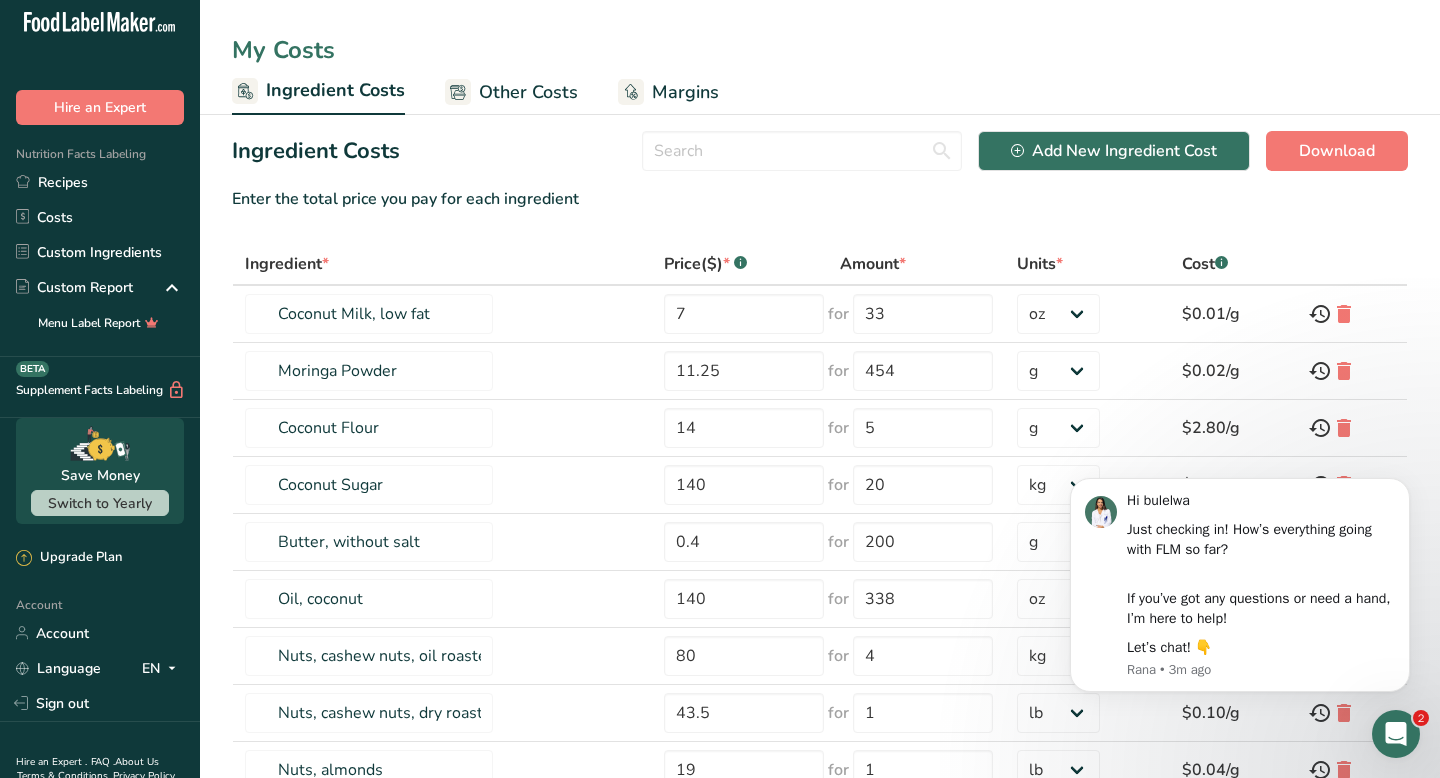 click on "Other Costs" at bounding box center [511, 92] 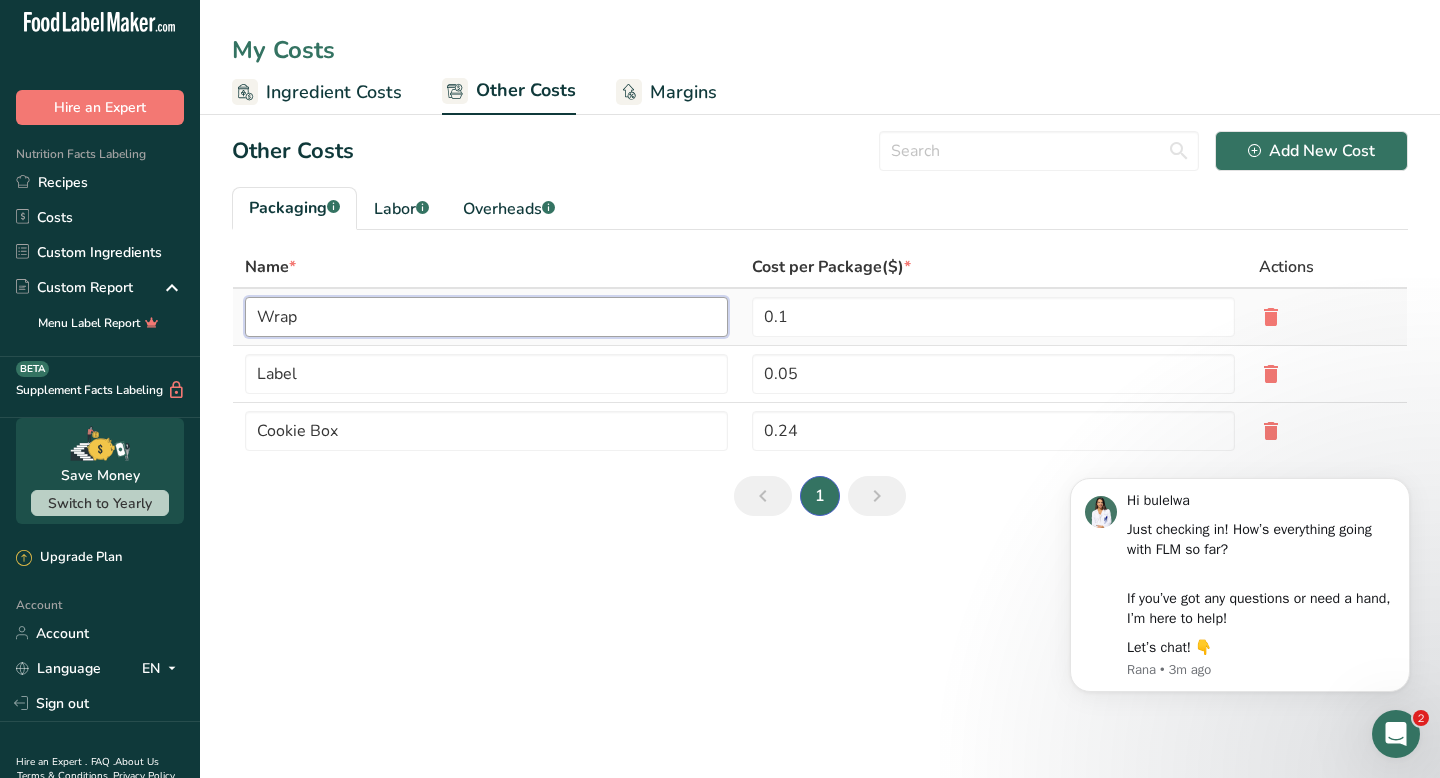 click on "Wrap" at bounding box center (486, 317) 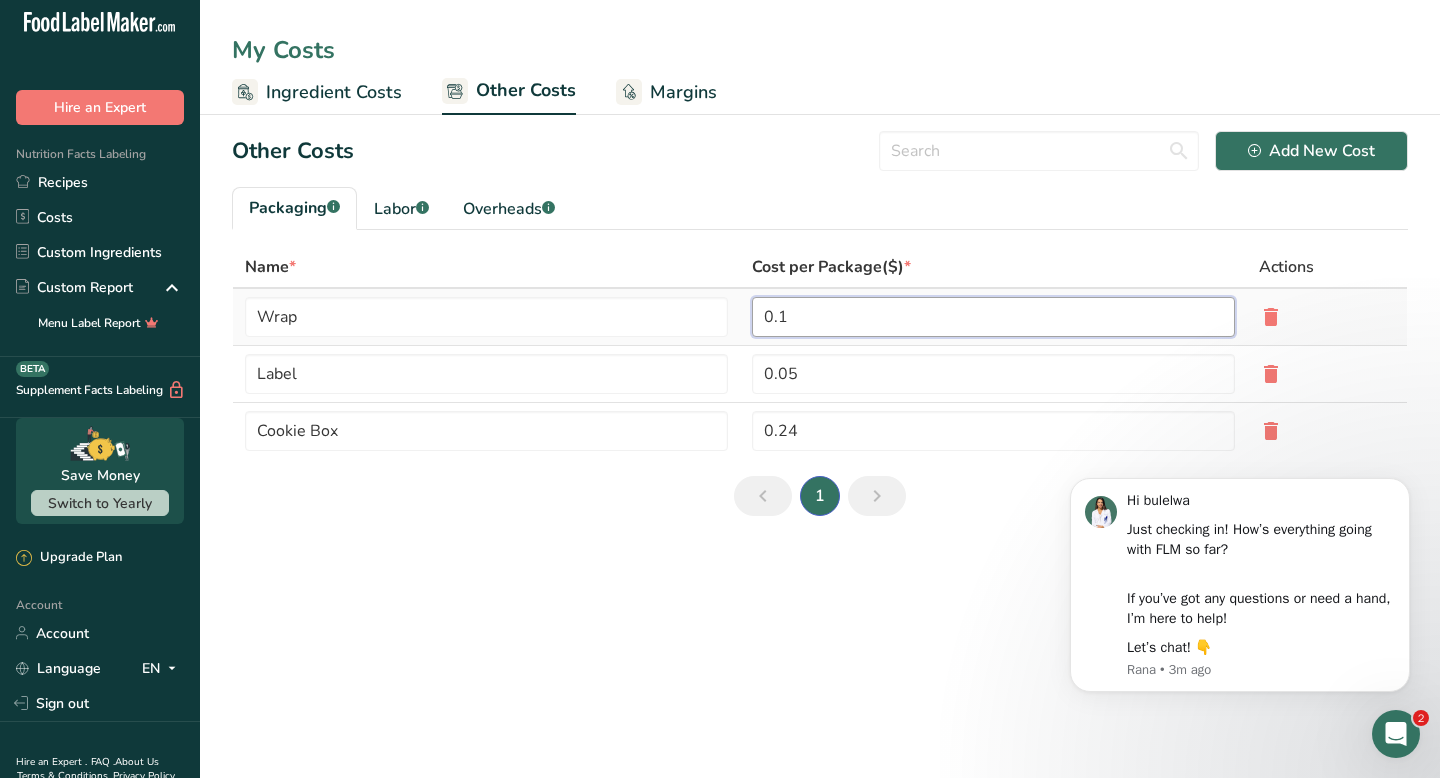 click on "0.1" at bounding box center [993, 317] 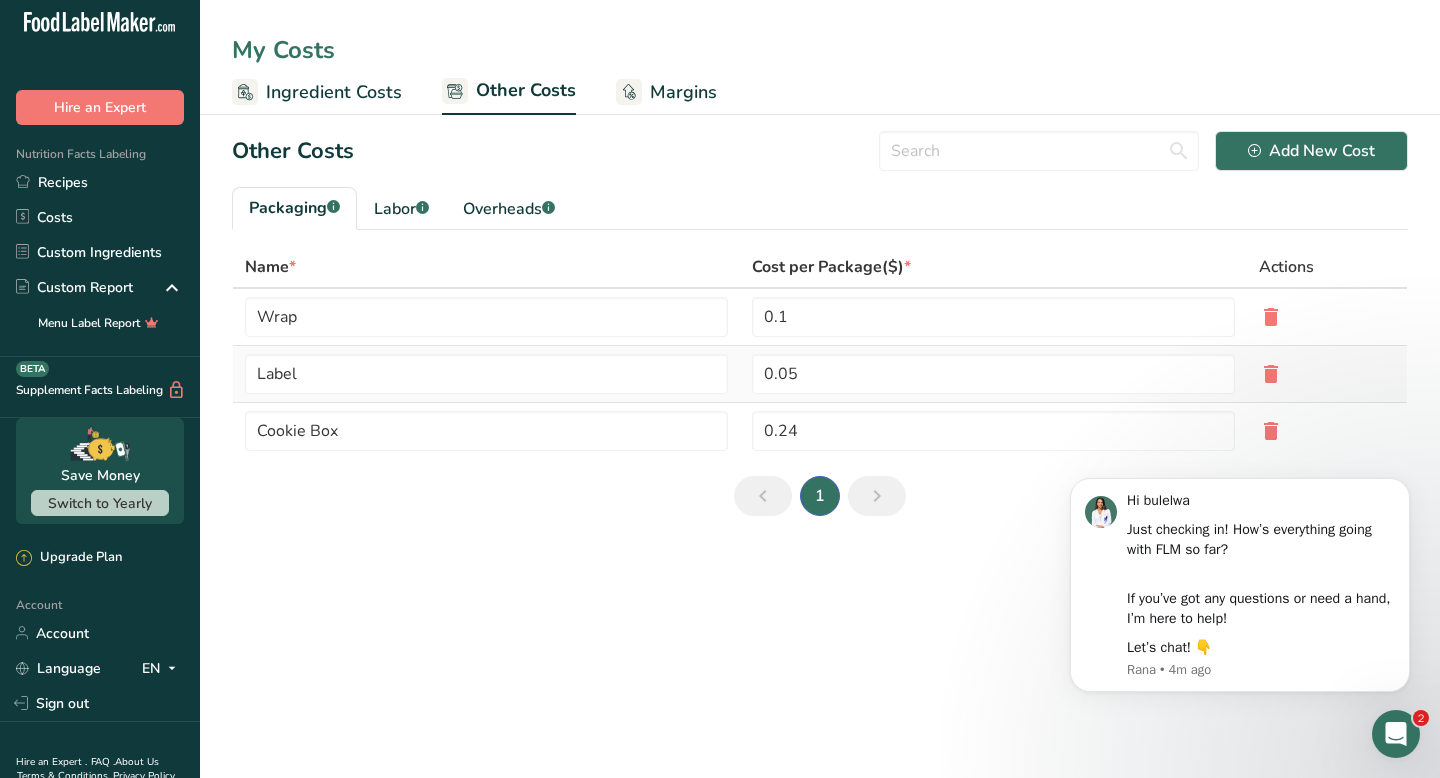 click on "Label" at bounding box center (486, 374) 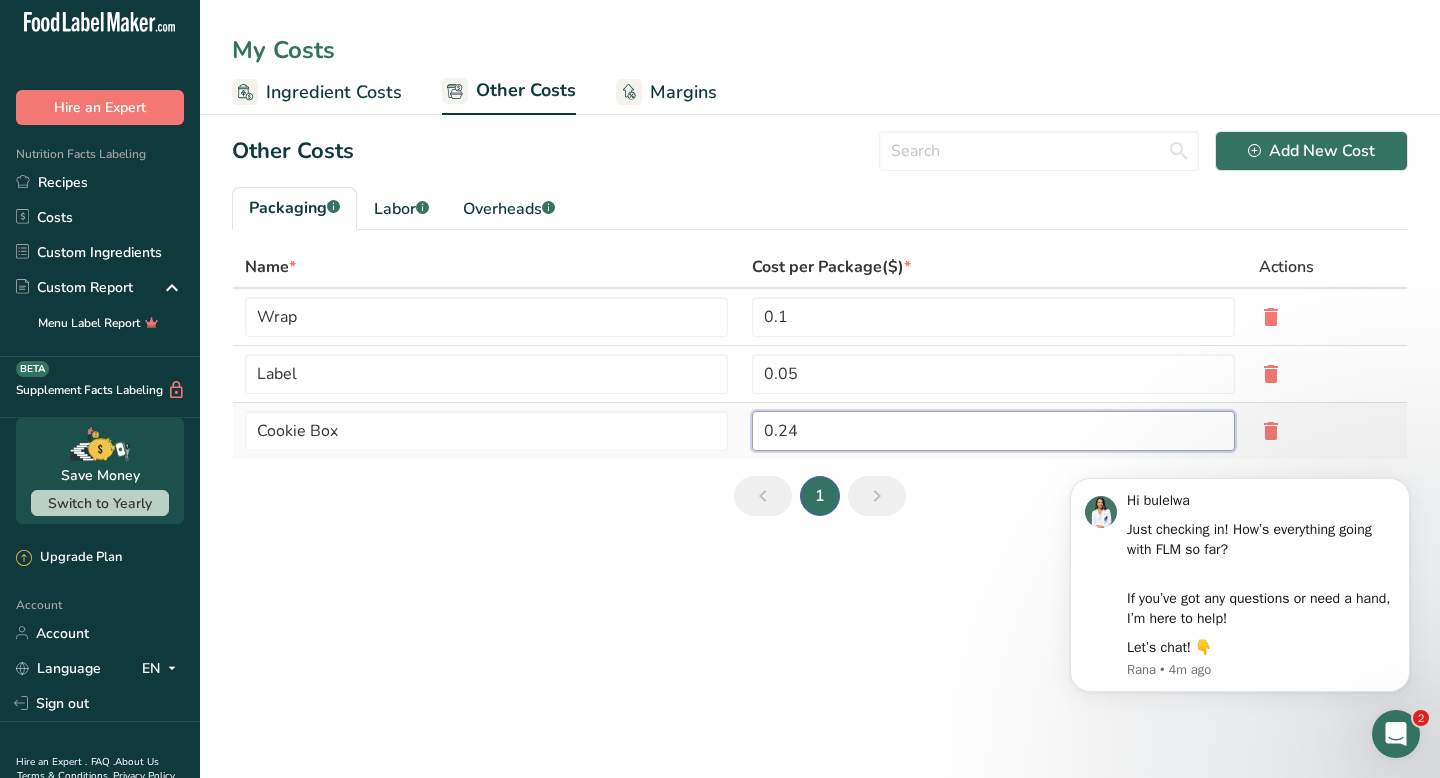 click on "0.24" at bounding box center (993, 431) 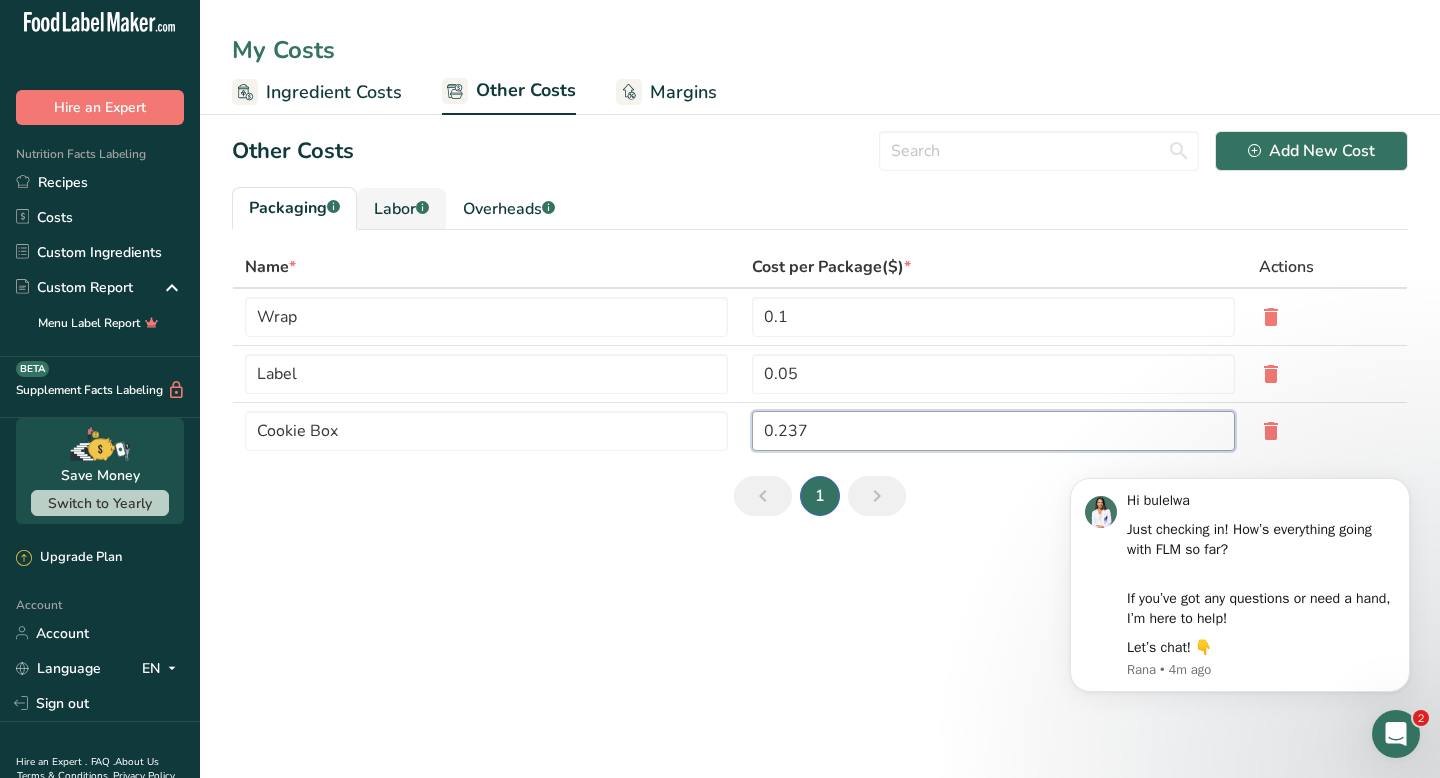 type on "0.237" 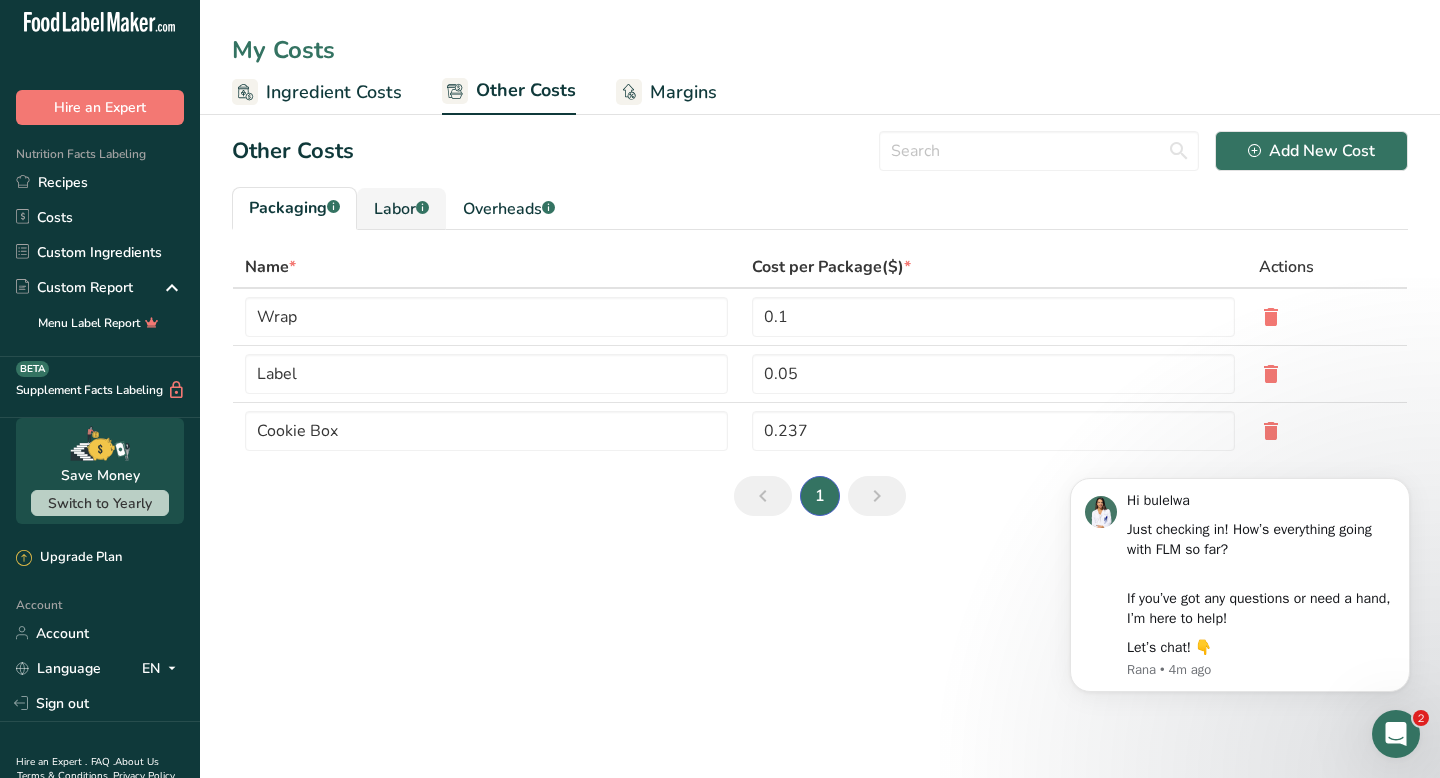 click on "Other Costs
Add New Cost
Packaging
.a-a{fill:#347362;}.b-a{fill:#fff;}
Labor
.a-a{fill:#347362;}.b-a{fill:#fff;}
Overheads
.a-a{fill:#347362;}.b-a{fill:#fff;}
Name *
Cost per Package($) *  Actions  Wrap   0.1 Label   0.05 Cookie Box   0.237   1" at bounding box center [820, 331] 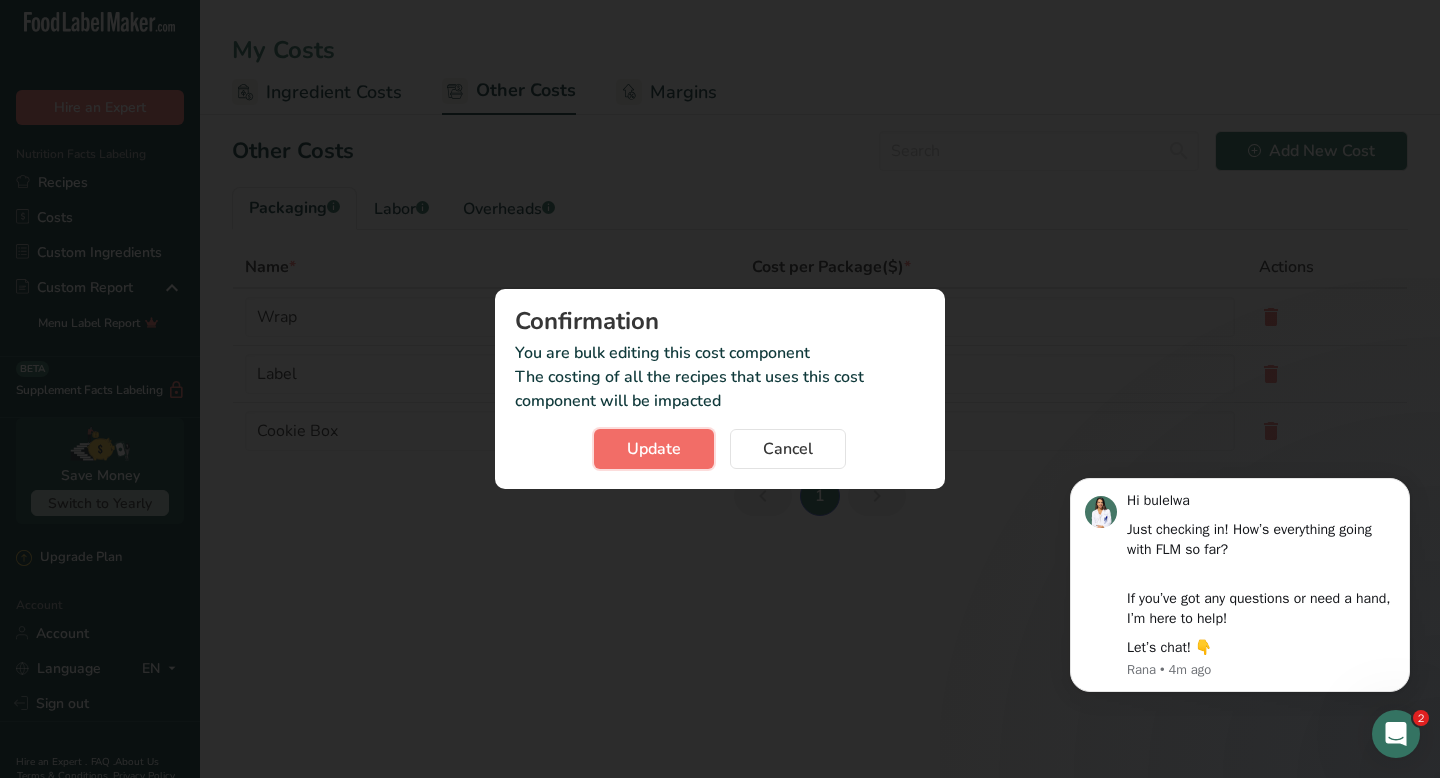 click on "Update" at bounding box center [654, 449] 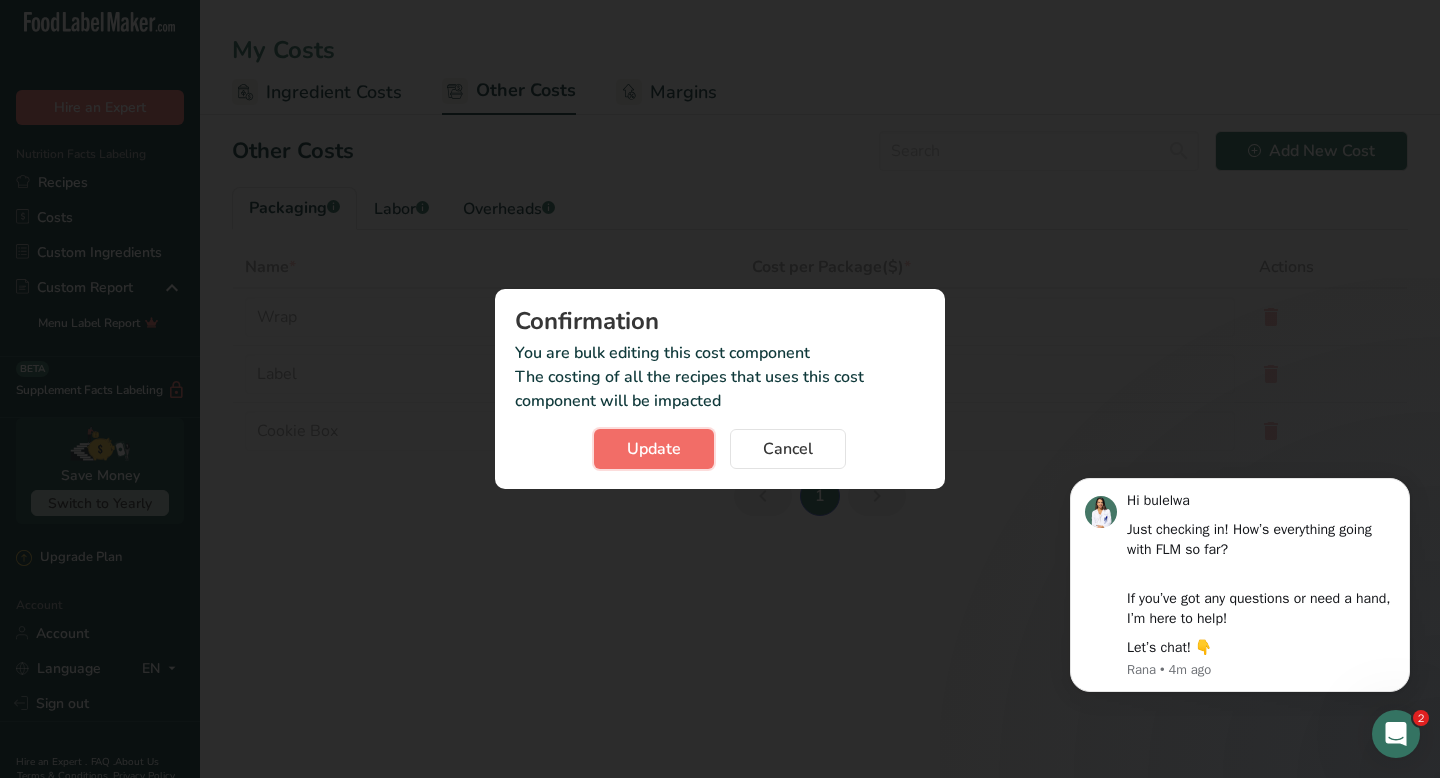 click on "Update" at bounding box center (654, 449) 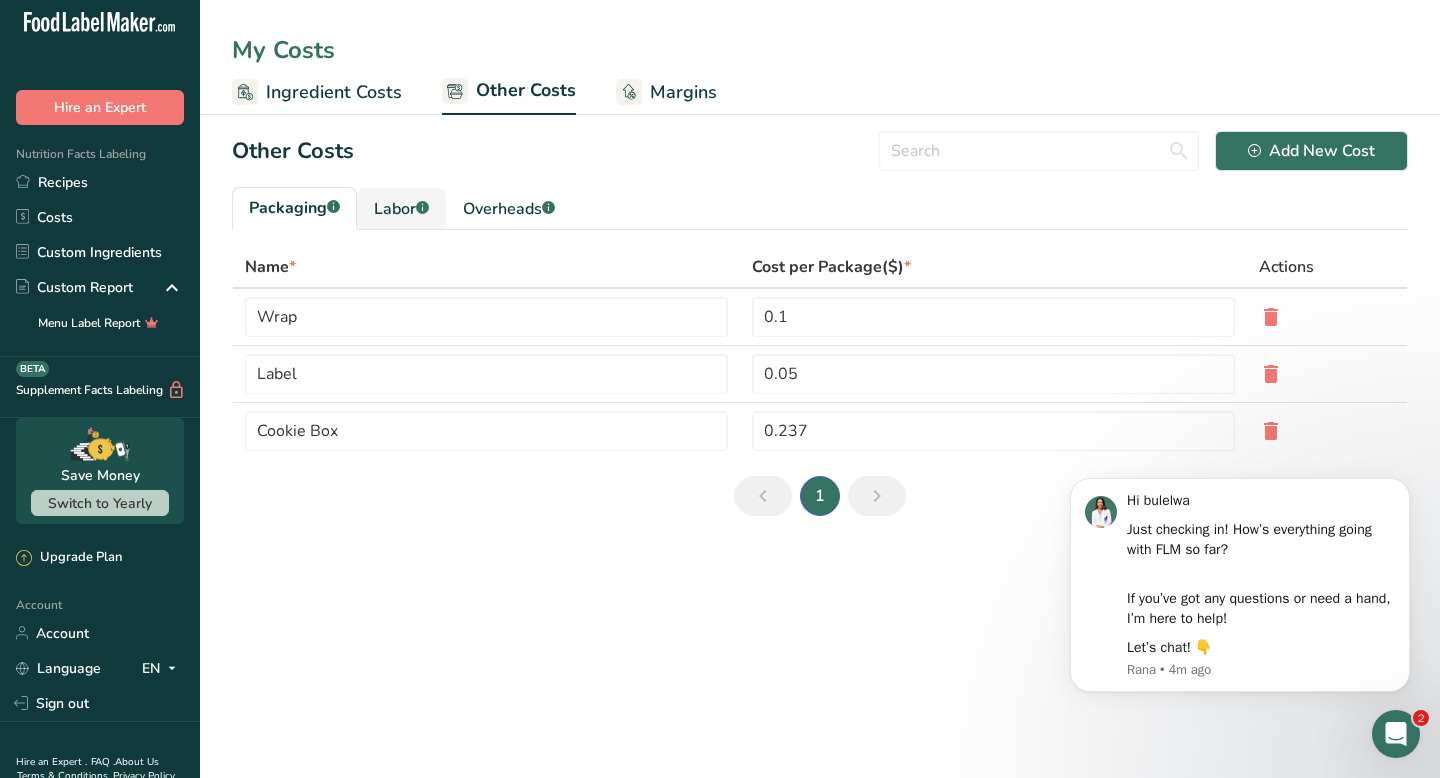 click on "Labor
.a-a{fill:#347362;}.b-a{fill:#fff;}" at bounding box center [401, 209] 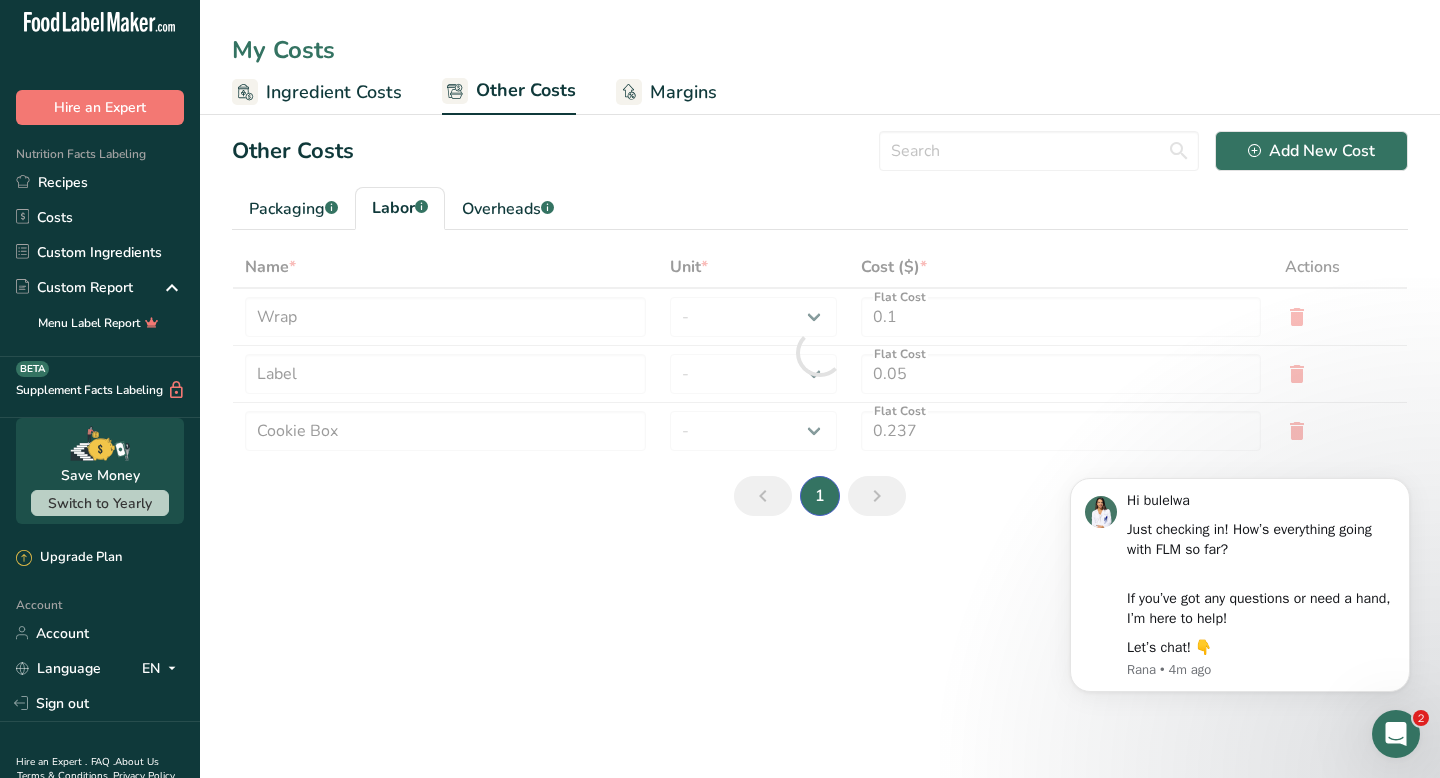 type on "[PERSON_NAME]" 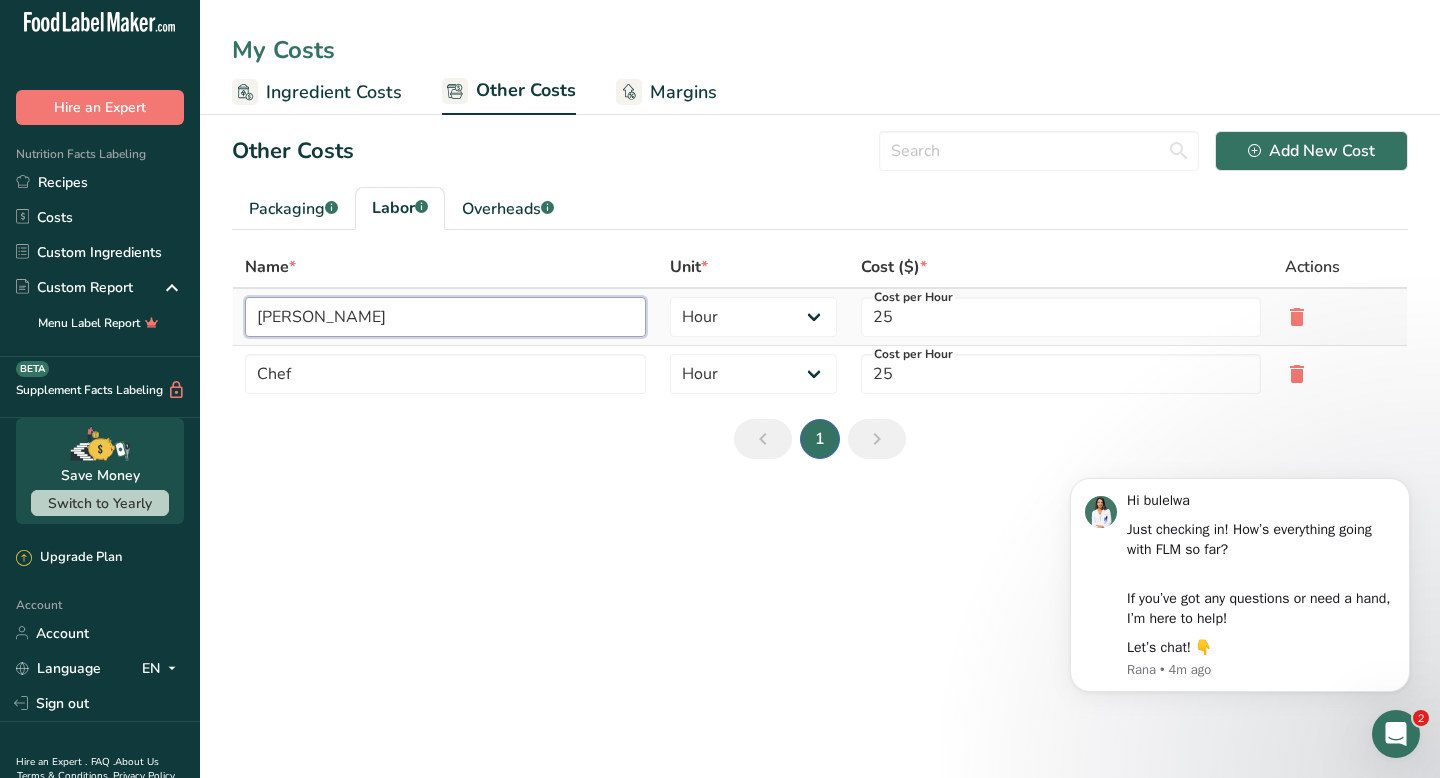 click on "[PERSON_NAME]" at bounding box center (445, 317) 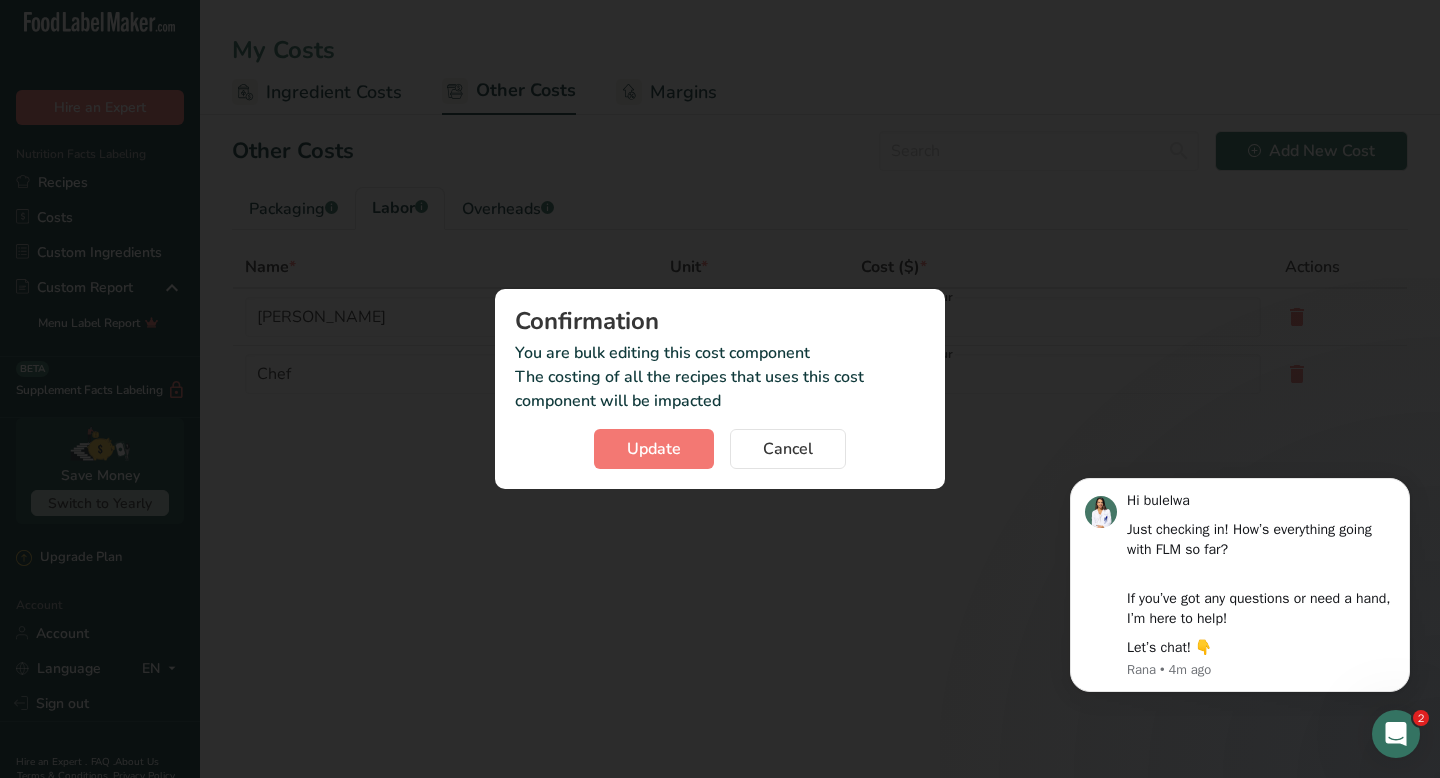 click on "Other Costs
Add New Cost
Packaging
.a-a{fill:#347362;}.b-a{fill:#fff;}
Labor
.a-a{fill:#347362;}.b-a{fill:#fff;}
Overheads
.a-a{fill:#347362;}.b-a{fill:#fff;}
Name *
Unit *
Cost ($) *  Actions  Baker
Day
Hour
Cost per Hour
25 Chef
Day
Hour
Cost per Hour
25   1
Confirmation
You are bulk editing this cost component
The costing of all the recipes that uses this cost component will be impacted
Update
Cancel" at bounding box center (820, 303) 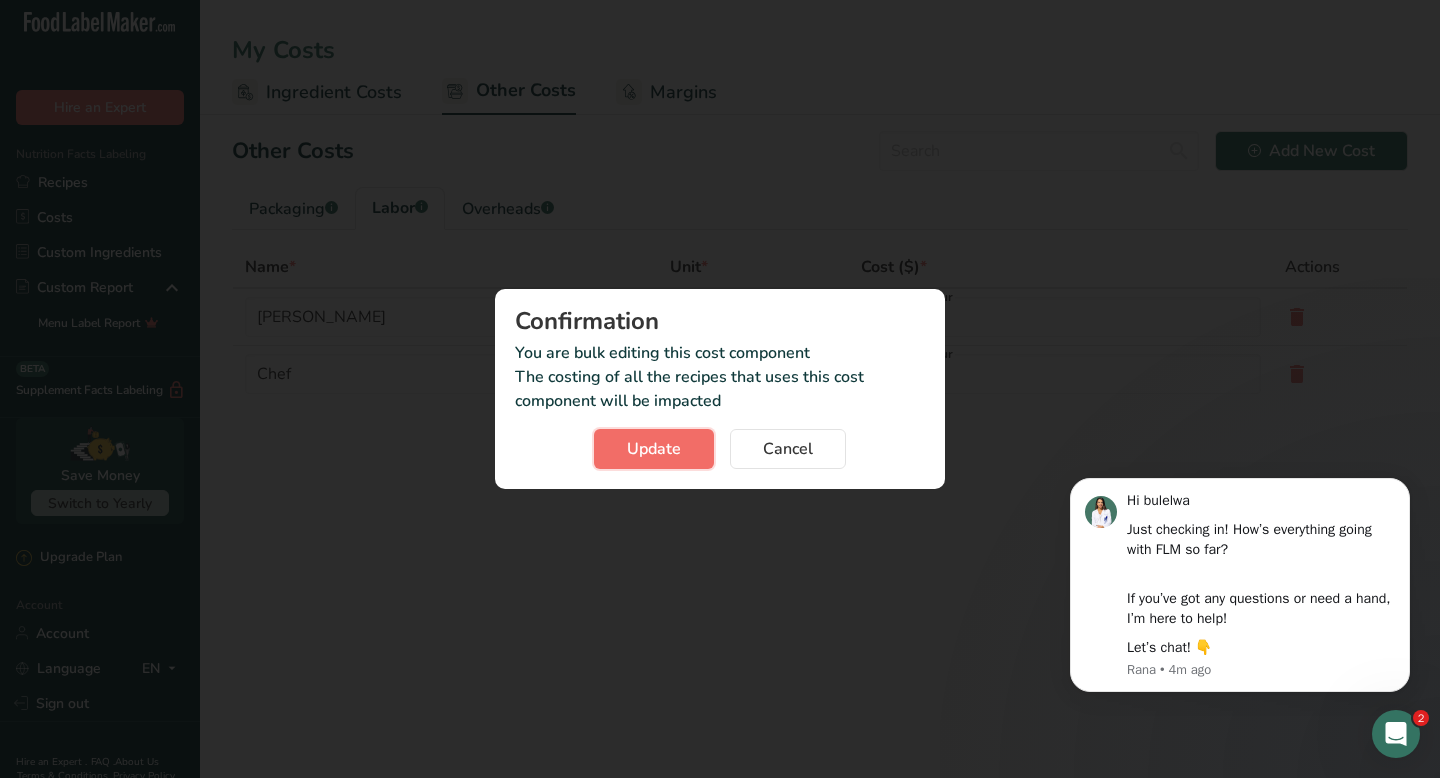 click on "Update" at bounding box center [654, 449] 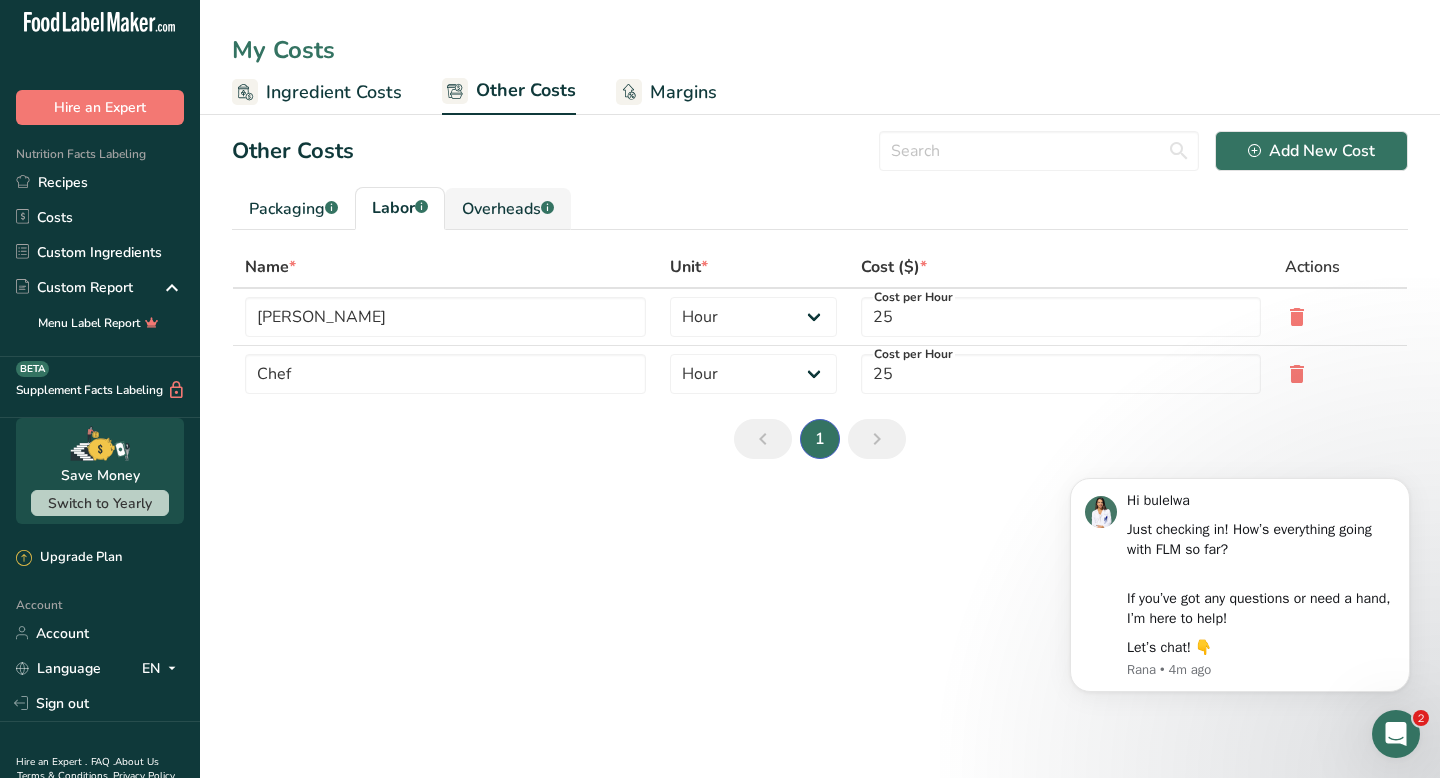 click on "Overheads
.a-a{fill:#347362;}.b-a{fill:#fff;}" at bounding box center (508, 209) 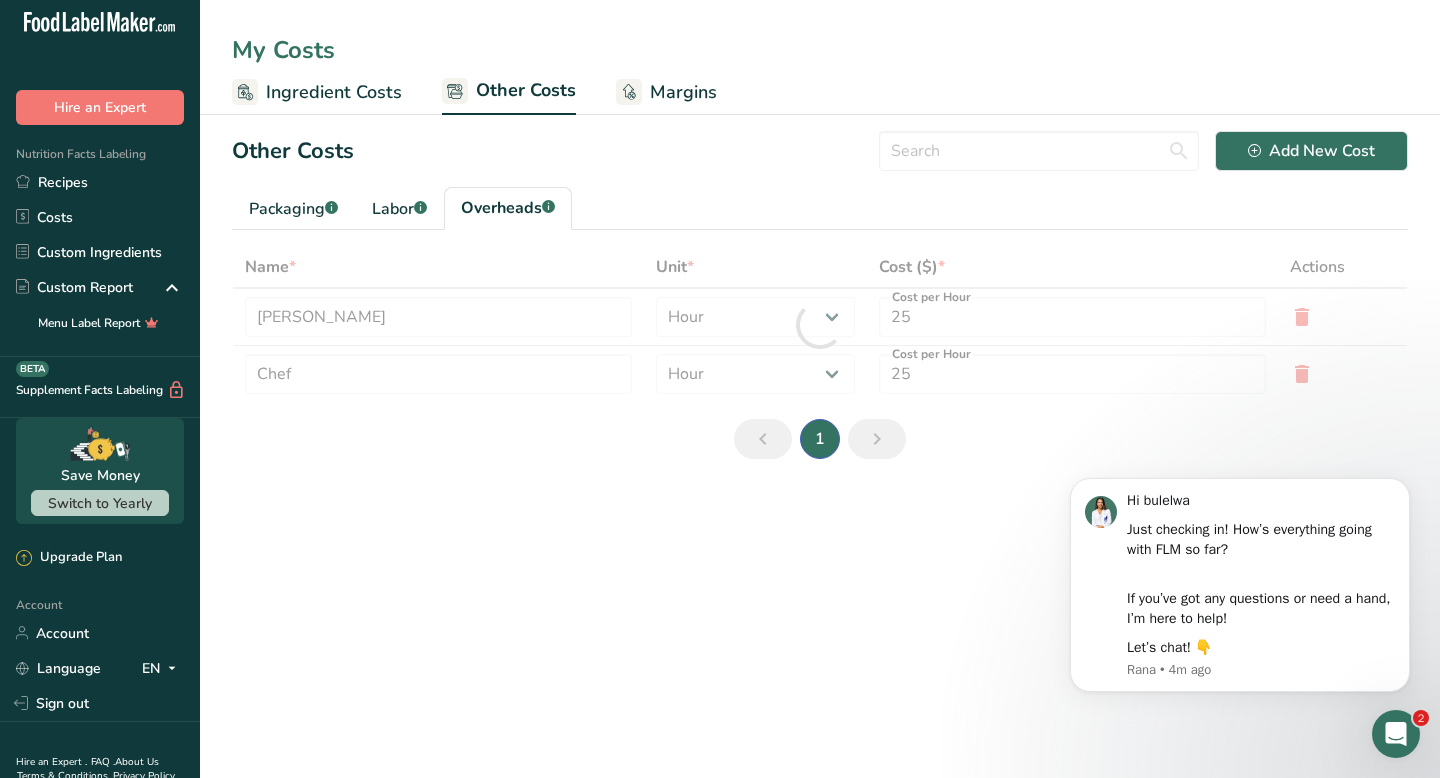 type on "Electricity" 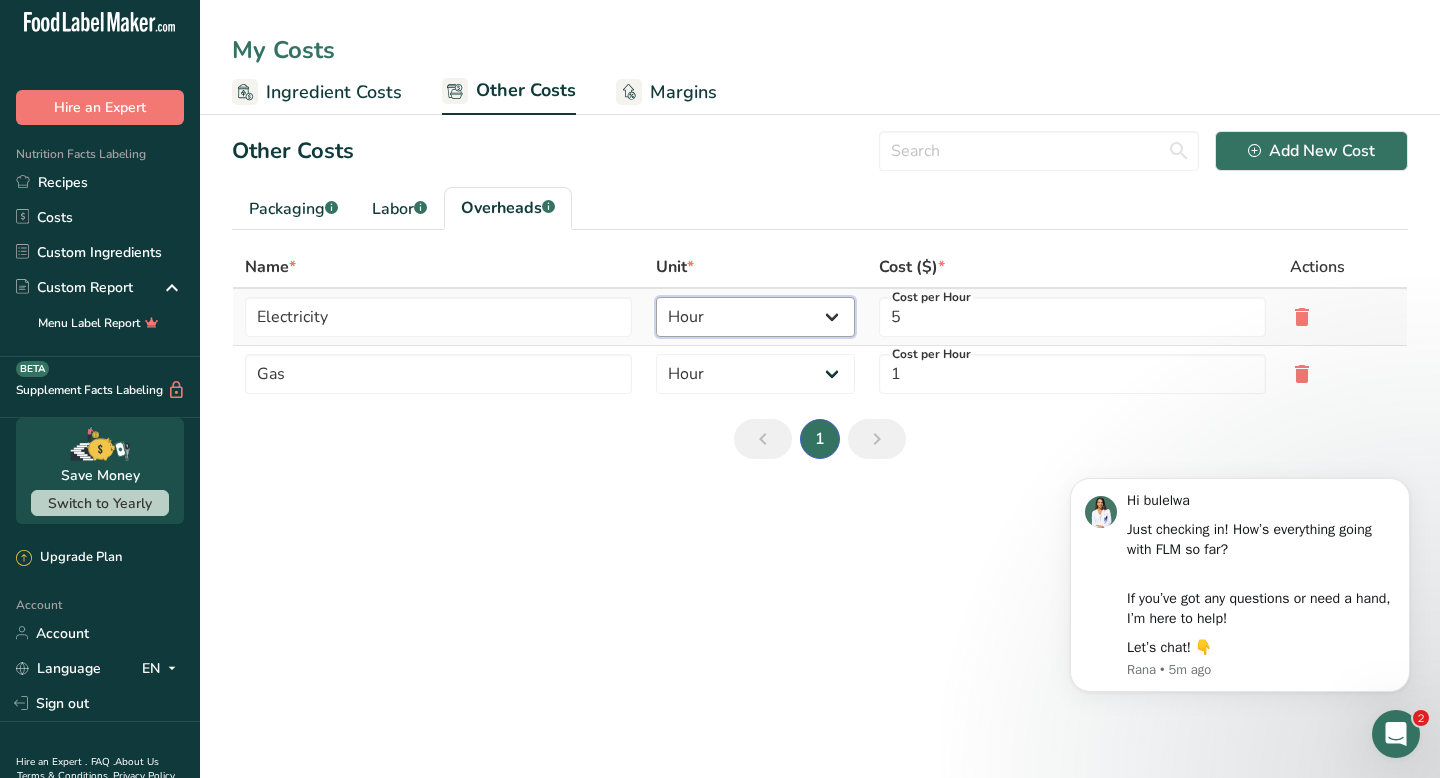 click on "Day
Hour
Flat Fee" at bounding box center [755, 317] 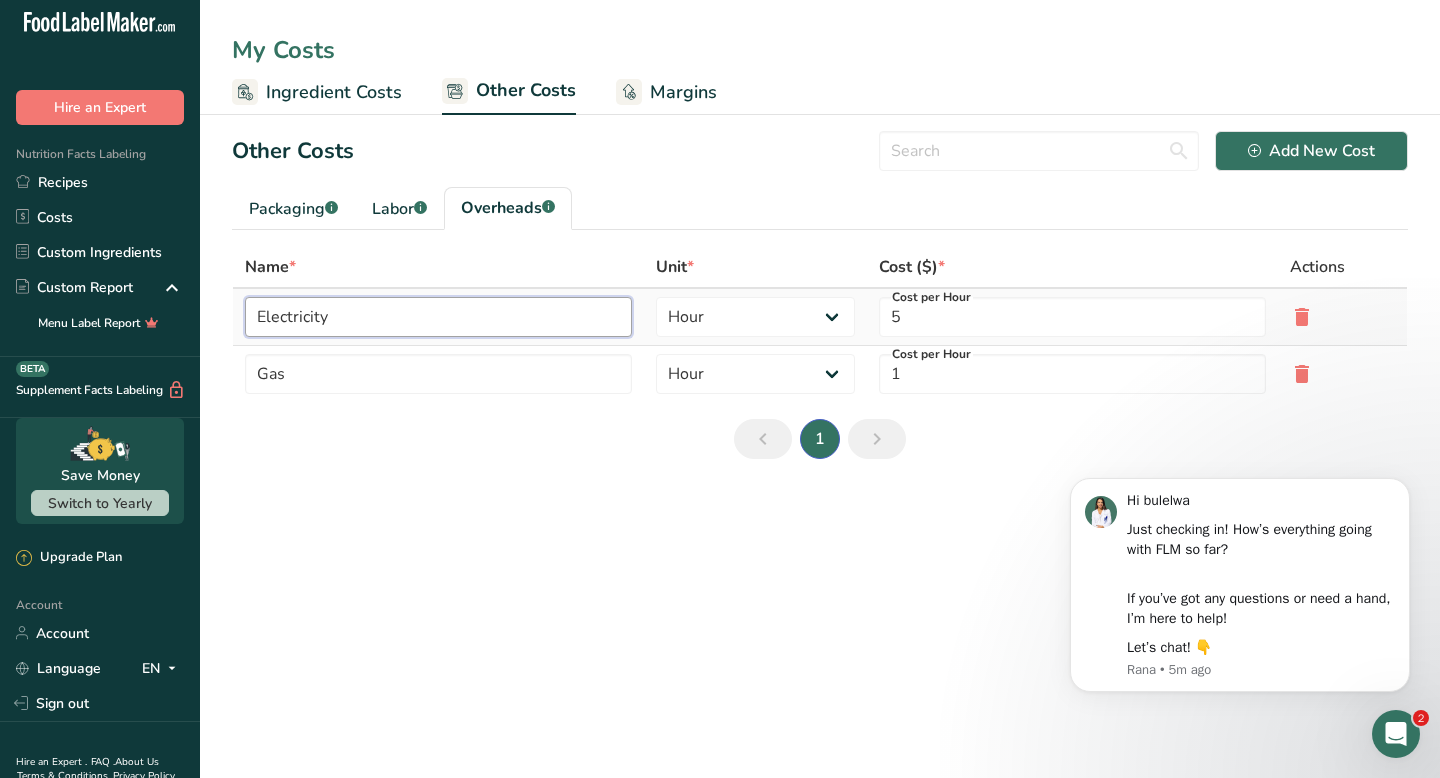 click on "Electricity" at bounding box center [438, 317] 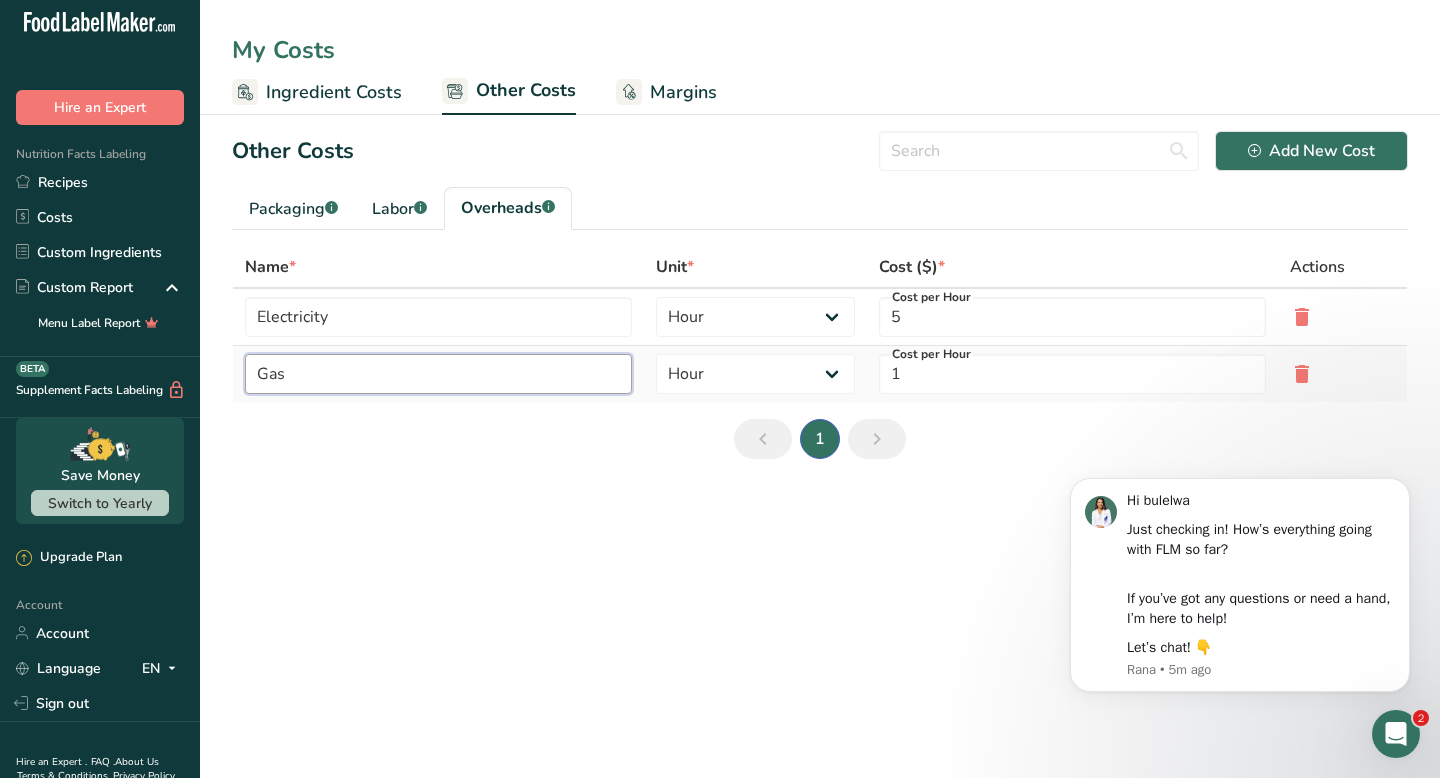 click on "Gas" at bounding box center [438, 374] 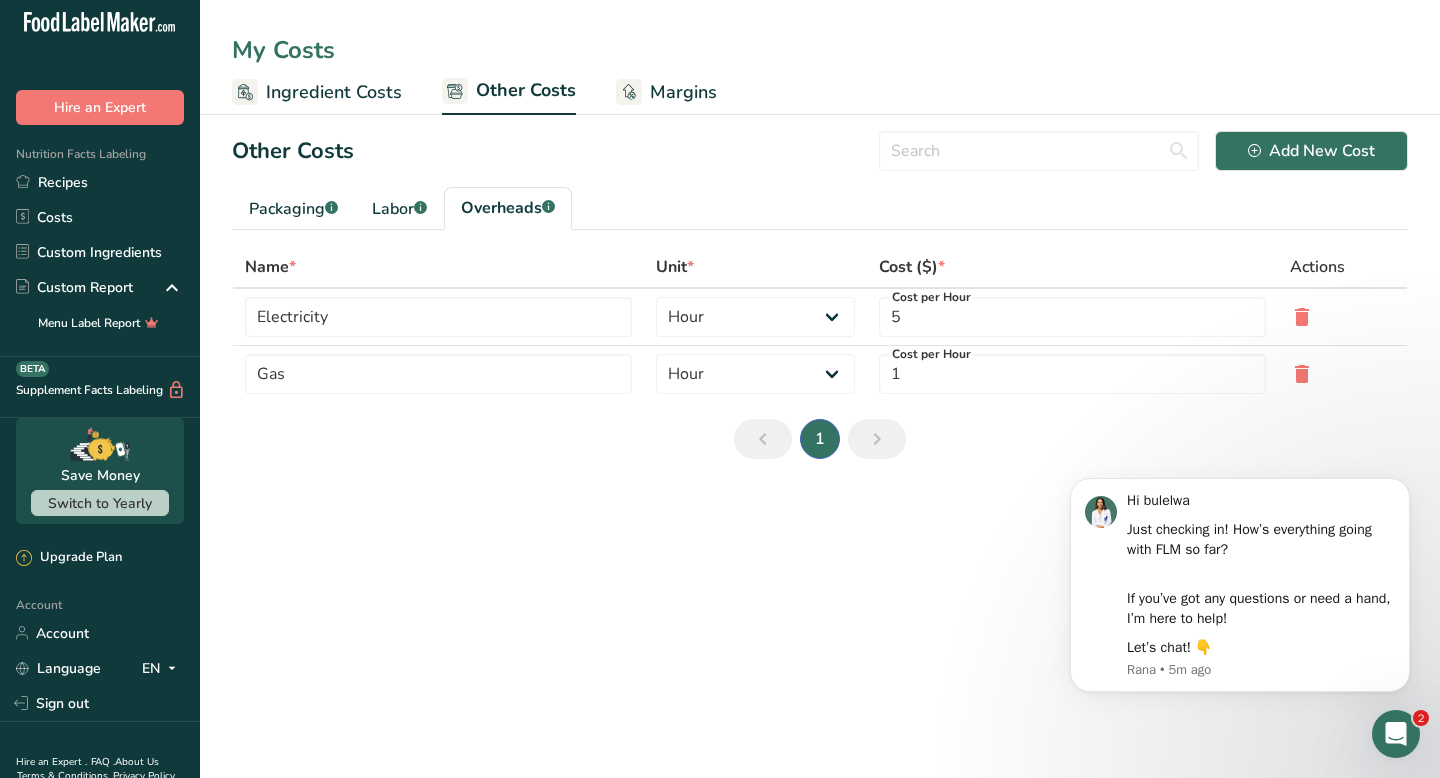 click on "Overheads
.a-a{fill:#347362;}.b-a{fill:#fff;}" at bounding box center [508, 208] 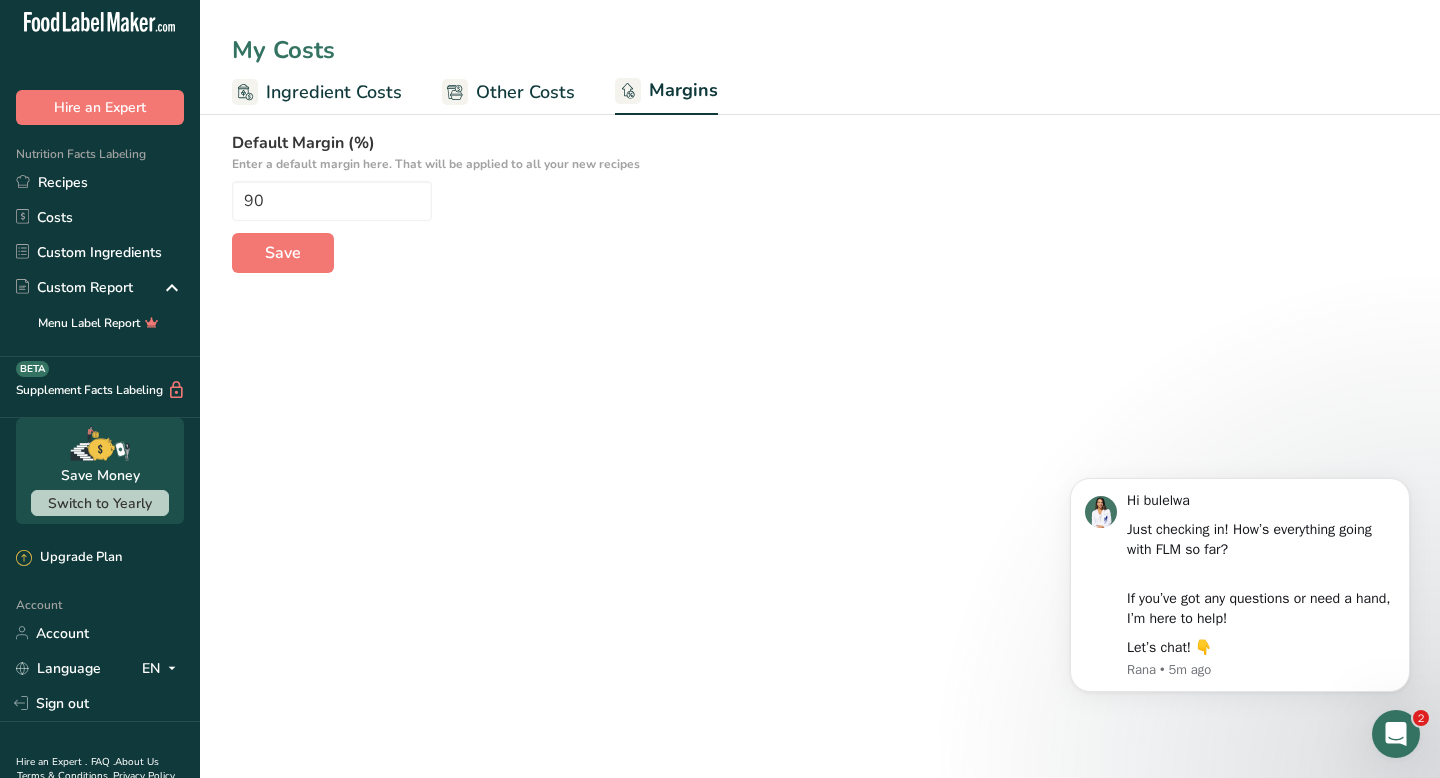 click on "Ingredient Costs" at bounding box center [334, 92] 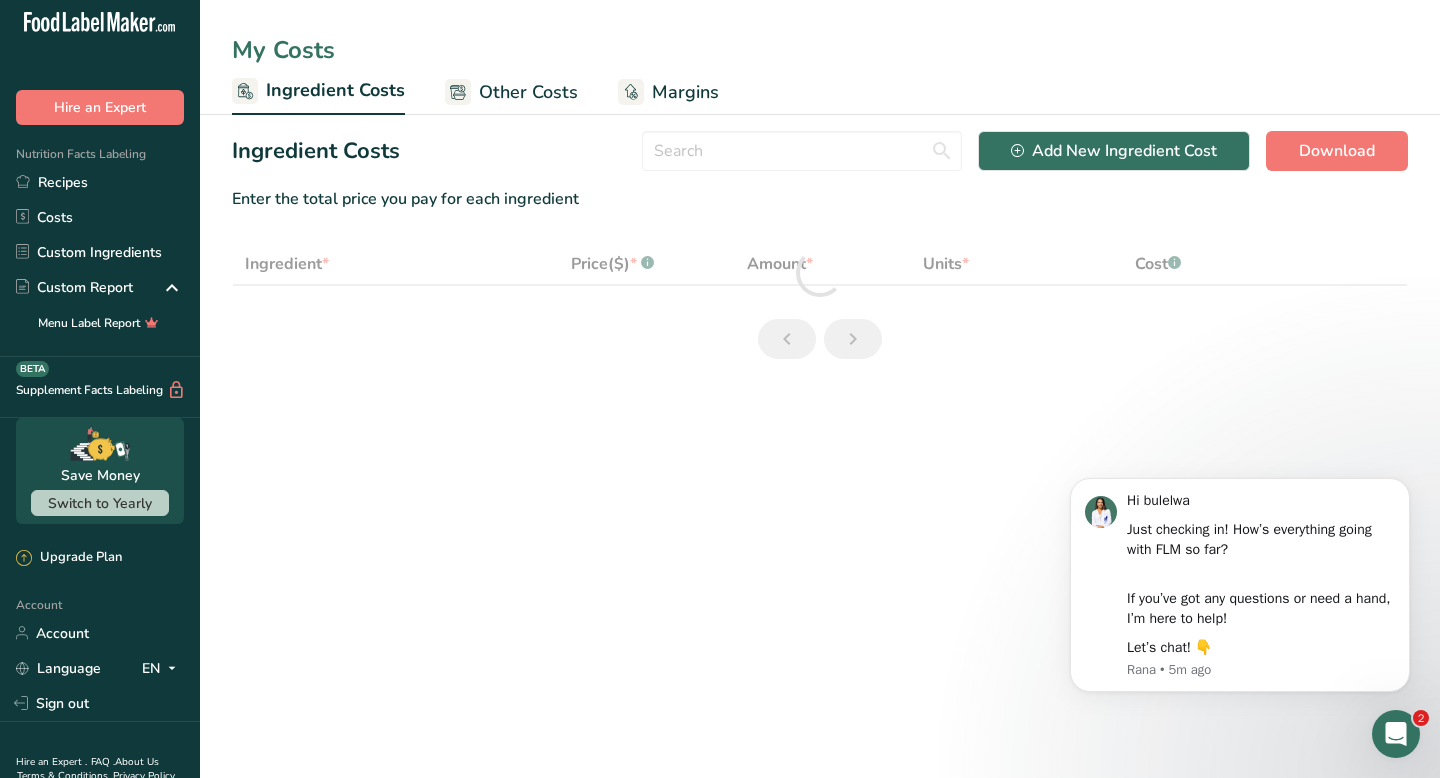 select on "5" 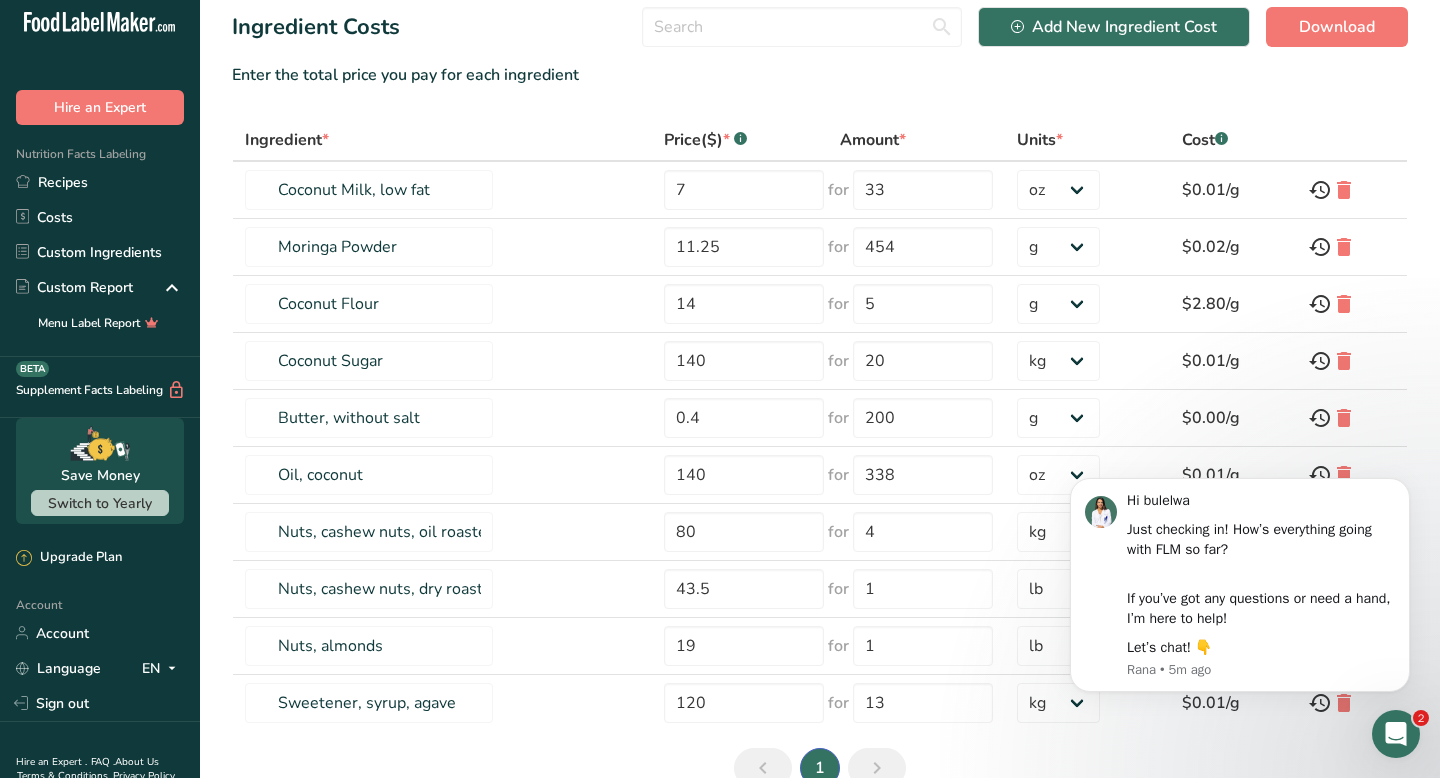 scroll, scrollTop: 230, scrollLeft: 0, axis: vertical 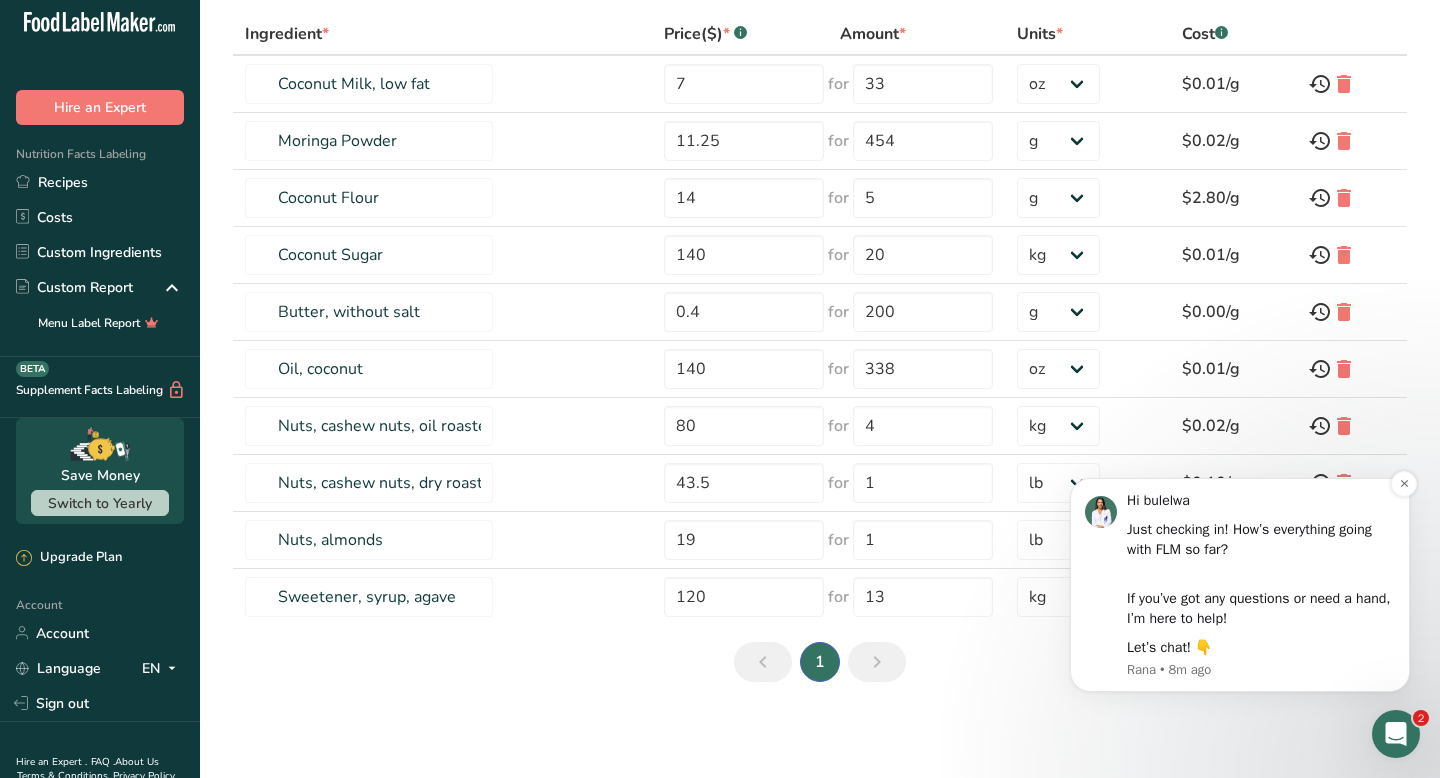 click on "Let’s chat! 👇" at bounding box center [1261, 648] 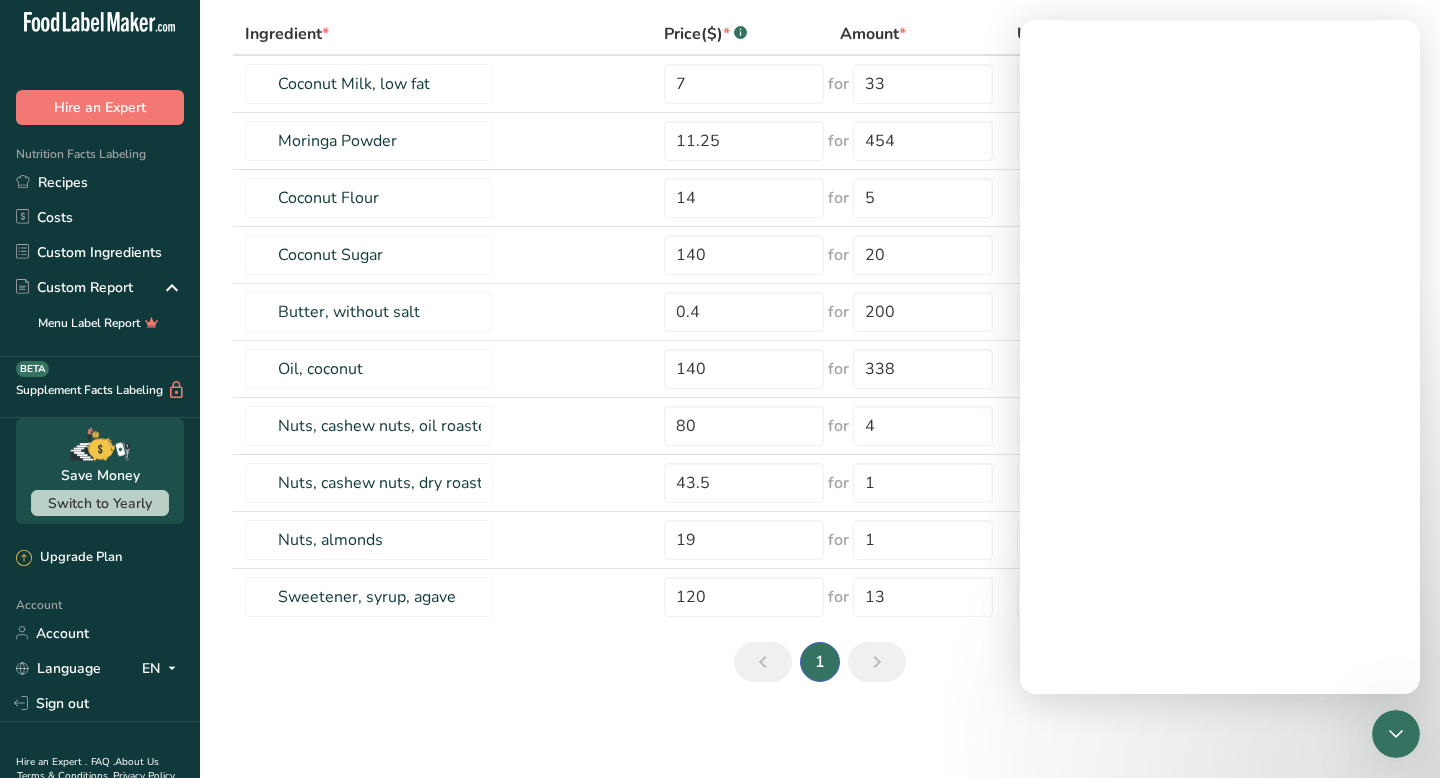 scroll, scrollTop: 0, scrollLeft: 0, axis: both 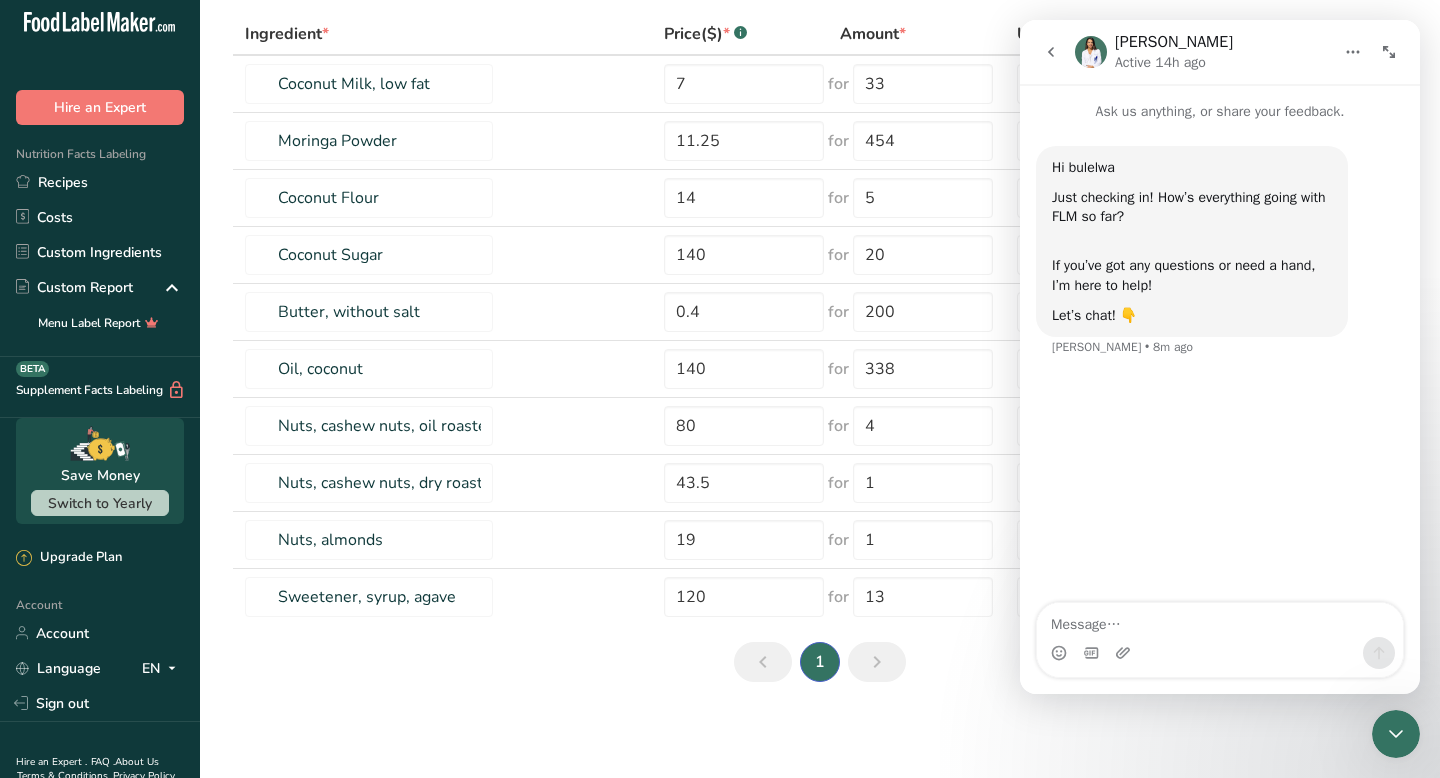 click at bounding box center [1220, 620] 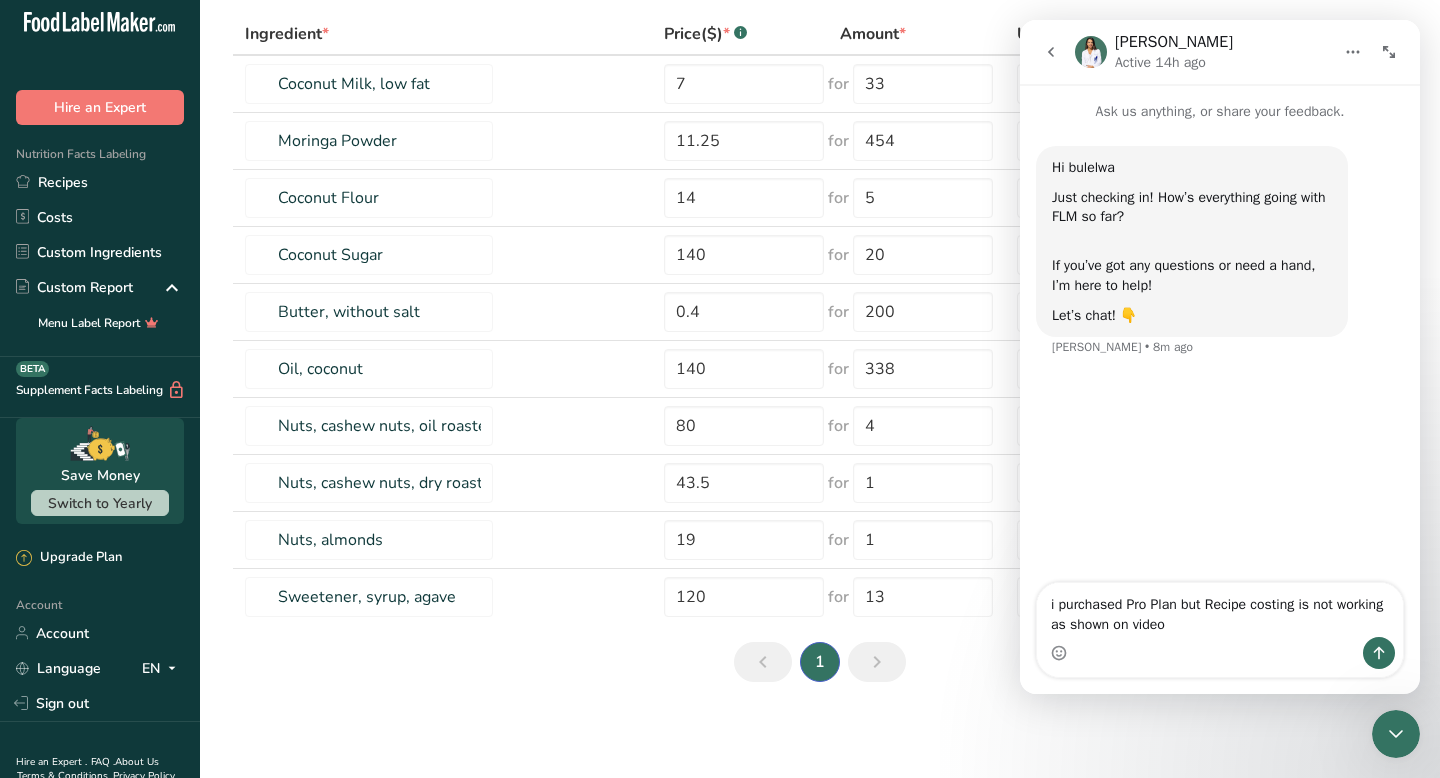 type on "i purchased Pro Plan but Recipe costing is not working as shown on video" 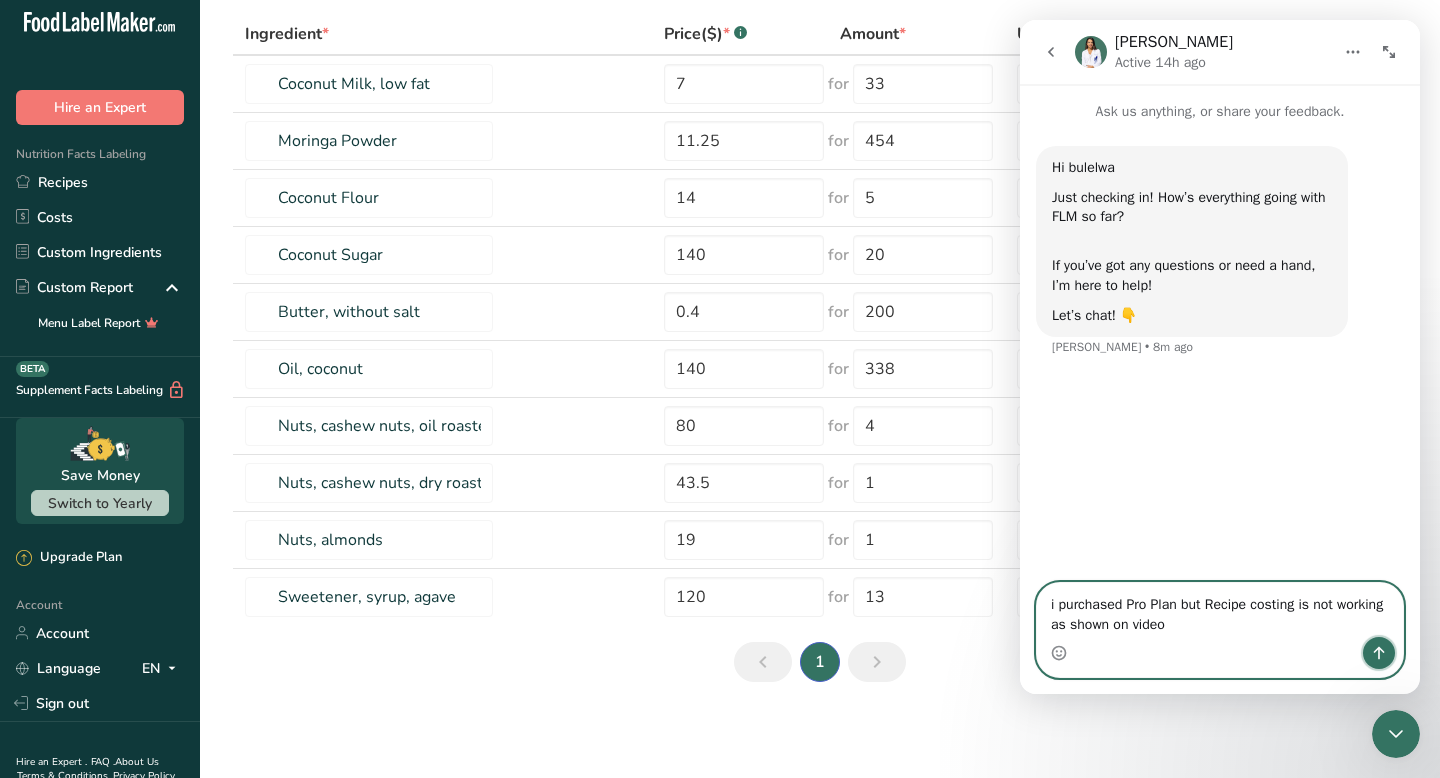 click at bounding box center [1379, 653] 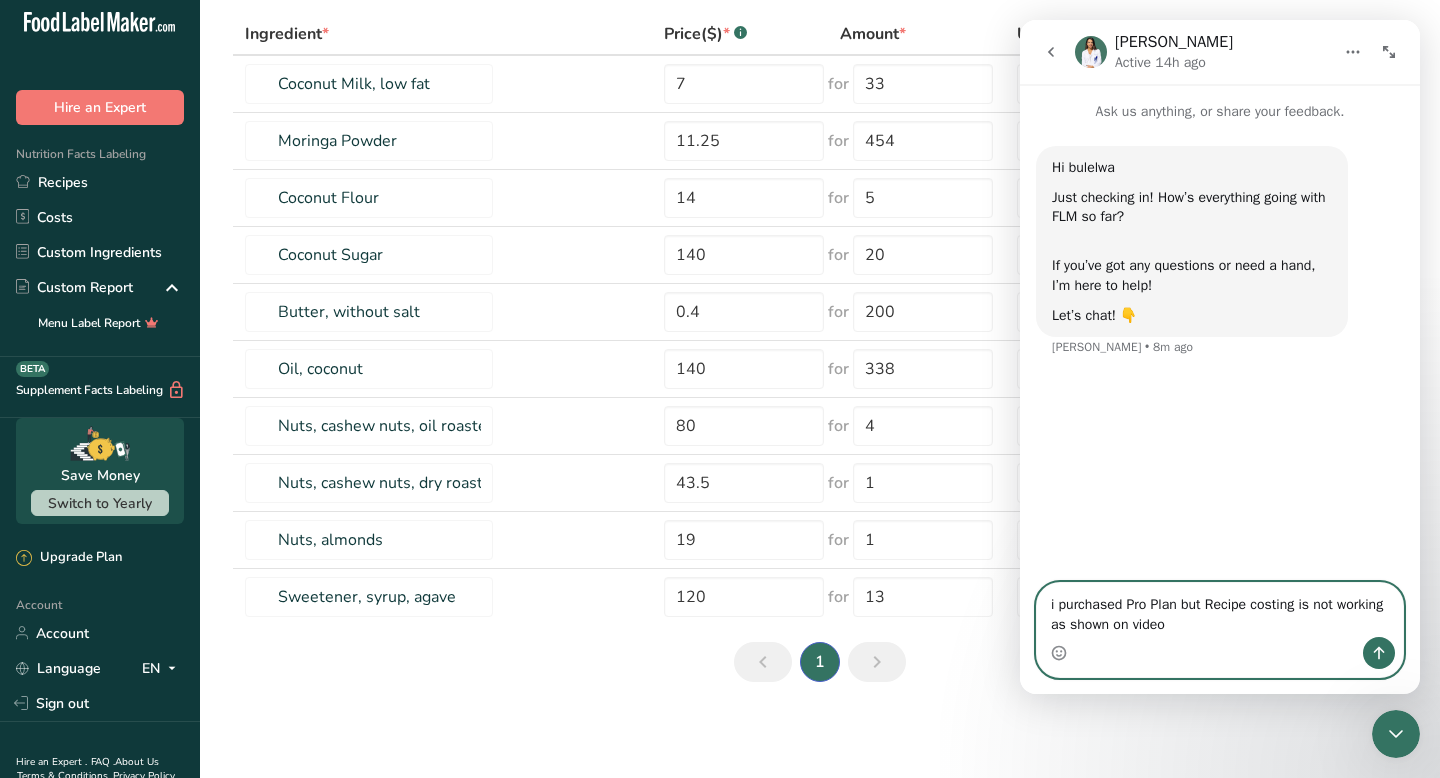 type 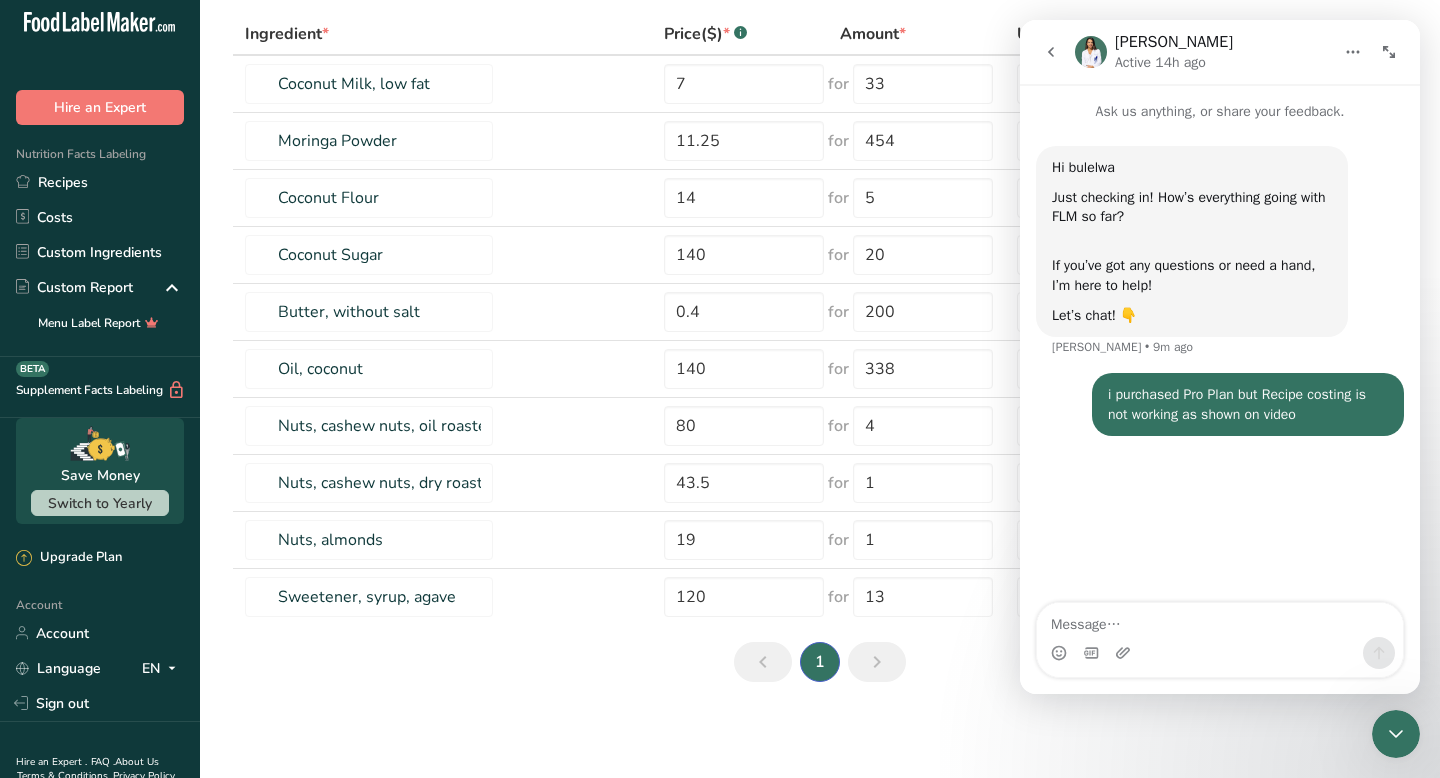 click on "My Costs
Ingredient Costs           Other Costs           Margins
Ingredient Costs
Add New Ingredient Cost
Download
Enter the total price you pay for each ingredient
Ingredient *
Price($) *   .a-a{fill:#347362;}.b-a{fill:#fff;}
Amount *
Units *
Cost
.a-a{fill:#347362;}.b-a{fill:#fff;}            Coconut Milk, low fat   7
for
33
g
kg
mg
mcg
lb
oz
$0.01/g
Moringa Powder   11.25
for
454
g
kg
mg
mcg
14" at bounding box center (720, 274) 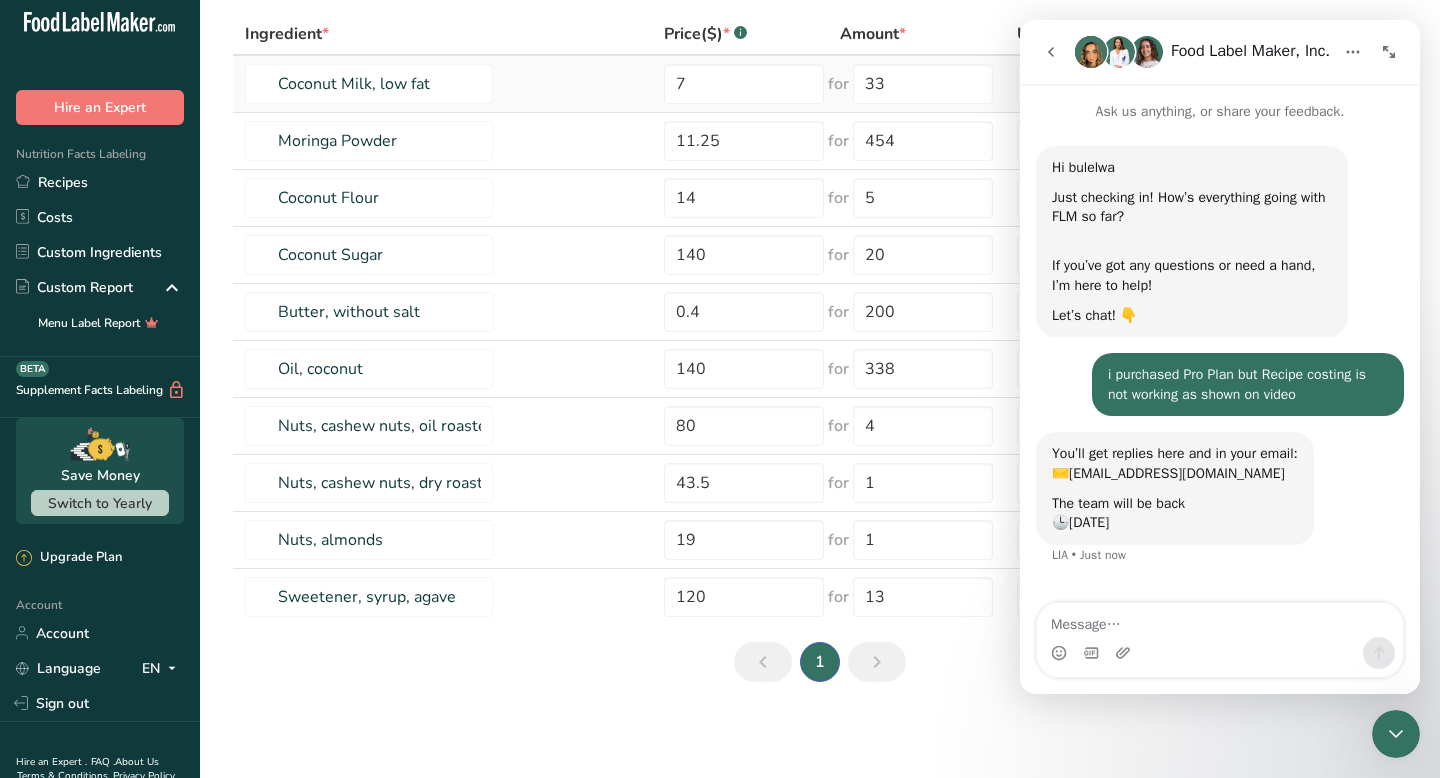 scroll, scrollTop: 39, scrollLeft: 0, axis: vertical 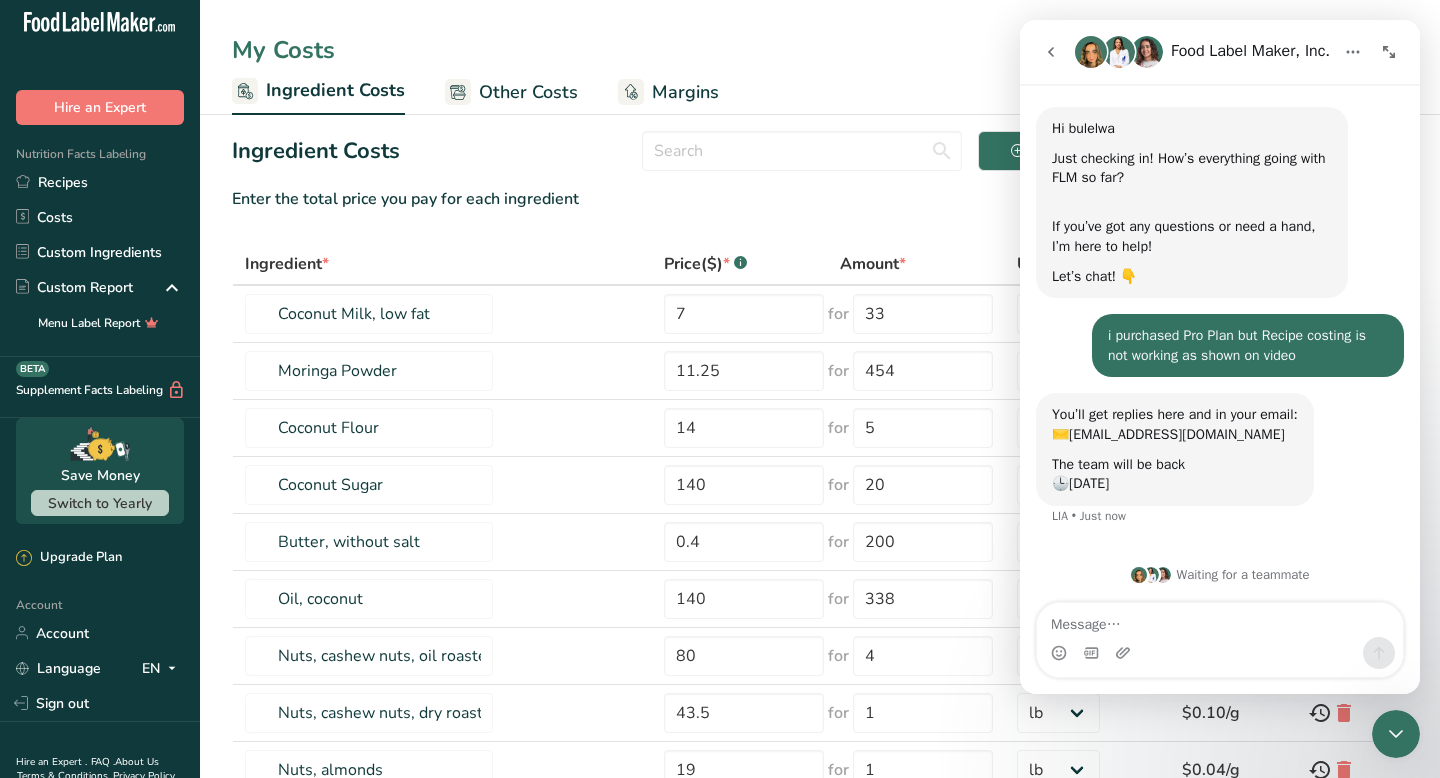 click 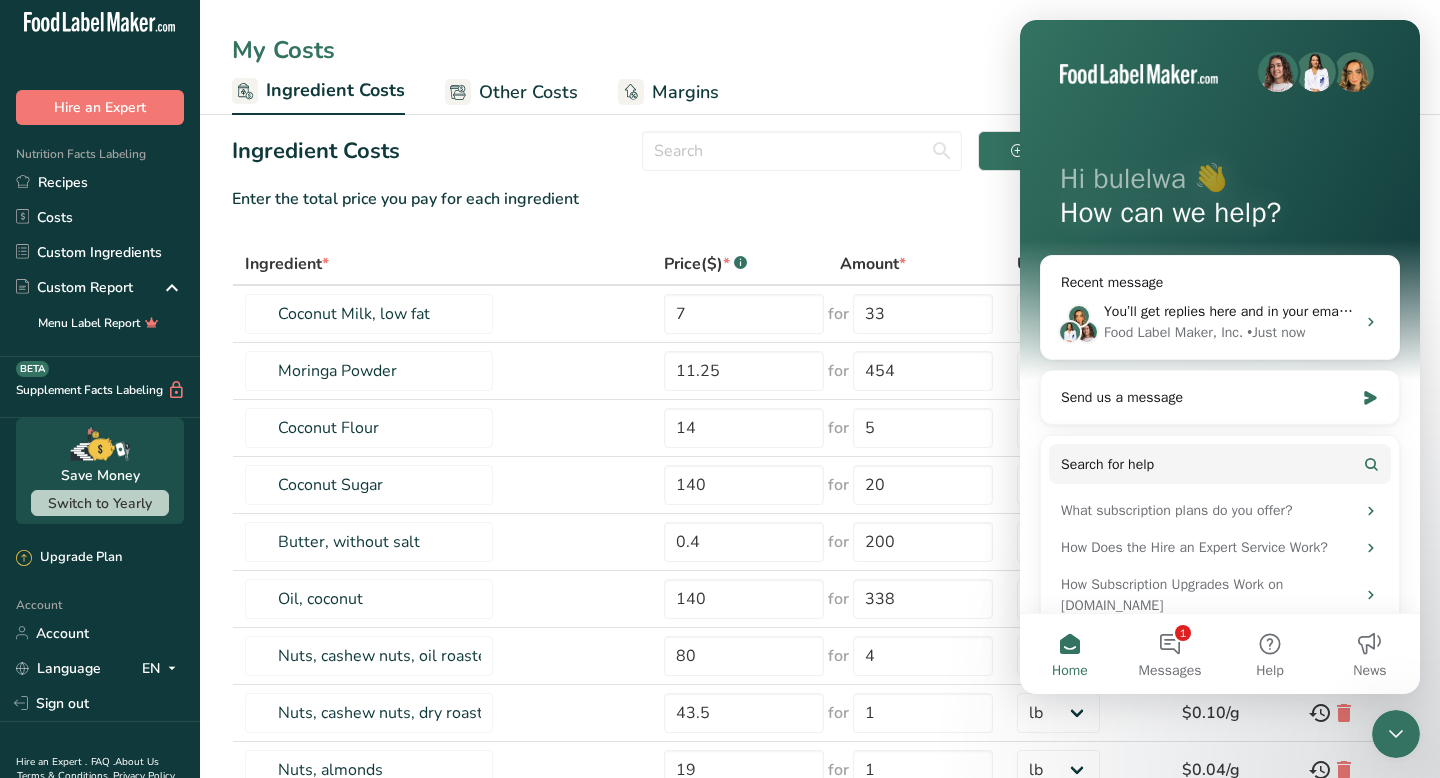 click on "Home" at bounding box center [1070, 671] 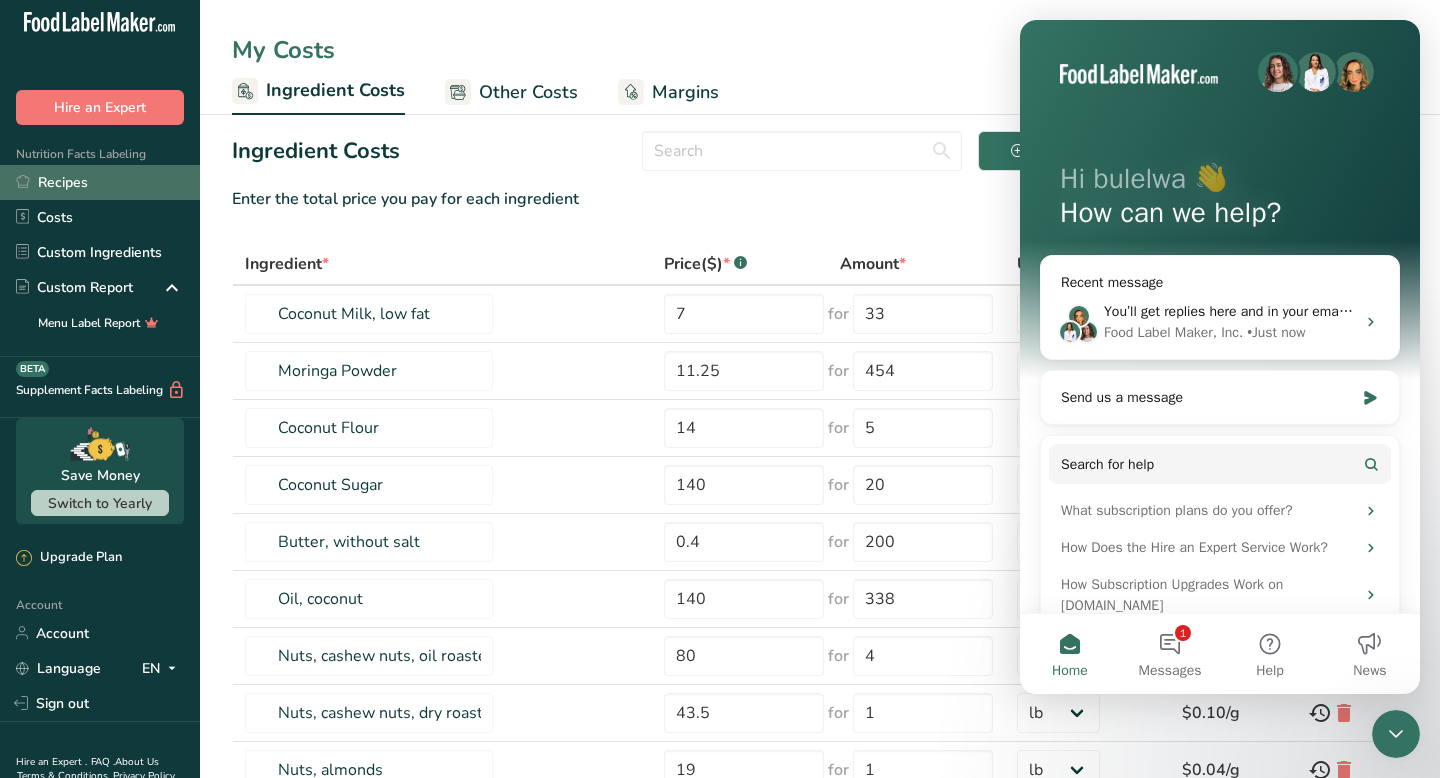 click on "Recipes" at bounding box center (100, 182) 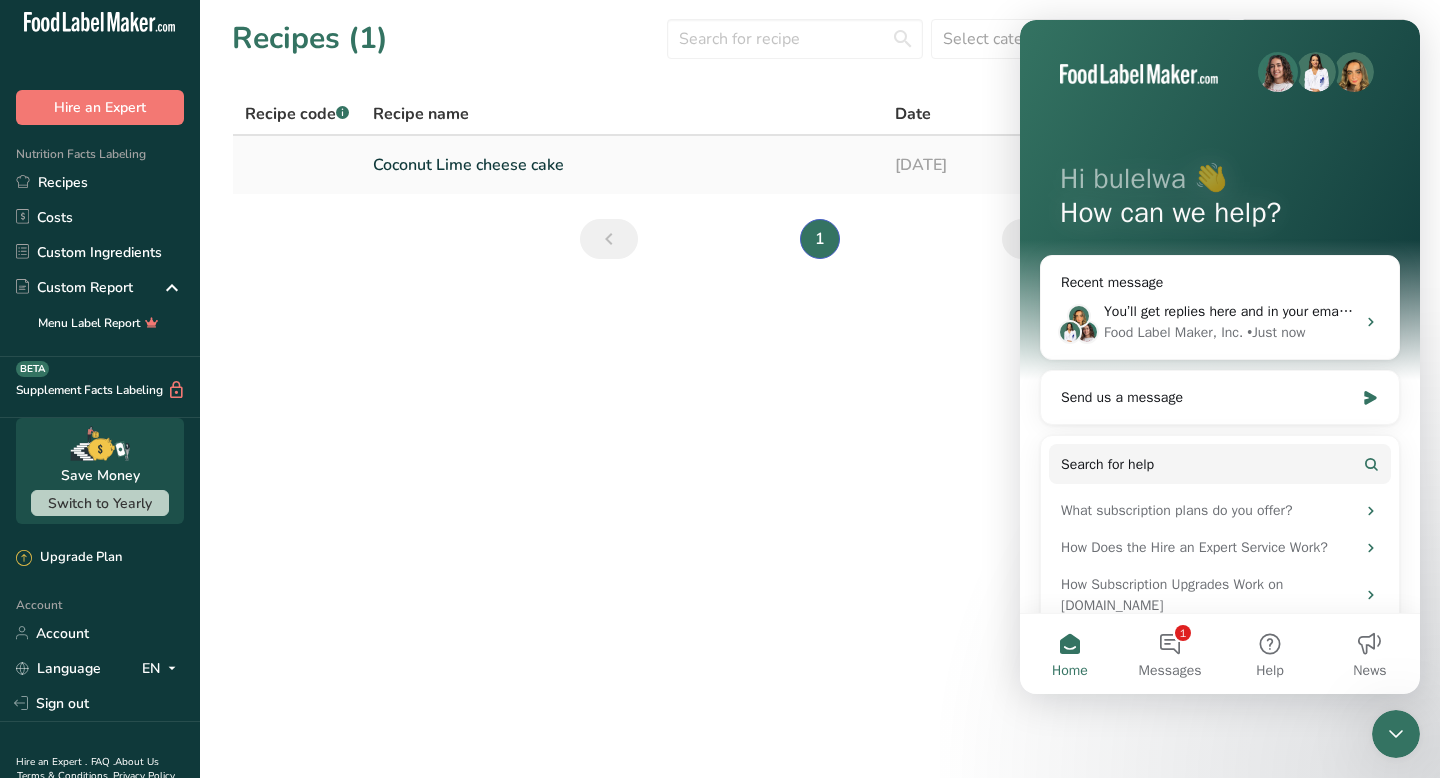 click on "Coconut Lime cheese cake" at bounding box center [622, 165] 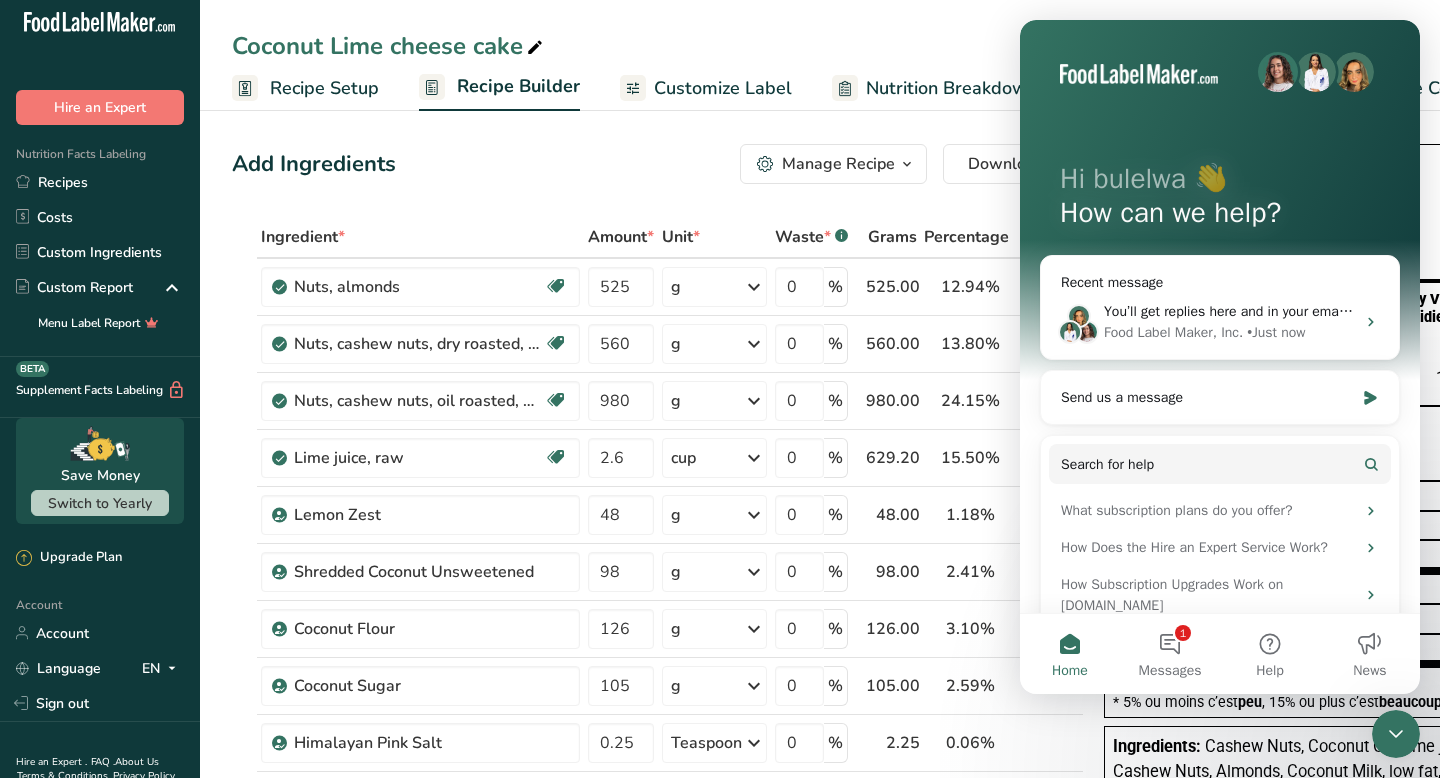 click at bounding box center (1139, 74) 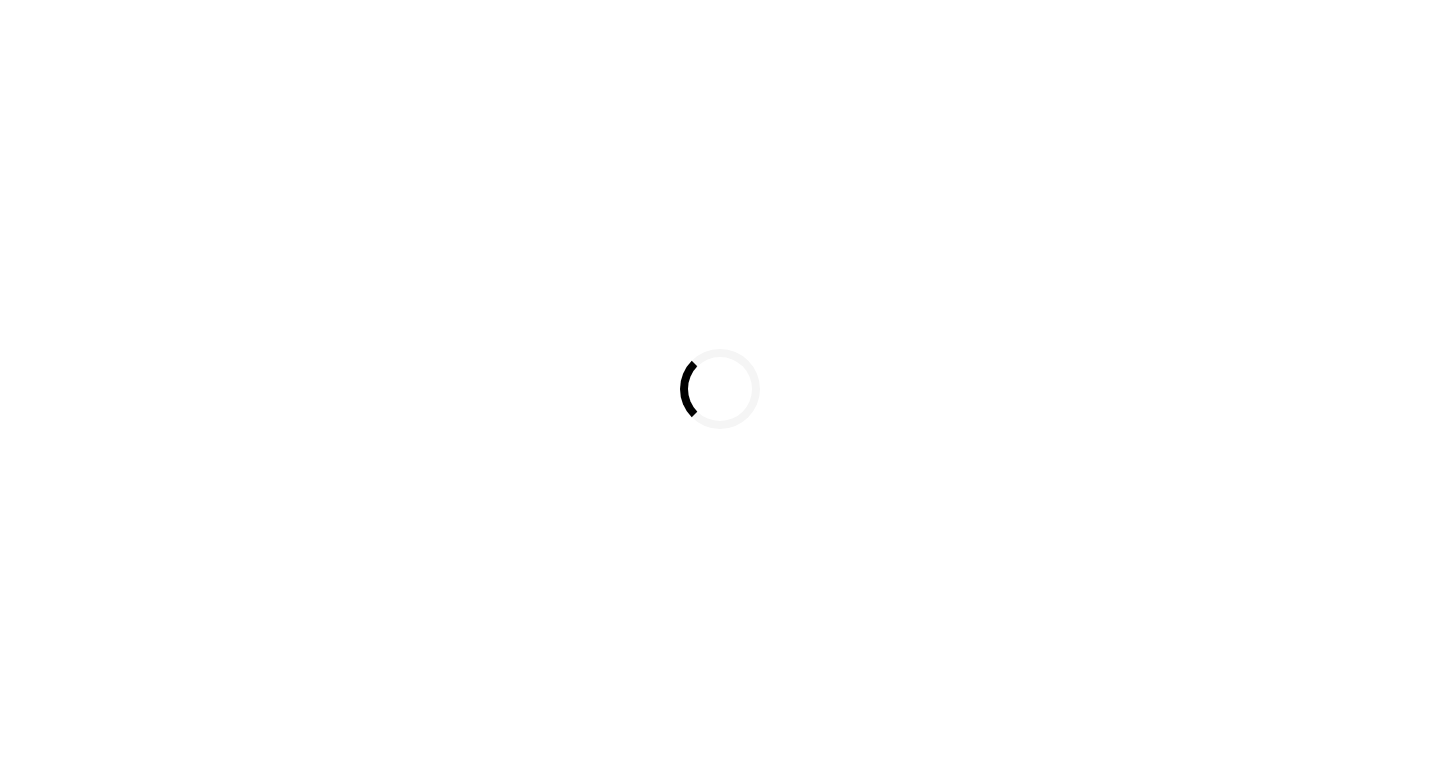 scroll, scrollTop: 0, scrollLeft: 0, axis: both 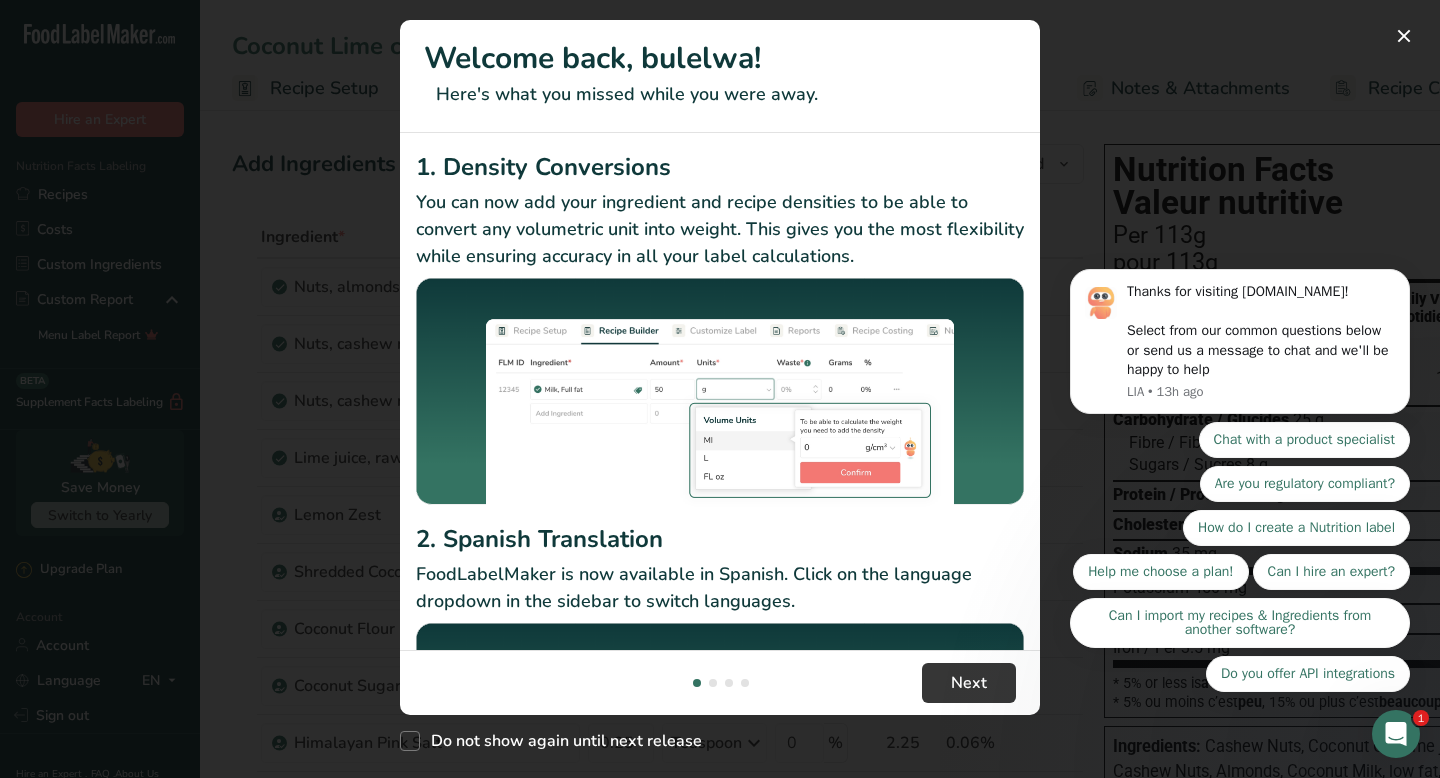 click on "Thanks for visiting FoodLabelMaker.com! Select from our common questions below or send us a message to chat and we'll be happy to help LIA • 13h ago Chat with a product specialist Are you regulatory compliant? How do I create a Nutrition label Help me choose a plan! Can I hire an expert? Can I import my recipes & Ingredients from another software? Do you offer API integrations" at bounding box center [1240, 302] 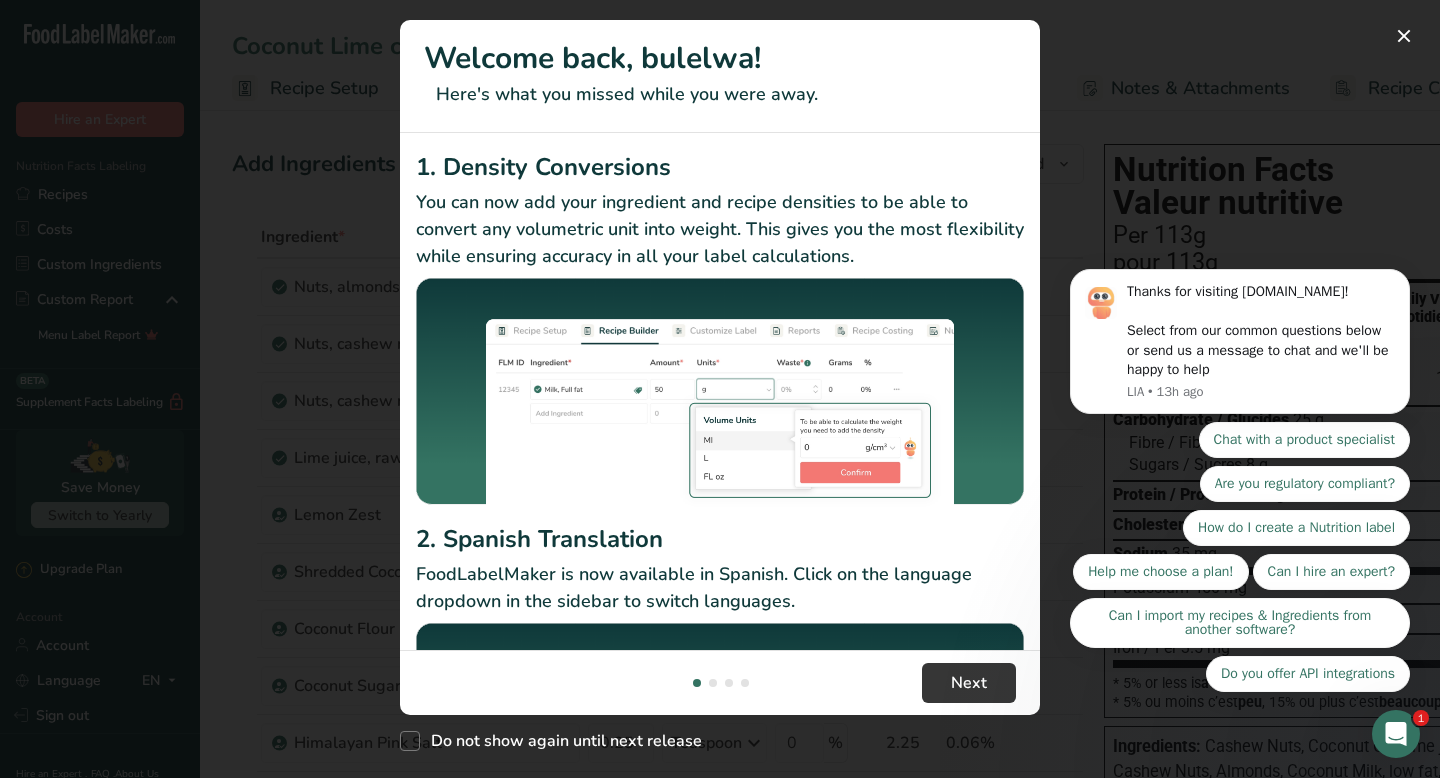click on "Thanks for visiting FoodLabelMaker.com! Select from our common questions below or send us a message to chat and we'll be happy to help LIA • 13h ago Chat with a product specialist Are you regulatory compliant? How do I create a Nutrition label Help me choose a plan! Can I hire an expert? Can I import my recipes & Ingredients from another software? Do you offer API integrations" at bounding box center [1240, 302] 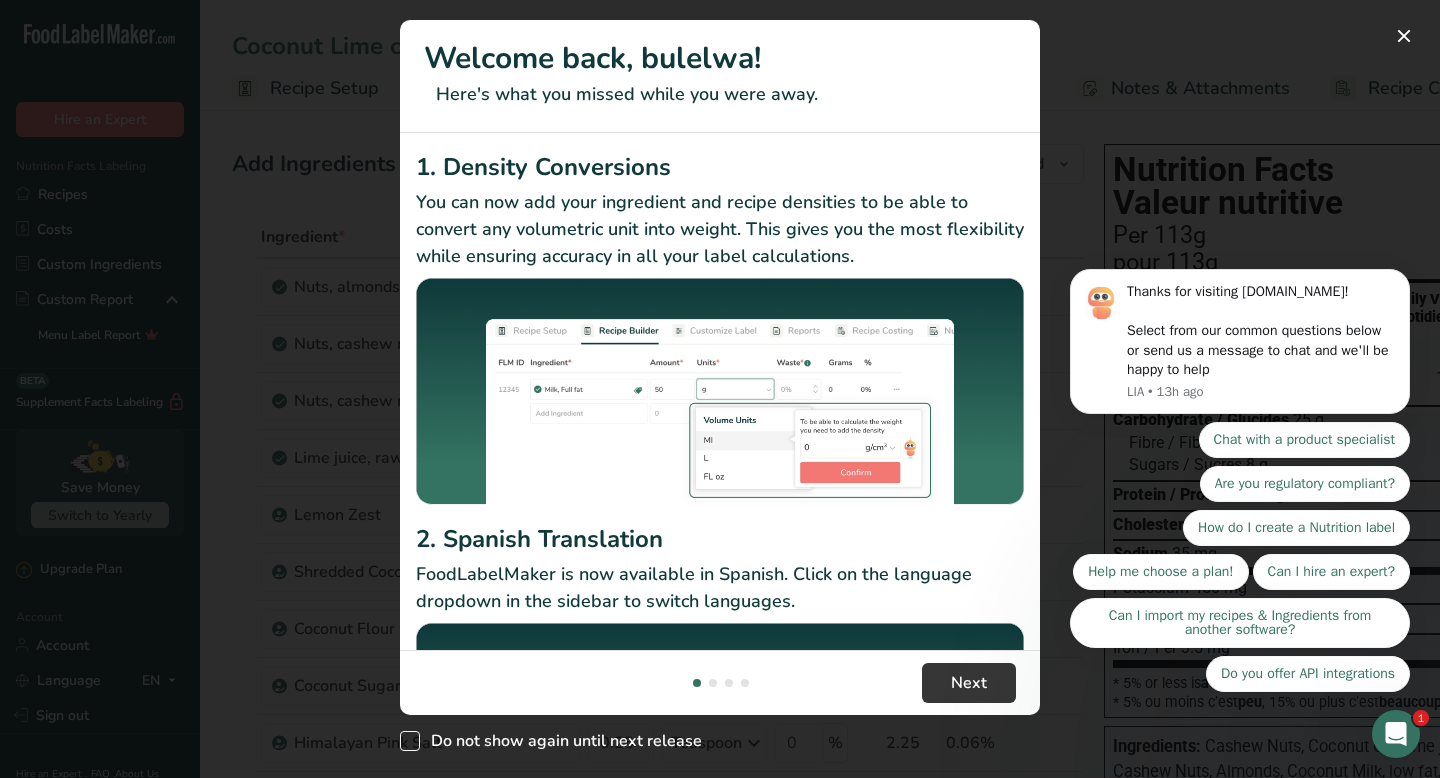click on "Do not show again until next release" at bounding box center (561, 741) 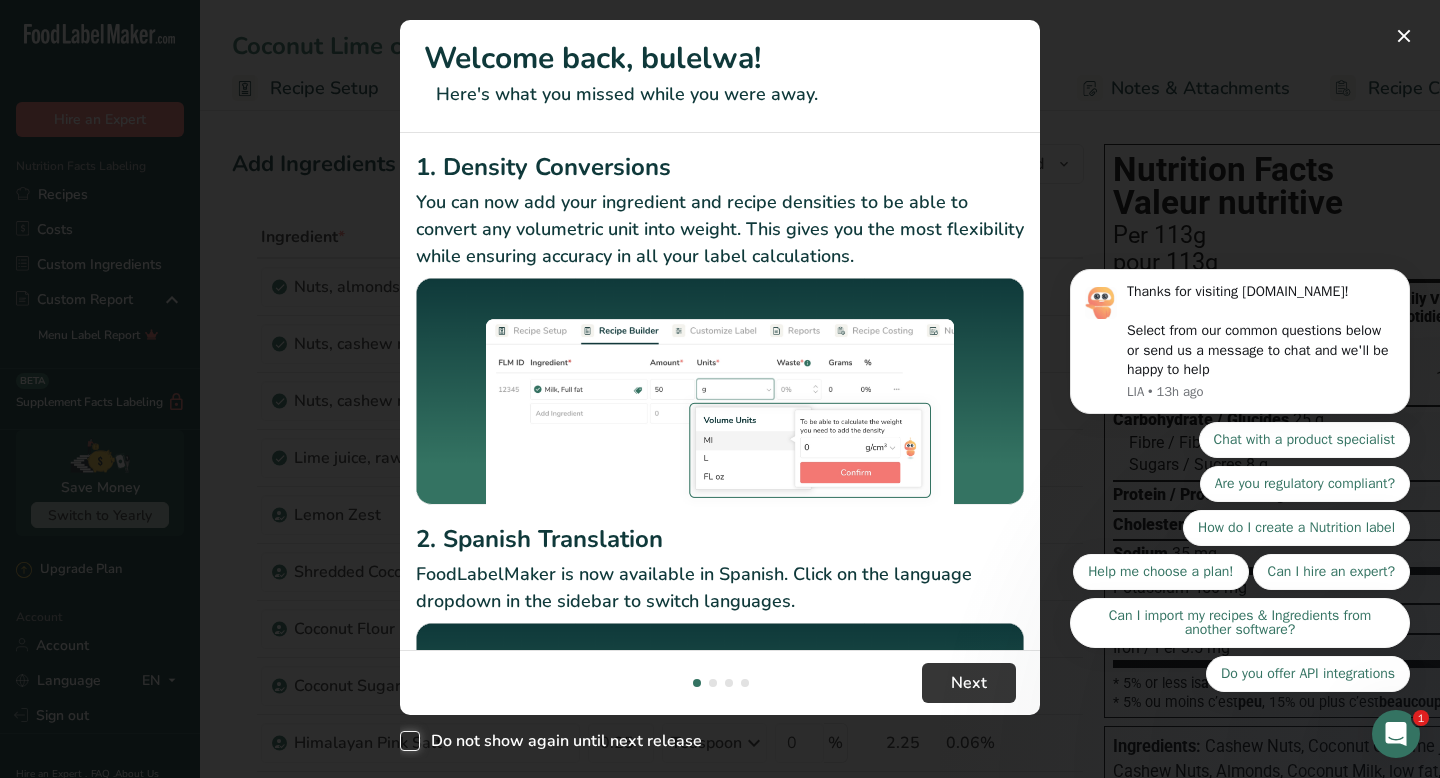 click on "Do not show again until next release" at bounding box center [406, 741] 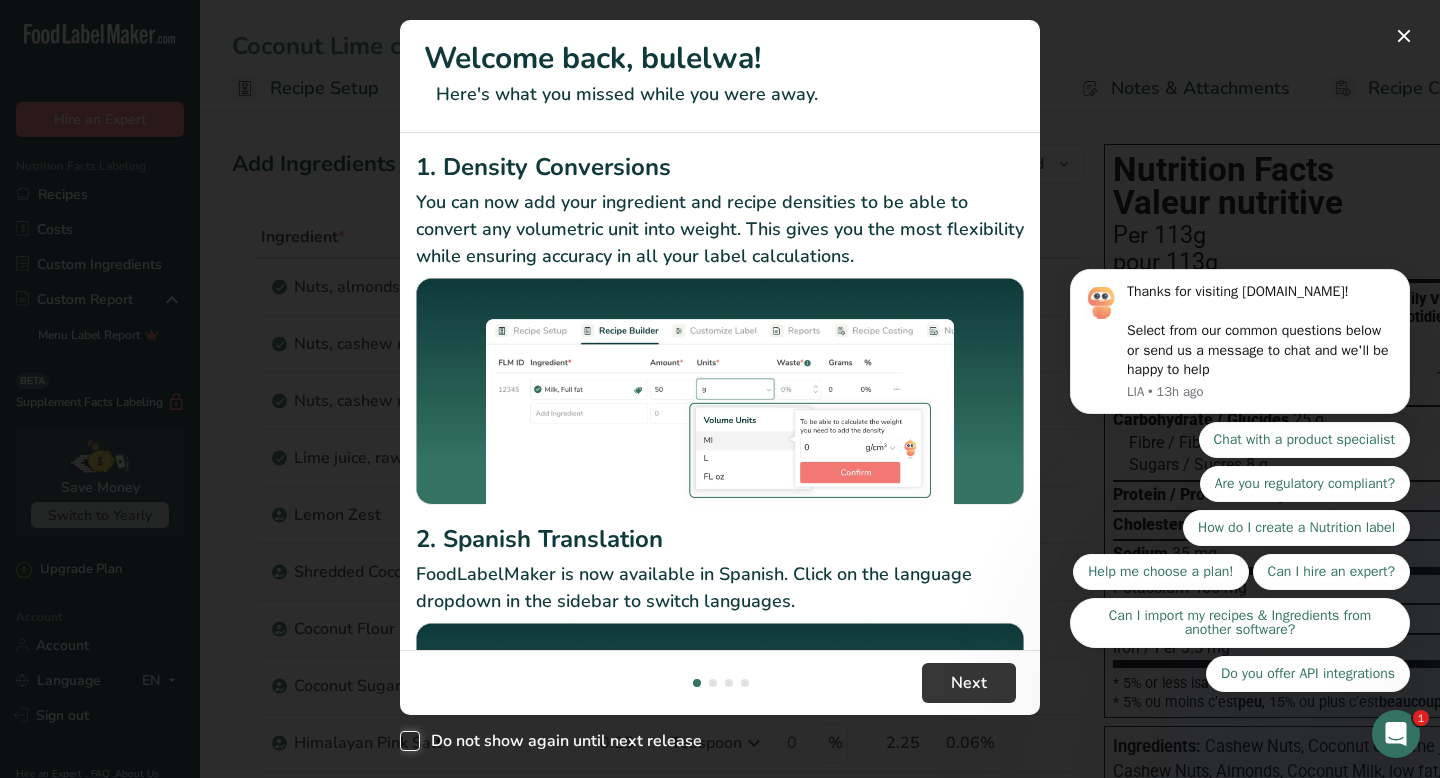checkbox on "true" 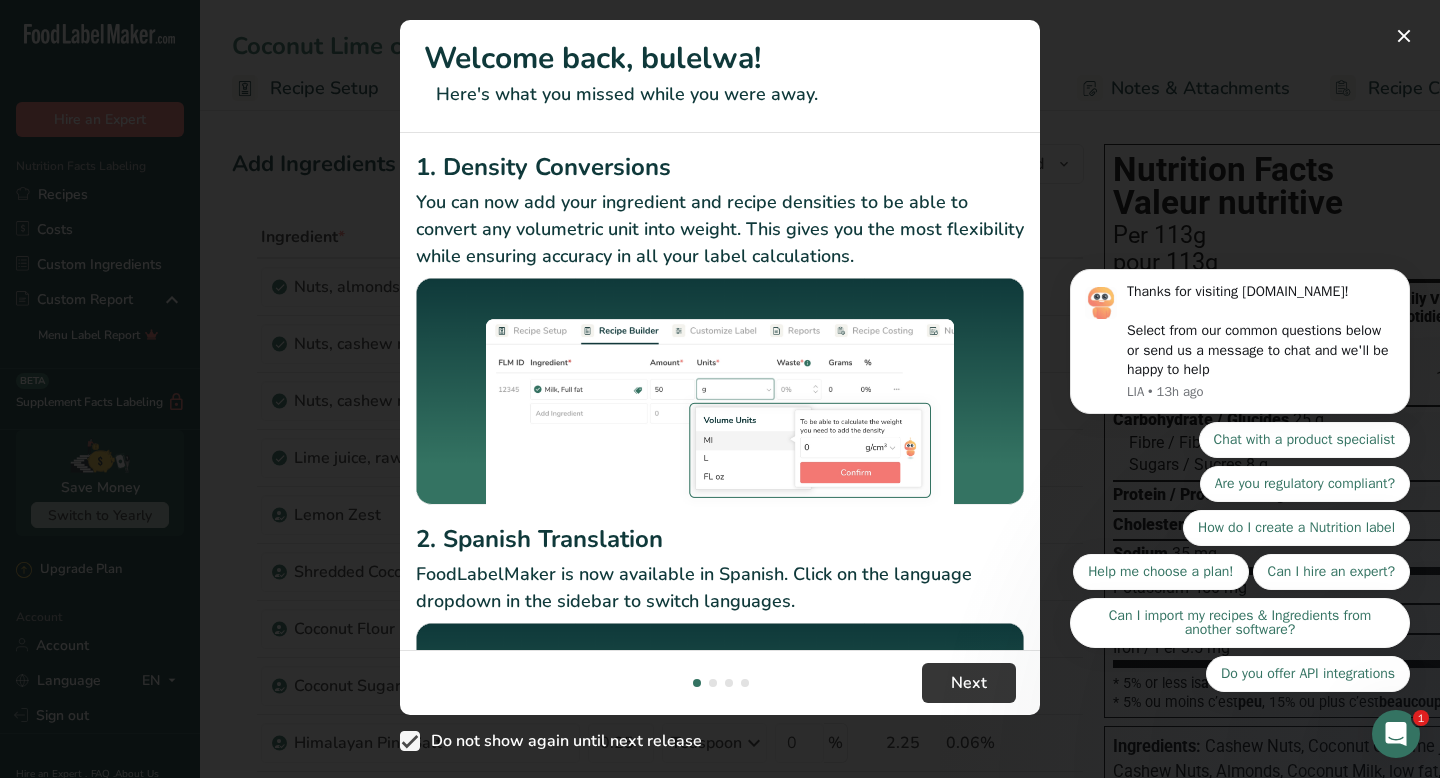 click at bounding box center [720, 389] 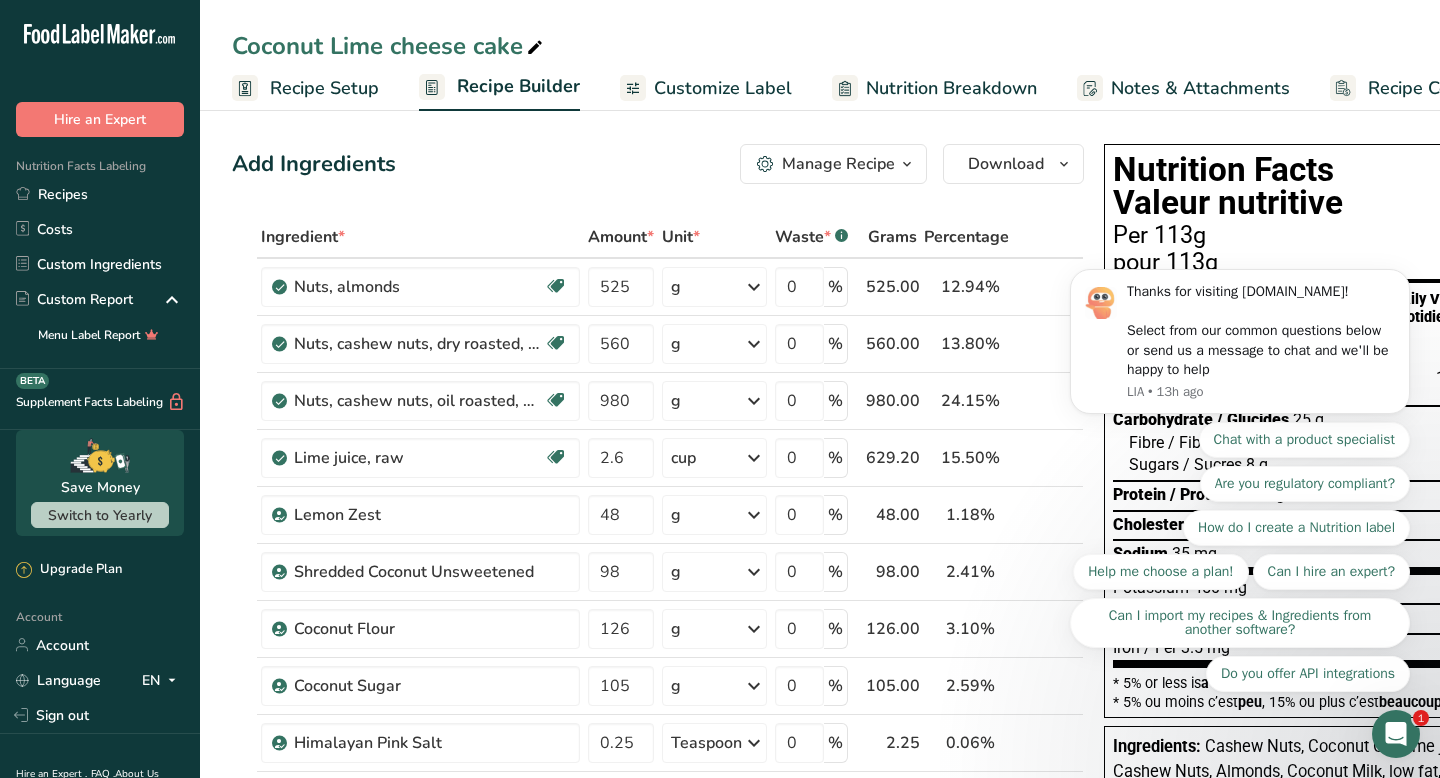 click on "Thanks for visiting FoodLabelMaker.com! Select from our common questions below or send us a message to chat and we'll be happy to help LIA • 13h ago Chat with a product specialist Are you regulatory compliant? How do I create a Nutrition label Help me choose a plan! Can I hire an expert? Can I import my recipes & Ingredients from another software? Do you offer API integrations" at bounding box center [1240, 302] 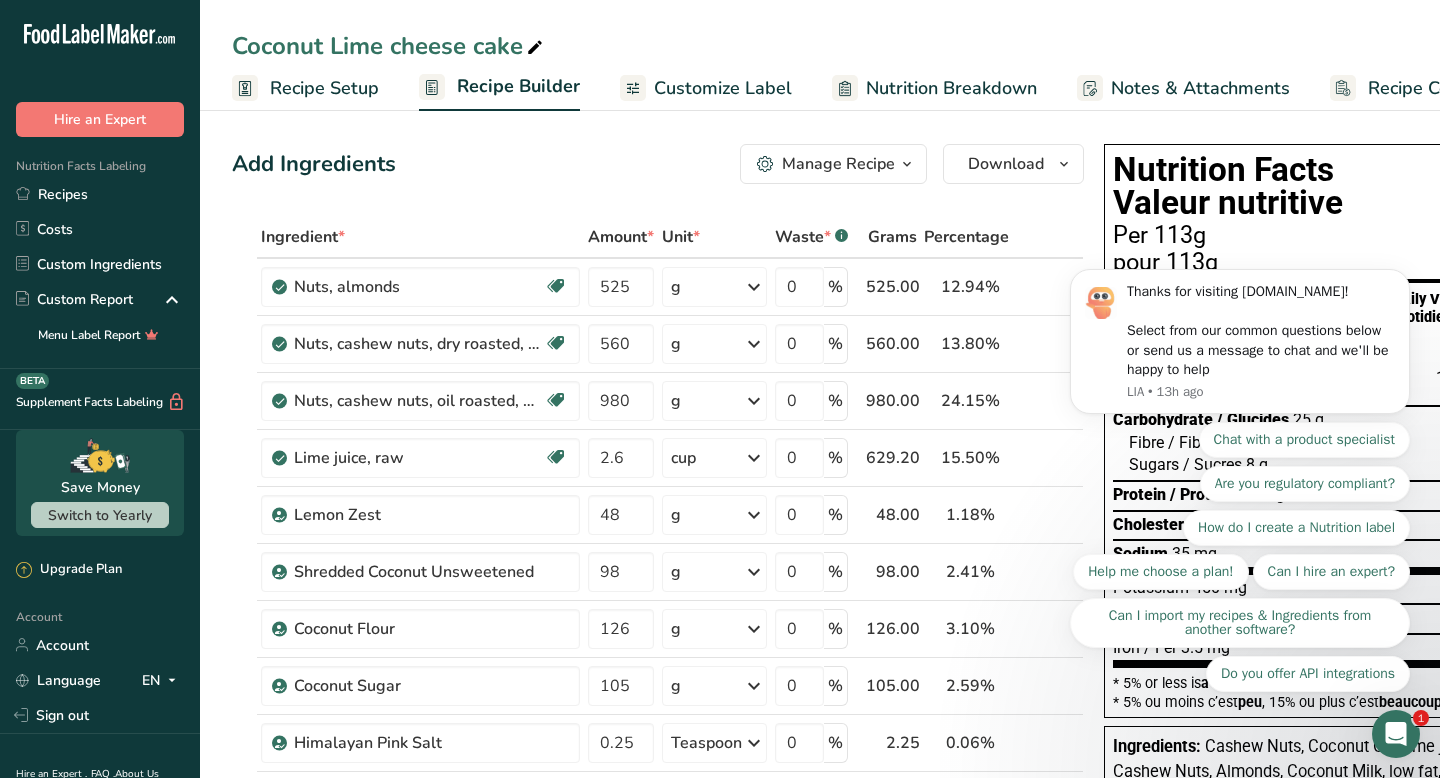 click at bounding box center [907, 164] 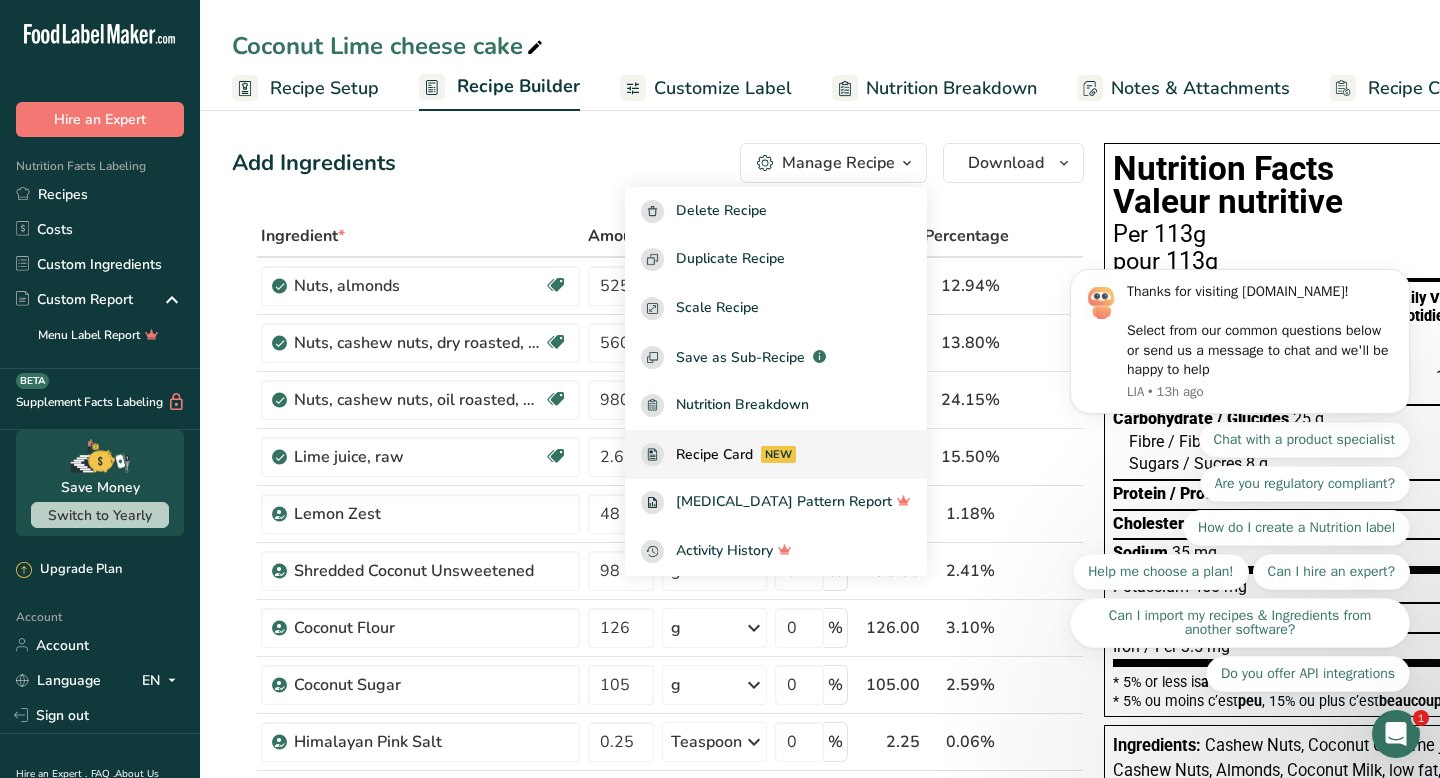 scroll, scrollTop: 0, scrollLeft: 0, axis: both 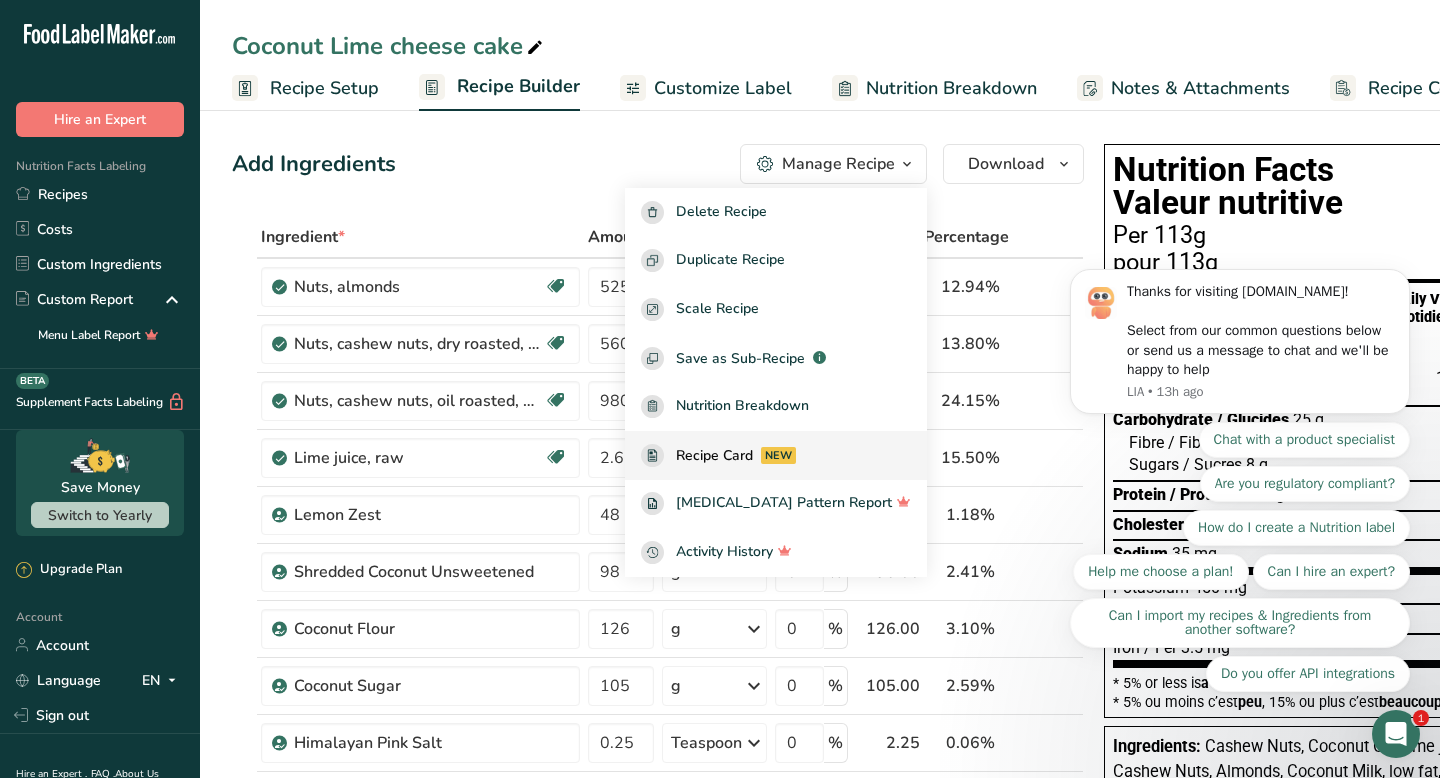click on "Nutrition Breakdown" at bounding box center [742, 406] 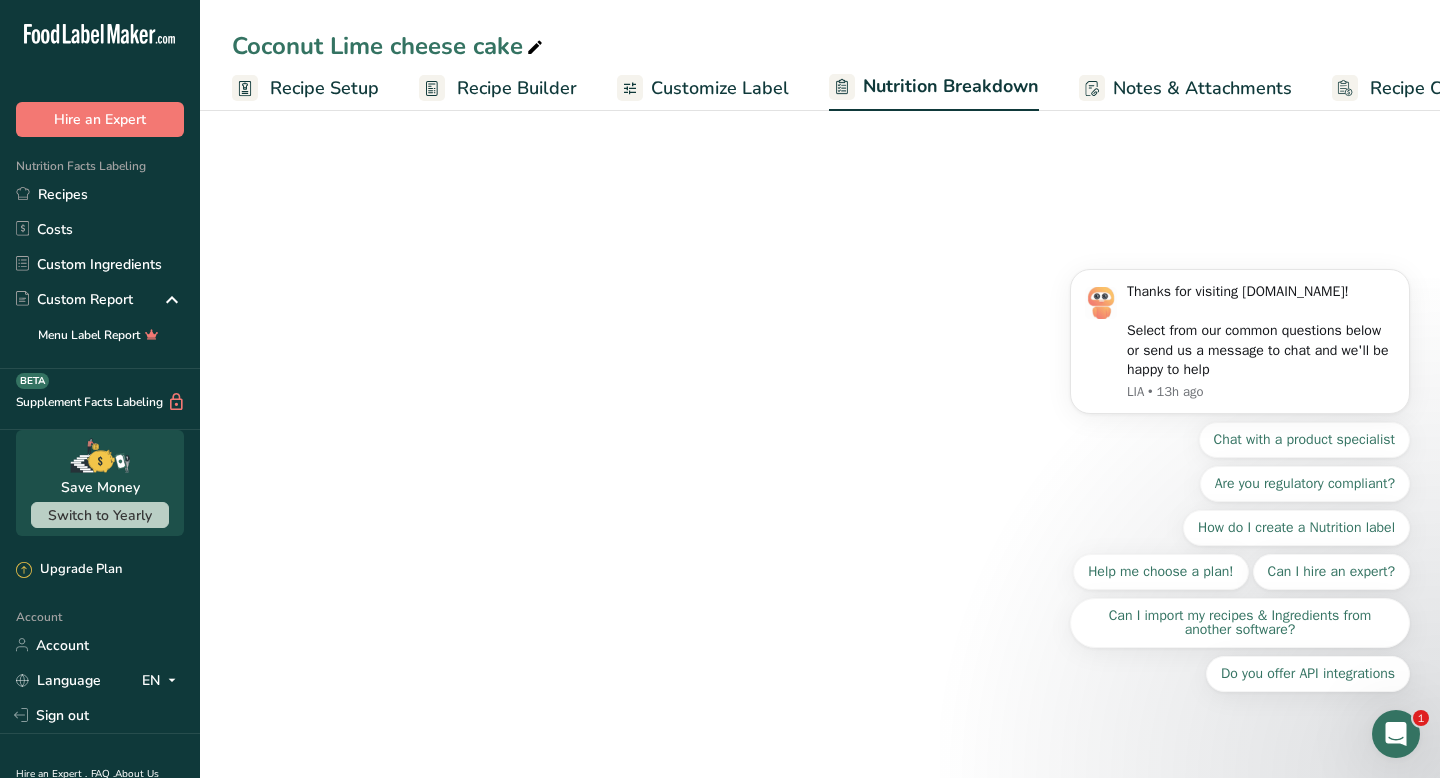 select on "Calories" 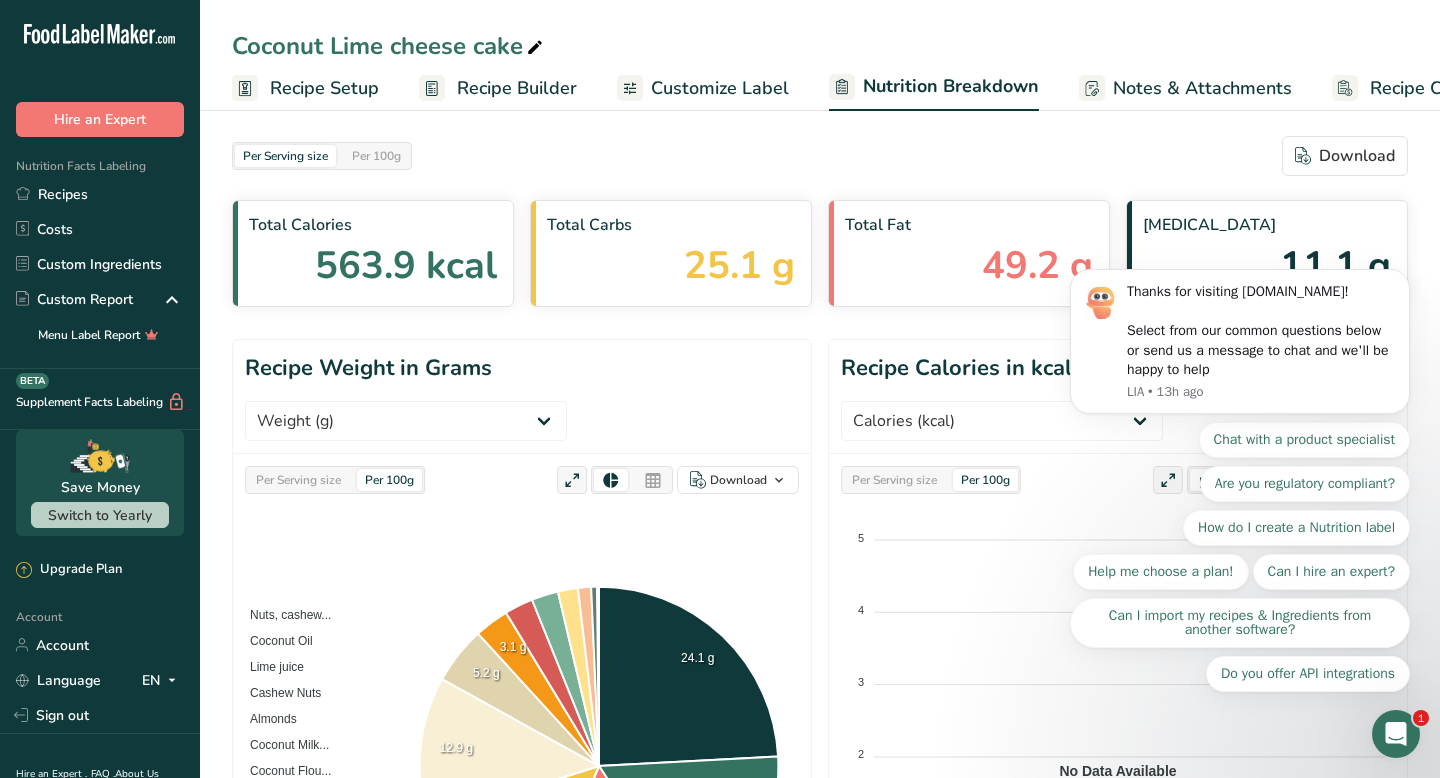 click on "Customize Label" at bounding box center [720, 88] 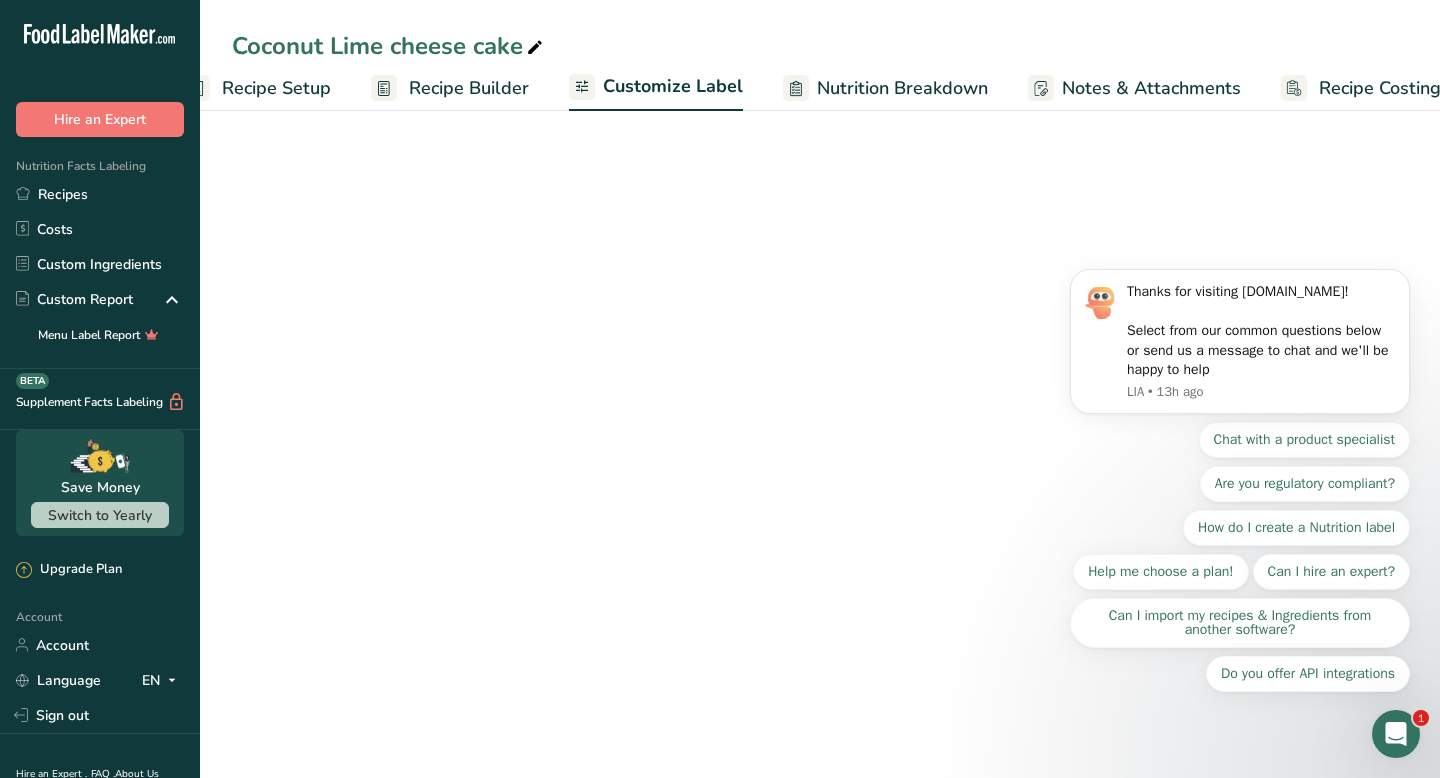 scroll, scrollTop: 0, scrollLeft: 81, axis: horizontal 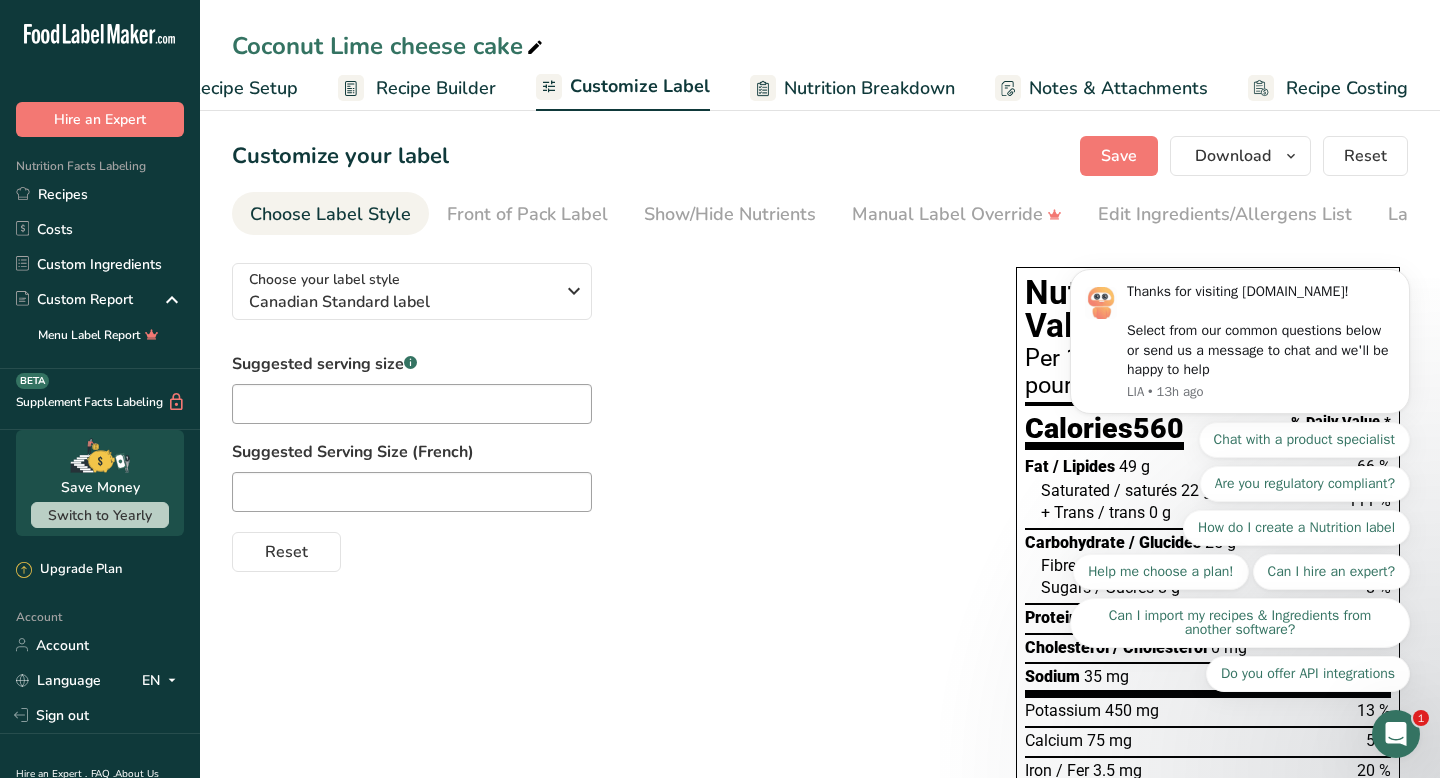 click on "Thanks for visiting FoodLabelMaker.com! Select from our common questions below or send us a message to chat and we'll be happy to help LIA • 13h ago Chat with a product specialist Are you regulatory compliant? How do I create a Nutrition label Help me choose a plan! Can I hire an expert? Can I import my recipes & Ingredients from another software? Do you offer API integrations" at bounding box center (1240, 302) 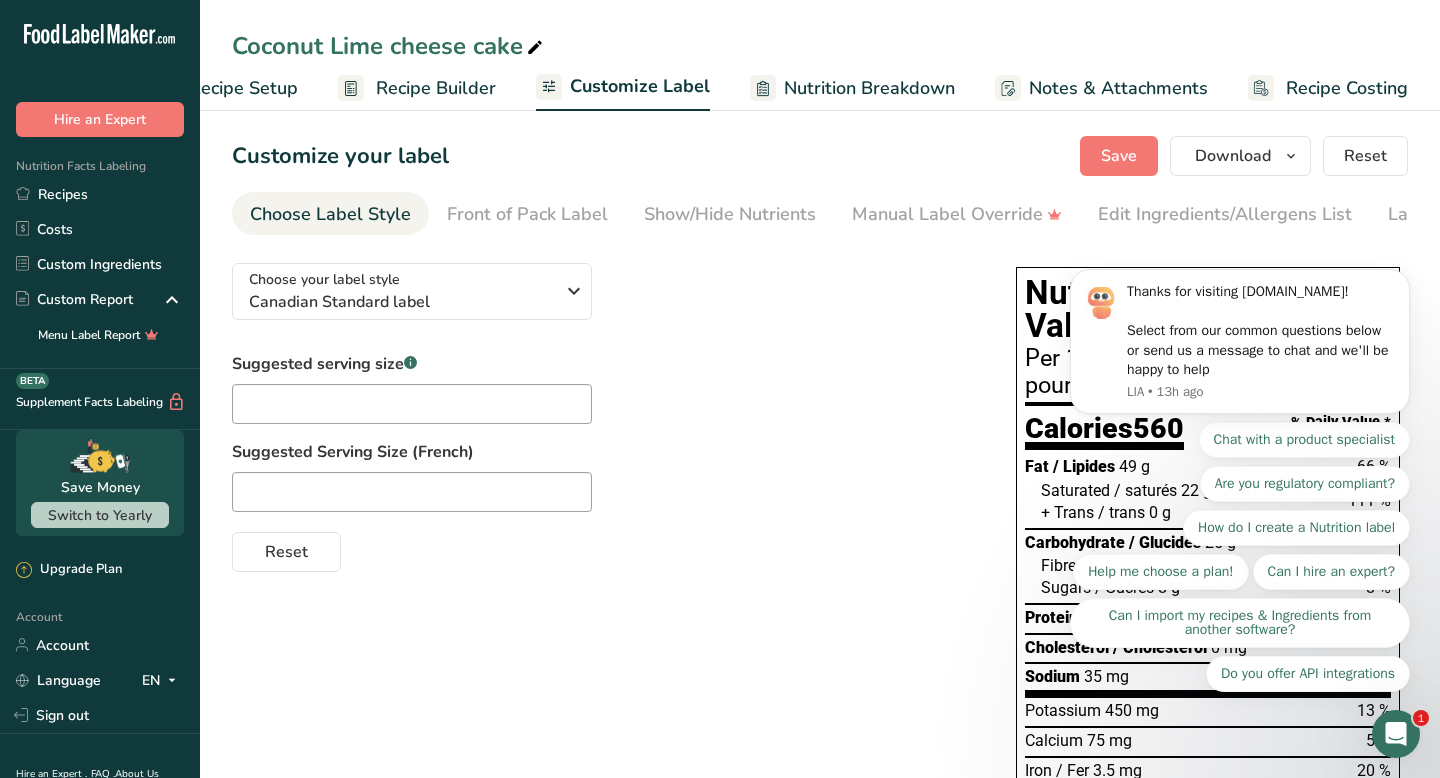 click on "Thanks for visiting FoodLabelMaker.com! Select from our common questions below or send us a message to chat and we'll be happy to help LIA • 13h ago Chat with a product specialist Are you regulatory compliant? How do I create a Nutrition label Help me choose a plan! Can I hire an expert? Can I import my recipes & Ingredients from another software? Do you offer API integrations" at bounding box center [1240, 302] 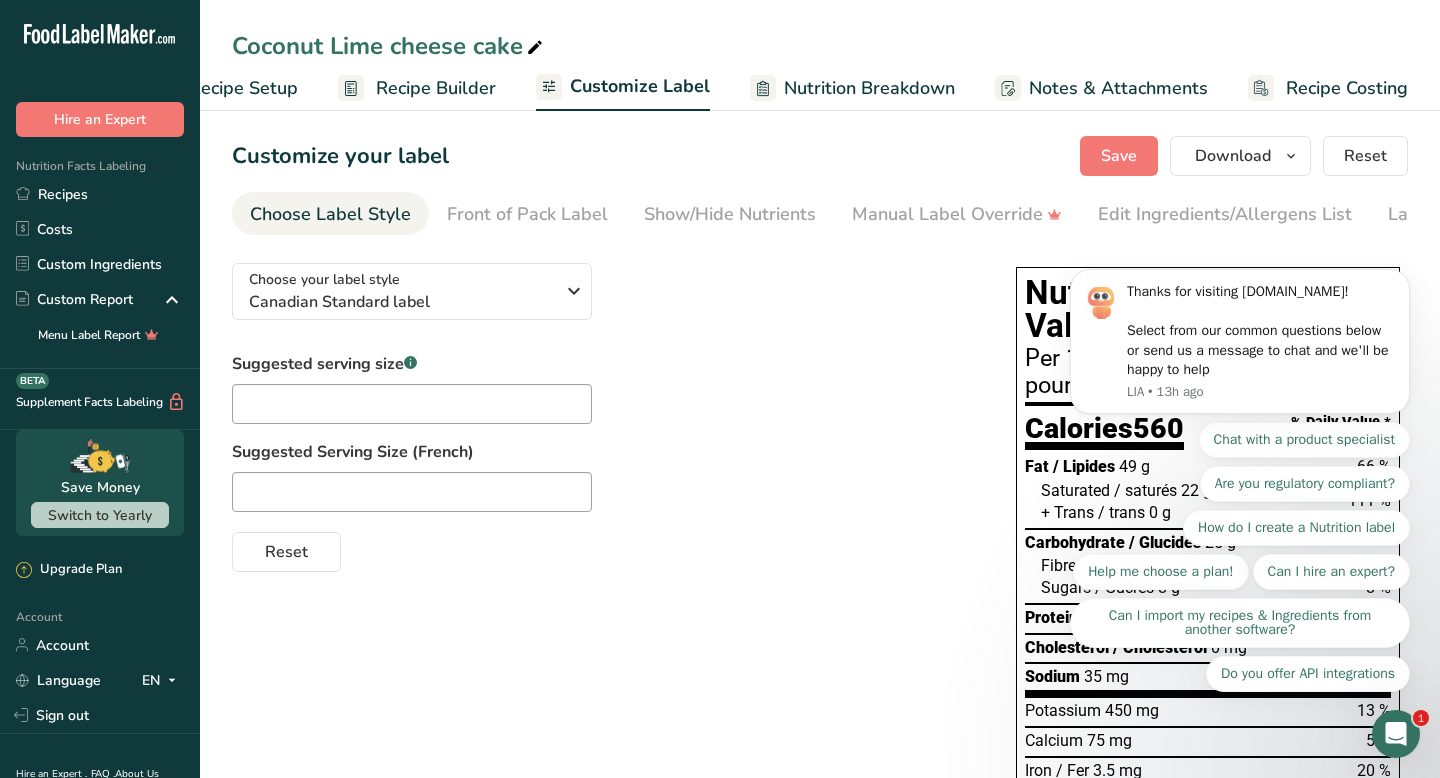 click on "Thanks for visiting FoodLabelMaker.com! Select from our common questions below or send us a message to chat and we'll be happy to help LIA • 13h ago Chat with a product specialist Are you regulatory compliant? How do I create a Nutrition label Help me choose a plan! Can I hire an expert? Can I import my recipes & Ingredients from another software? Do you offer API integrations" at bounding box center (1240, 302) 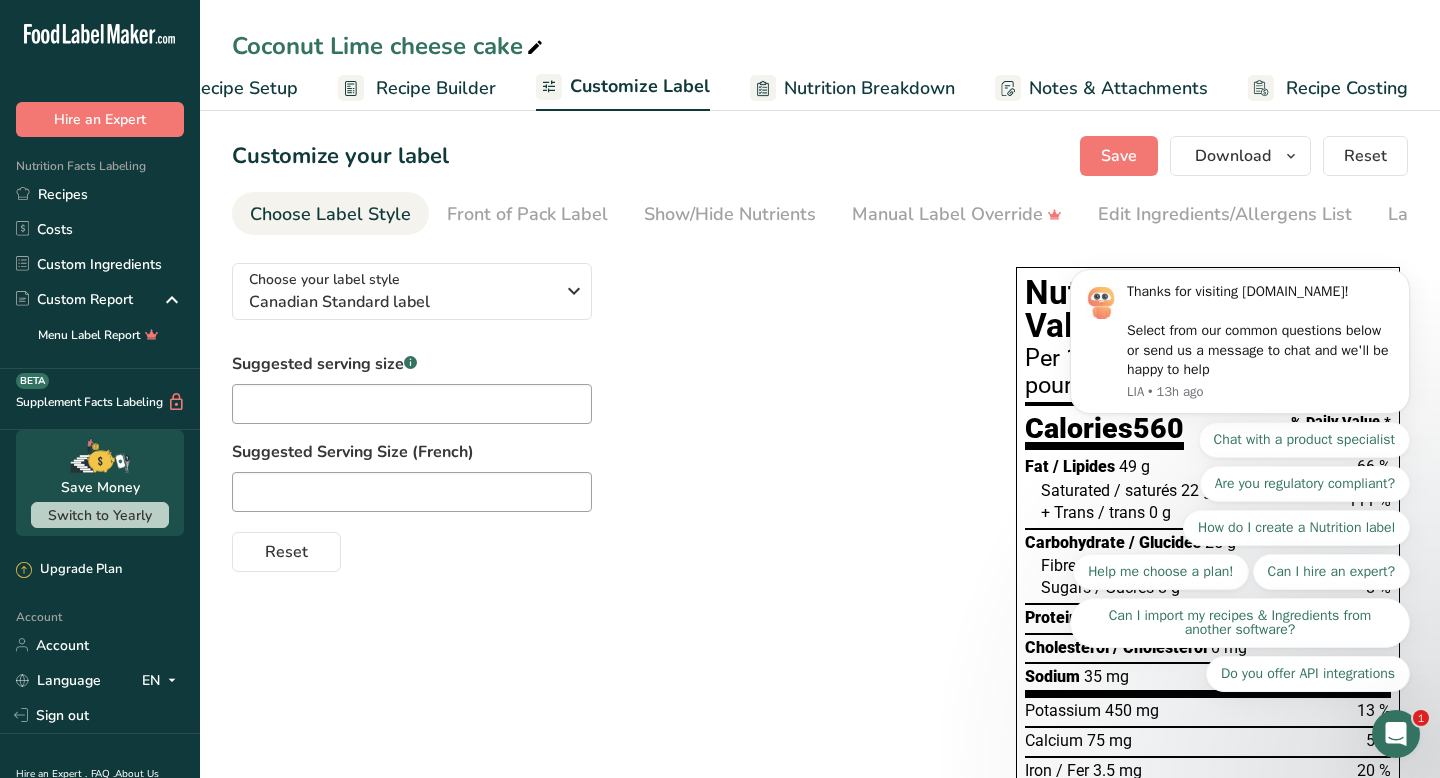click on "Recipe Builder" at bounding box center (436, 88) 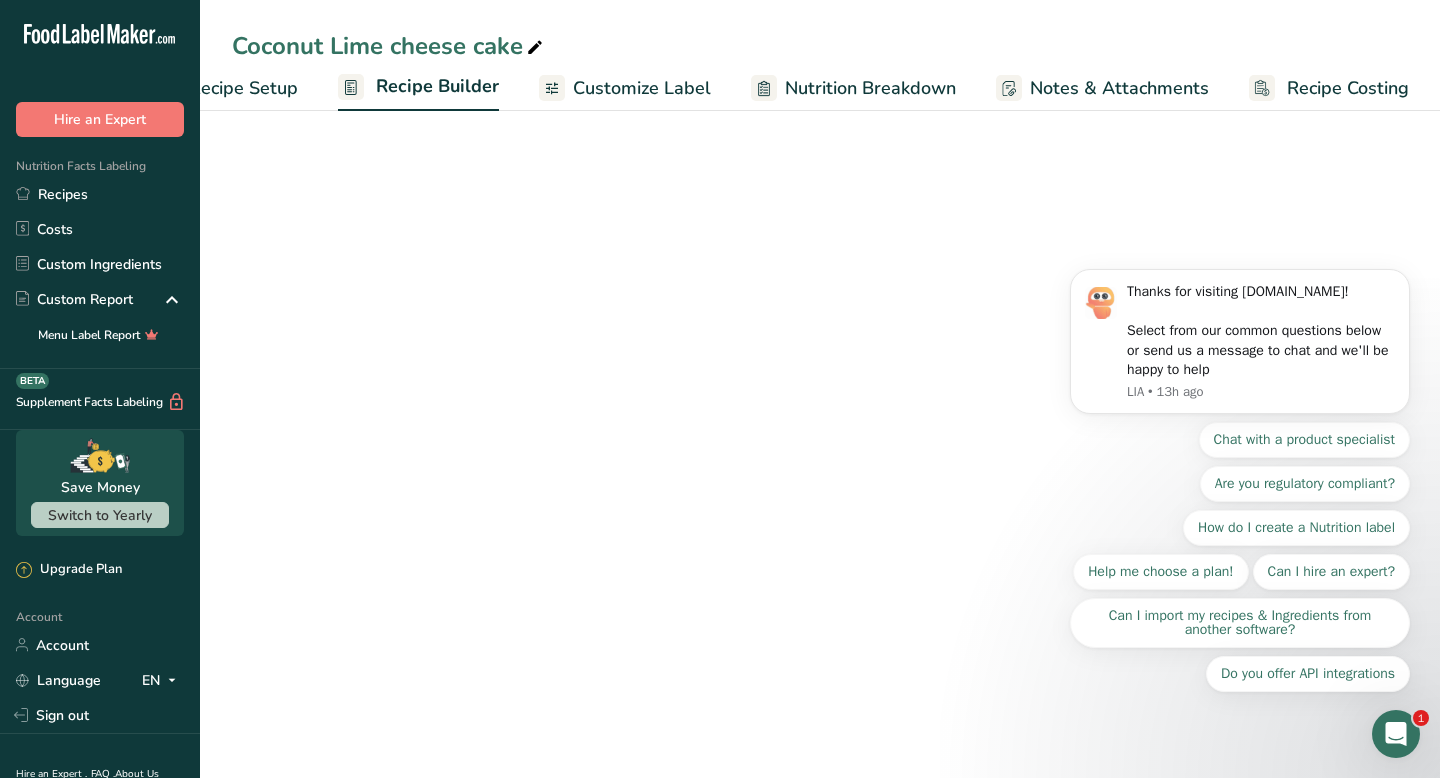 scroll, scrollTop: 0, scrollLeft: 81, axis: horizontal 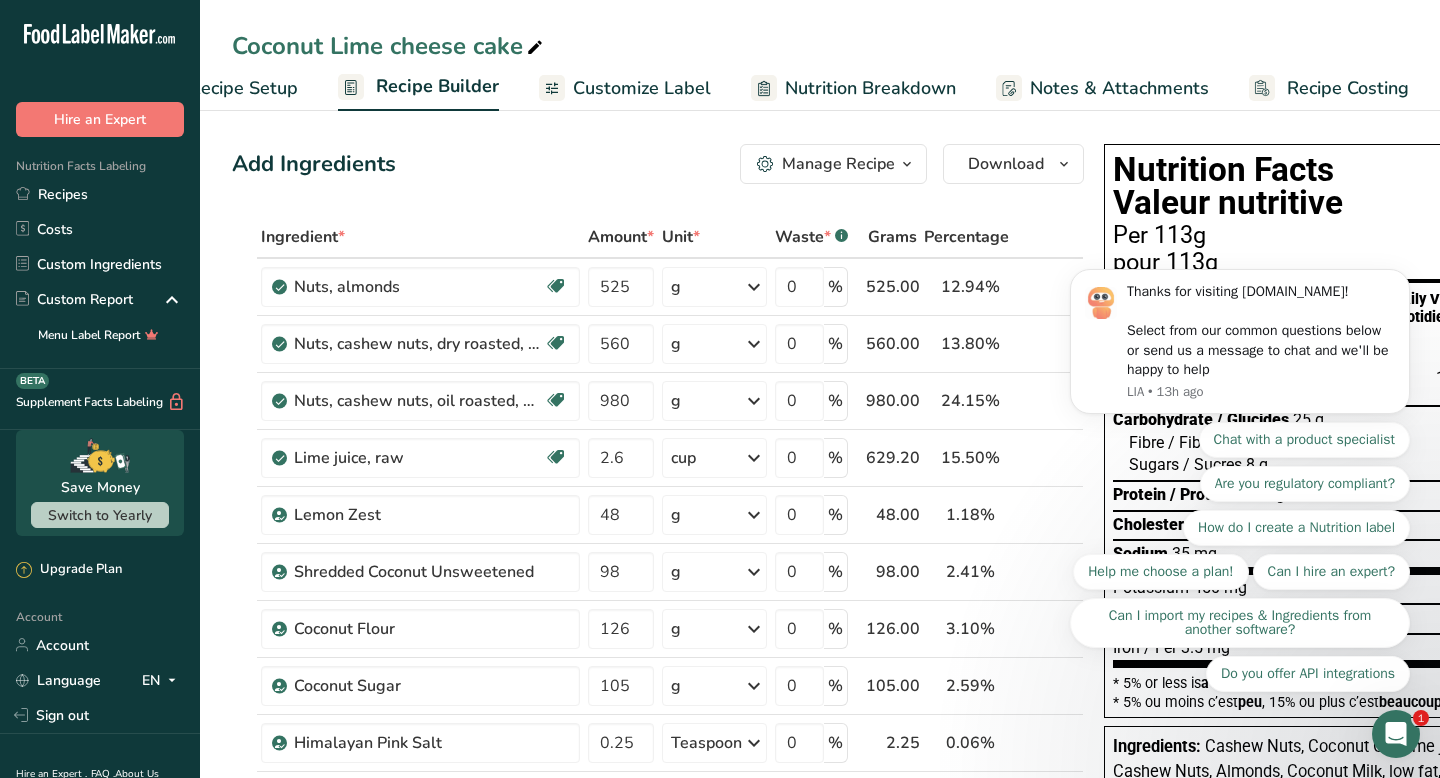 click on "Thanks for visiting FoodLabelMaker.com! Select from our common questions below or send us a message to chat and we'll be happy to help LIA • 13h ago Chat with a product specialist Are you regulatory compliant? How do I create a Nutrition label Help me choose a plan! Can I hire an expert? Can I import my recipes & Ingredients from another software? Do you offer API integrations" at bounding box center [1240, 302] 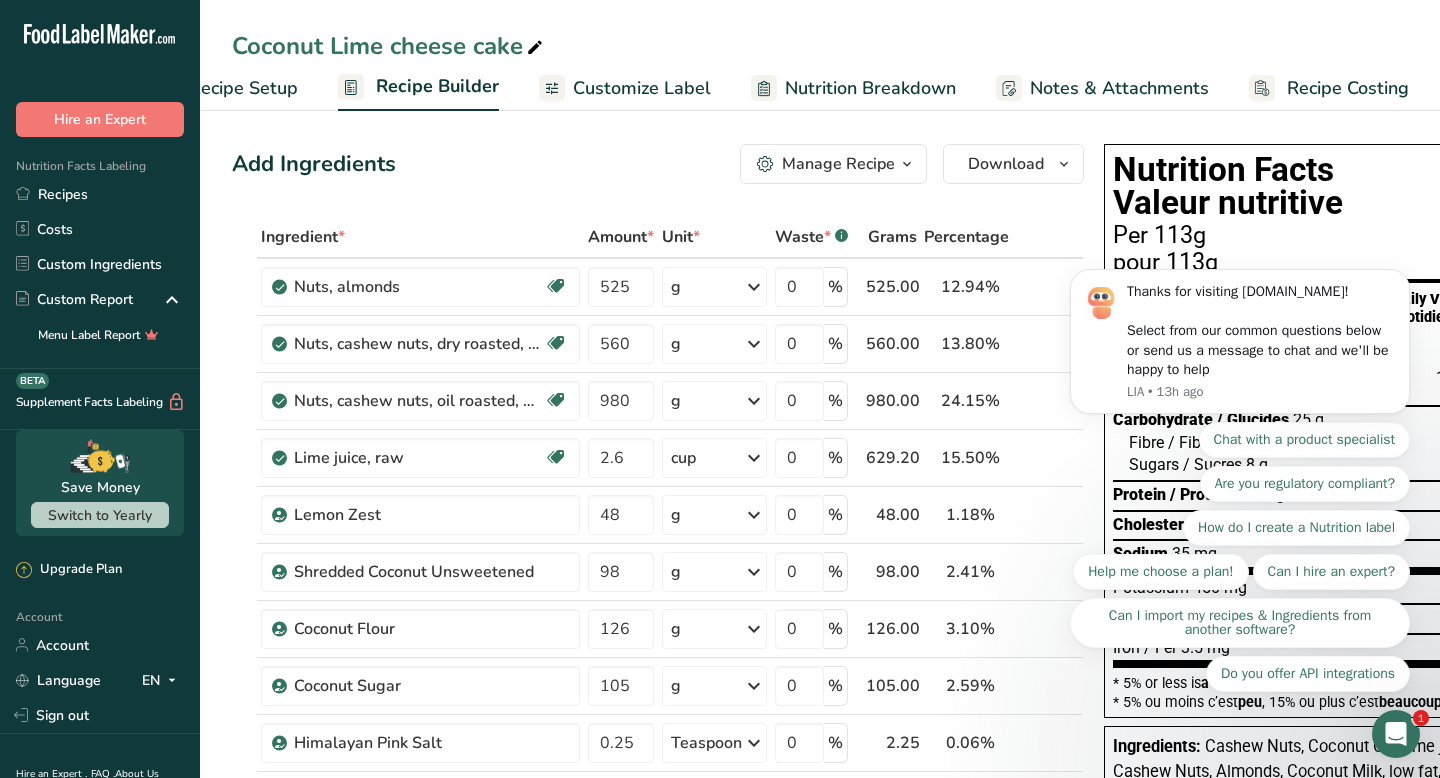 click on "Thanks for visiting FoodLabelMaker.com! Select from our common questions below or send us a message to chat and we'll be happy to help LIA • 13h ago Chat with a product specialist Are you regulatory compliant? How do I create a Nutrition label Help me choose a plan! Can I hire an expert? Can I import my recipes & Ingredients from another software? Do you offer API integrations" at bounding box center [1240, 302] 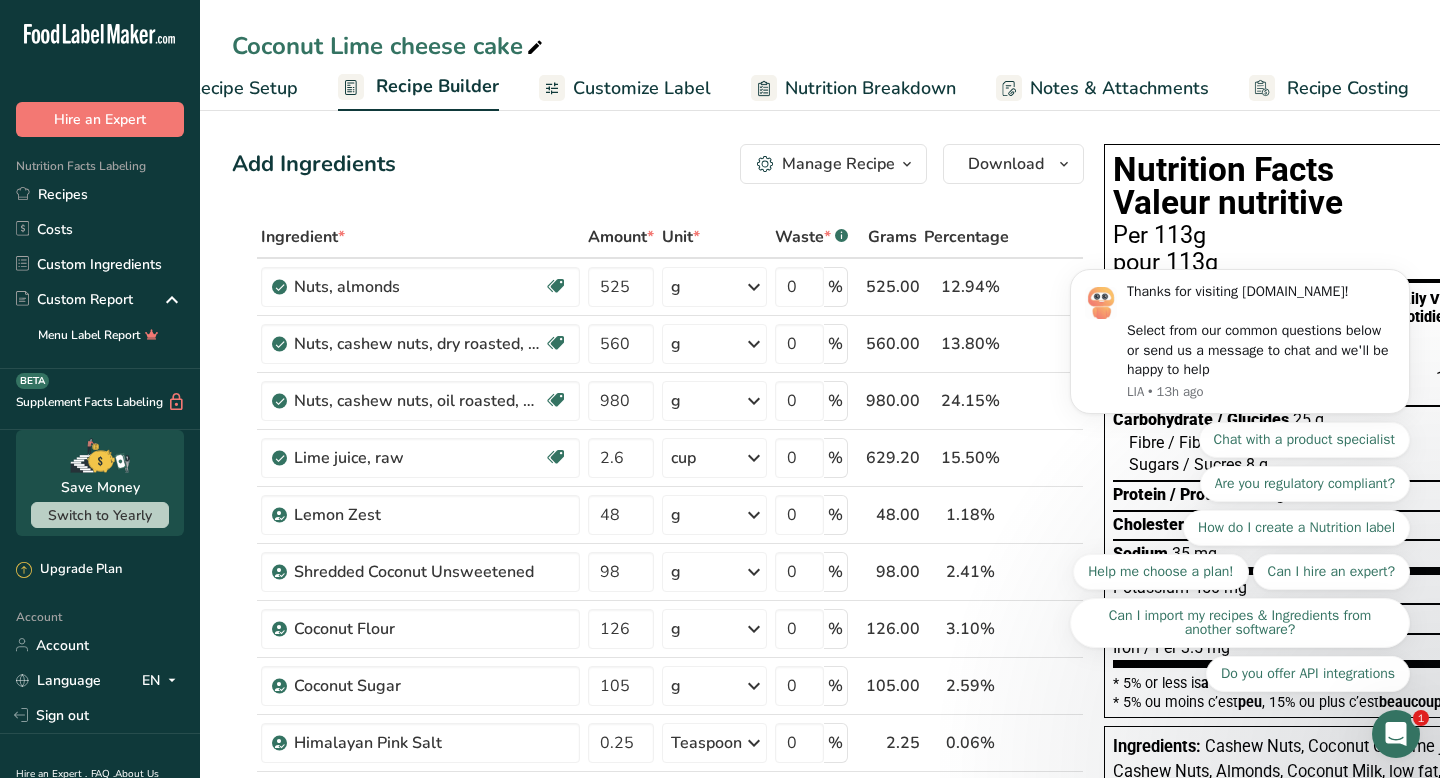 click on "Thanks for visiting FoodLabelMaker.com! Select from our common questions below or send us a message to chat and we'll be happy to help LIA • 13h ago Chat with a product specialist Are you regulatory compliant? How do I create a Nutrition label Help me choose a plan! Can I hire an expert? Can I import my recipes & Ingredients from another software? Do you offer API integrations" at bounding box center [1240, 302] 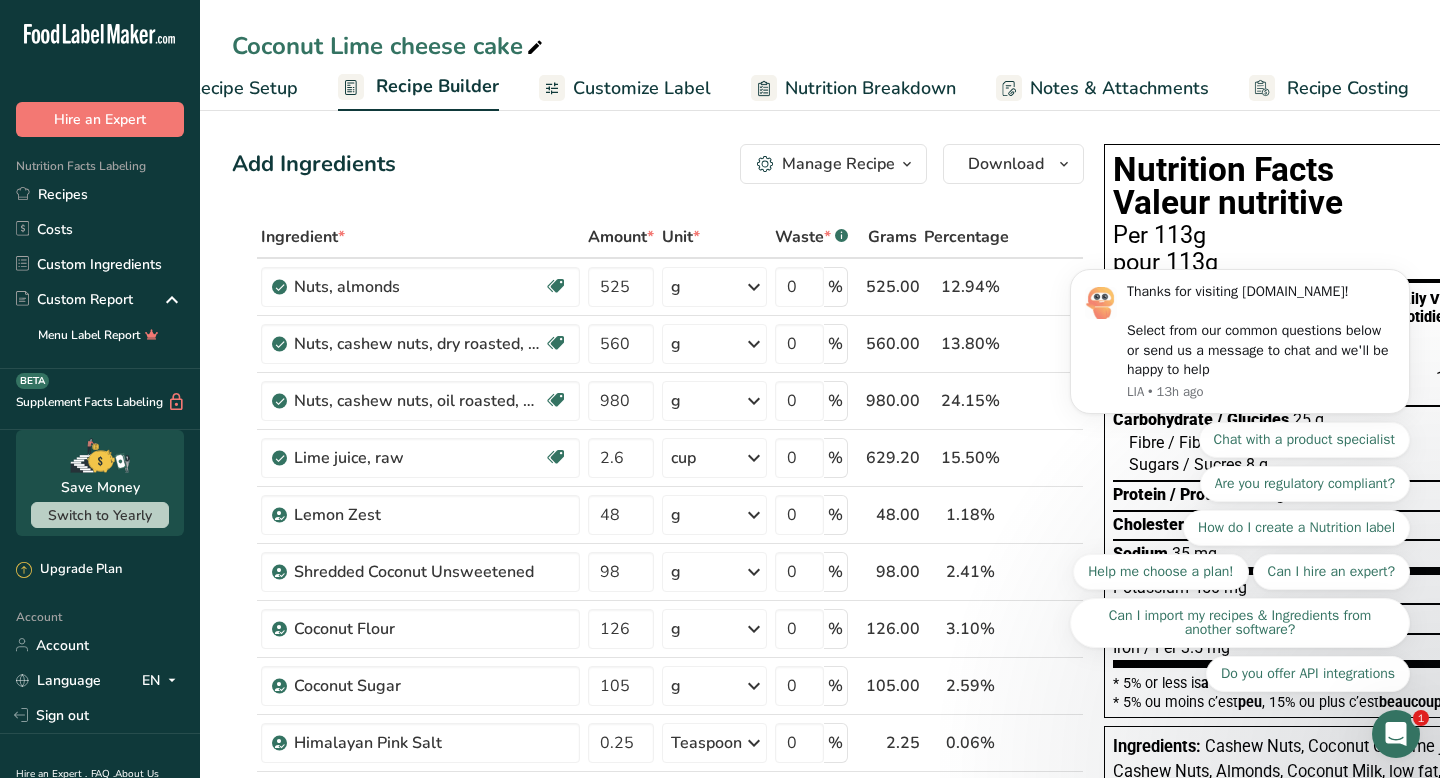 click on "Thanks for visiting FoodLabelMaker.com! Select from our common questions below or send us a message to chat and we'll be happy to help LIA • 13h ago Chat with a product specialist Are you regulatory compliant? How do I create a Nutrition label Help me choose a plan! Can I hire an expert? Can I import my recipes & Ingredients from another software? Do you offer API integrations" at bounding box center [1240, 302] 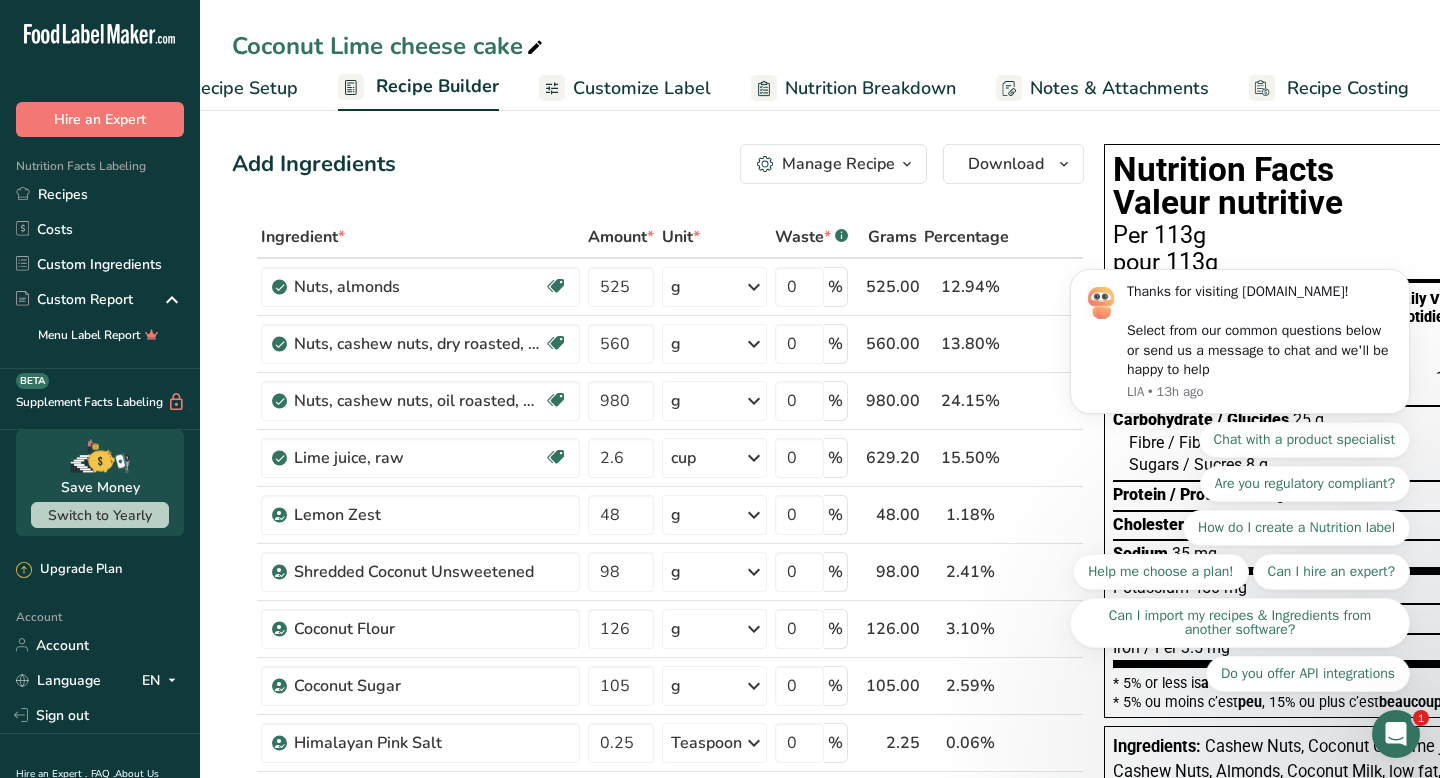 click on "Thanks for visiting FoodLabelMaker.com! Select from our common questions below or send us a message to chat and we'll be happy to help LIA • 13h ago Chat with a product specialist Are you regulatory compliant? How do I create a Nutrition label Help me choose a plan! Can I hire an expert? Can I import my recipes & Ingredients from another software? Do you offer API integrations" at bounding box center (1240, 302) 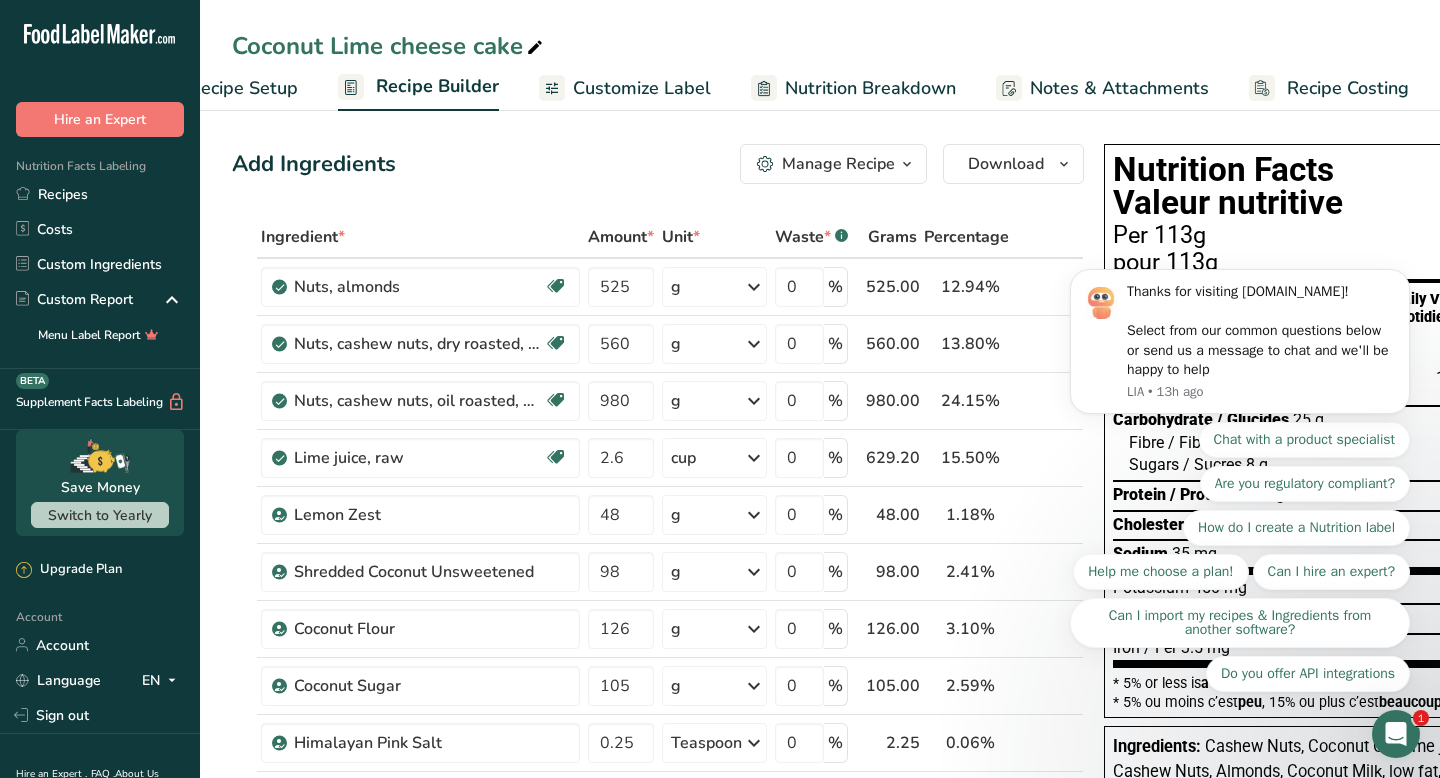 click on "Thanks for visiting FoodLabelMaker.com! Select from our common questions below or send us a message to chat and we'll be happy to help LIA • 13h ago Chat with a product specialist Are you regulatory compliant? How do I create a Nutrition label Help me choose a plan! Can I hire an expert? Can I import my recipes & Ingredients from another software? Do you offer API integrations" at bounding box center [1240, 302] 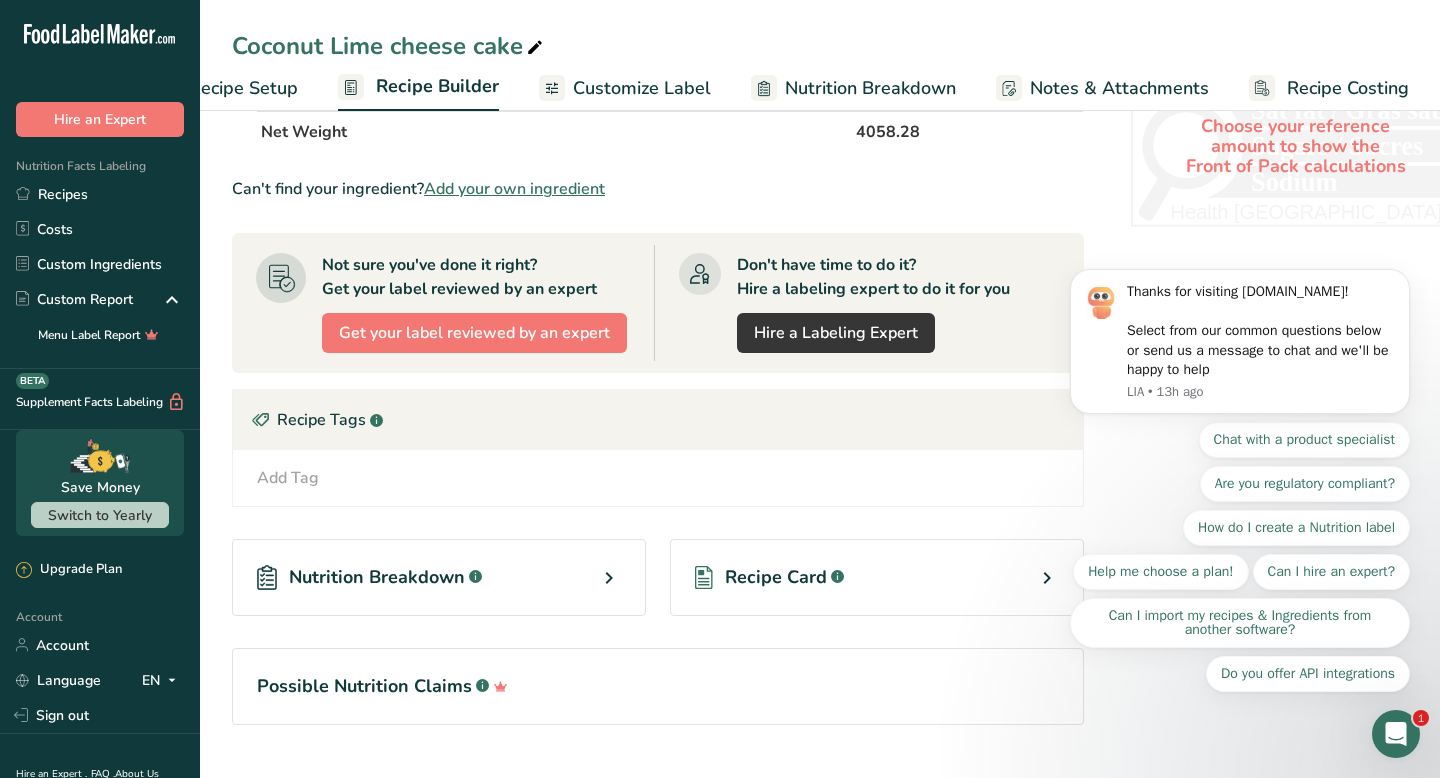 scroll, scrollTop: 1129, scrollLeft: 0, axis: vertical 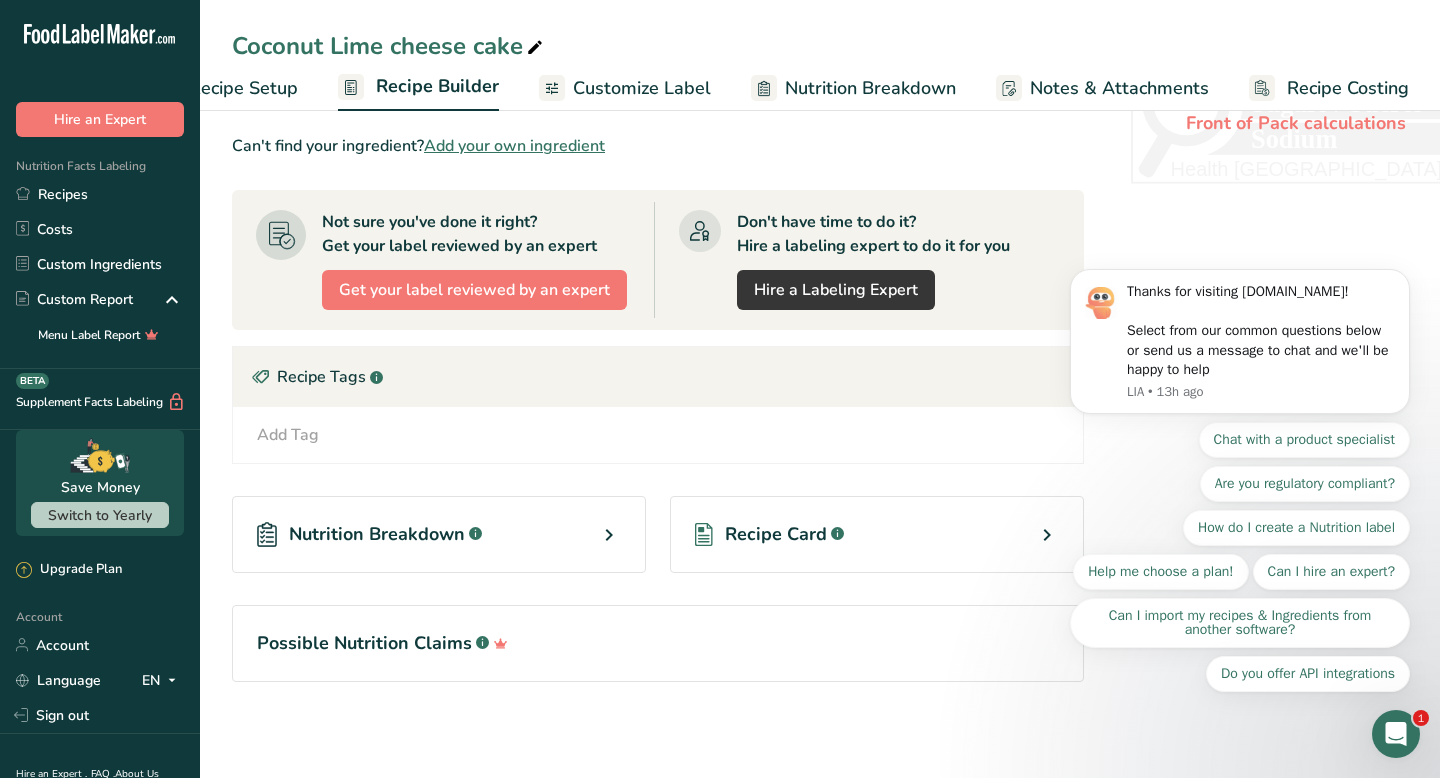 click on "Possible Nutrition Claims
.a-a{fill:#347362;}.b-a{fill:#fff;}" at bounding box center [658, 643] 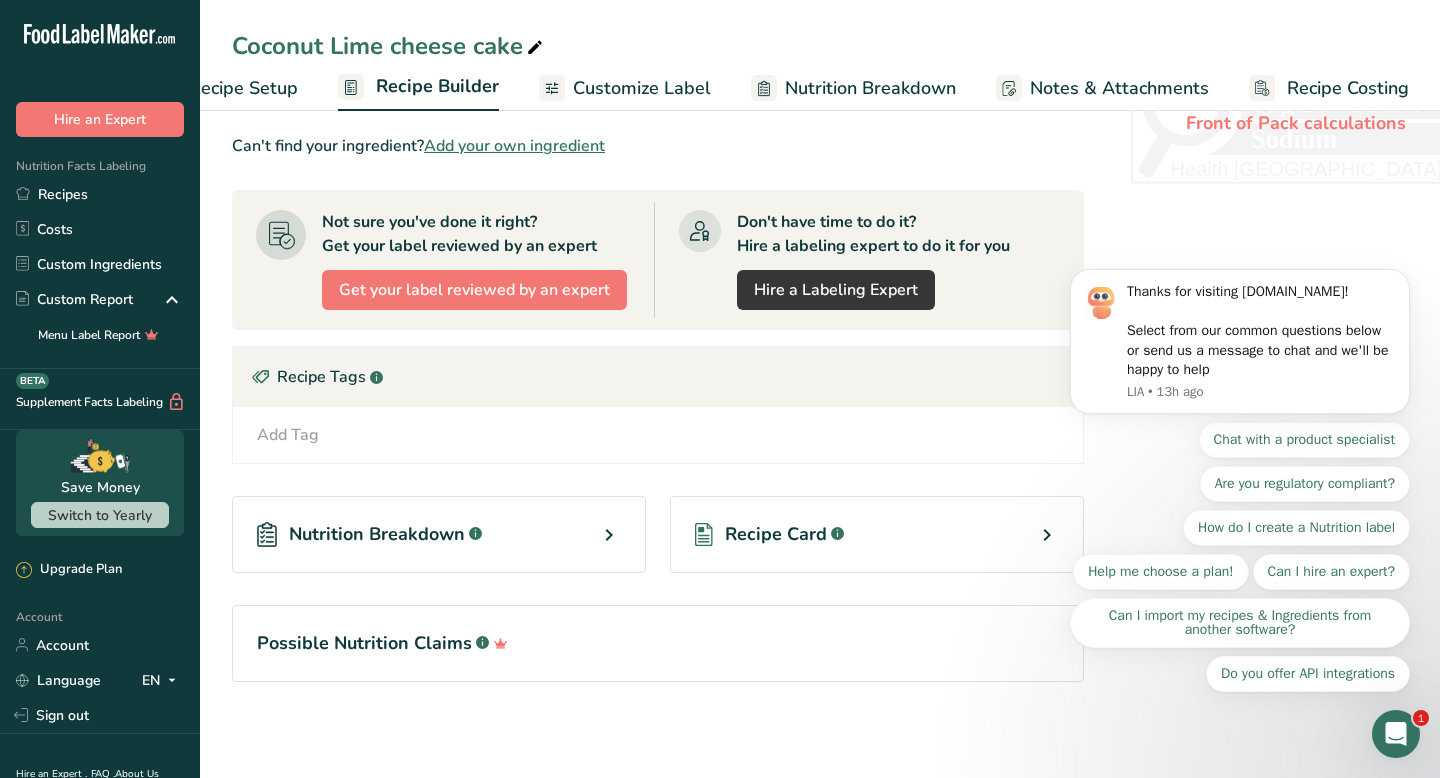 click on "Recipe Card
.a-a{fill:#347362;}.b-a{fill:#fff;}" at bounding box center [877, 534] 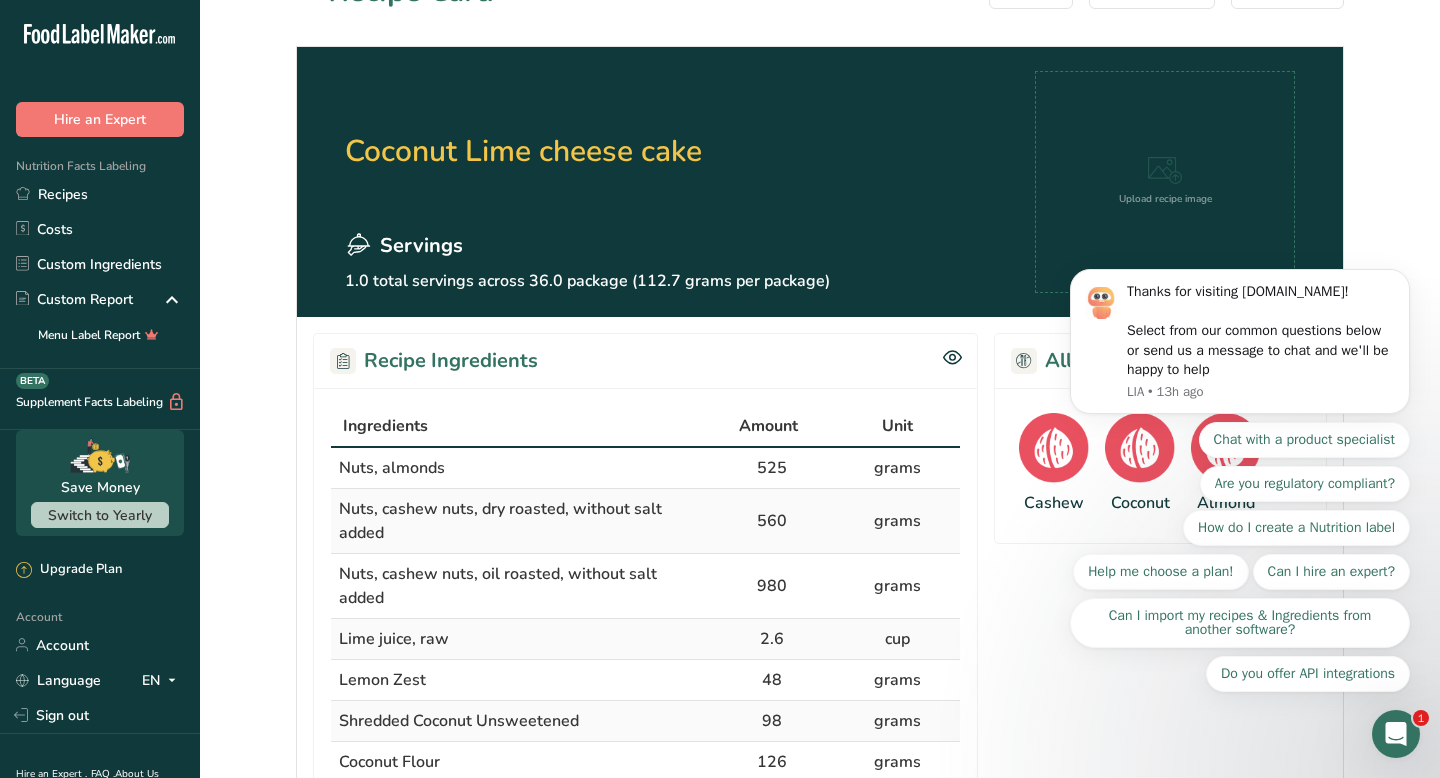 scroll, scrollTop: 0, scrollLeft: 0, axis: both 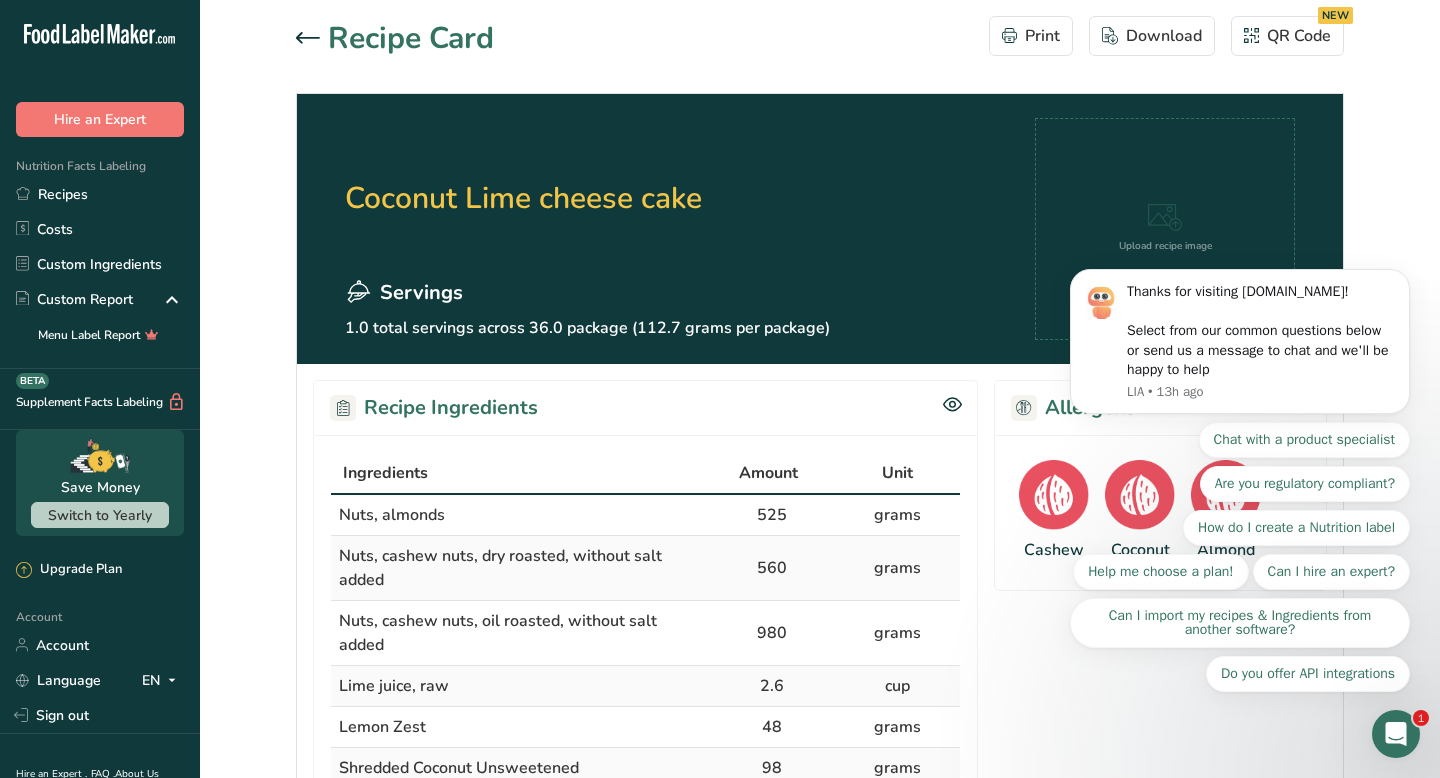 click on "Thanks for visiting FoodLabelMaker.com! Select from our common questions below or send us a message to chat and we'll be happy to help LIA • 13h ago Chat with a product specialist Are you regulatory compliant? How do I create a Nutrition label Help me choose a plan! Can I hire an expert? Can I import my recipes & Ingredients from another software? Do you offer API integrations" at bounding box center [1240, 302] 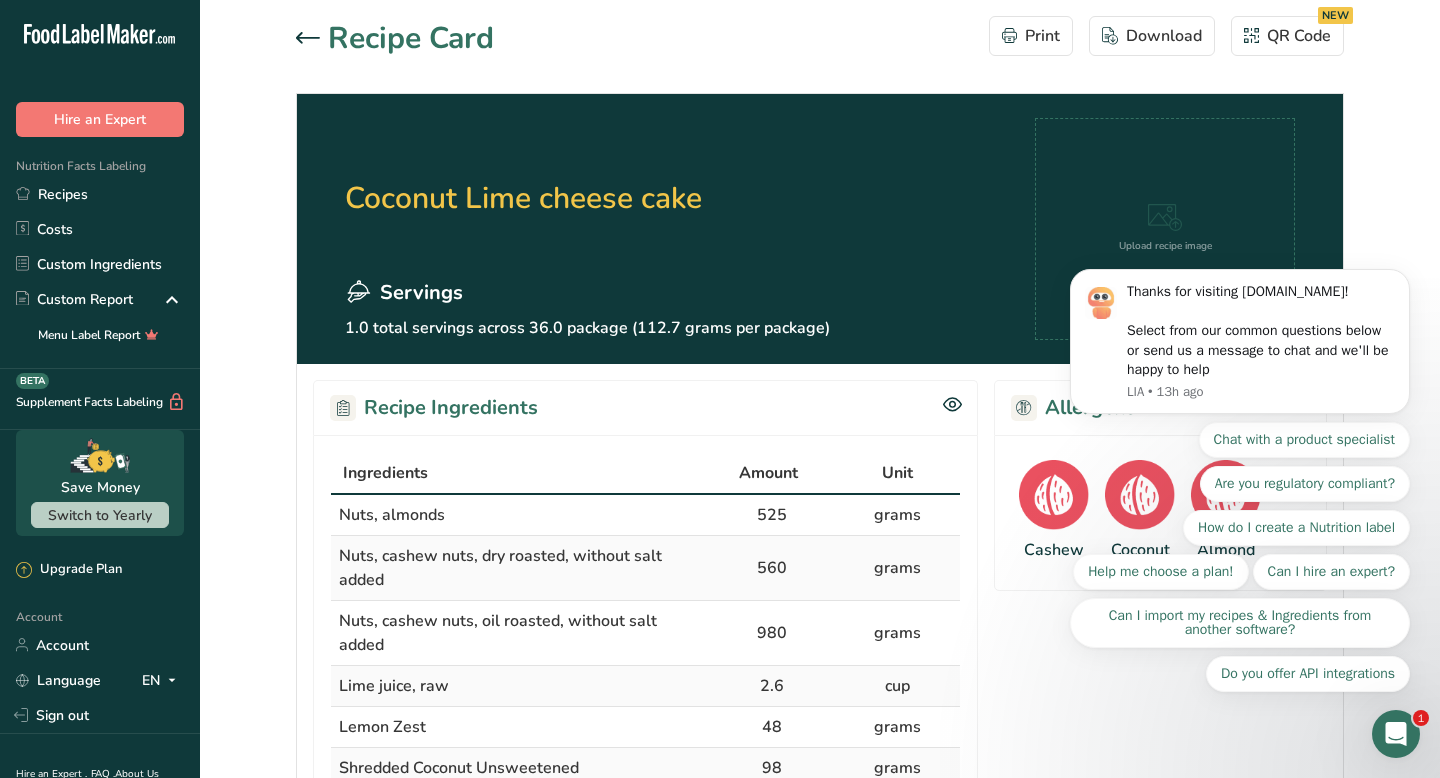 click on "Thanks for visiting FoodLabelMaker.com! Select from our common questions below or send us a message to chat and we'll be happy to help LIA • 13h ago Chat with a product specialist Are you regulatory compliant? How do I create a Nutrition label Help me choose a plan! Can I hire an expert? Can I import my recipes & Ingredients from another software? Do you offer API integrations" at bounding box center [1240, 302] 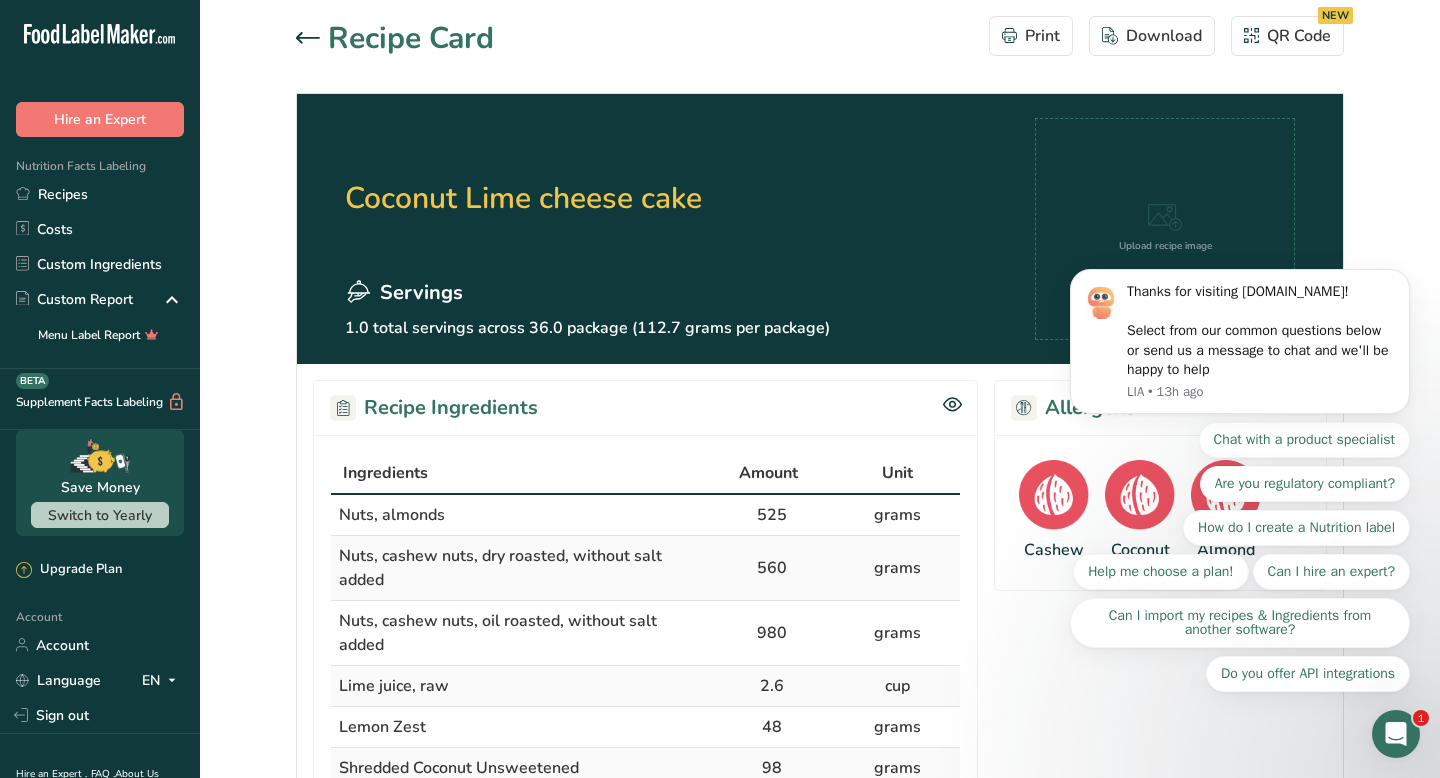 click at bounding box center [312, 39] 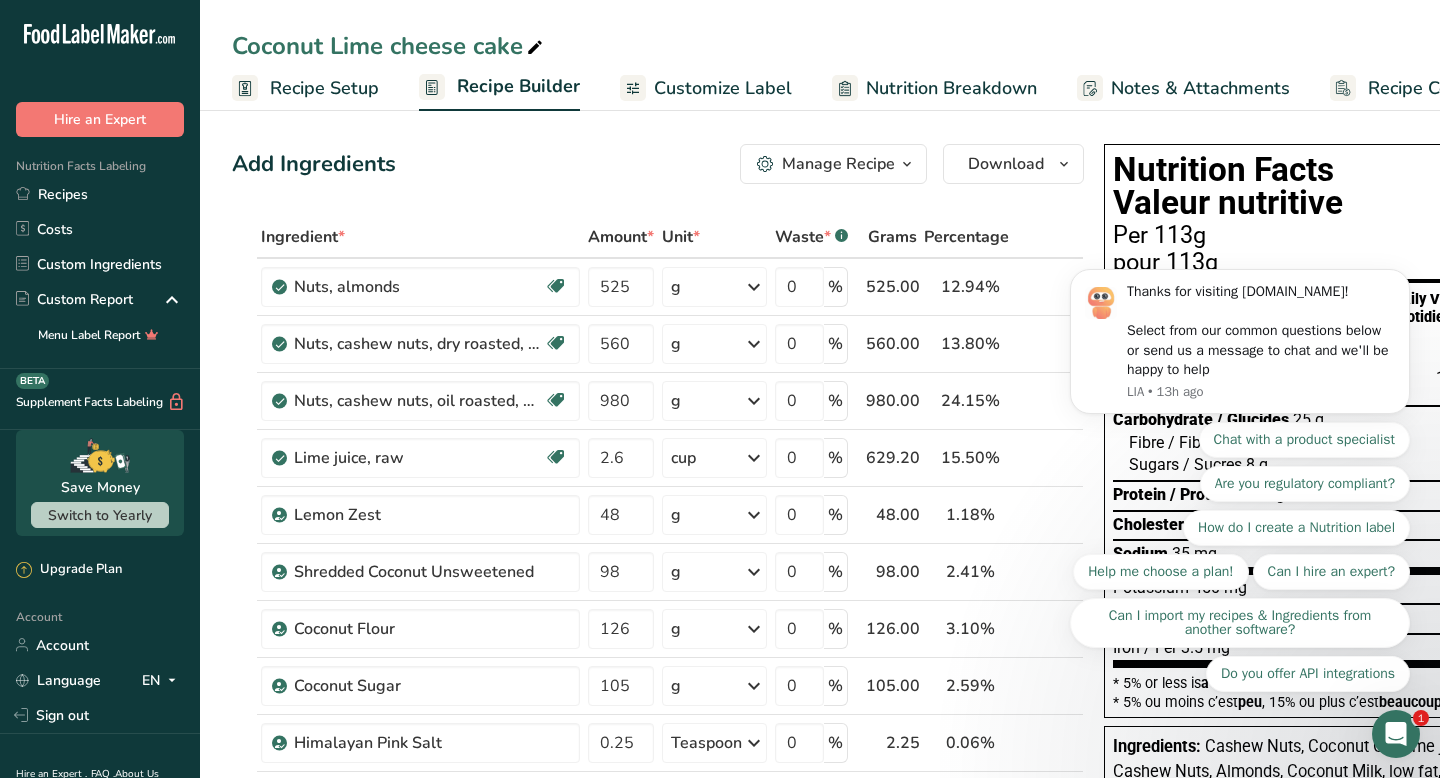 click on "Thanks for visiting FoodLabelMaker.com! Select from our common questions below or send us a message to chat and we'll be happy to help LIA • 13h ago Chat with a product specialist Are you regulatory compliant? How do I create a Nutrition label Help me choose a plan! Can I hire an expert? Can I import my recipes & Ingredients from another software? Do you offer API integrations" at bounding box center (1240, 302) 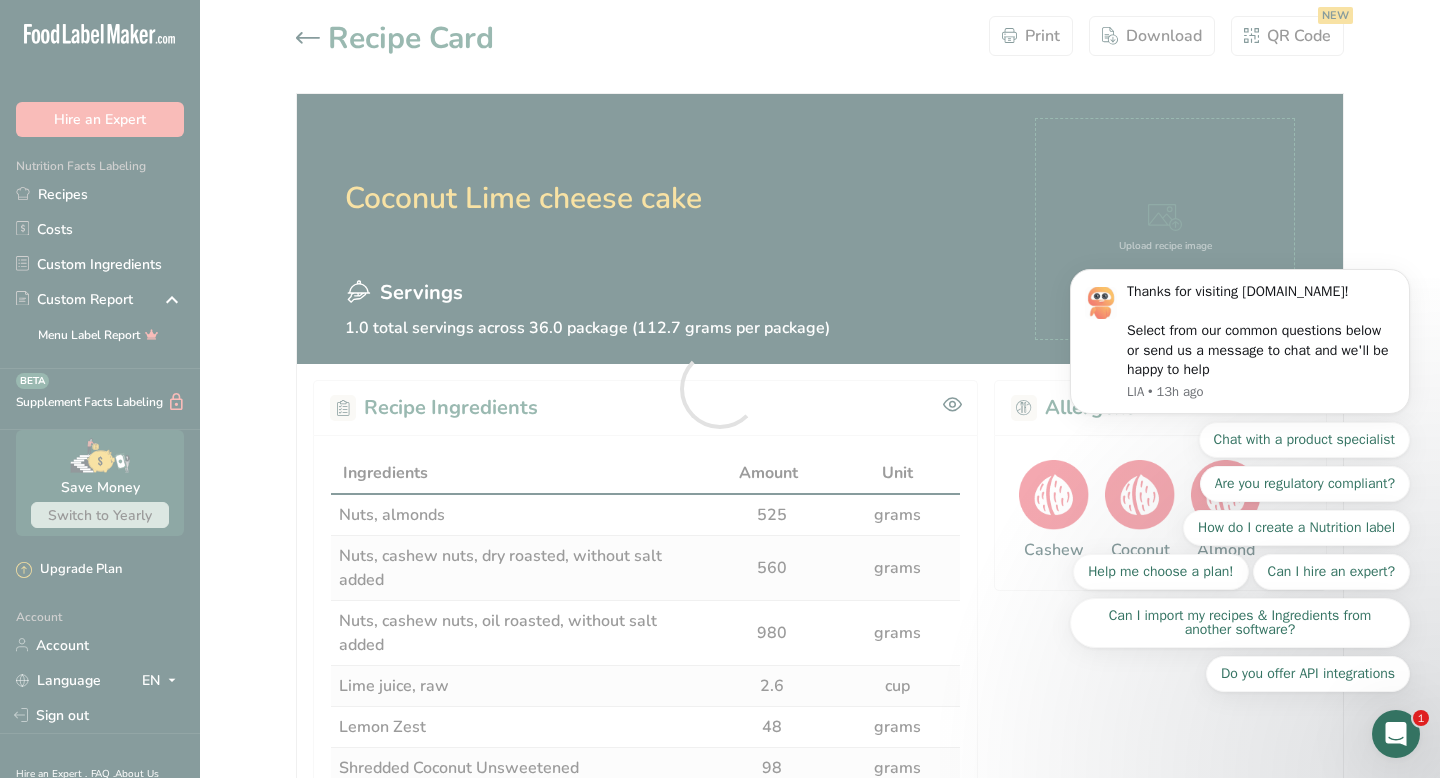 scroll, scrollTop: 0, scrollLeft: 0, axis: both 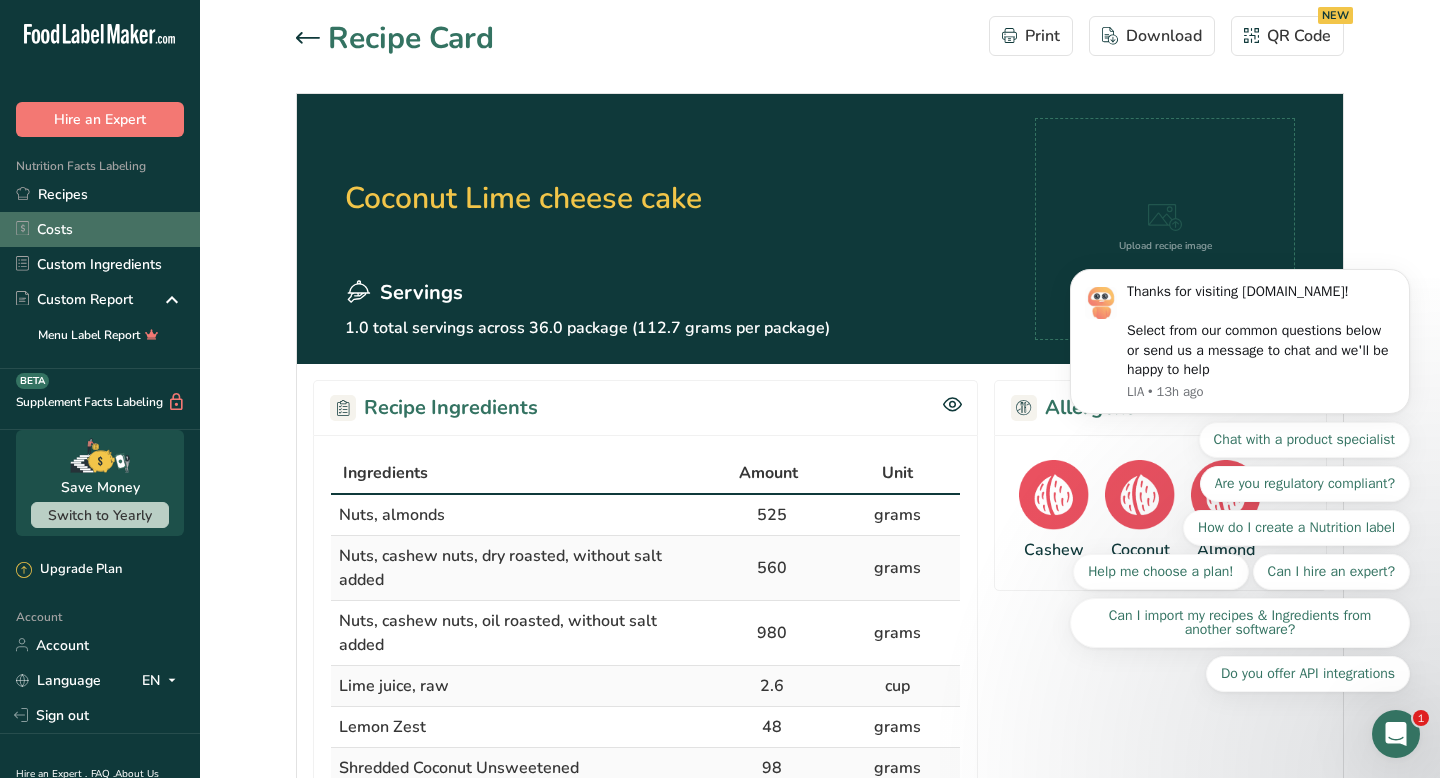 click on "Costs" at bounding box center [100, 229] 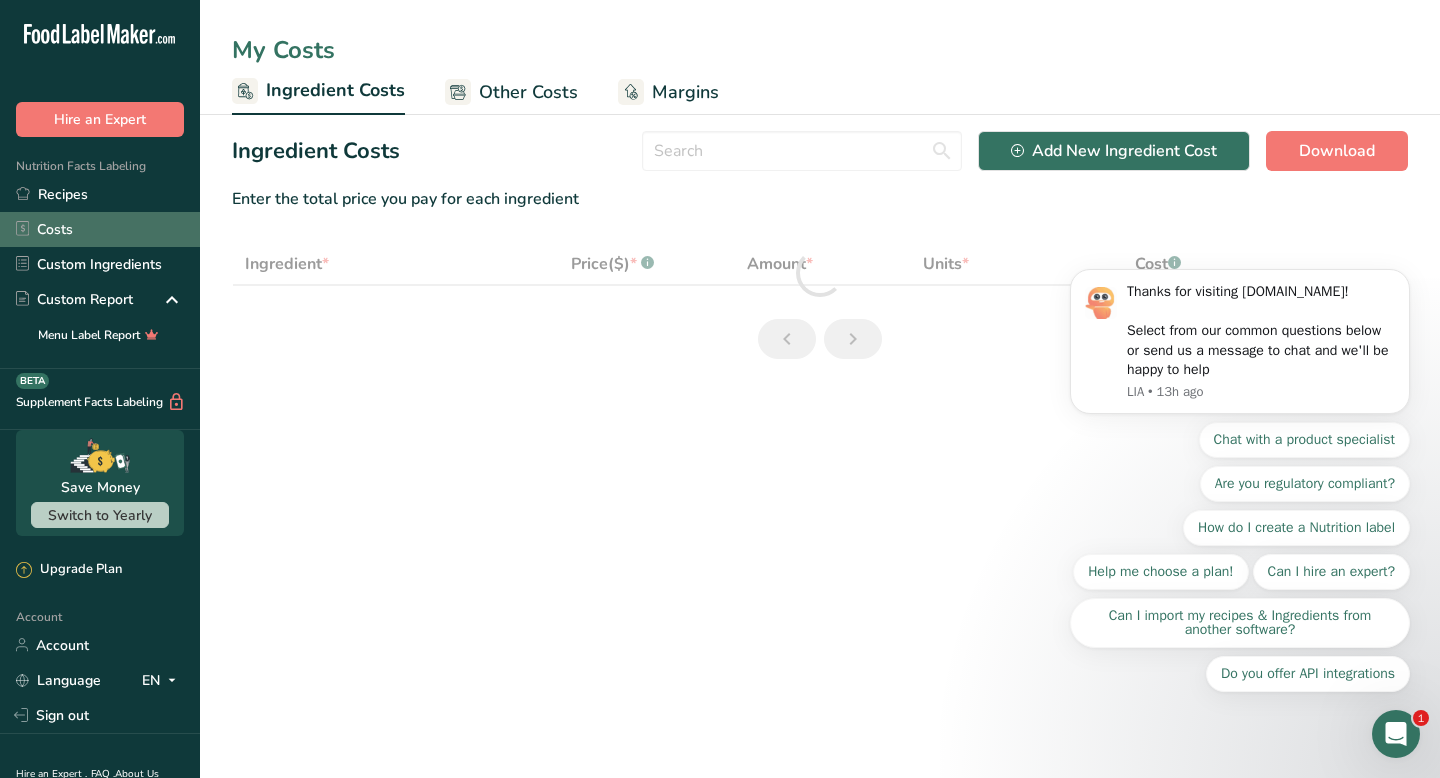 select on "5" 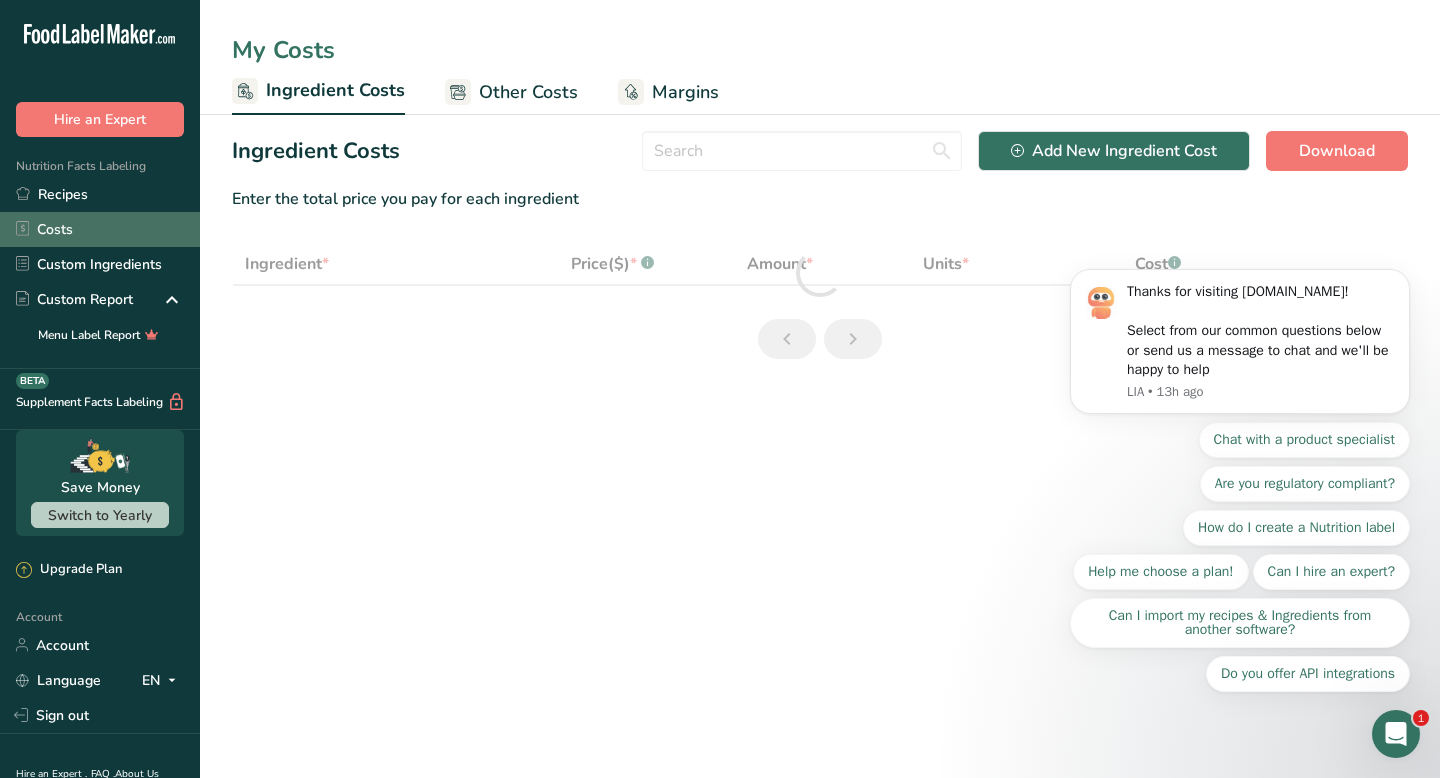 select on "1" 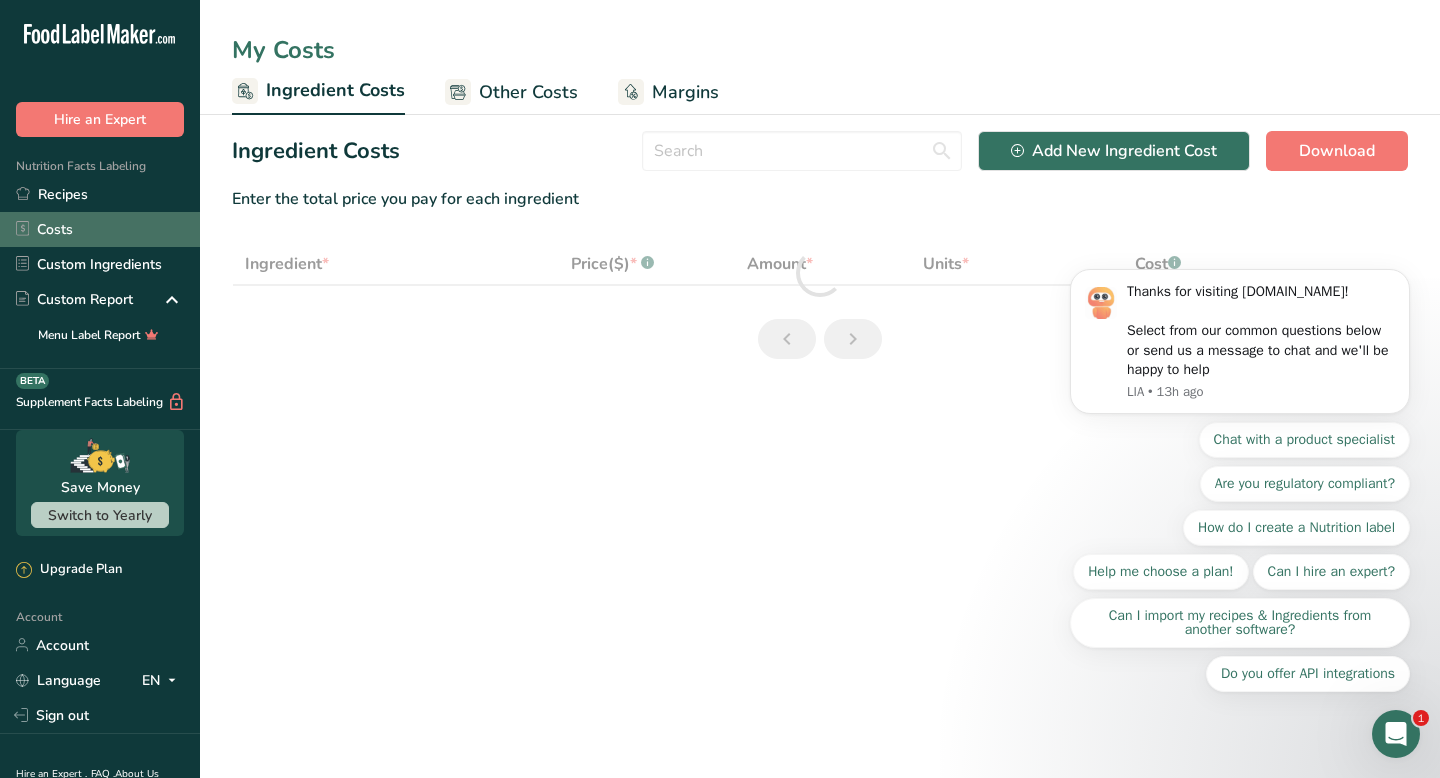 select on "5" 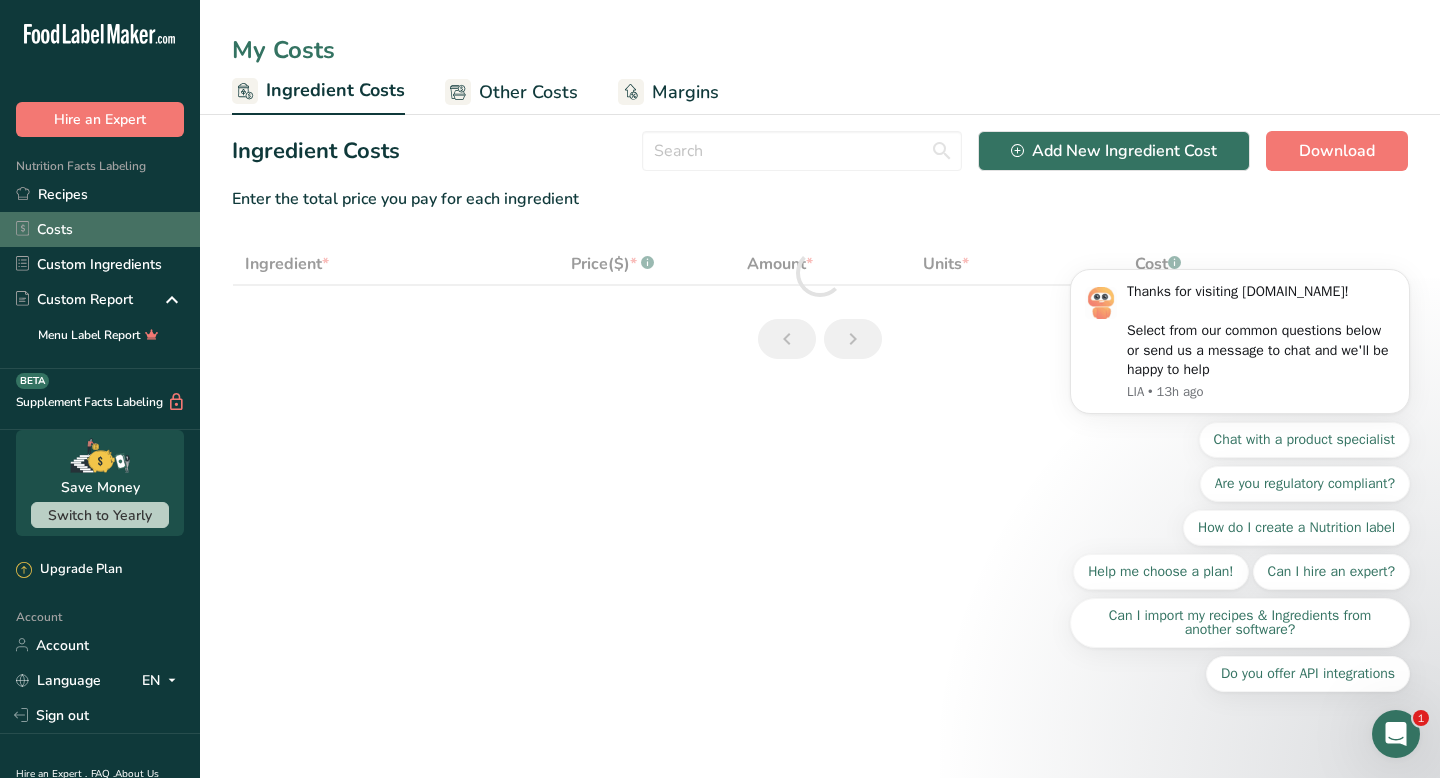 select on "1" 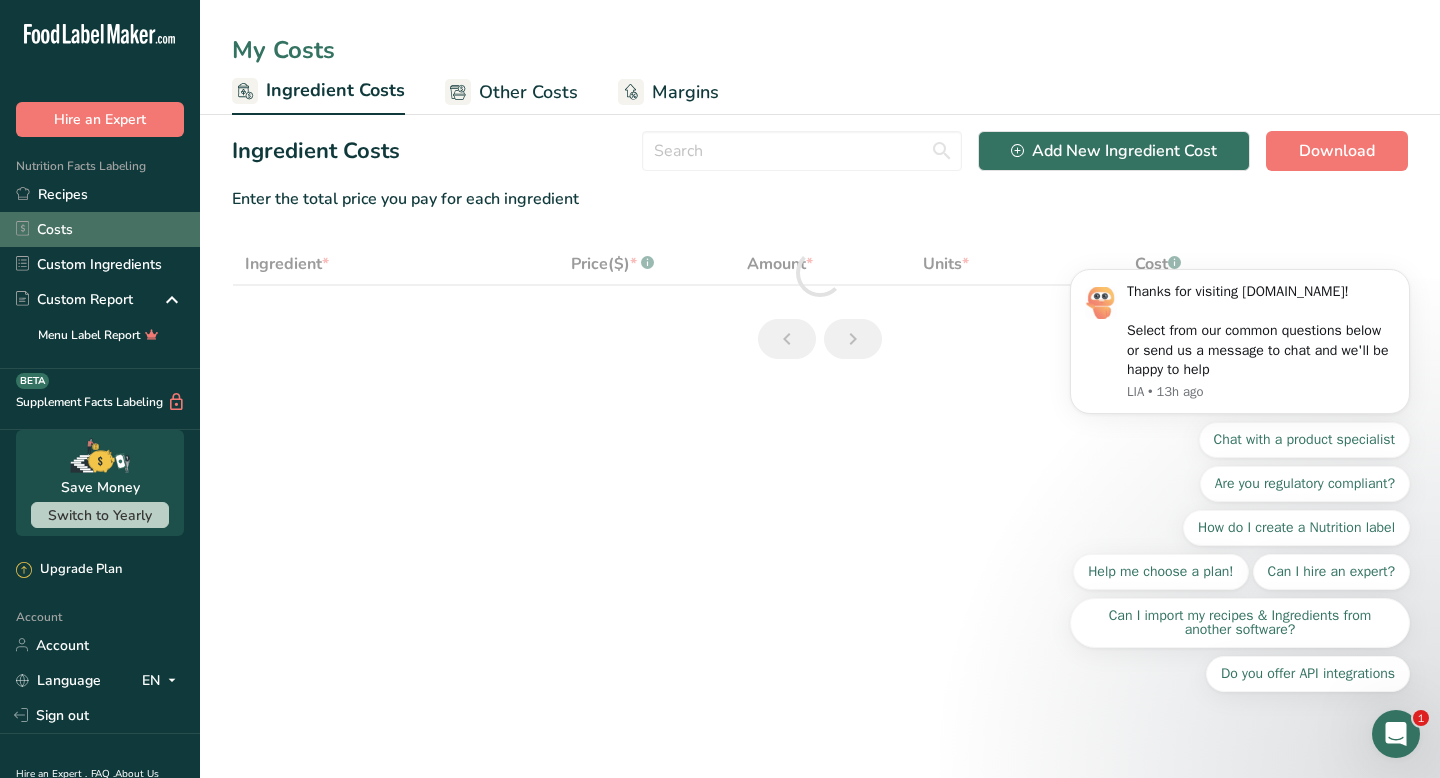 select on "12" 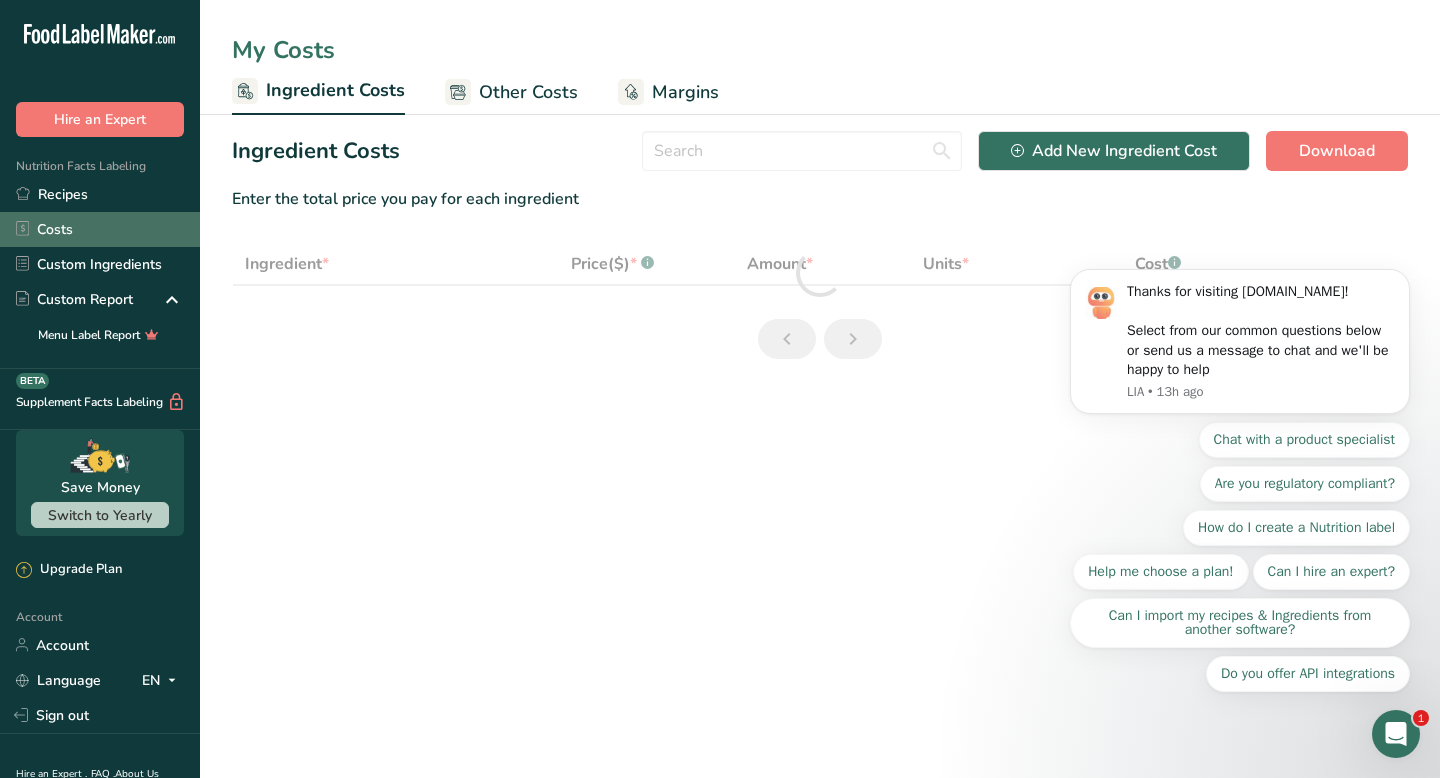 select on "12" 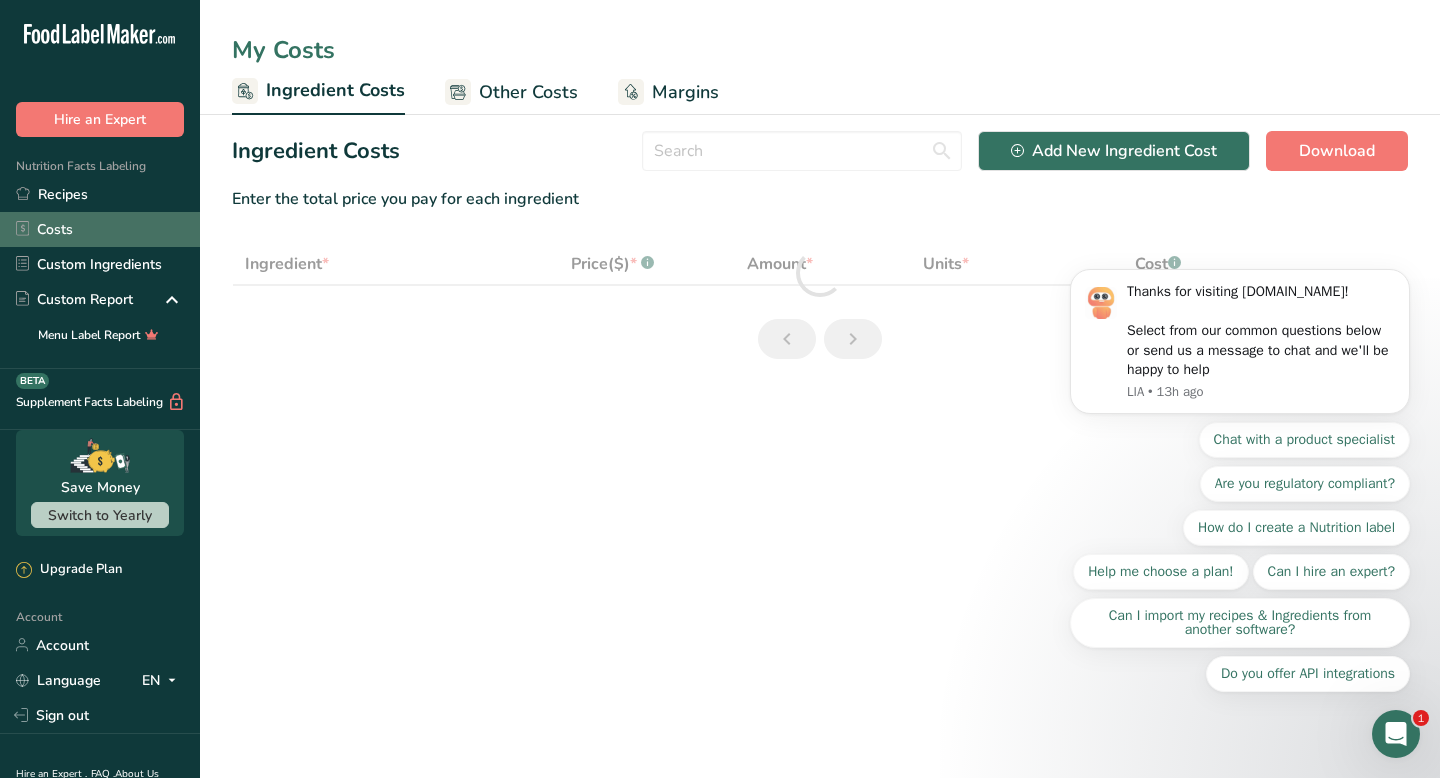 select on "1" 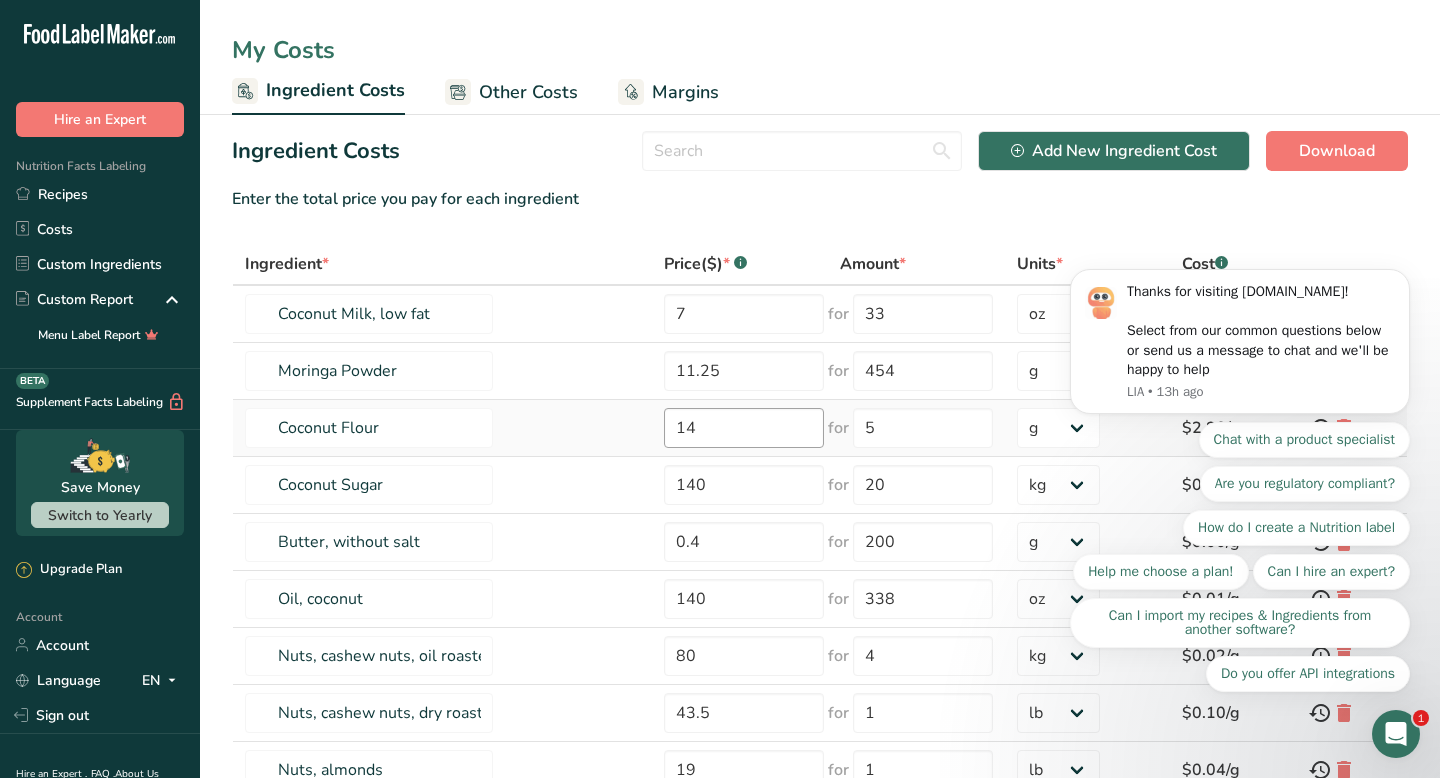 scroll, scrollTop: 2, scrollLeft: 0, axis: vertical 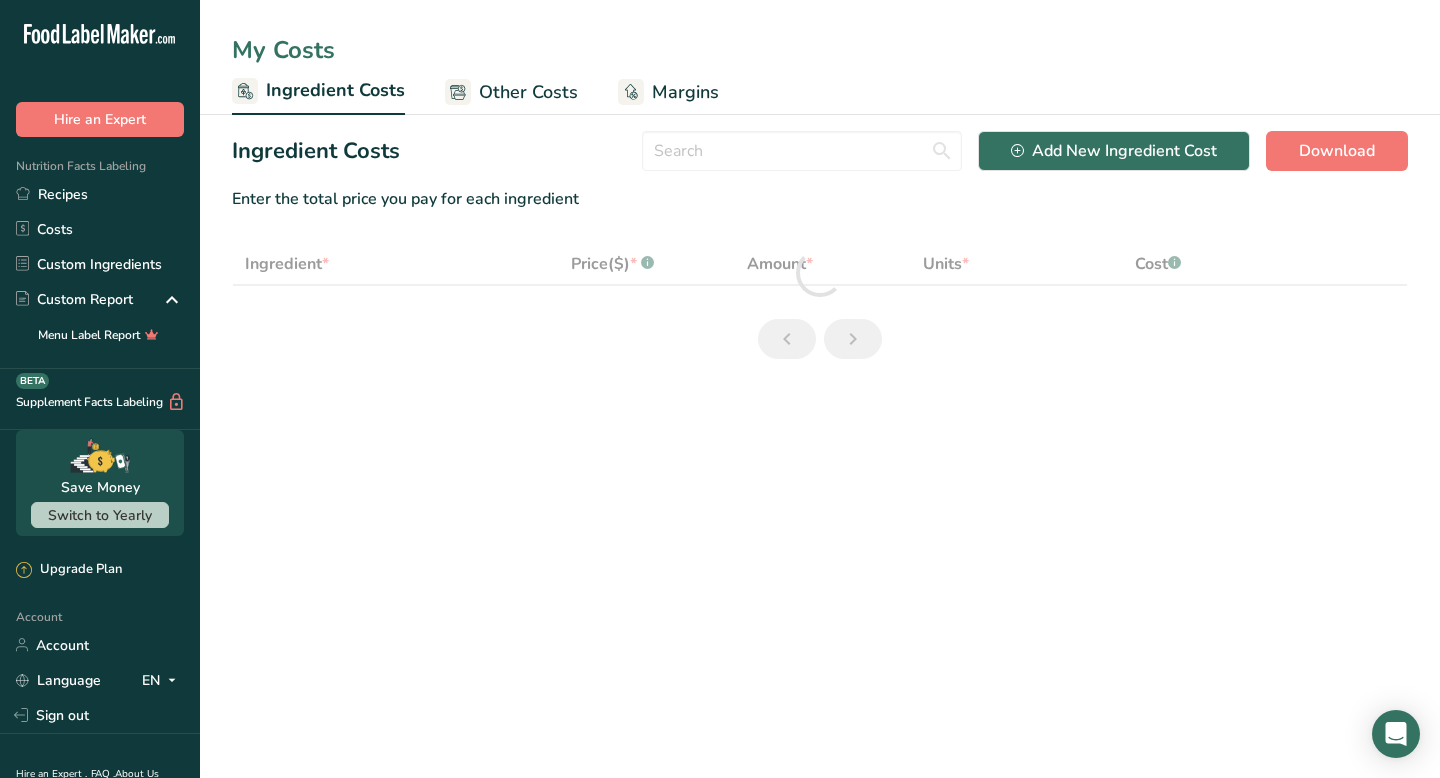 select on "5" 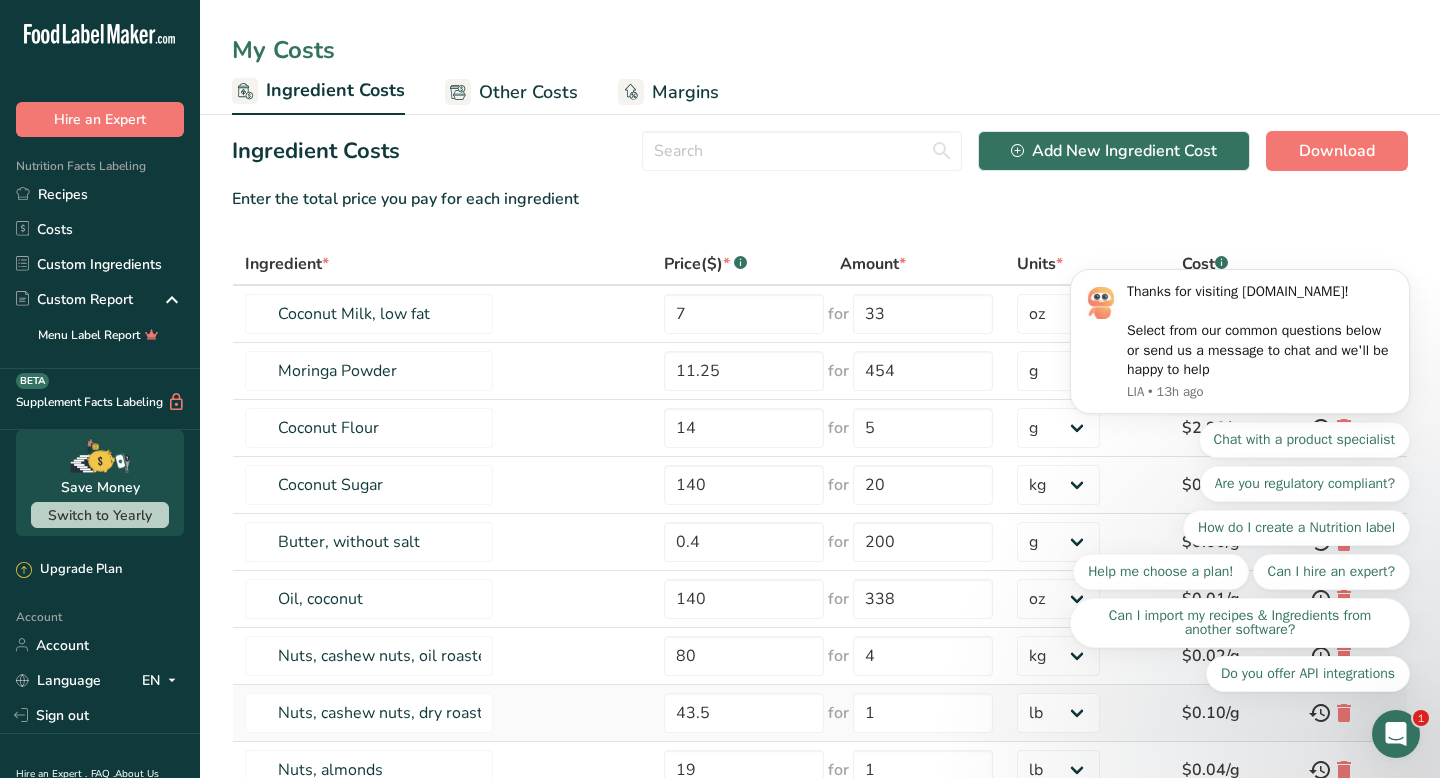 scroll, scrollTop: 0, scrollLeft: 0, axis: both 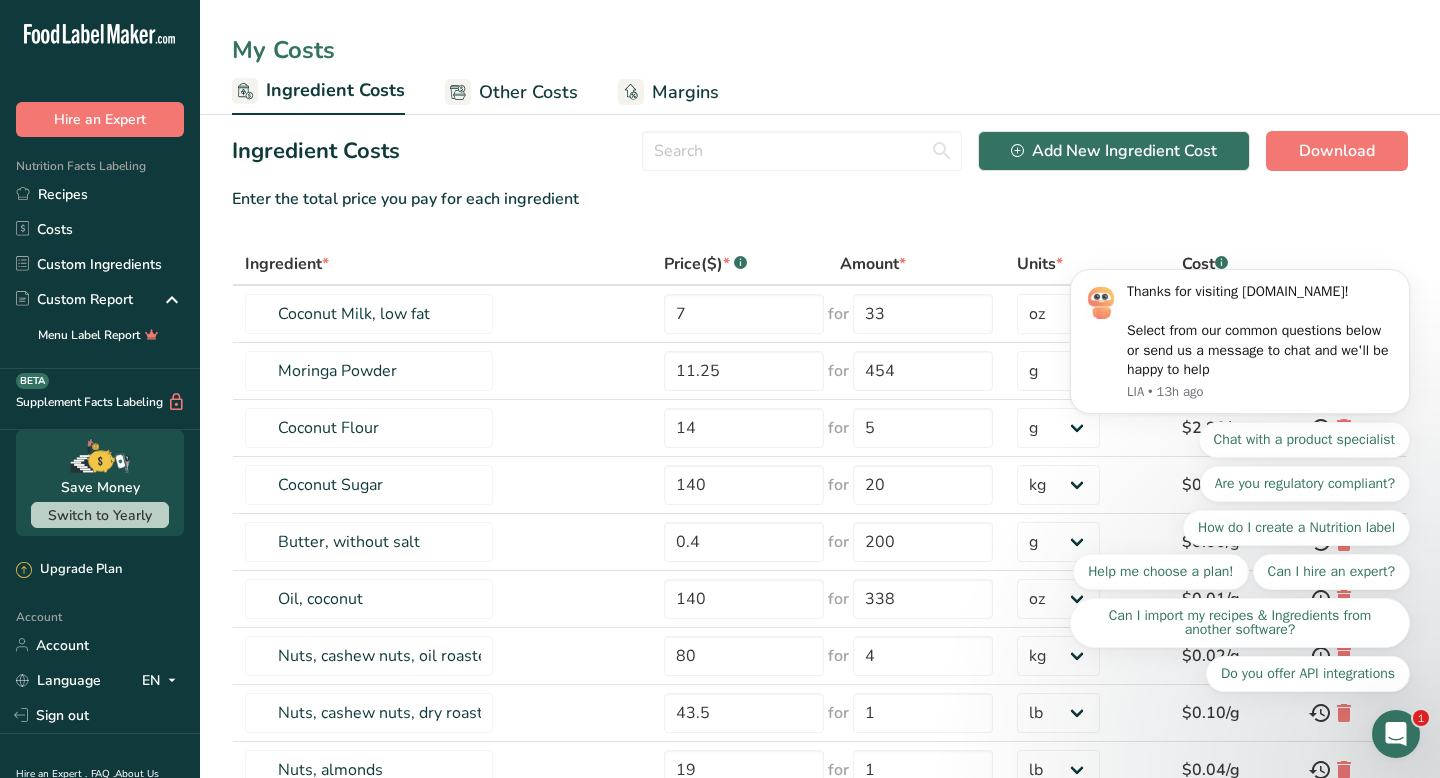 drag, startPoint x: 1390, startPoint y: 735, endPoint x: 1402, endPoint y: 740, distance: 13 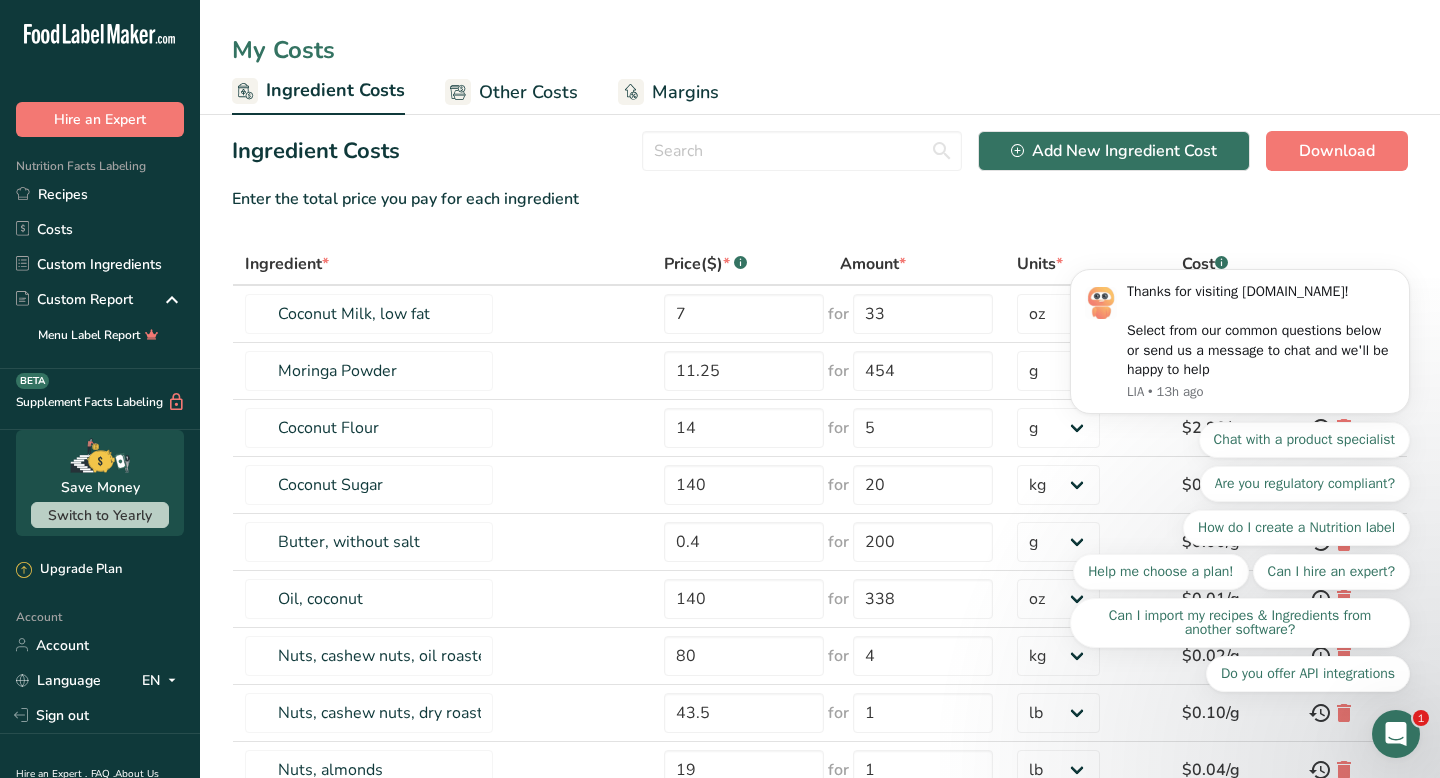 click 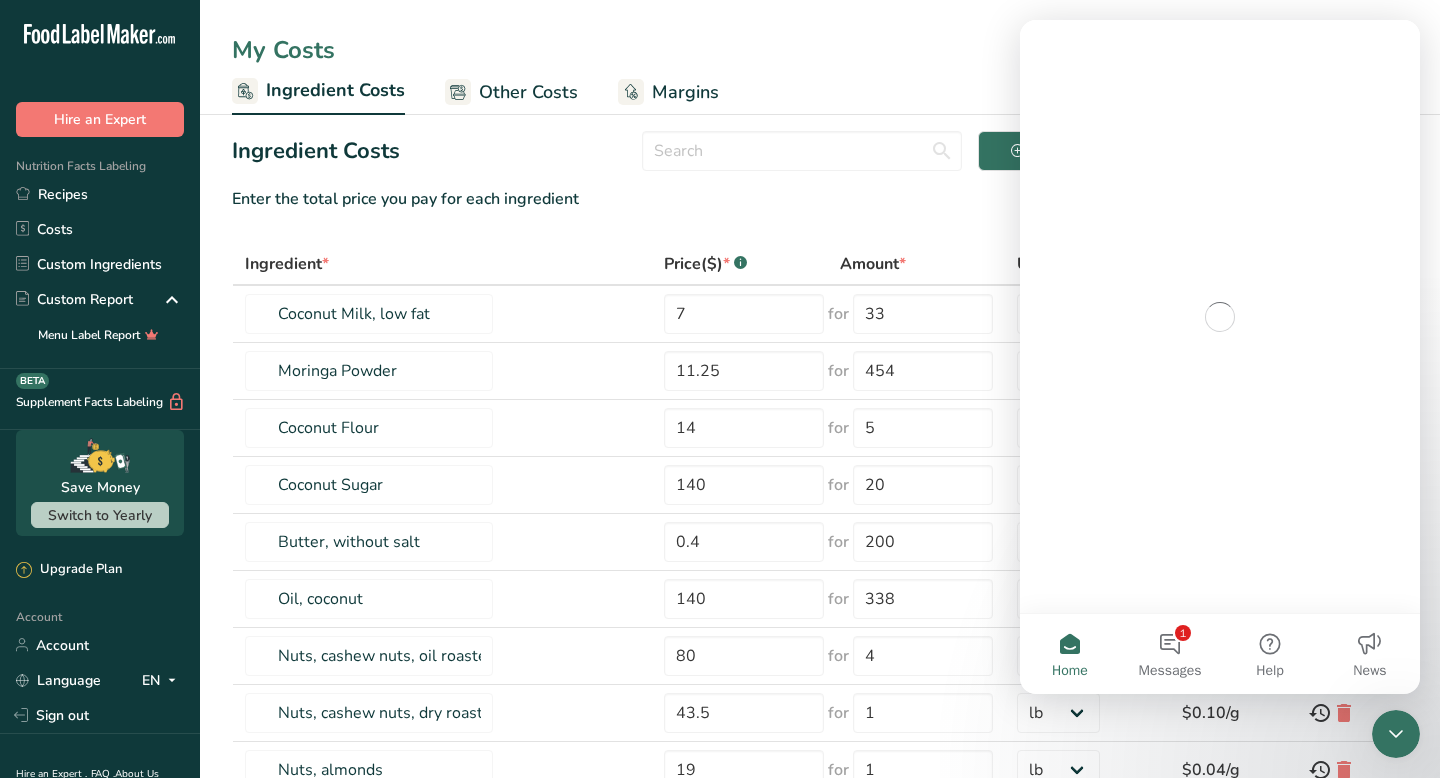 scroll, scrollTop: 0, scrollLeft: 0, axis: both 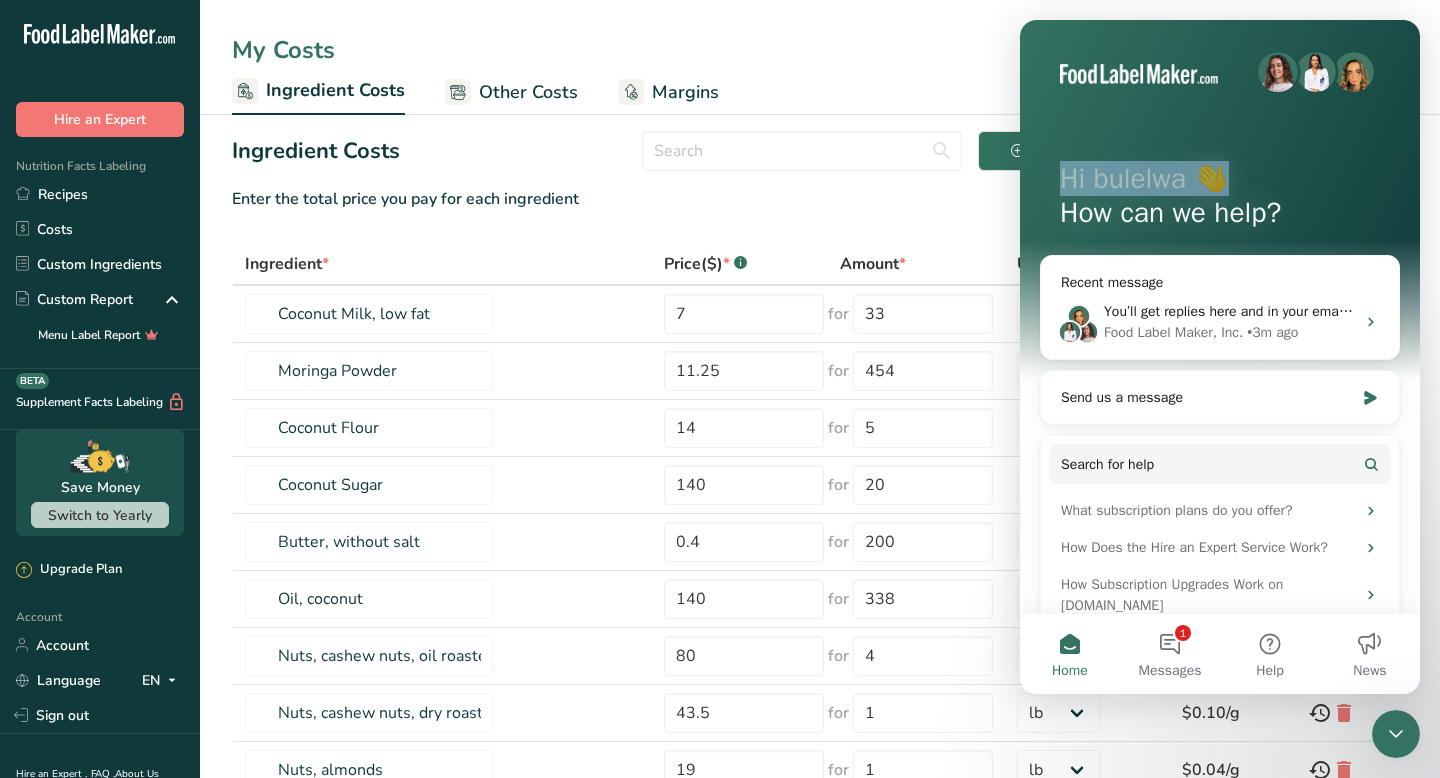 drag, startPoint x: 1134, startPoint y: 107, endPoint x: 1268, endPoint y: 183, distance: 154.05194 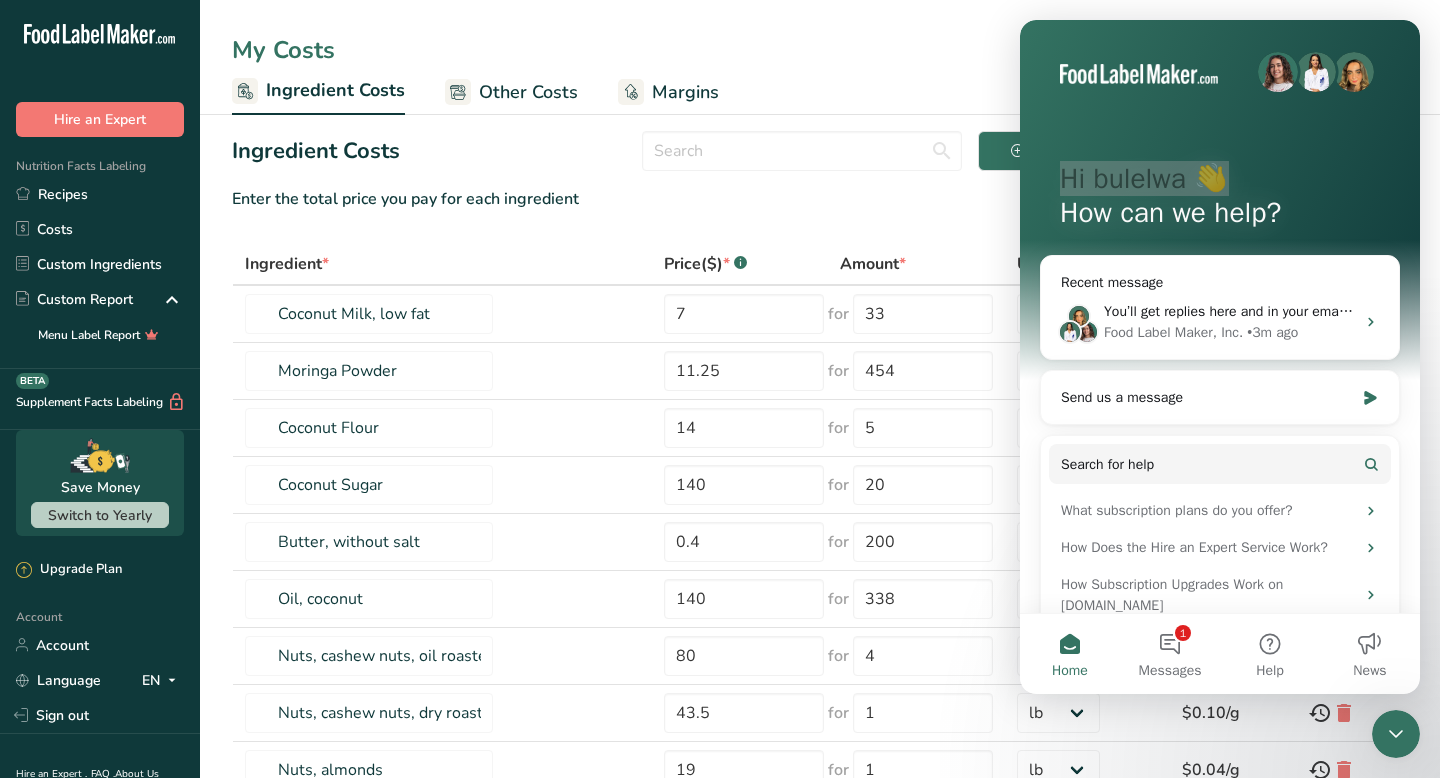 click on "My Costs
Ingredient Costs           Other Costs           Margins
Ingredient Costs
Add New Ingredient Cost
Download
Enter the total price you pay for each ingredient
Ingredient *
Price($) *   .a-a{fill:#347362;}.b-a{fill:#fff;}
Amount *
Units *
Cost
.a-a{fill:#347362;}.b-a{fill:#fff;}            Coconut Milk, low fat   7
for
33
g
kg
mg
mcg
lb
oz
$0.01/g
Moringa Powder   11.25
for
454
g
kg
mg
mcg
14" at bounding box center (720, 504) 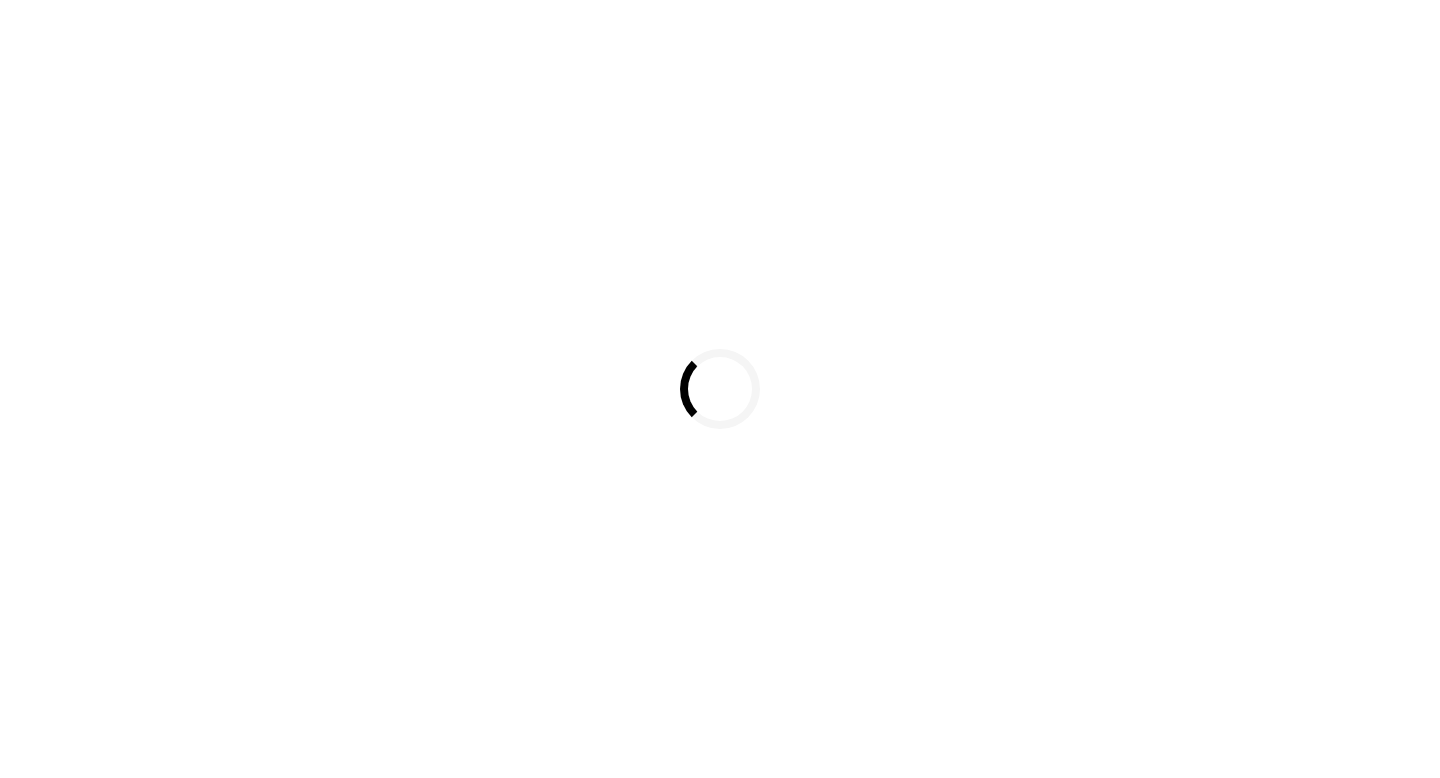 scroll, scrollTop: 0, scrollLeft: 0, axis: both 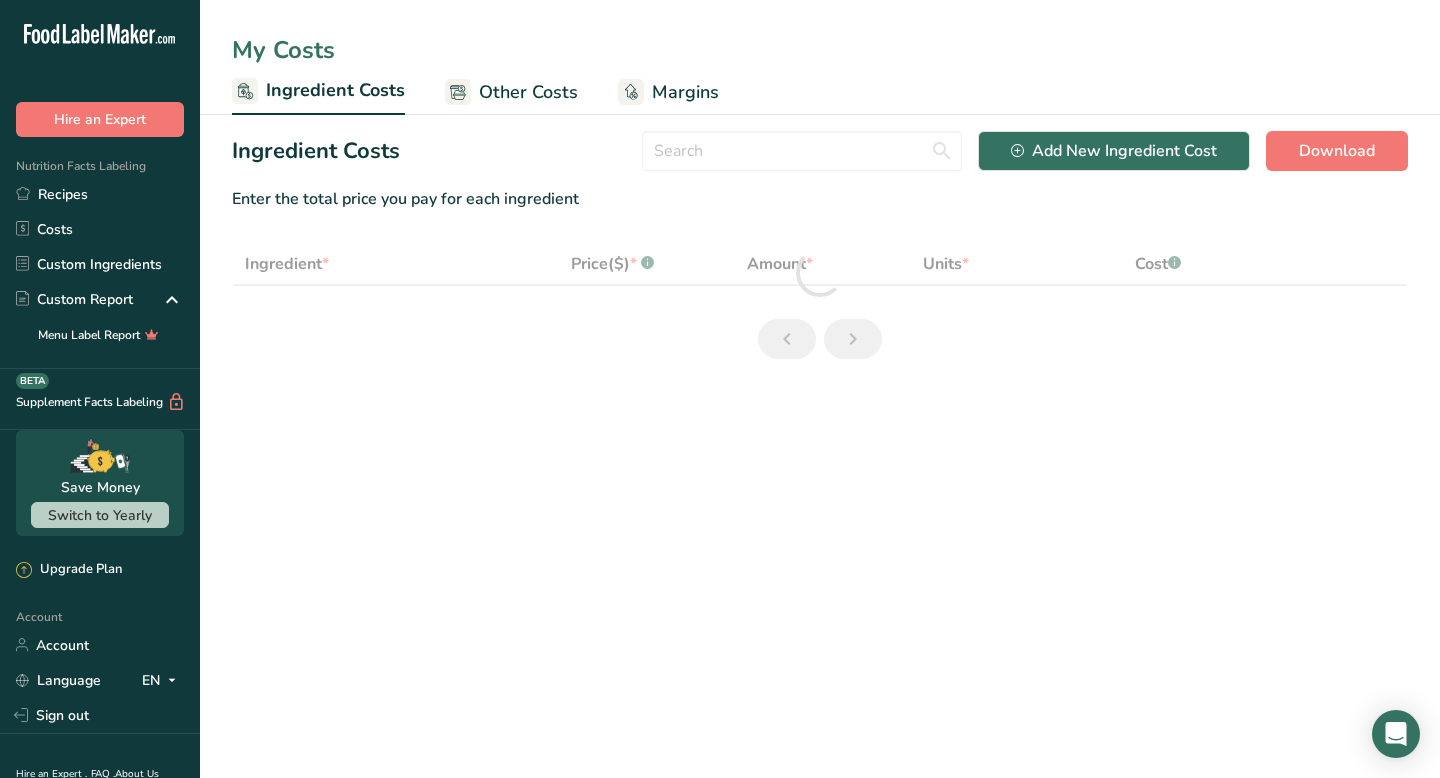 select on "5" 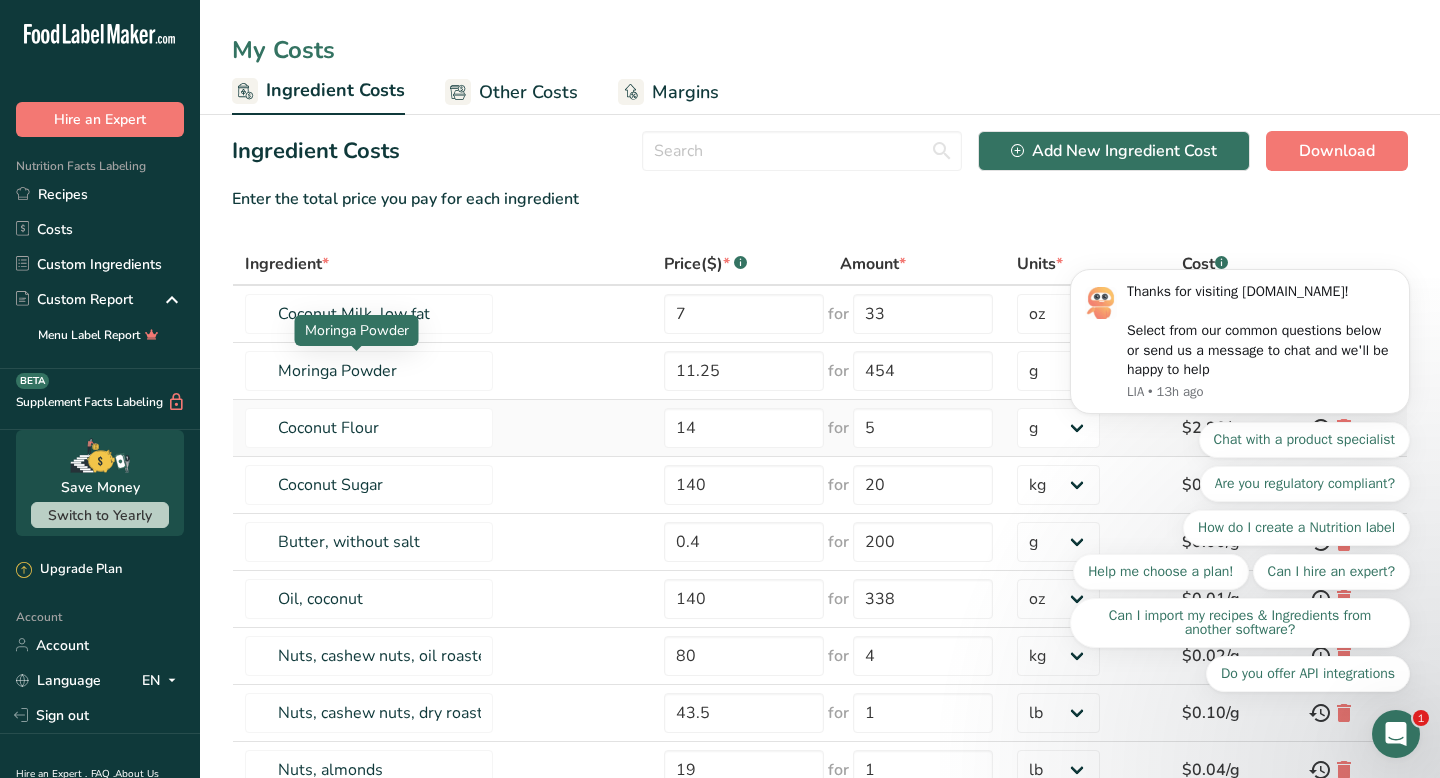 scroll, scrollTop: 0, scrollLeft: 0, axis: both 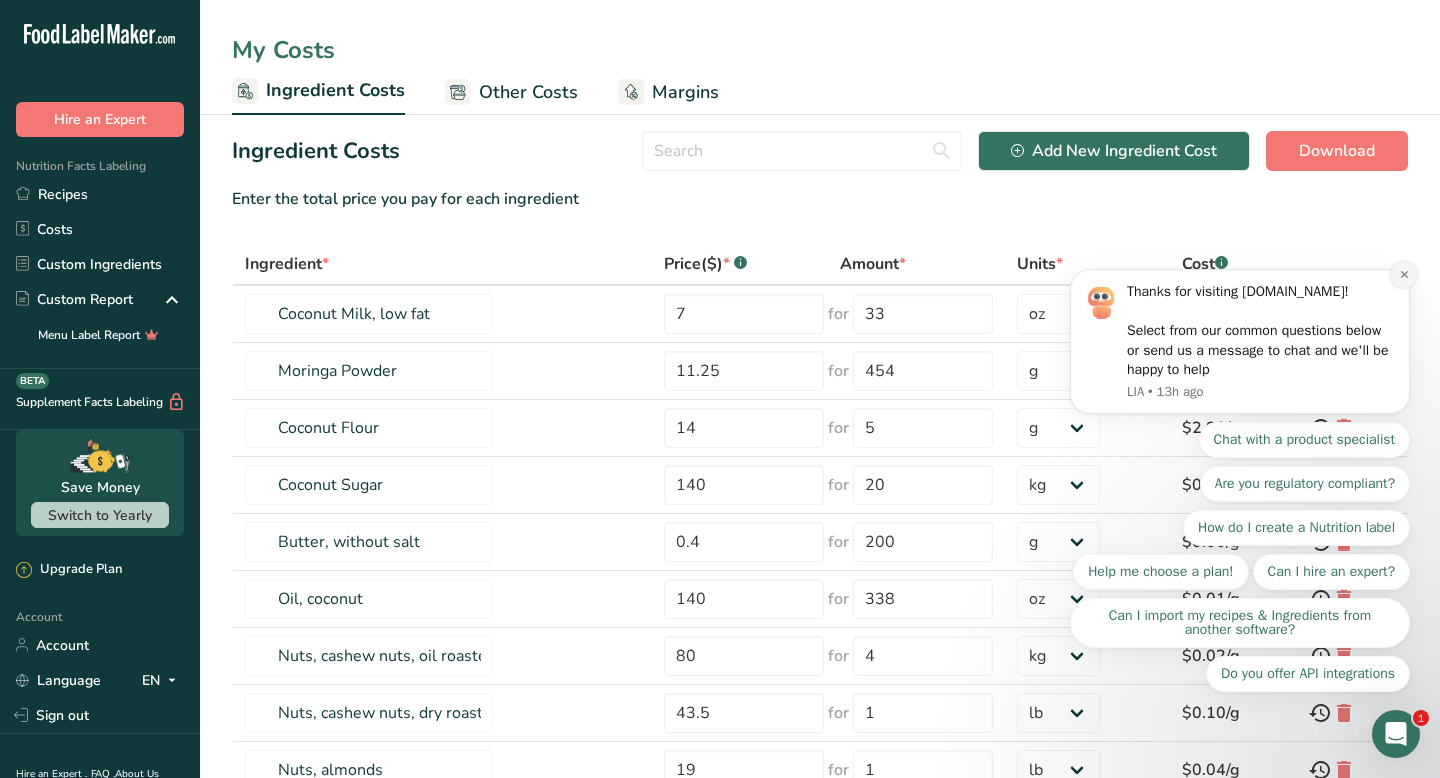 click 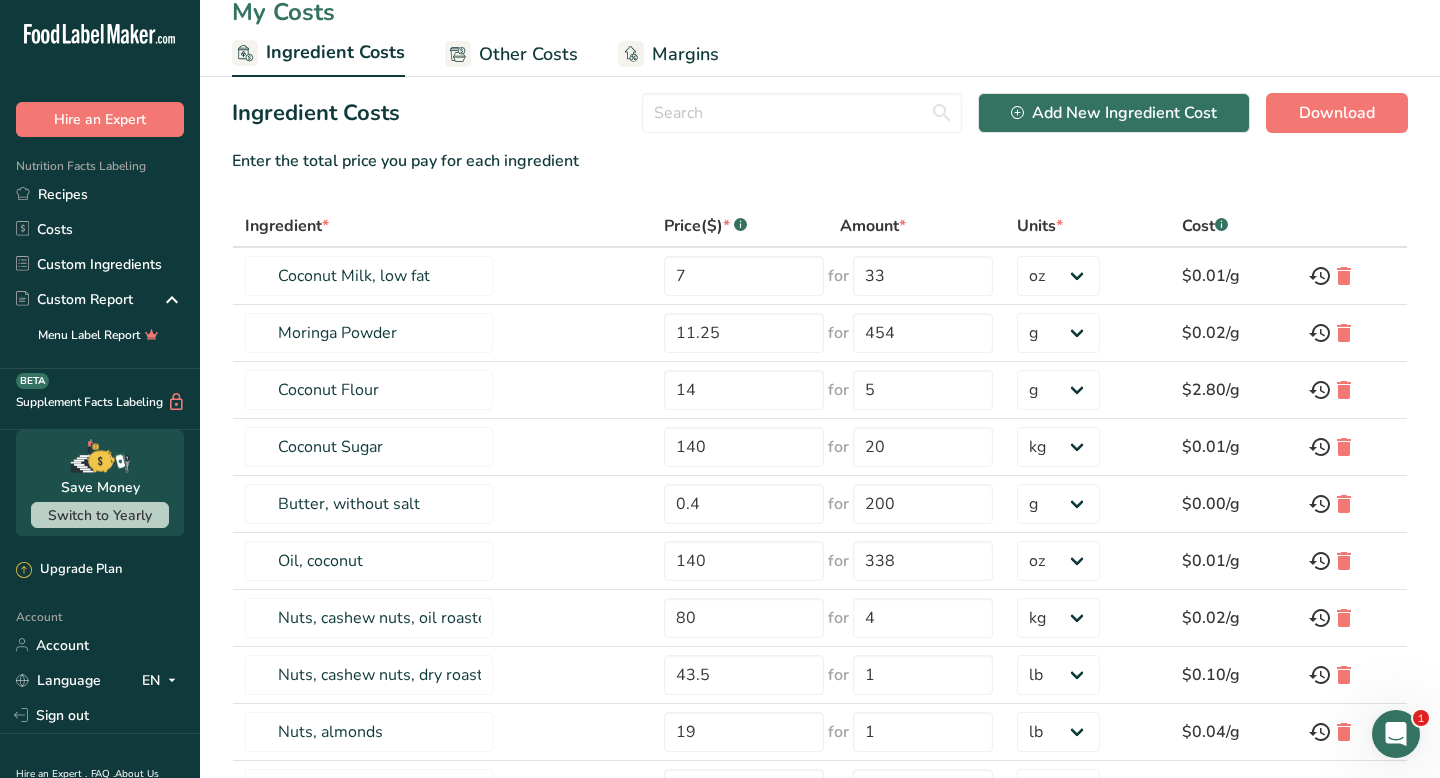 scroll, scrollTop: 0, scrollLeft: 0, axis: both 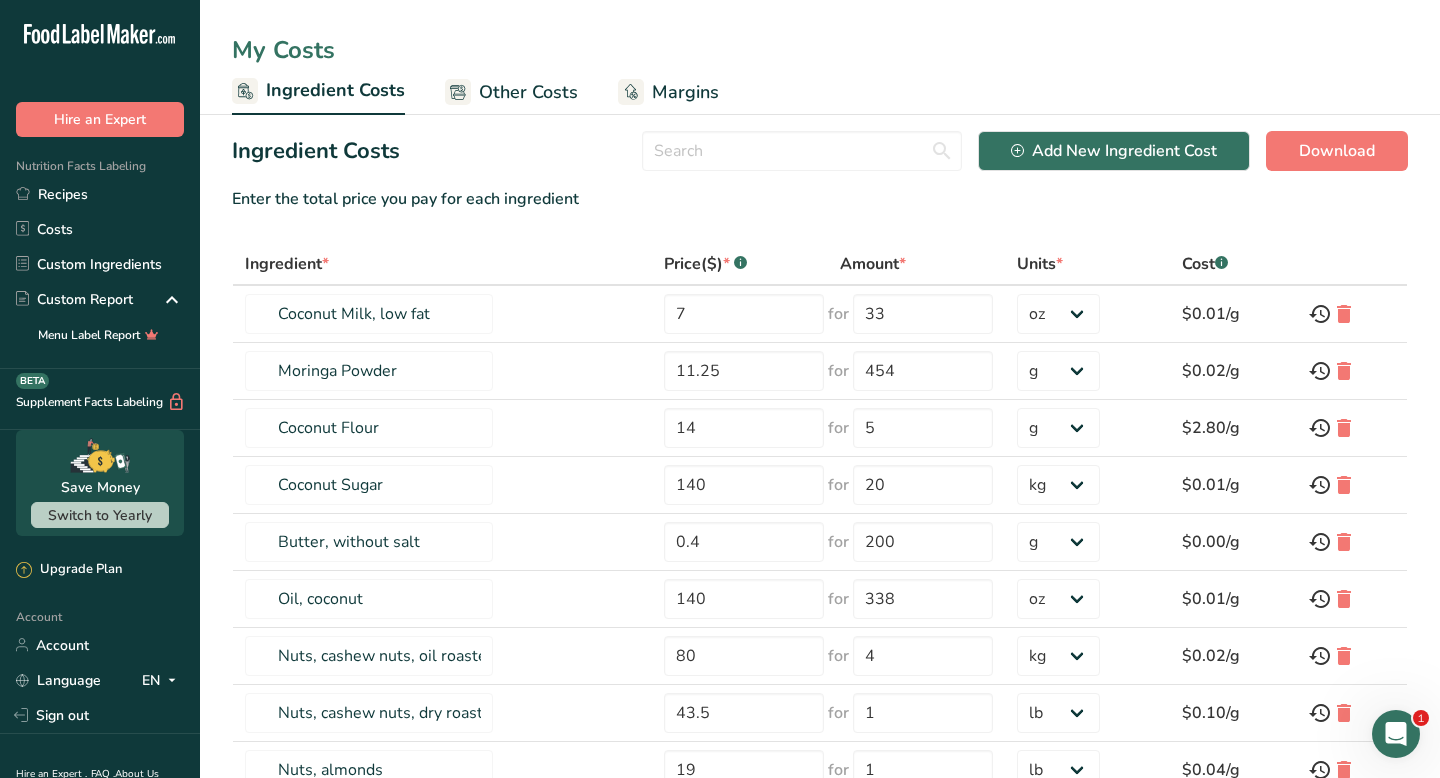 click on "Other Costs" at bounding box center (528, 92) 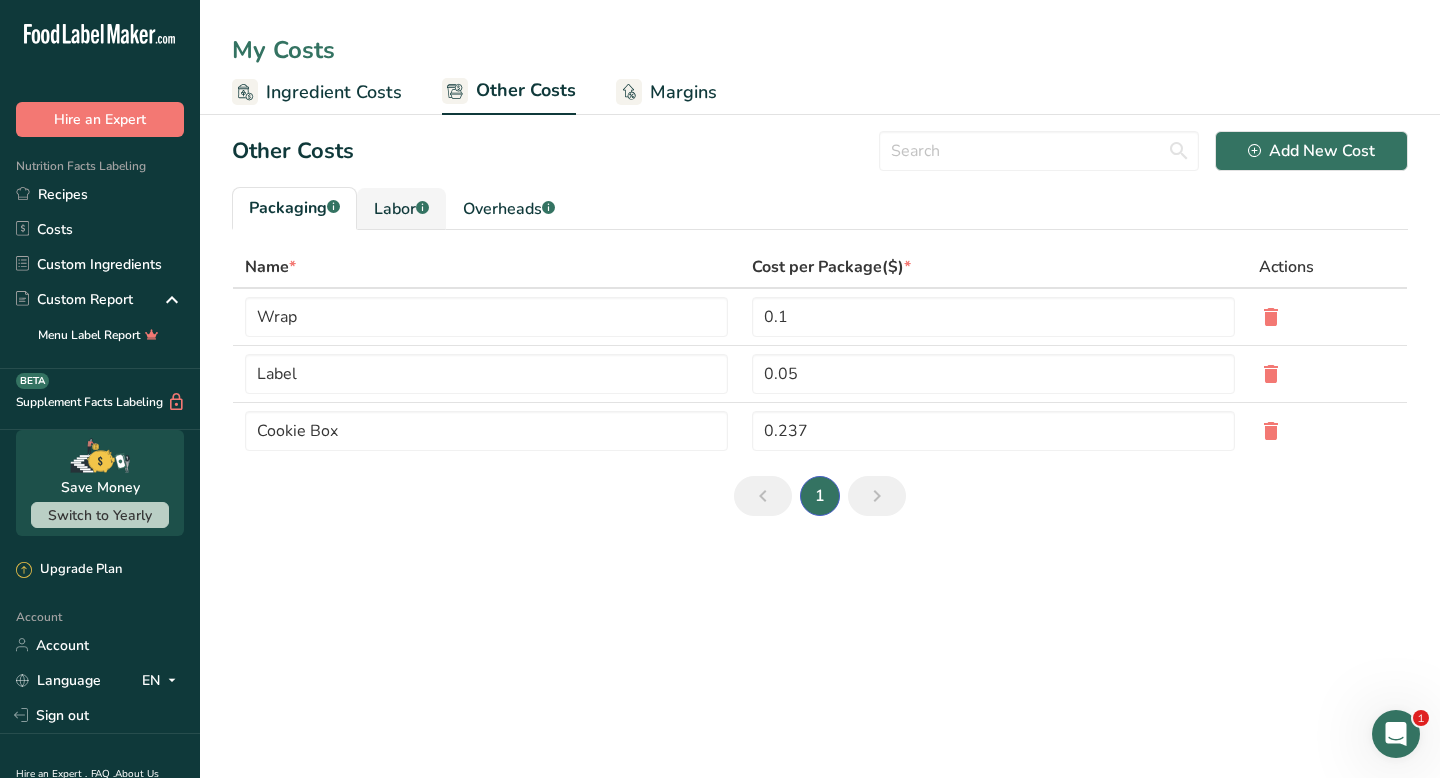 click on "Labor
.a-a{fill:#347362;}.b-a{fill:#fff;}" at bounding box center (401, 209) 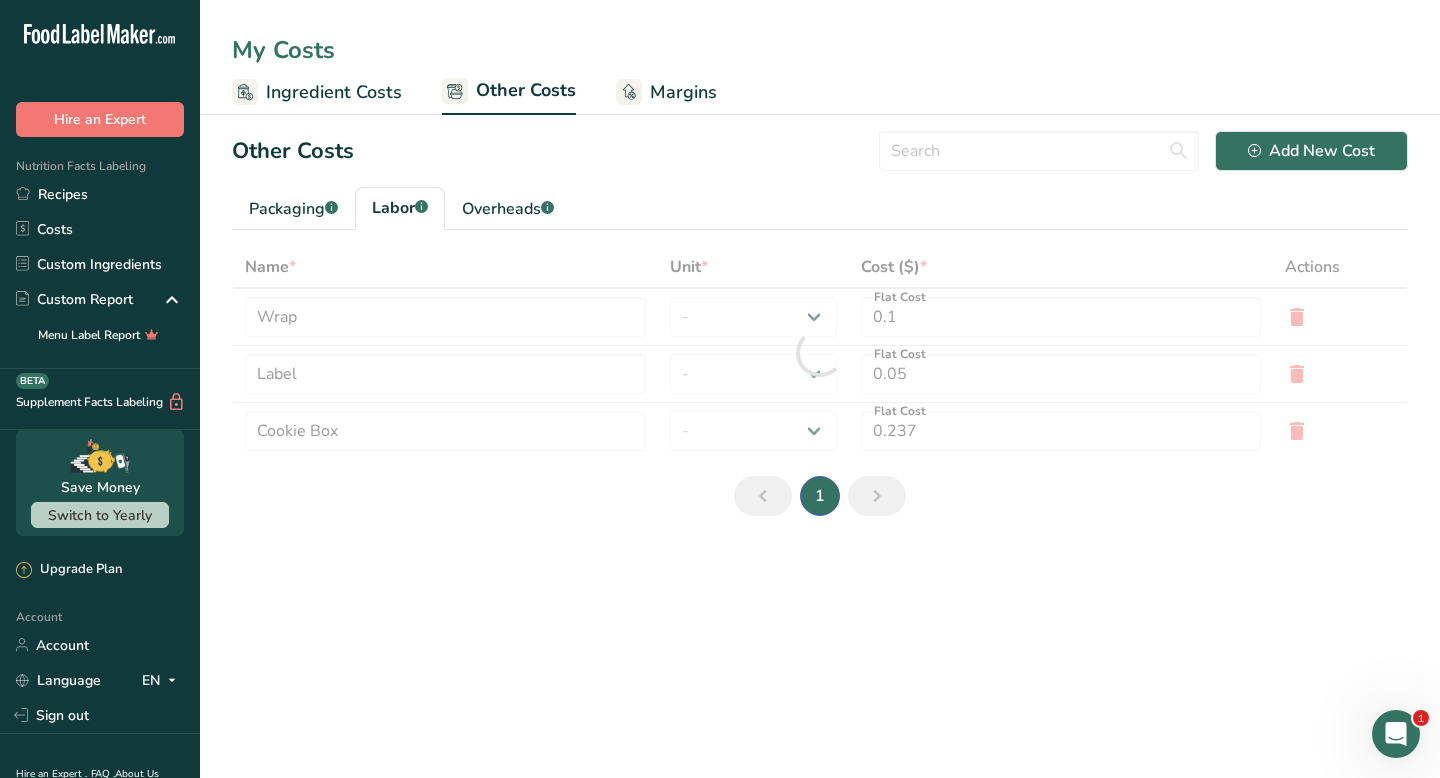 type on "[PERSON_NAME]" 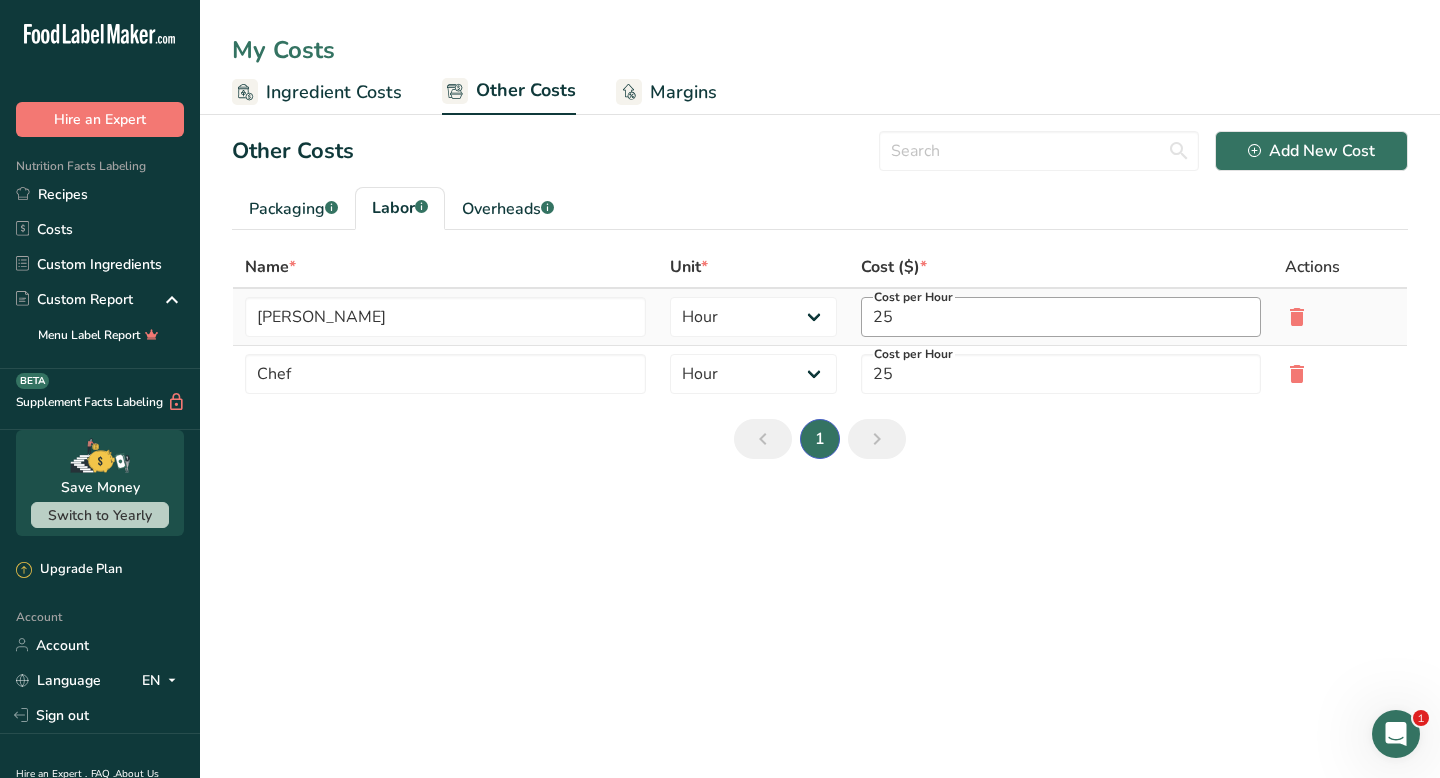 click on "25" at bounding box center (1061, 317) 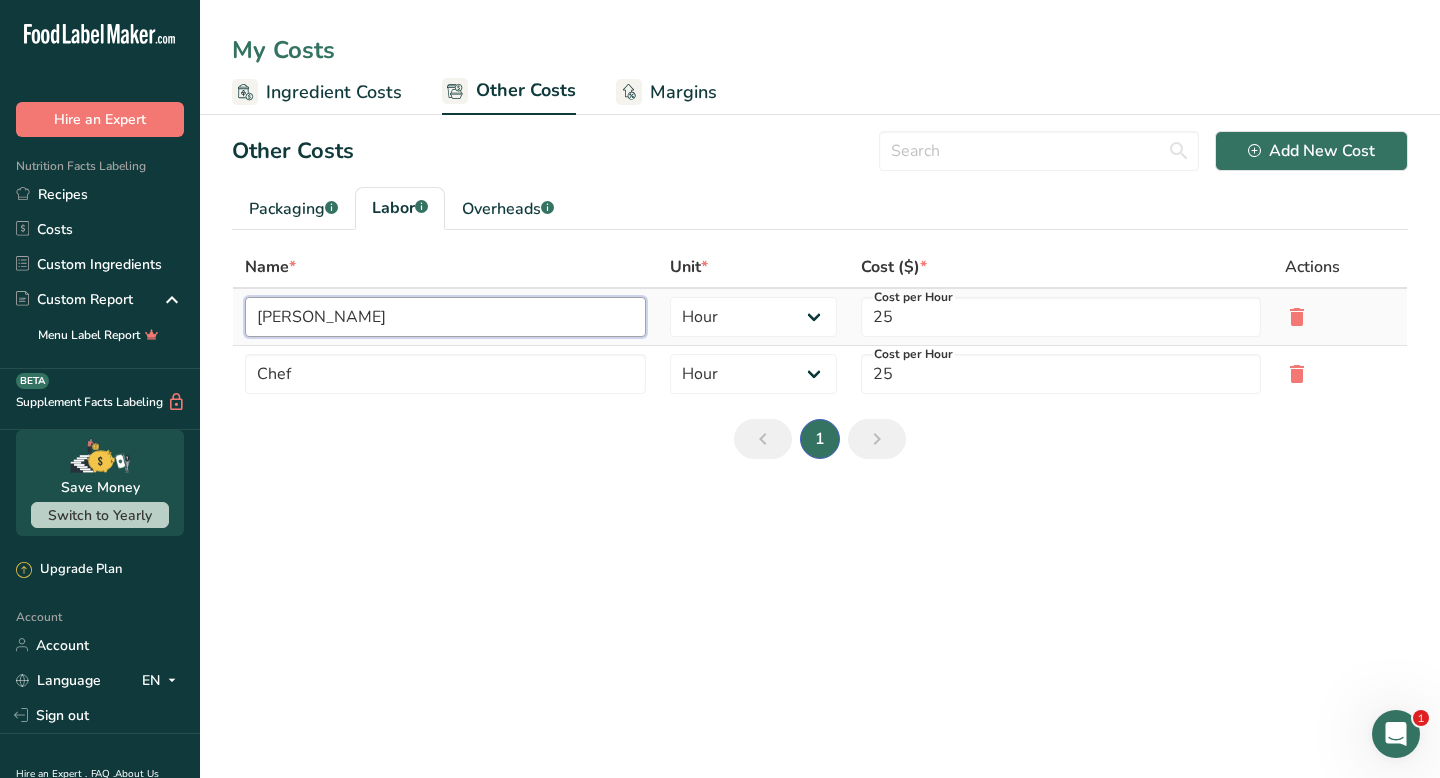 click on "[PERSON_NAME]" at bounding box center [445, 317] 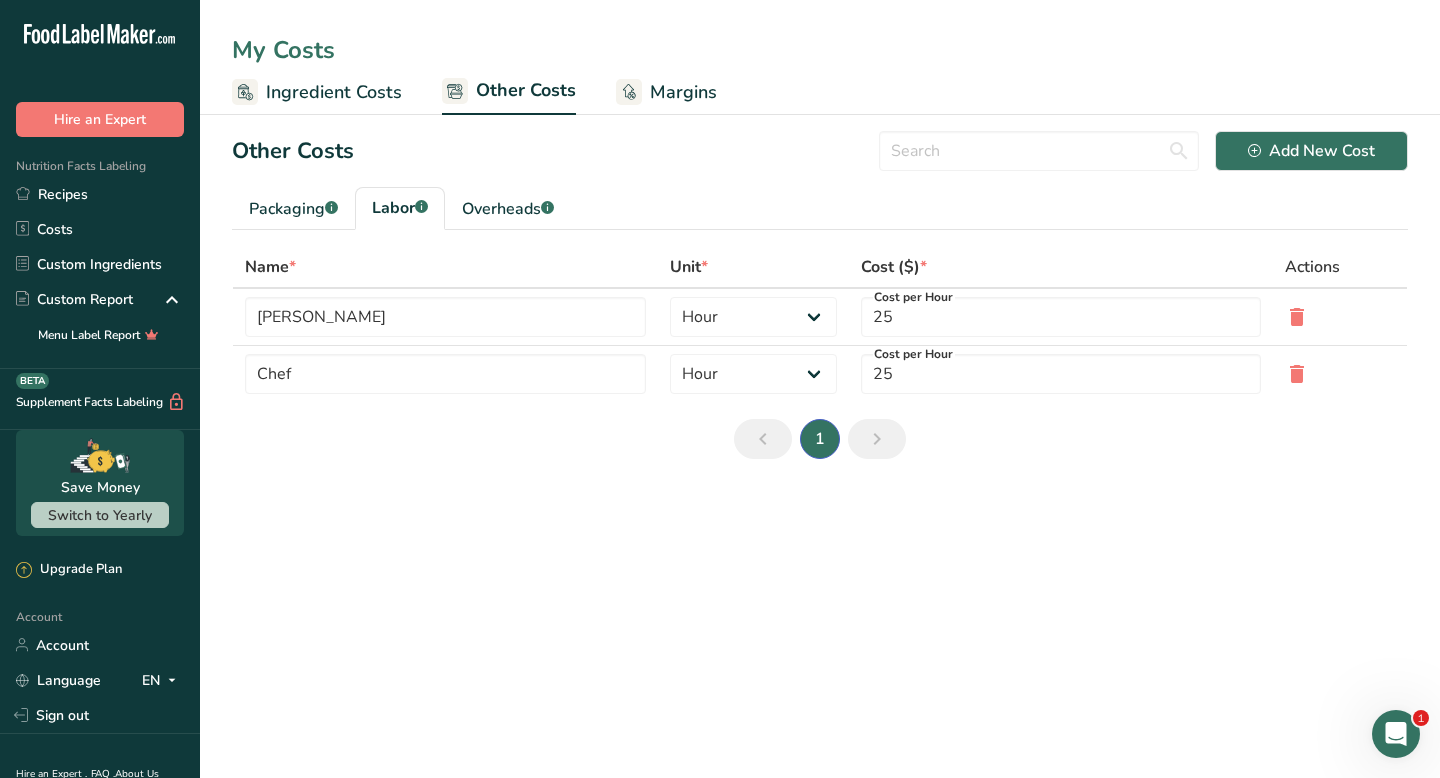 click on "Labor
.a-a{fill:#347362;}.b-a{fill:#fff;}" at bounding box center [400, 208] 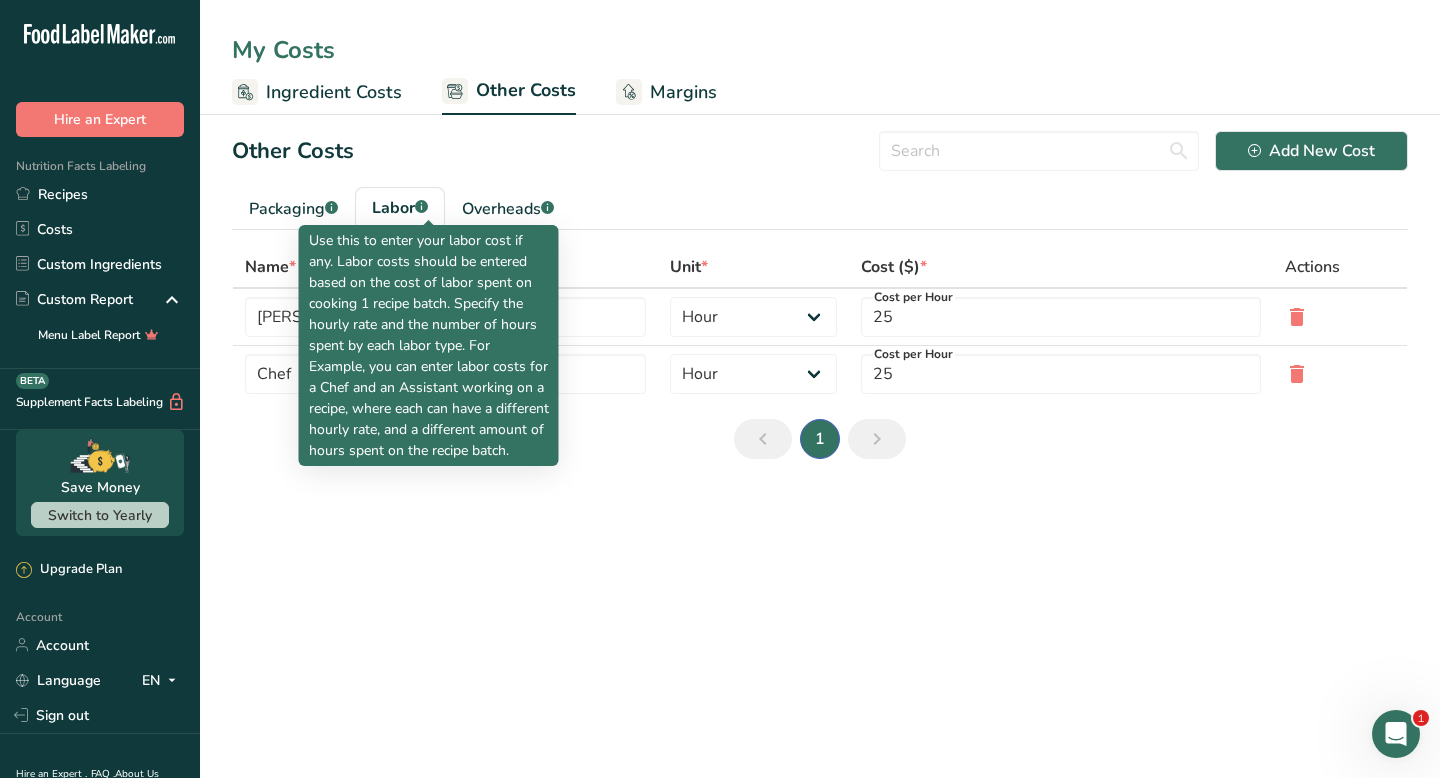 click 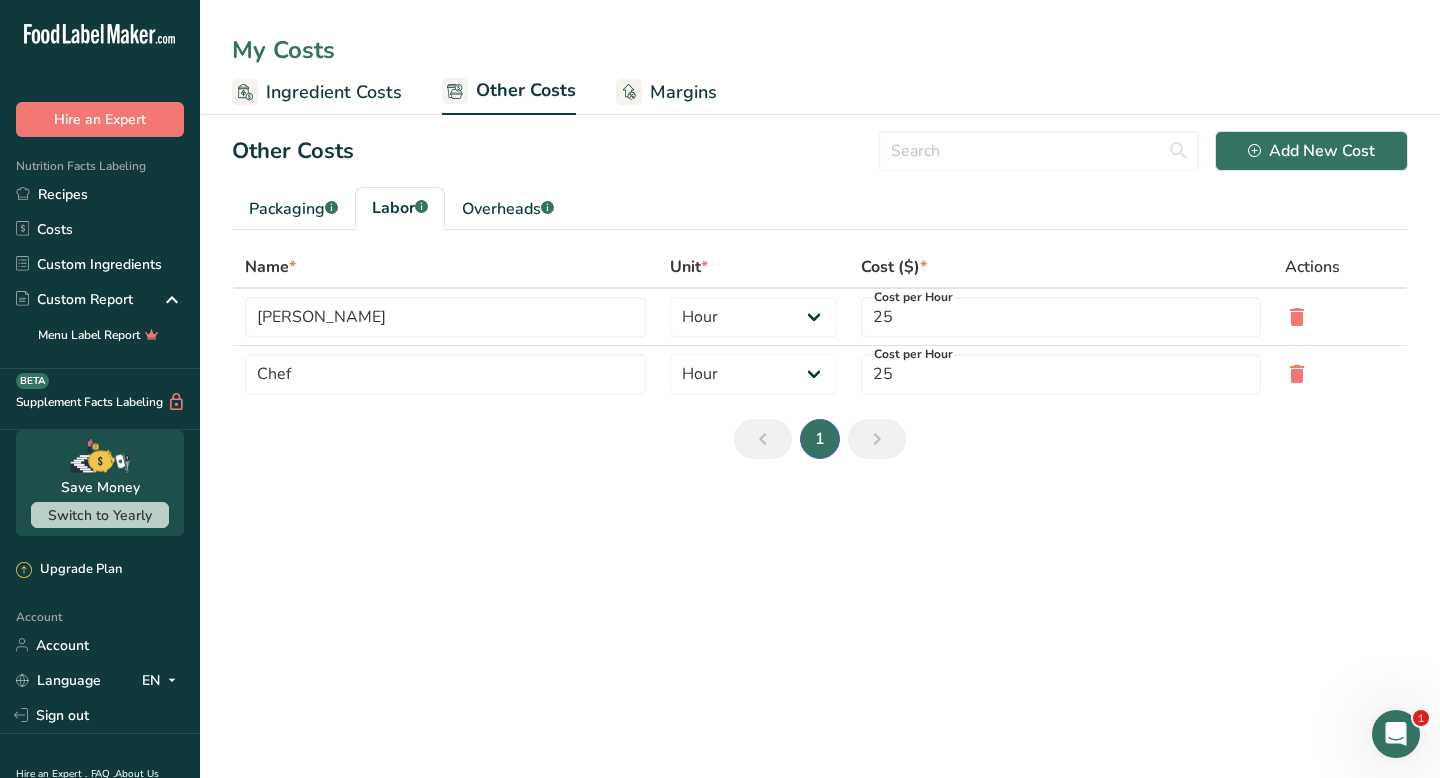 click 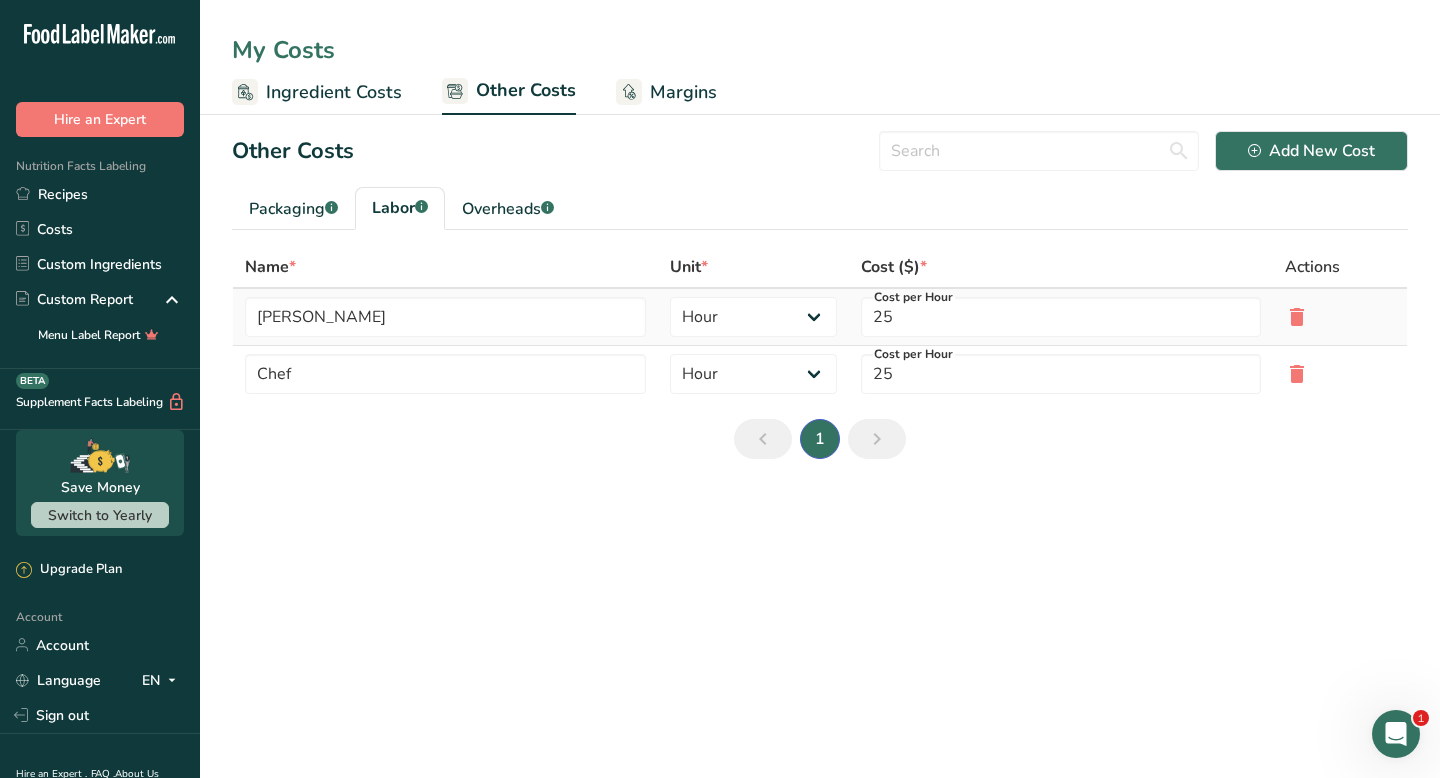 click on "Cost per Hour" at bounding box center [913, 297] 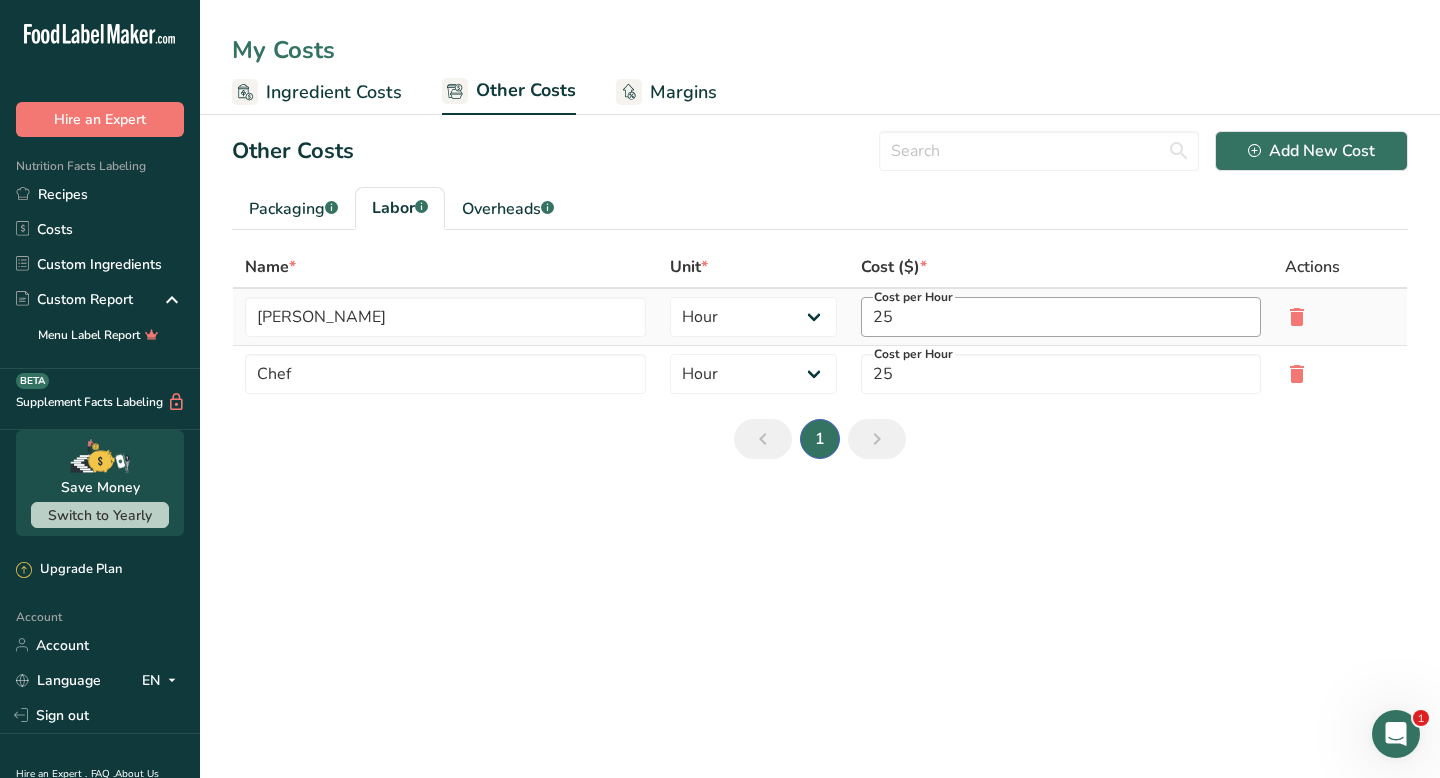 click on "25" at bounding box center [1061, 317] 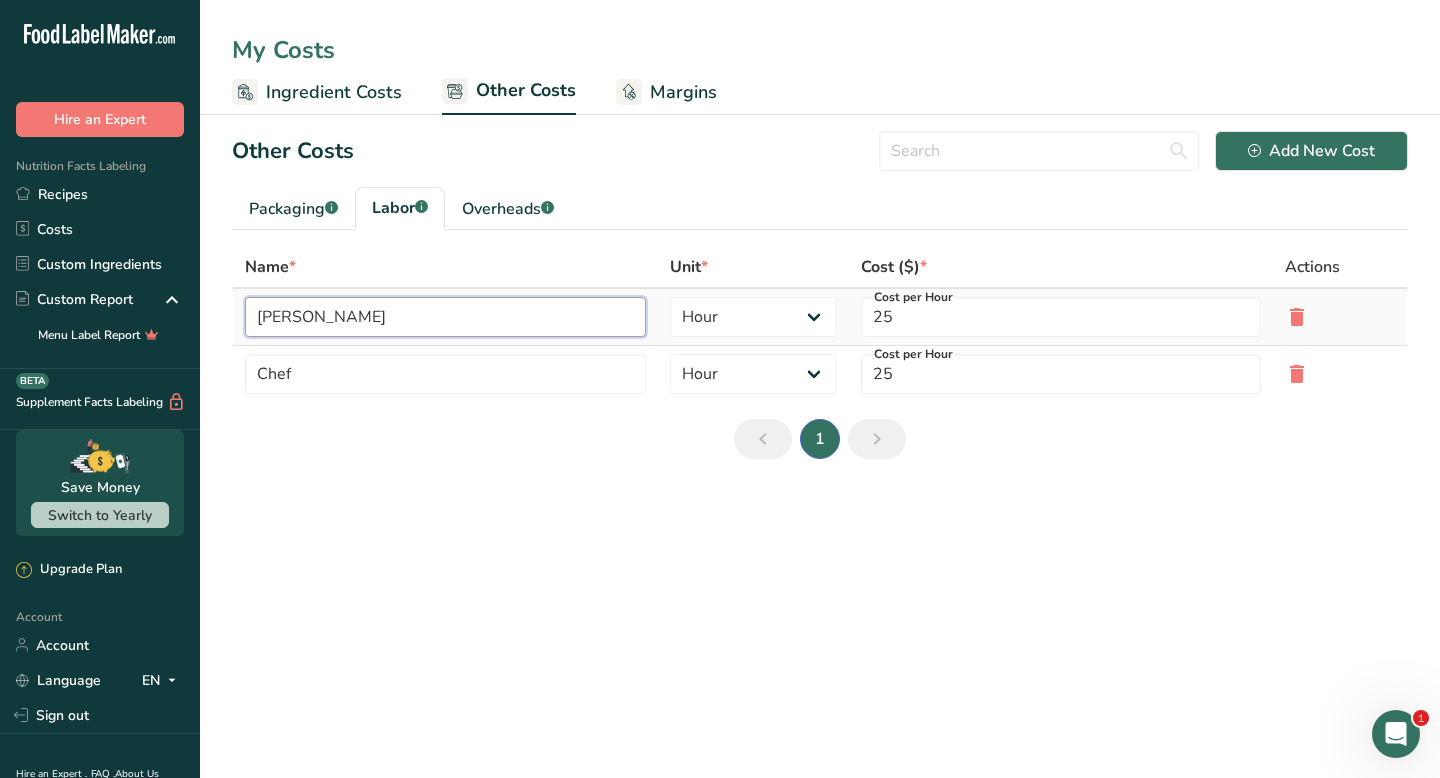 click on "[PERSON_NAME]" at bounding box center (445, 317) 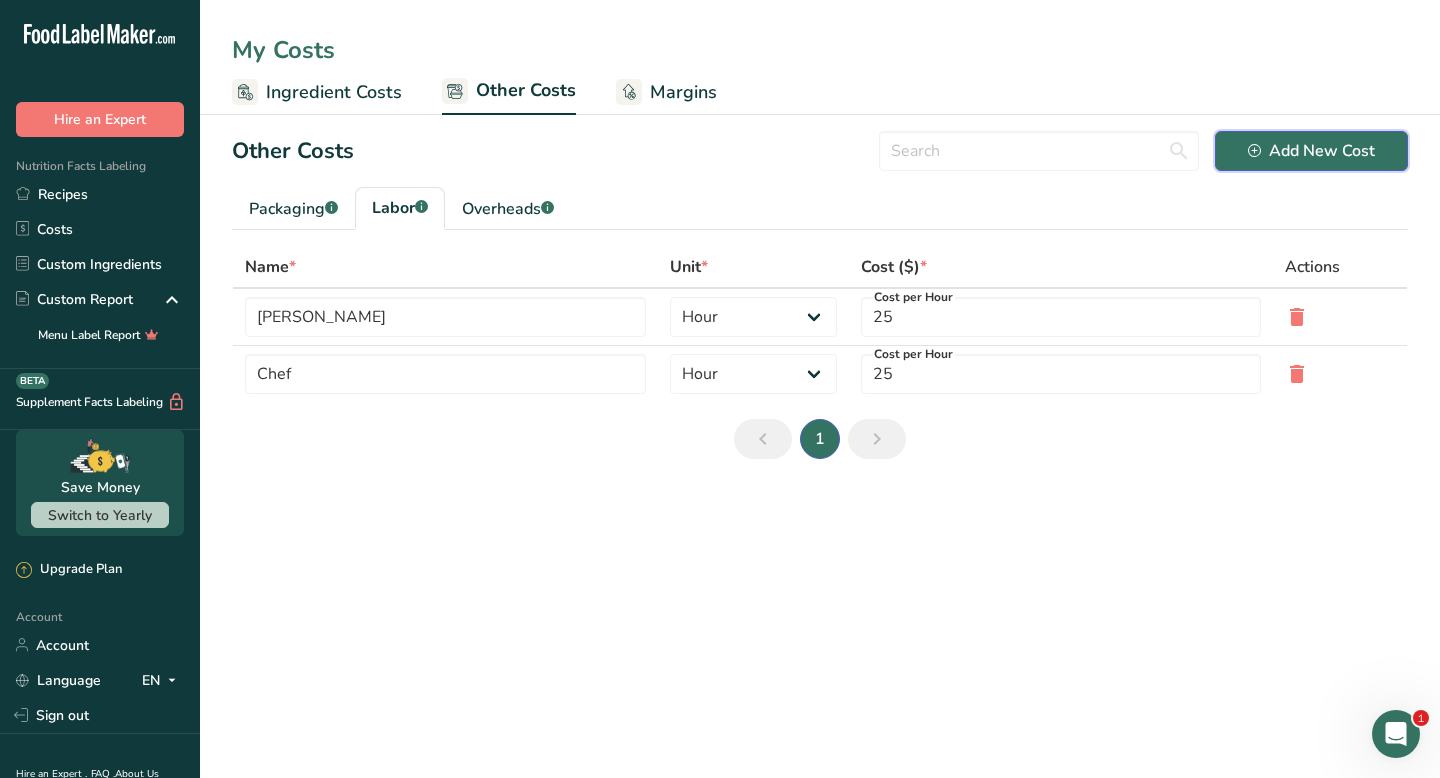 click on "Add New Cost" at bounding box center (1311, 151) 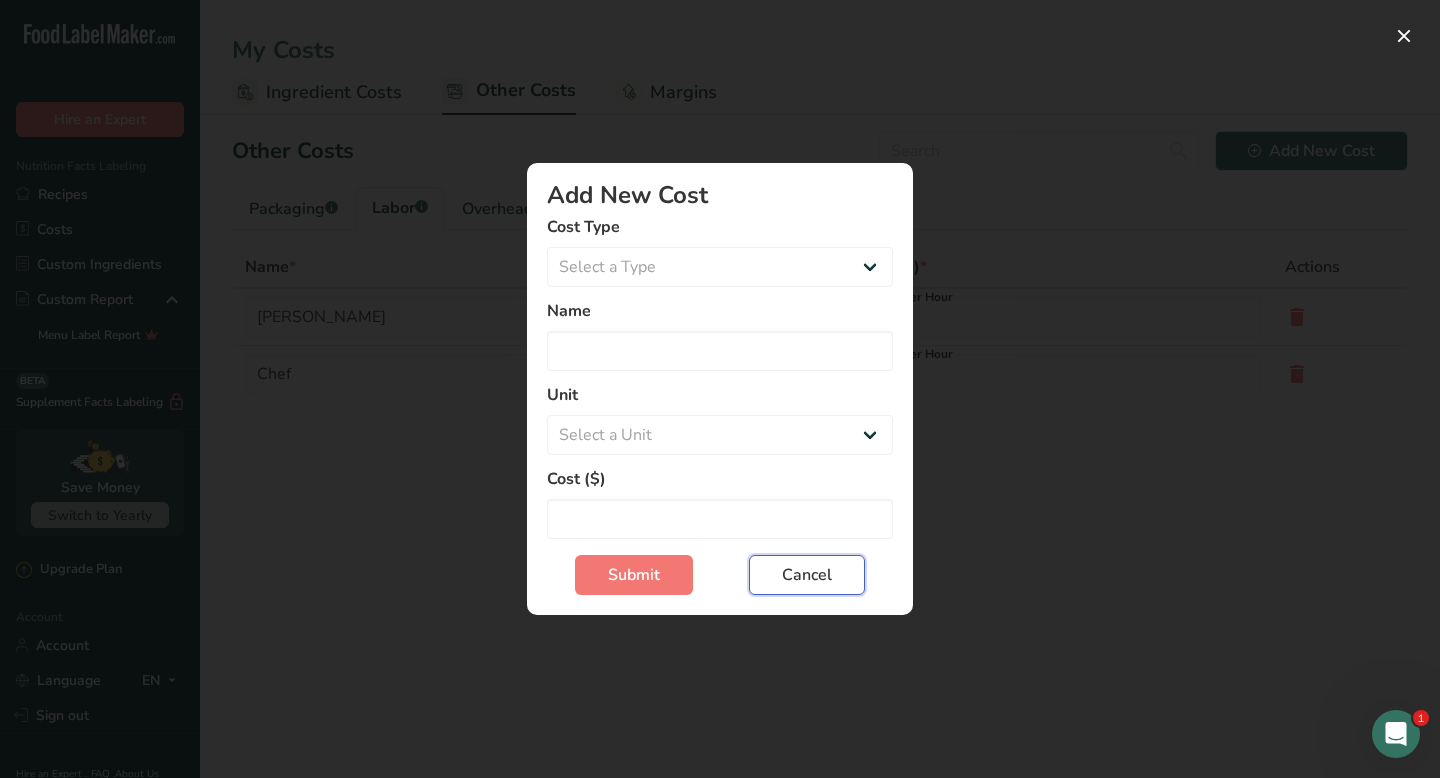 click on "Cancel" at bounding box center [807, 575] 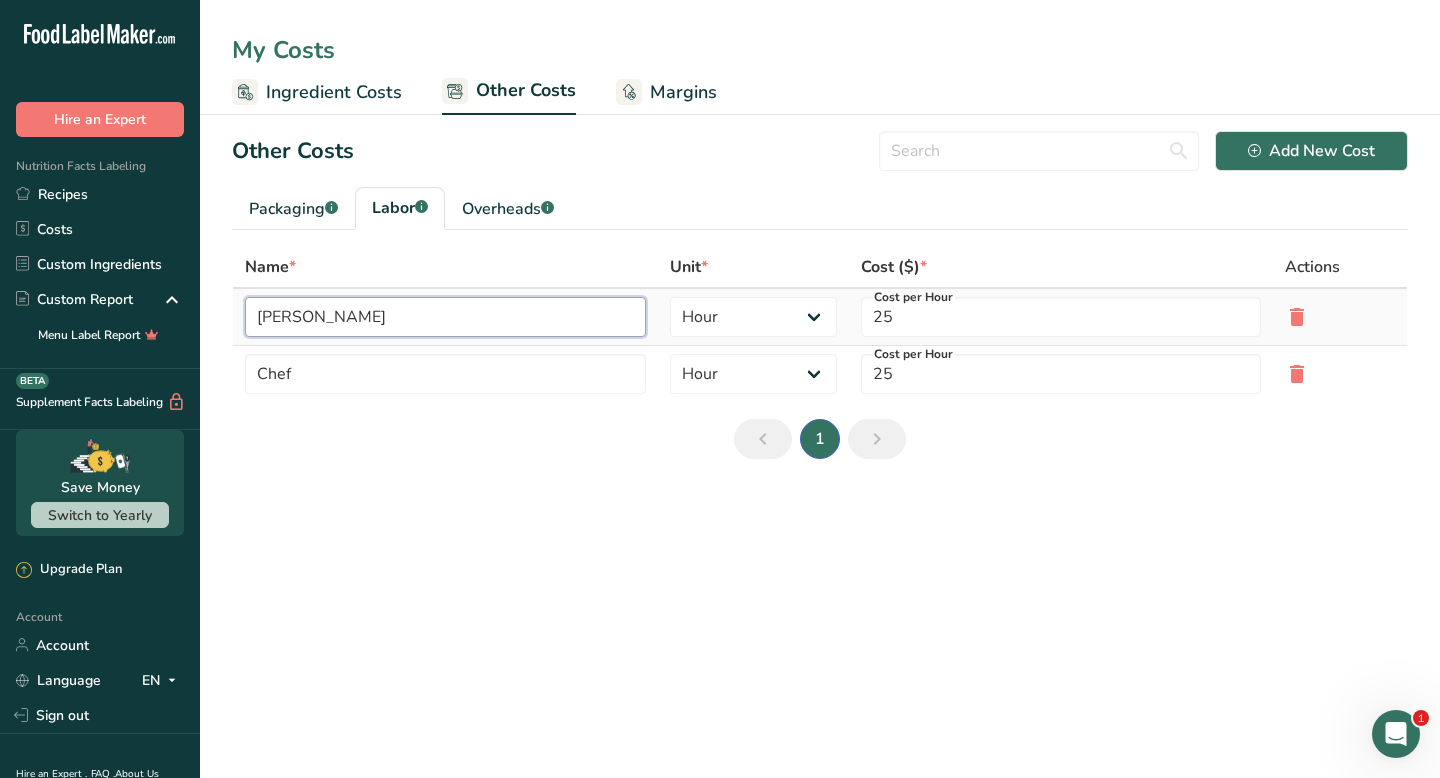 click on "[PERSON_NAME]" at bounding box center [445, 317] 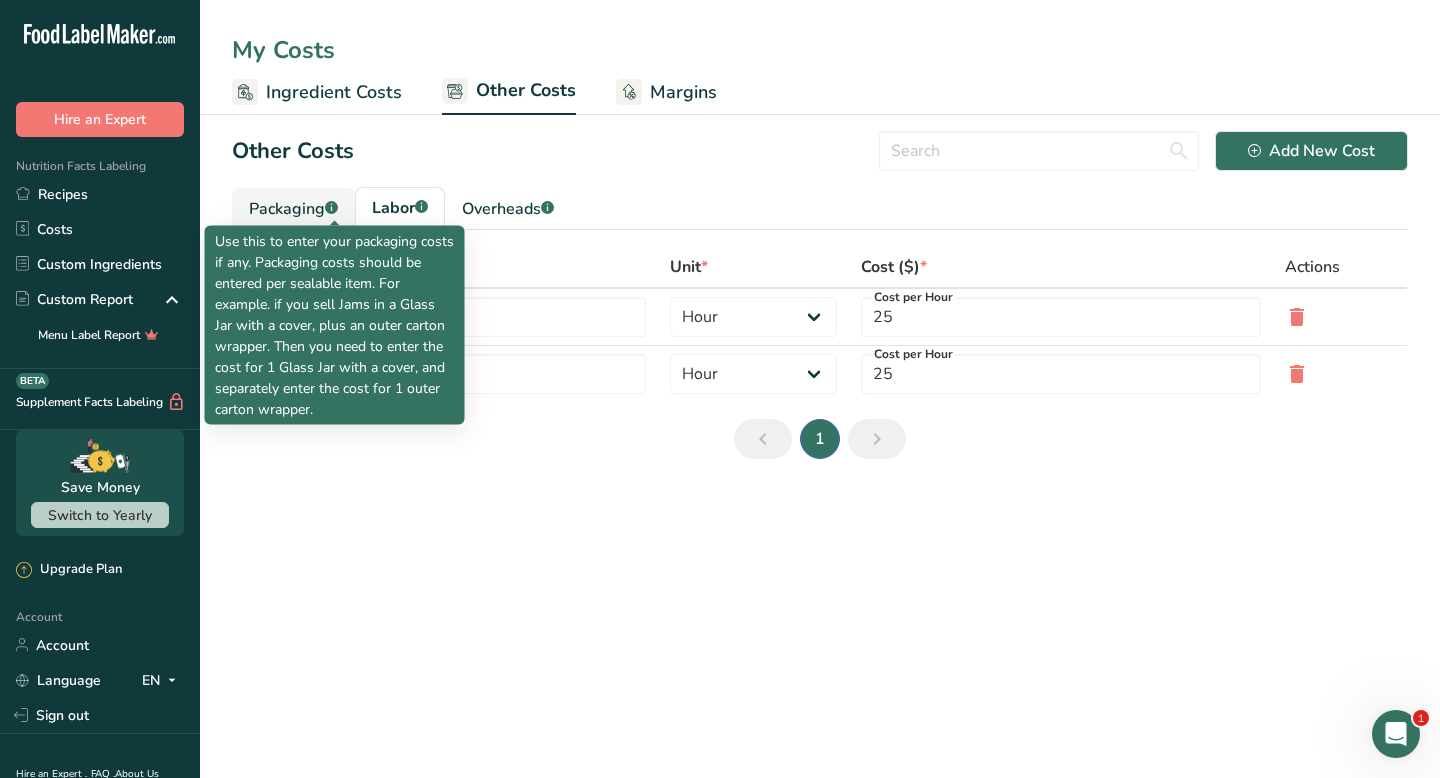 click 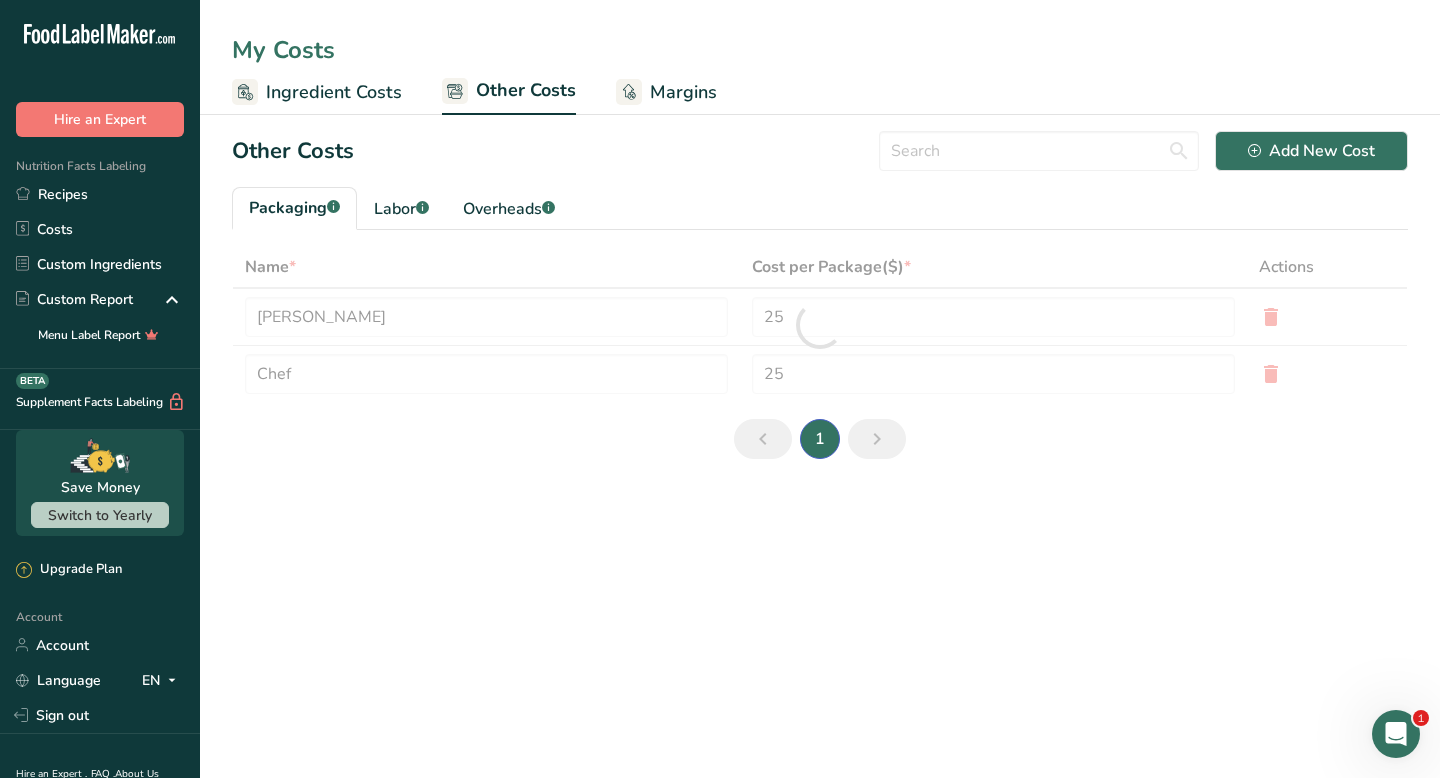 type on "Wrap" 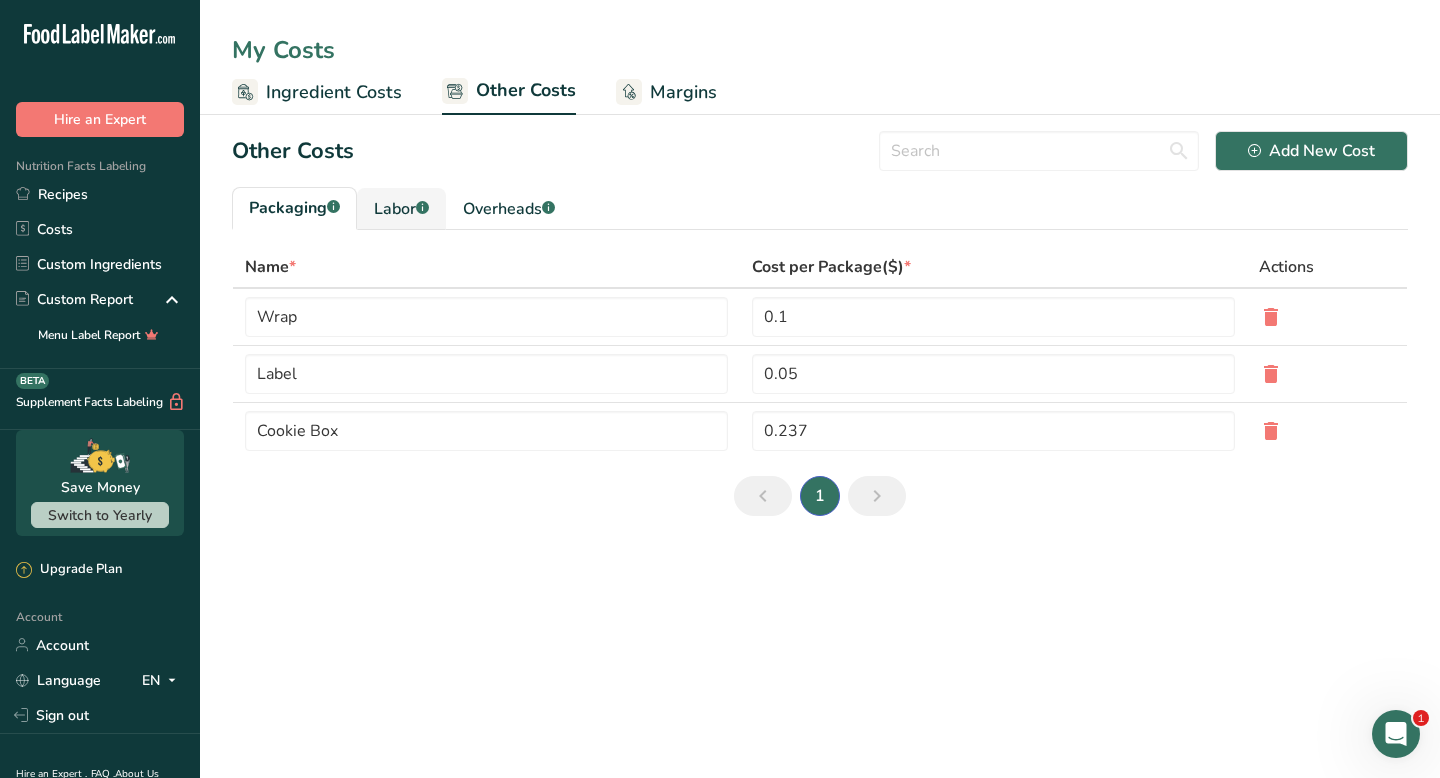 click on "Labor
.a-a{fill:#347362;}.b-a{fill:#fff;}" at bounding box center (401, 209) 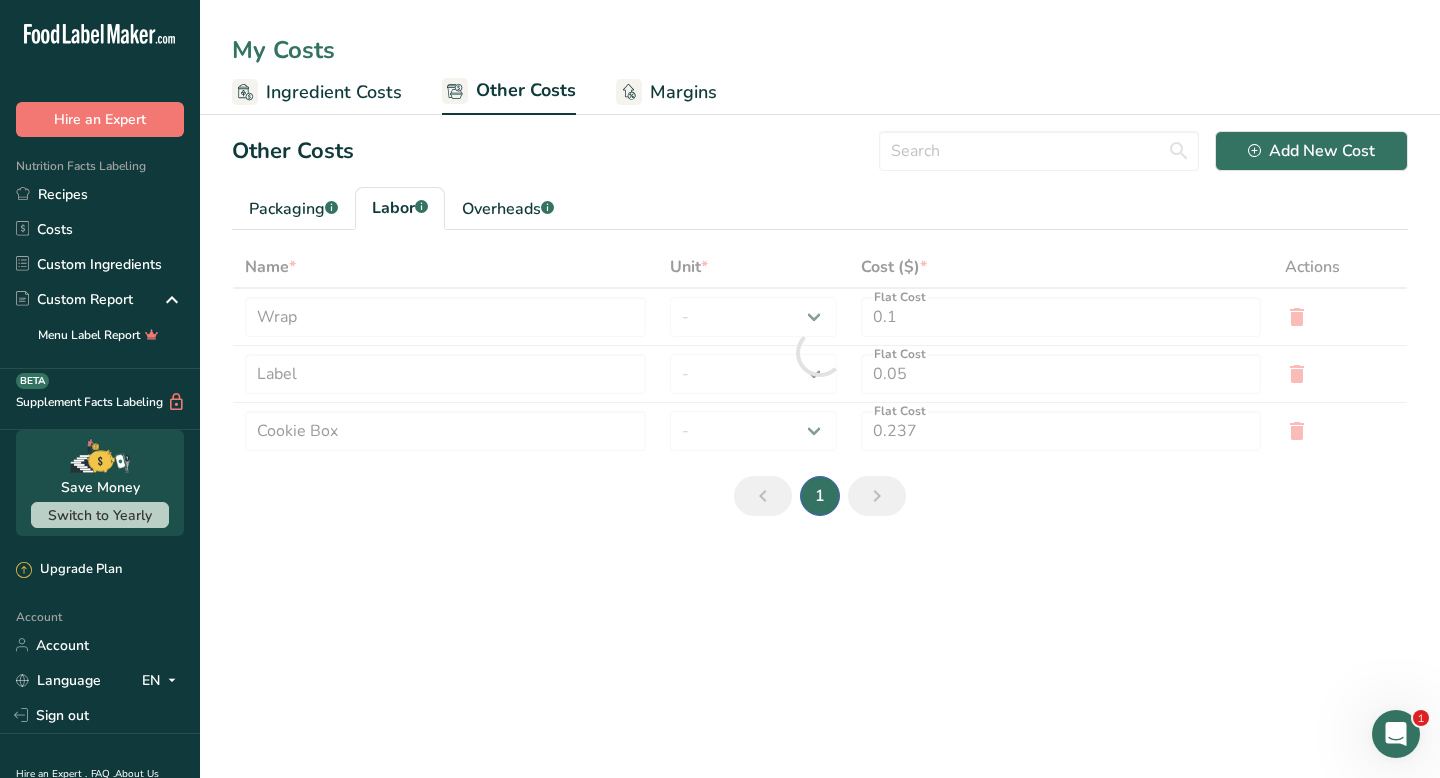 type on "[PERSON_NAME]" 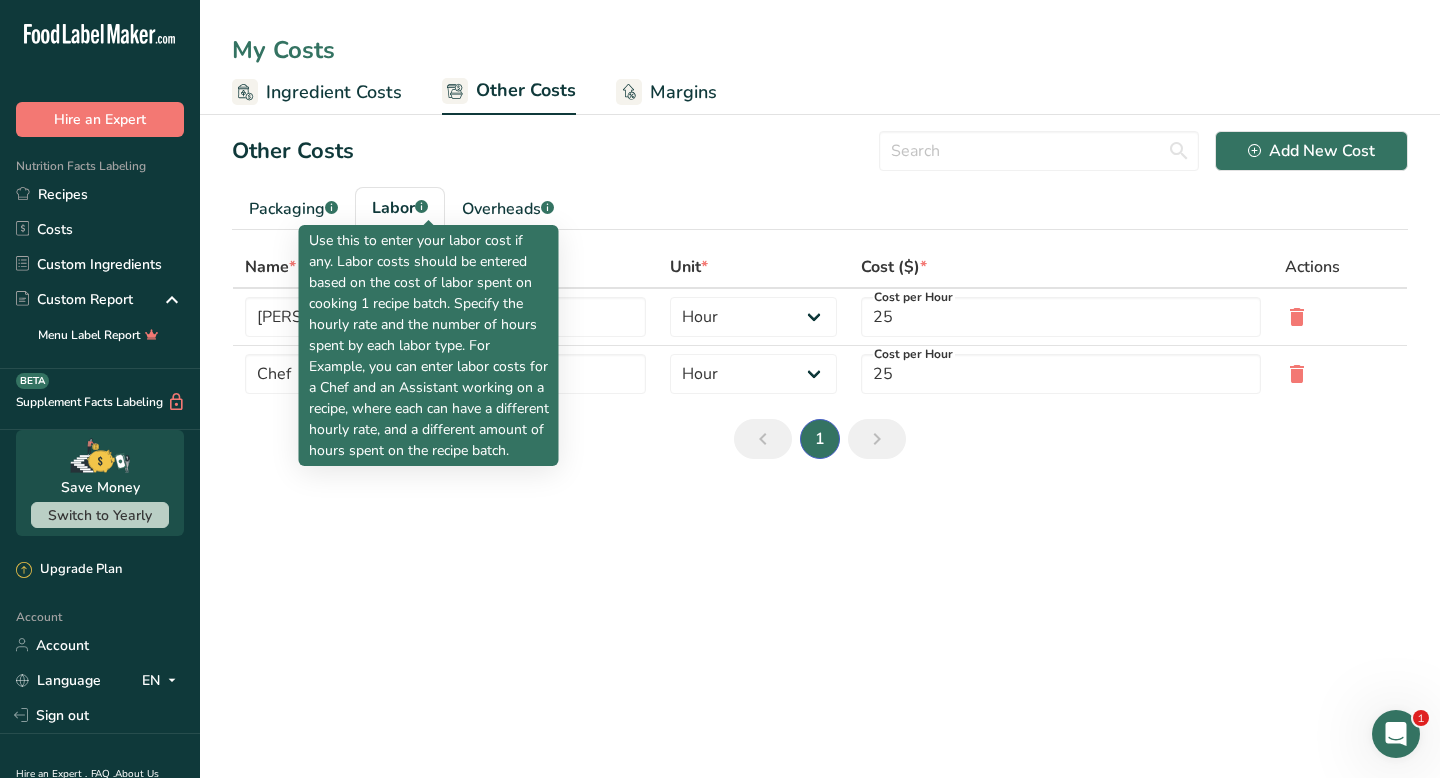 click 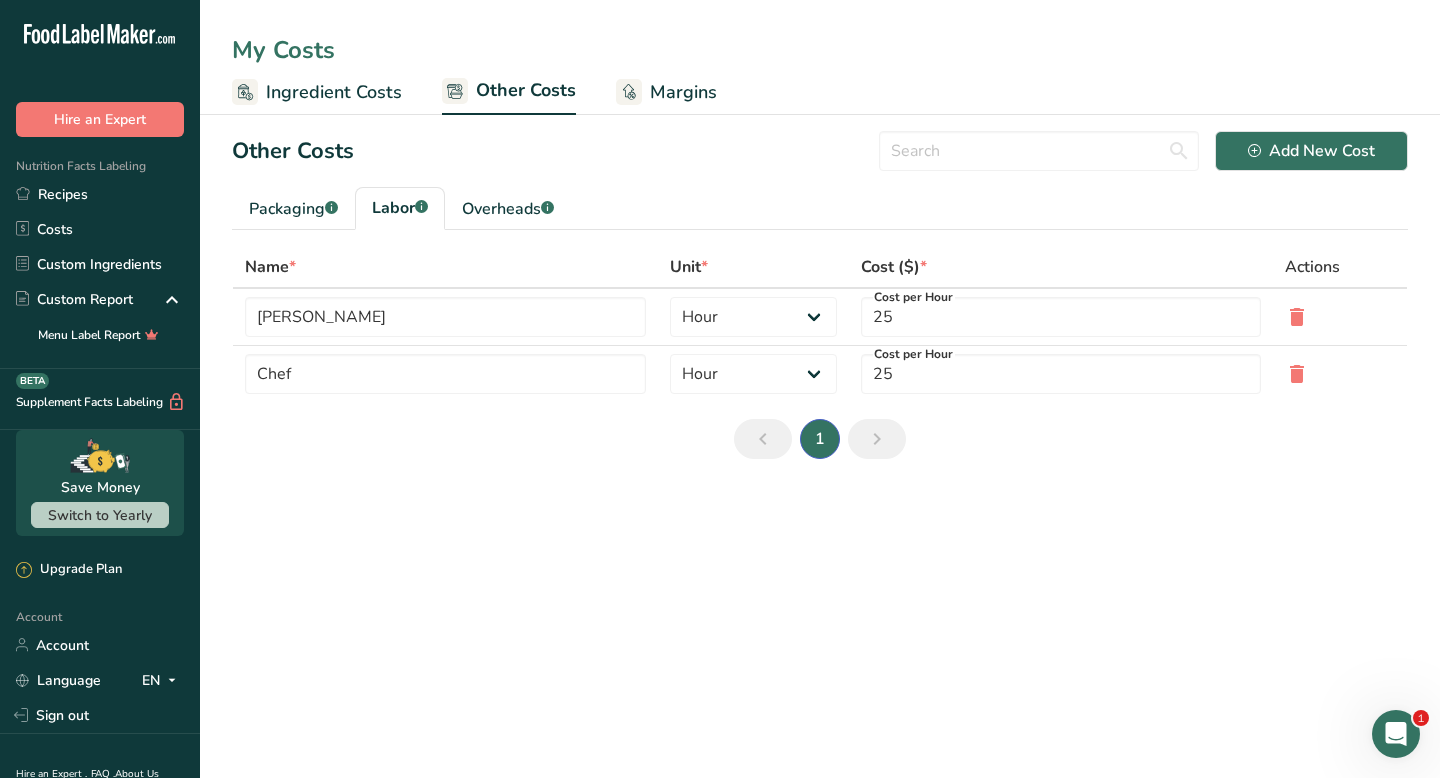 click 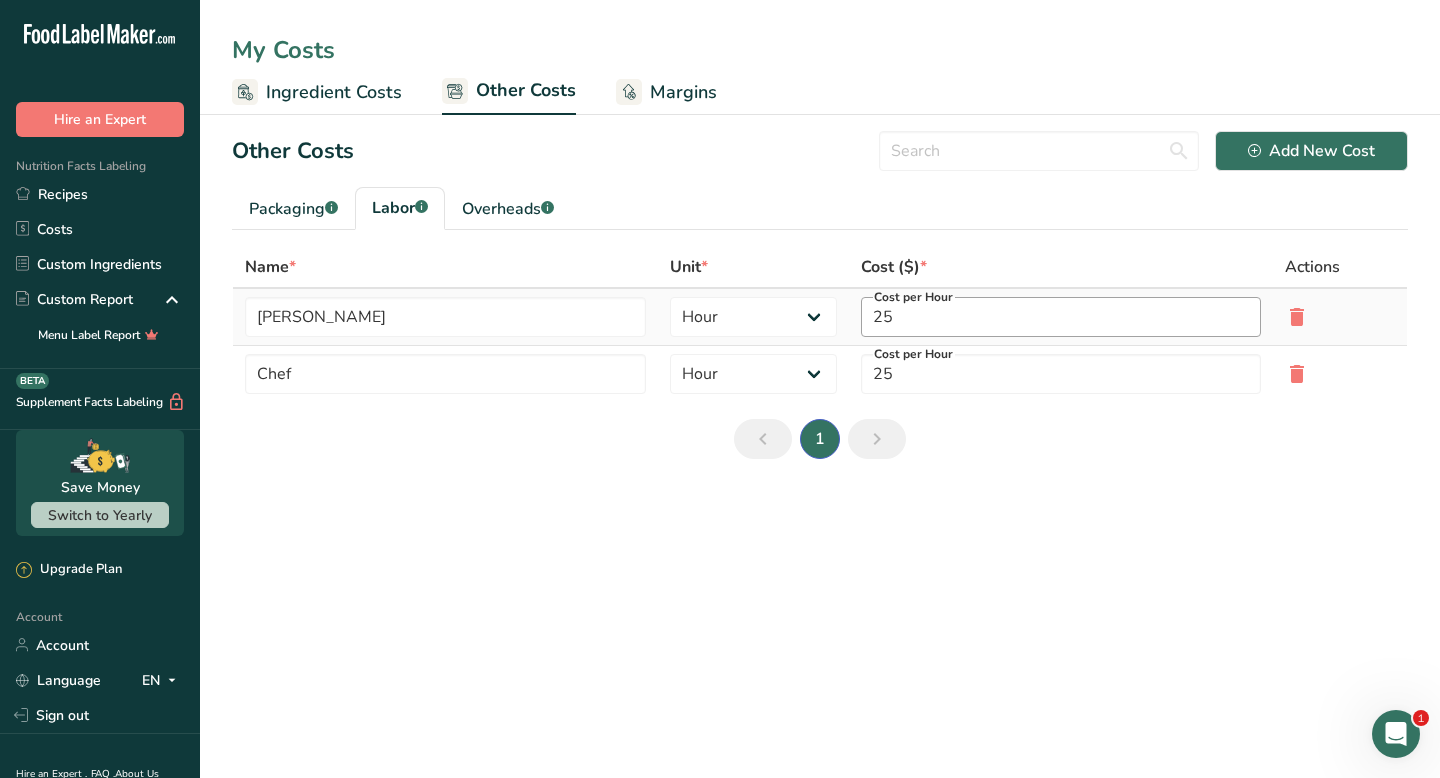 click on "25" at bounding box center [1061, 317] 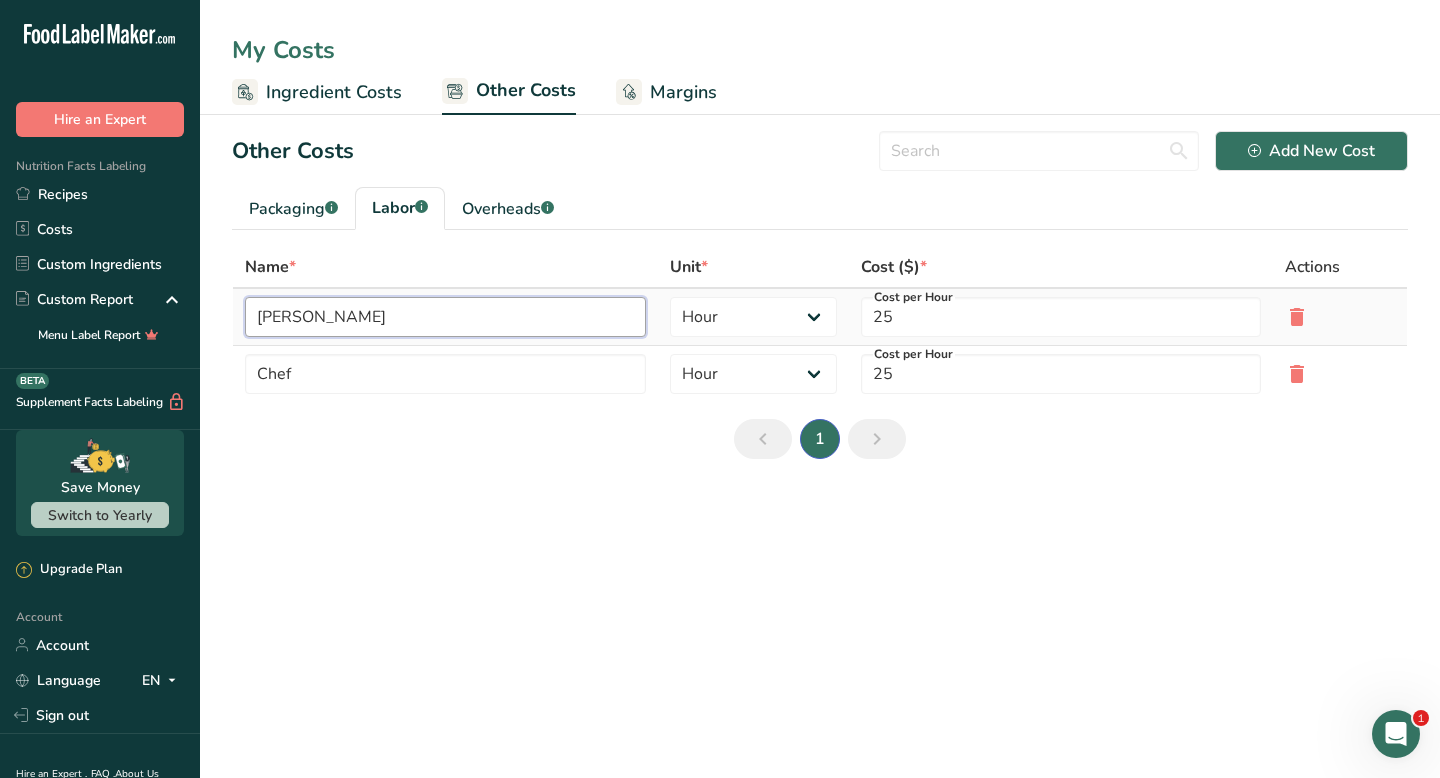 click on "[PERSON_NAME]" at bounding box center [445, 317] 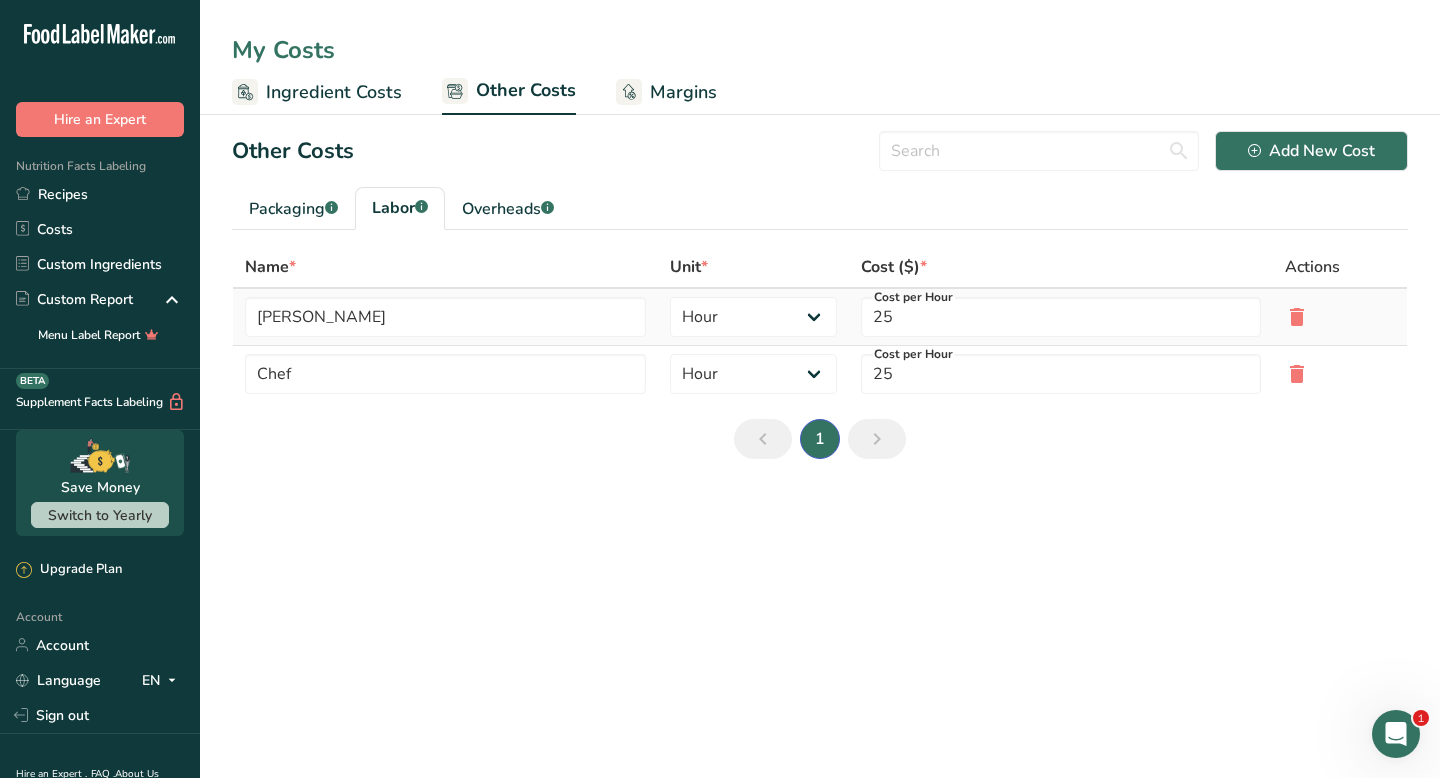 click at bounding box center (1340, 317) 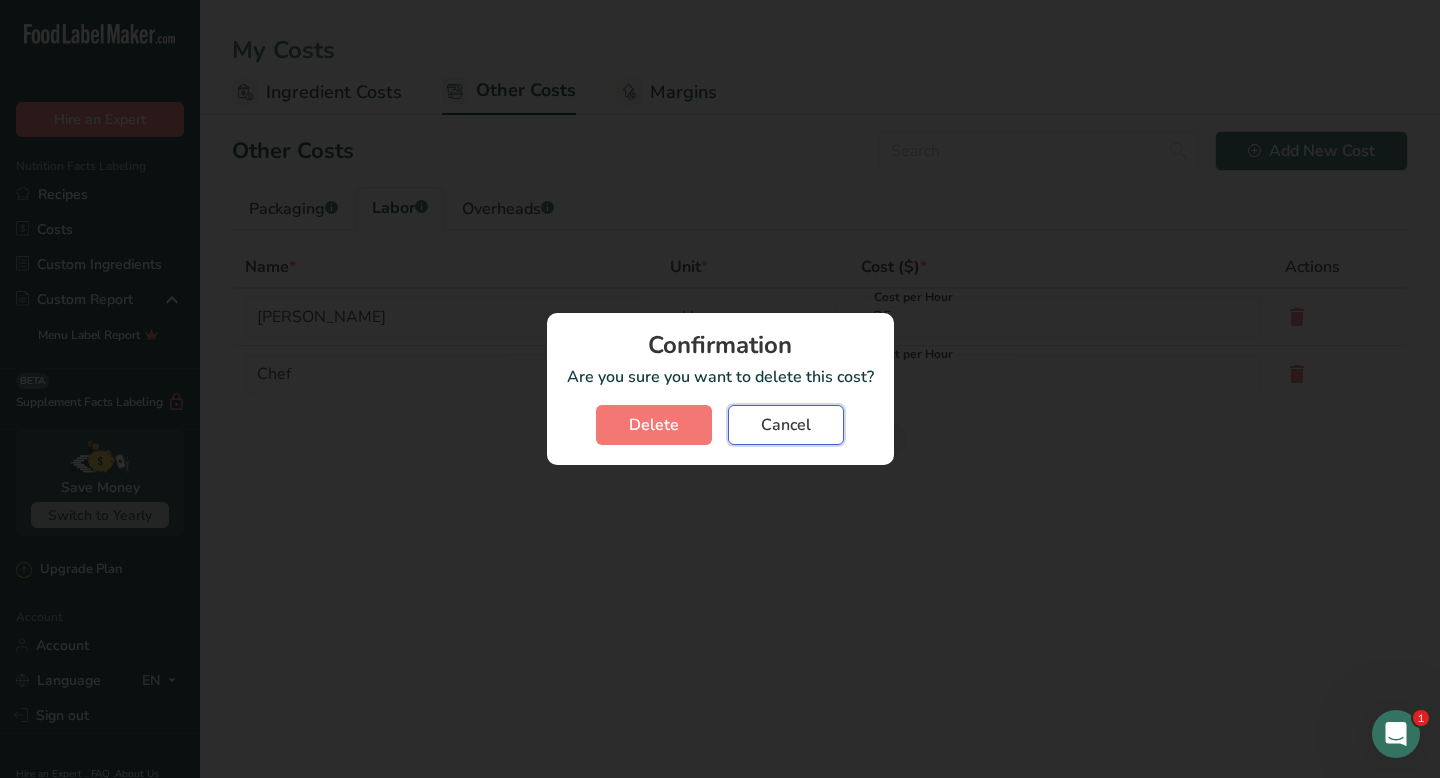click on "Cancel" at bounding box center (786, 425) 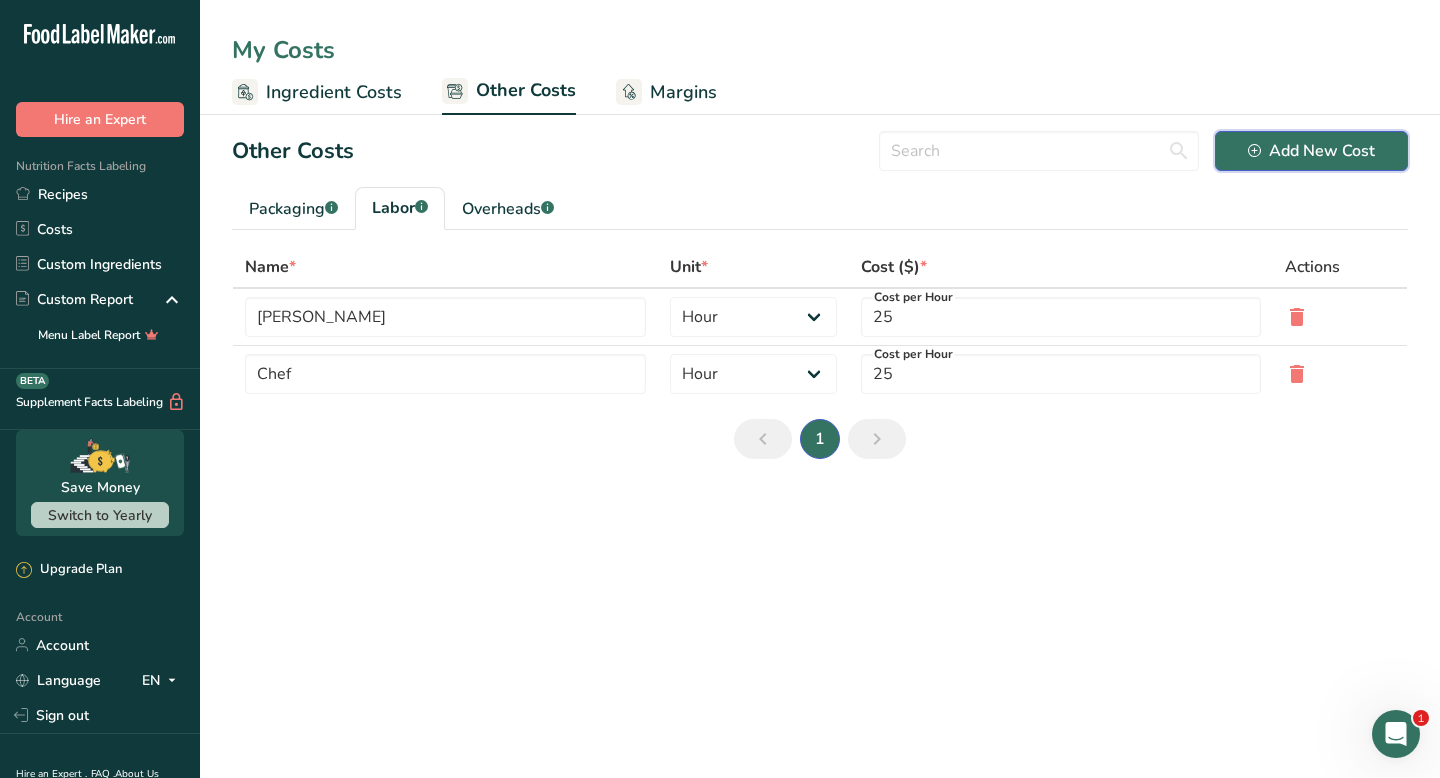 click 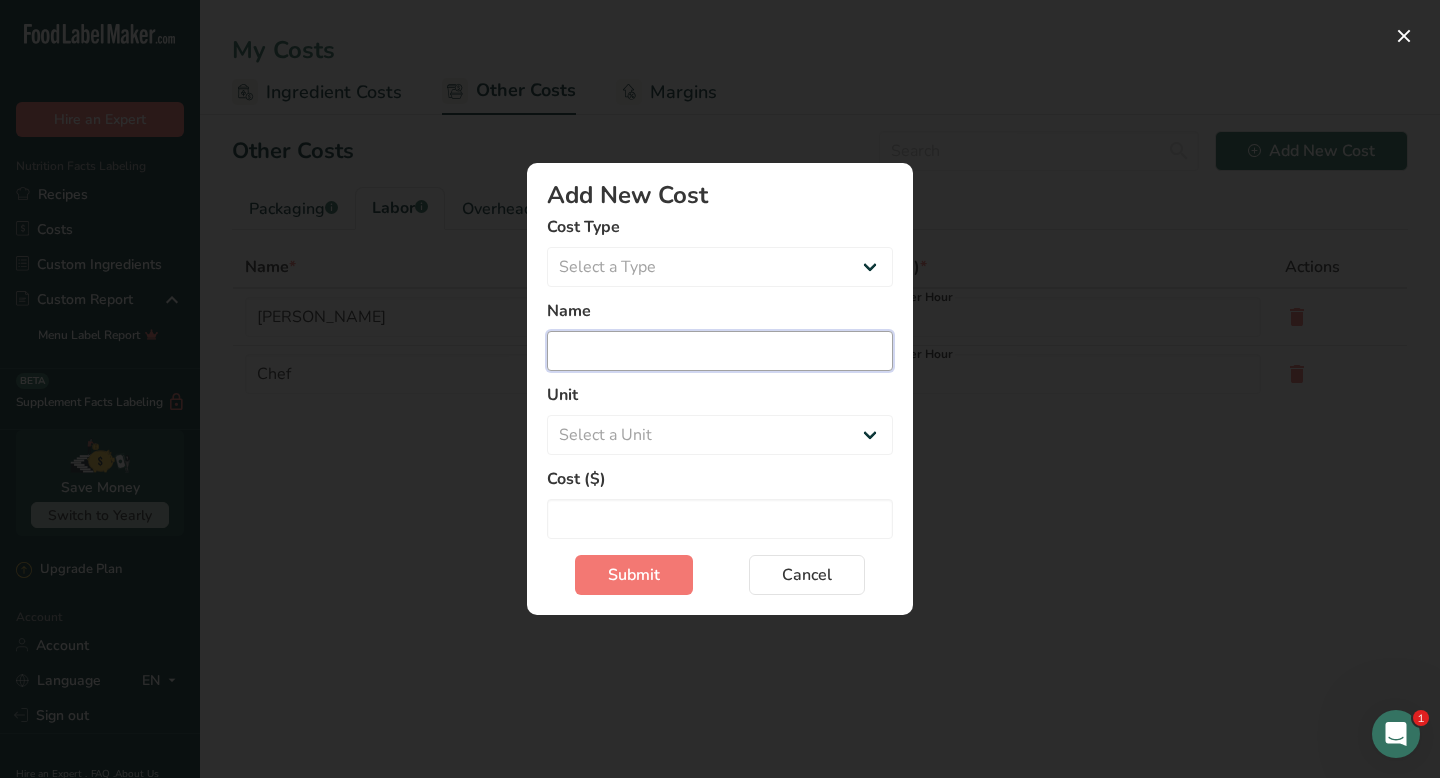 click at bounding box center [720, 351] 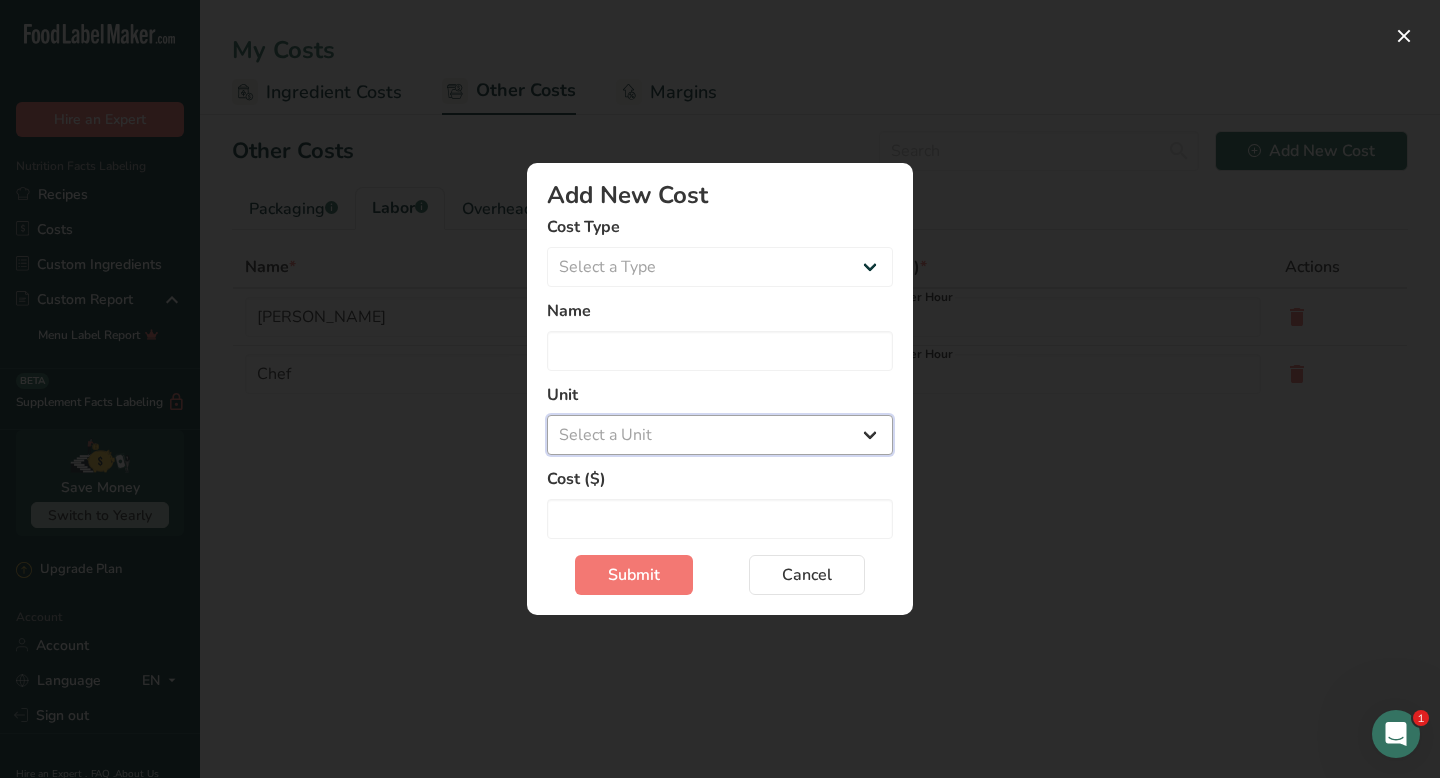 click on "Select a Unit
Day
Hour" at bounding box center [720, 435] 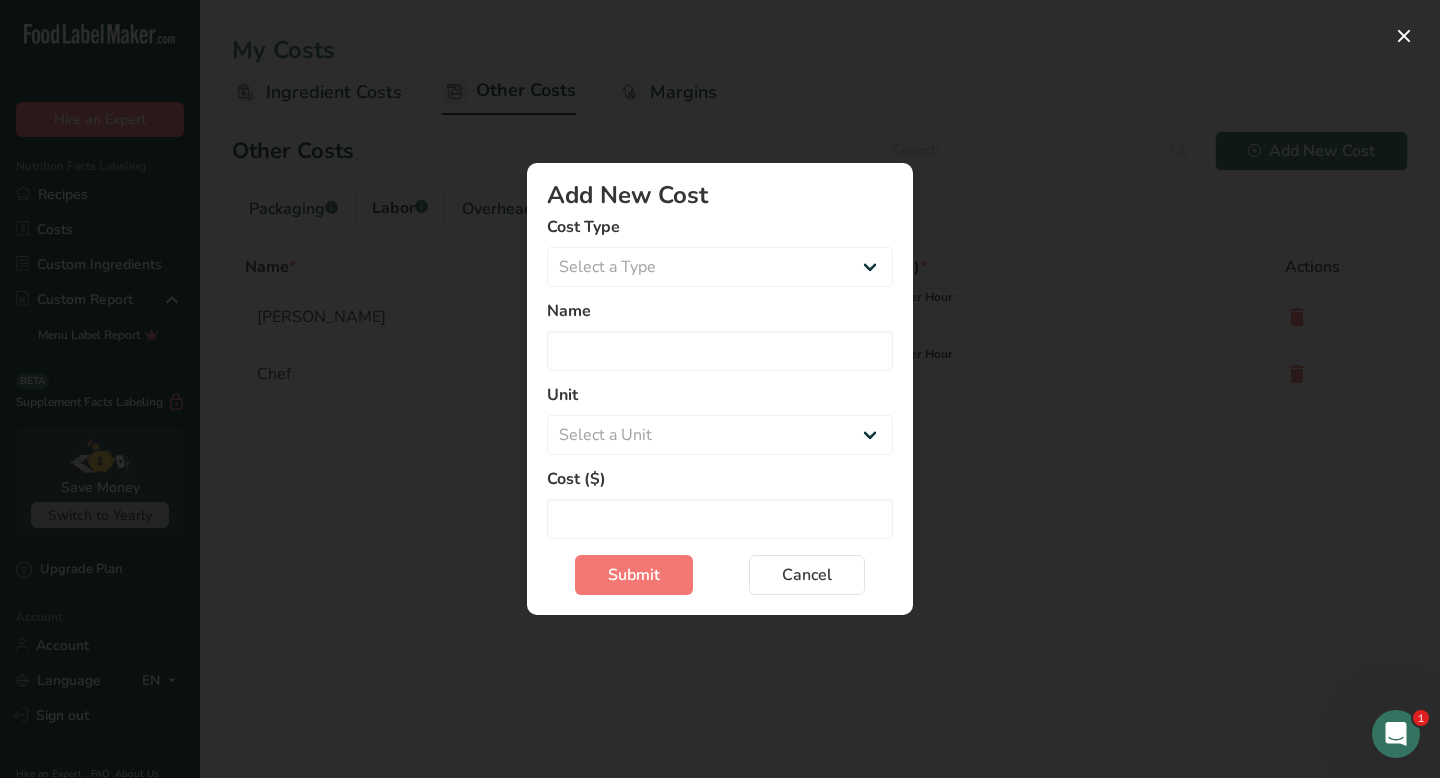 click at bounding box center [720, 389] 